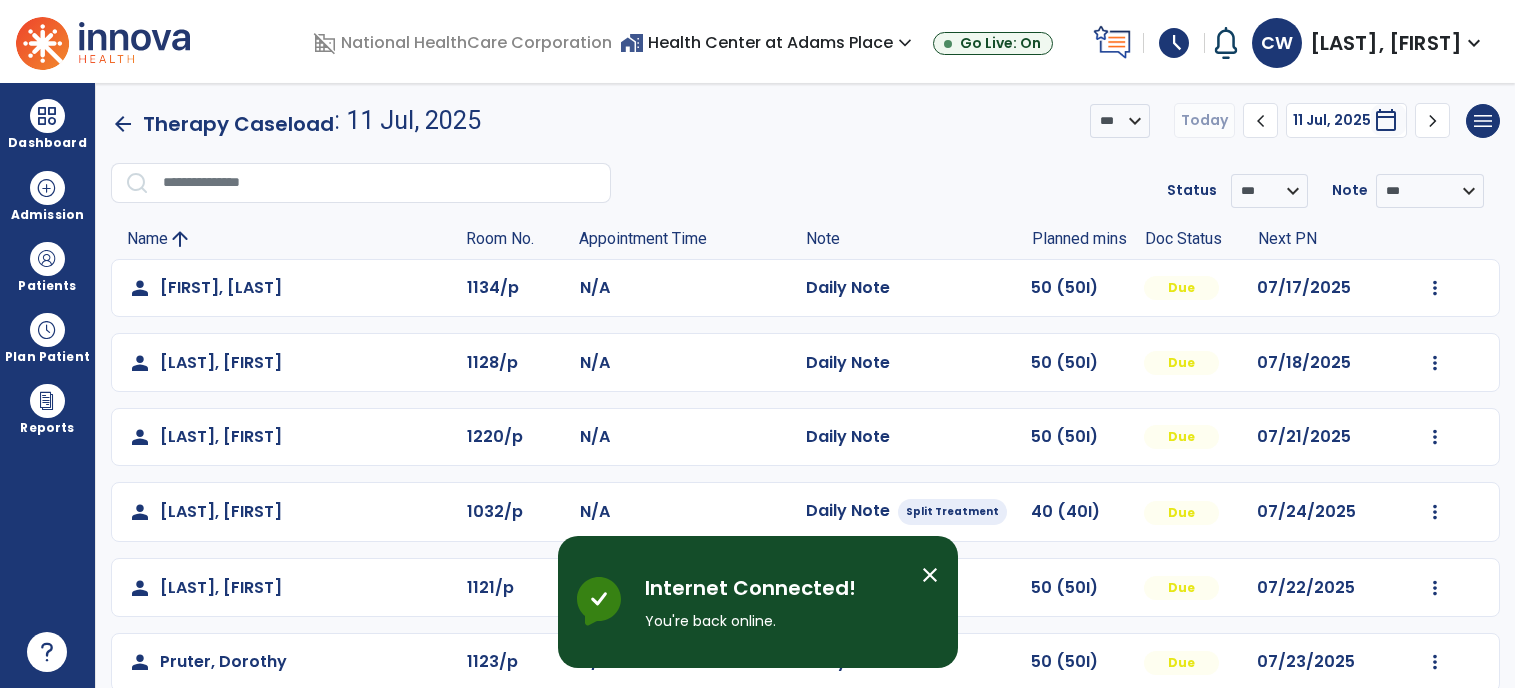 scroll, scrollTop: 0, scrollLeft: 0, axis: both 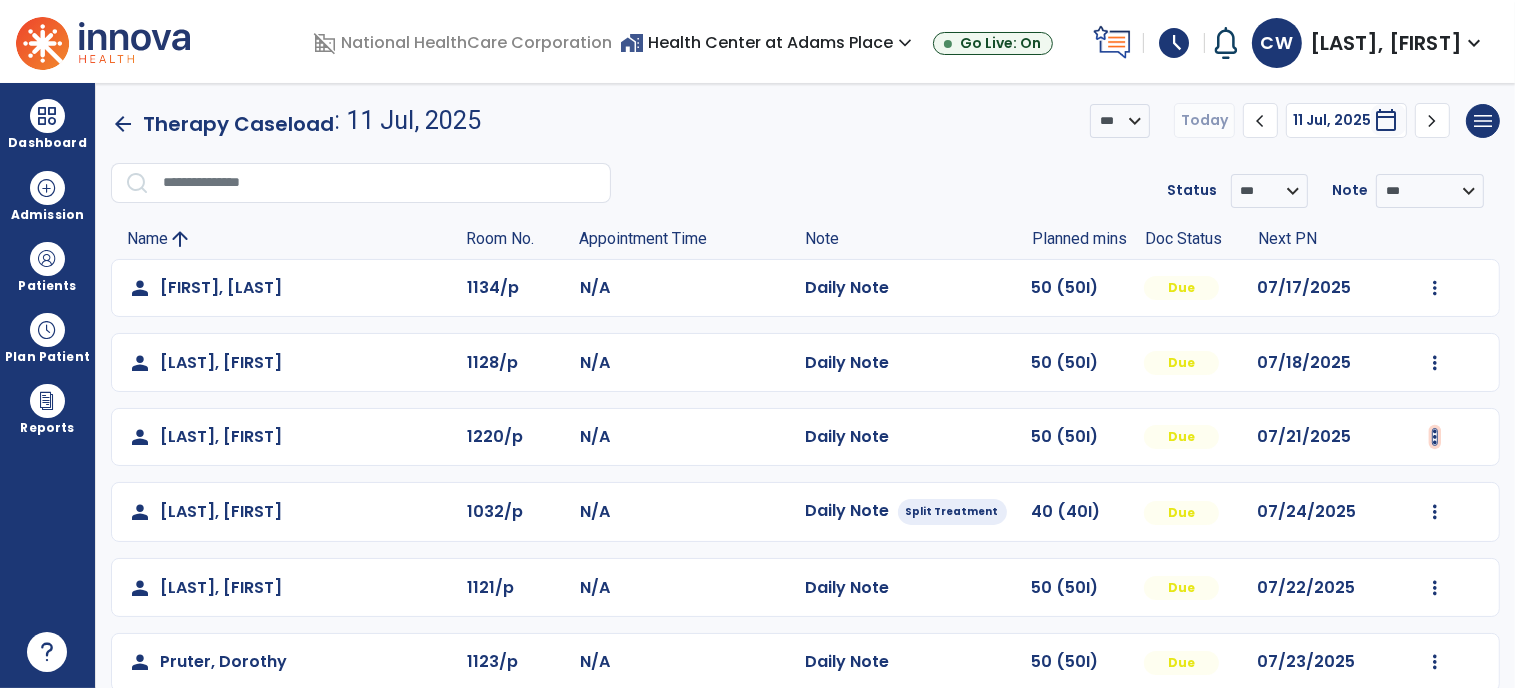 click at bounding box center (1435, 288) 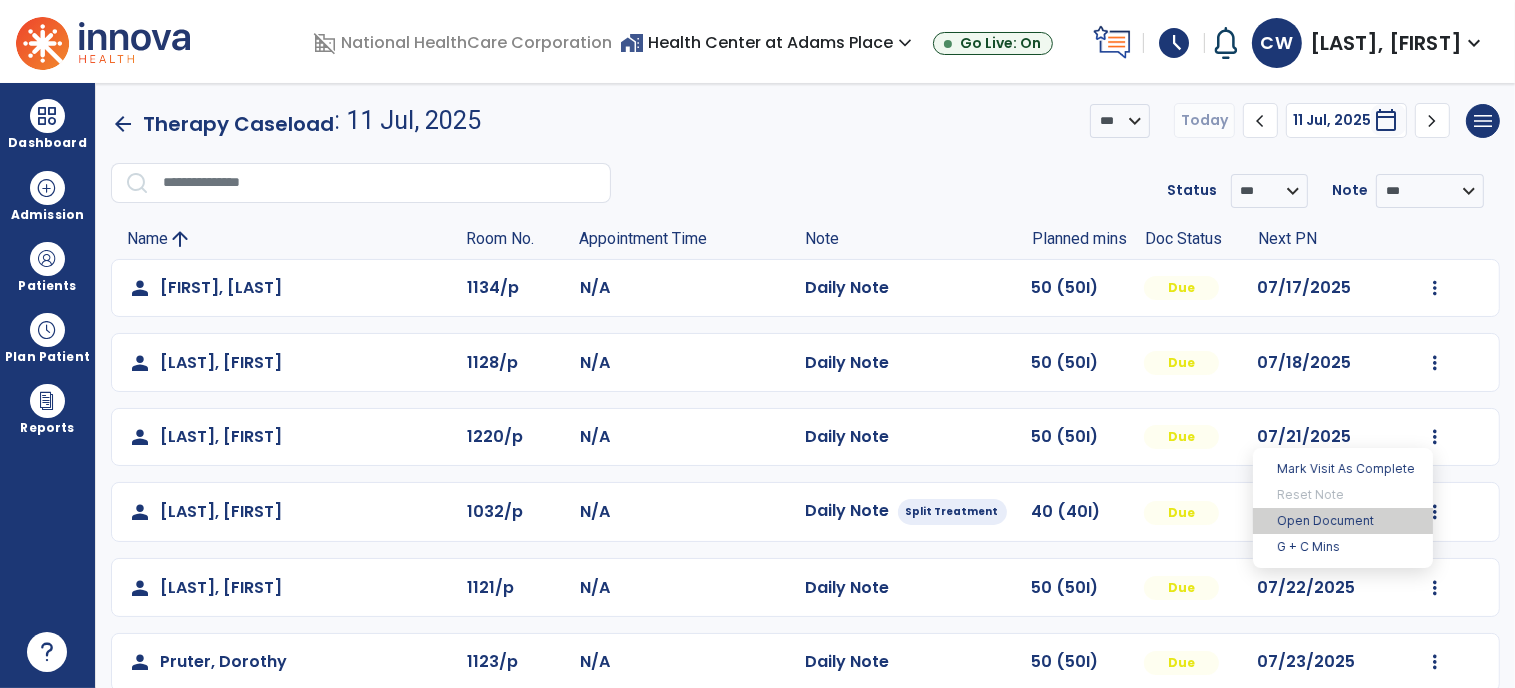click on "Open Document" at bounding box center [1343, 521] 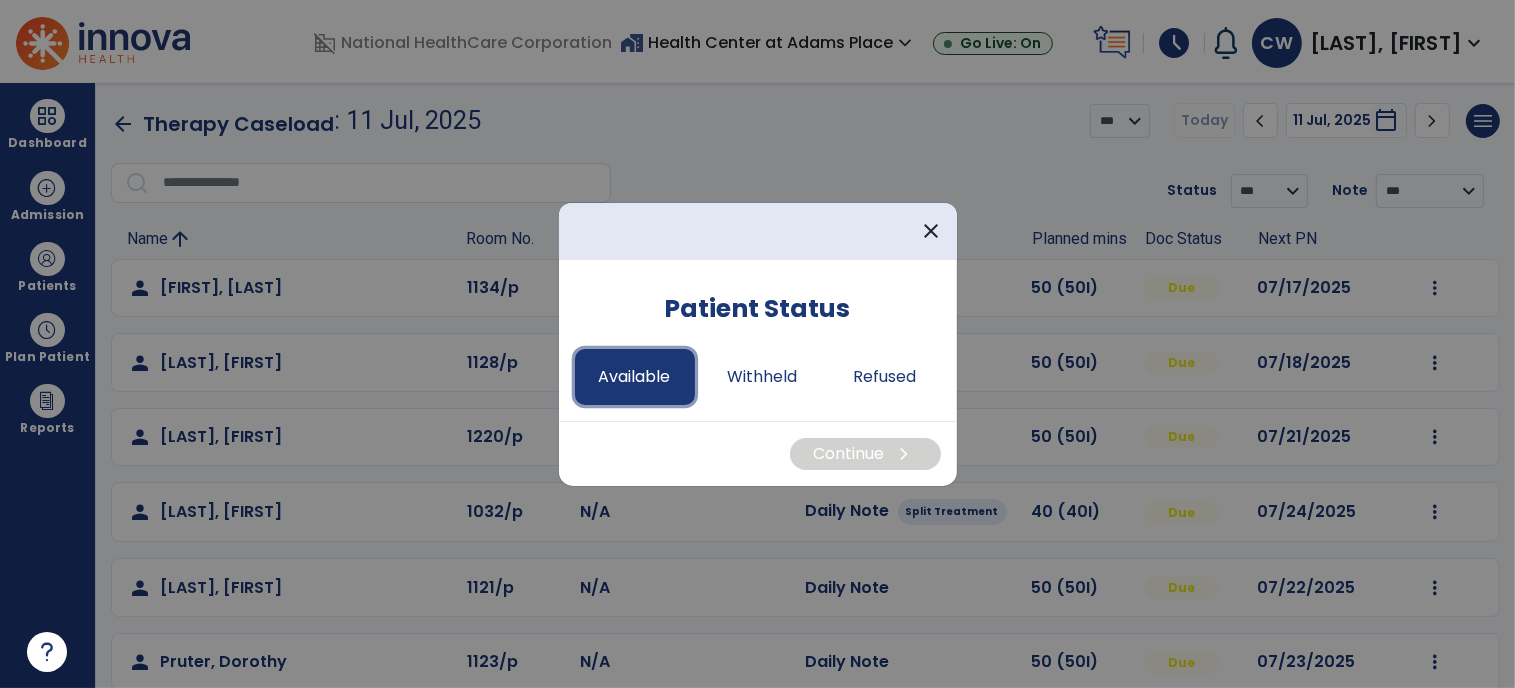 click on "Available" at bounding box center (635, 377) 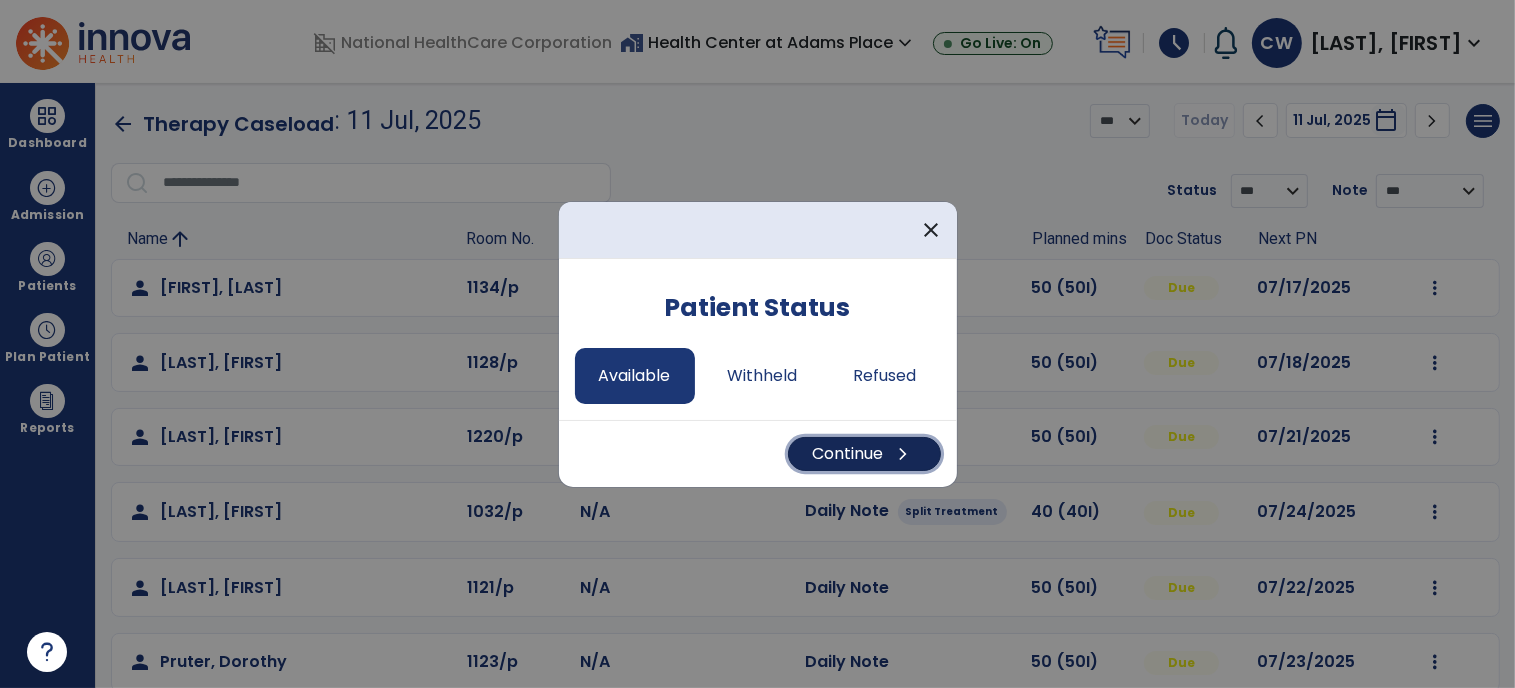 click on "Continue   chevron_right" at bounding box center [864, 454] 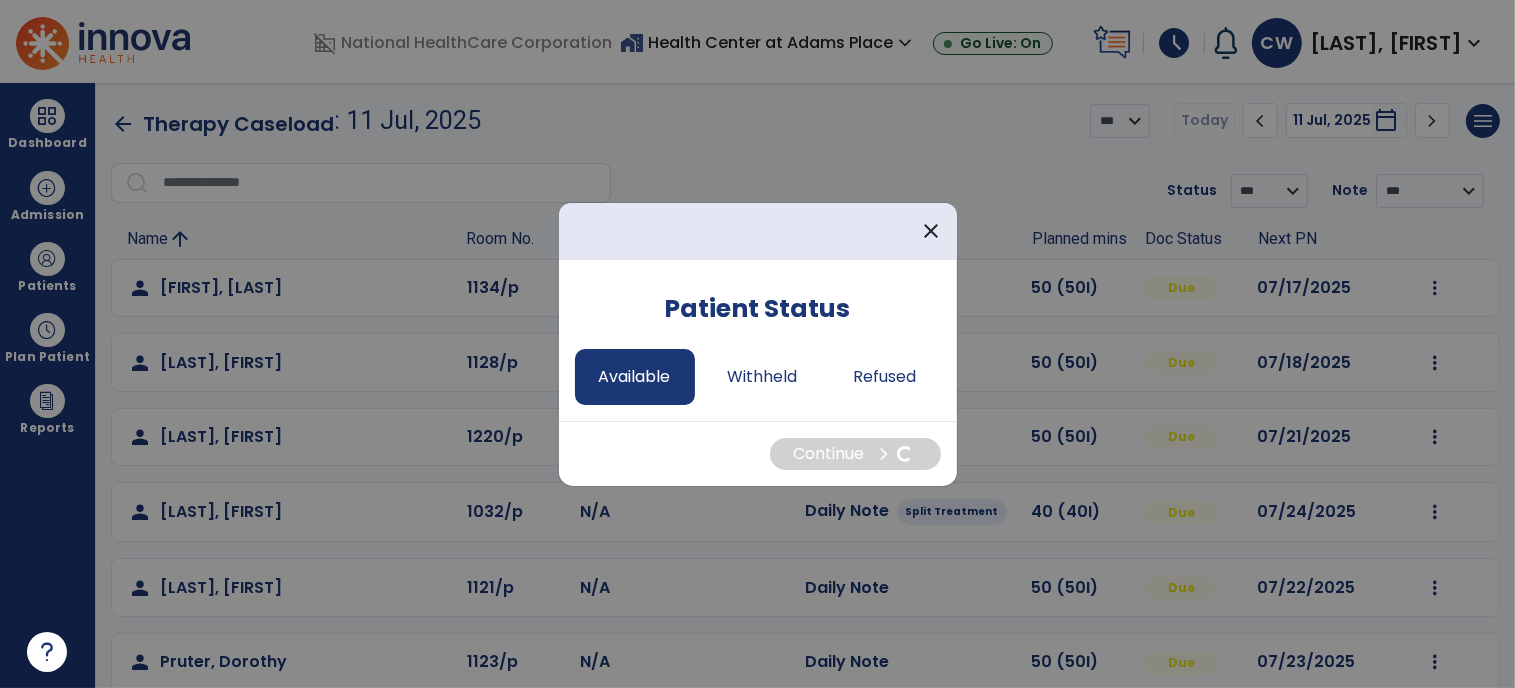 select on "*" 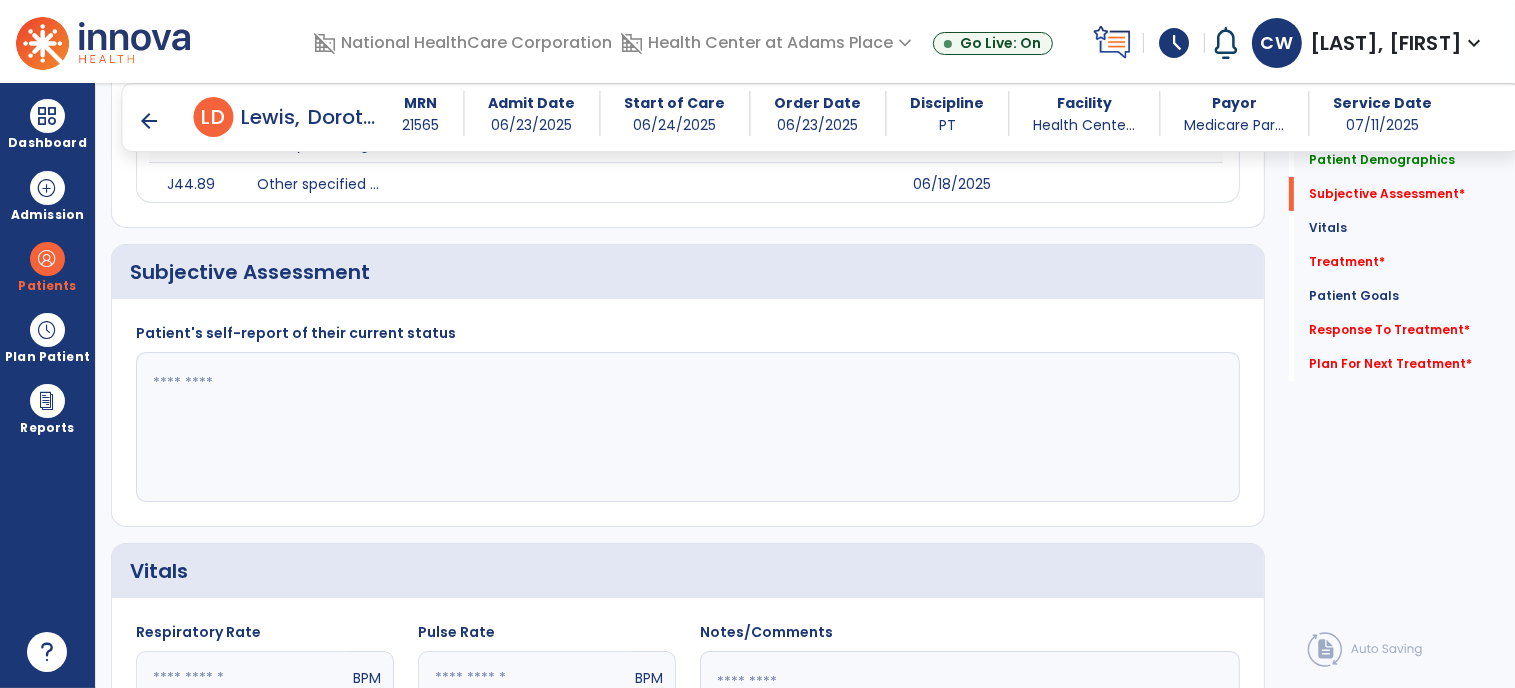 scroll, scrollTop: 366, scrollLeft: 0, axis: vertical 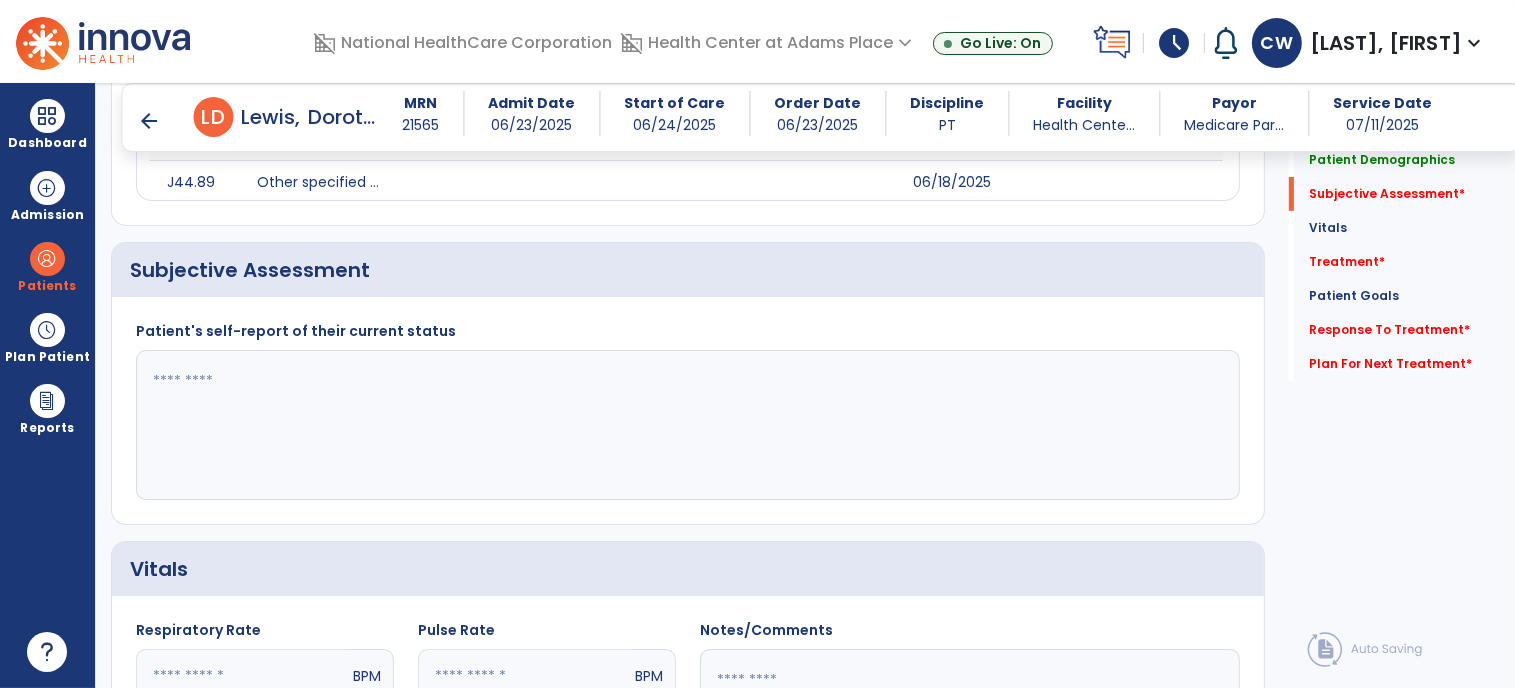 click 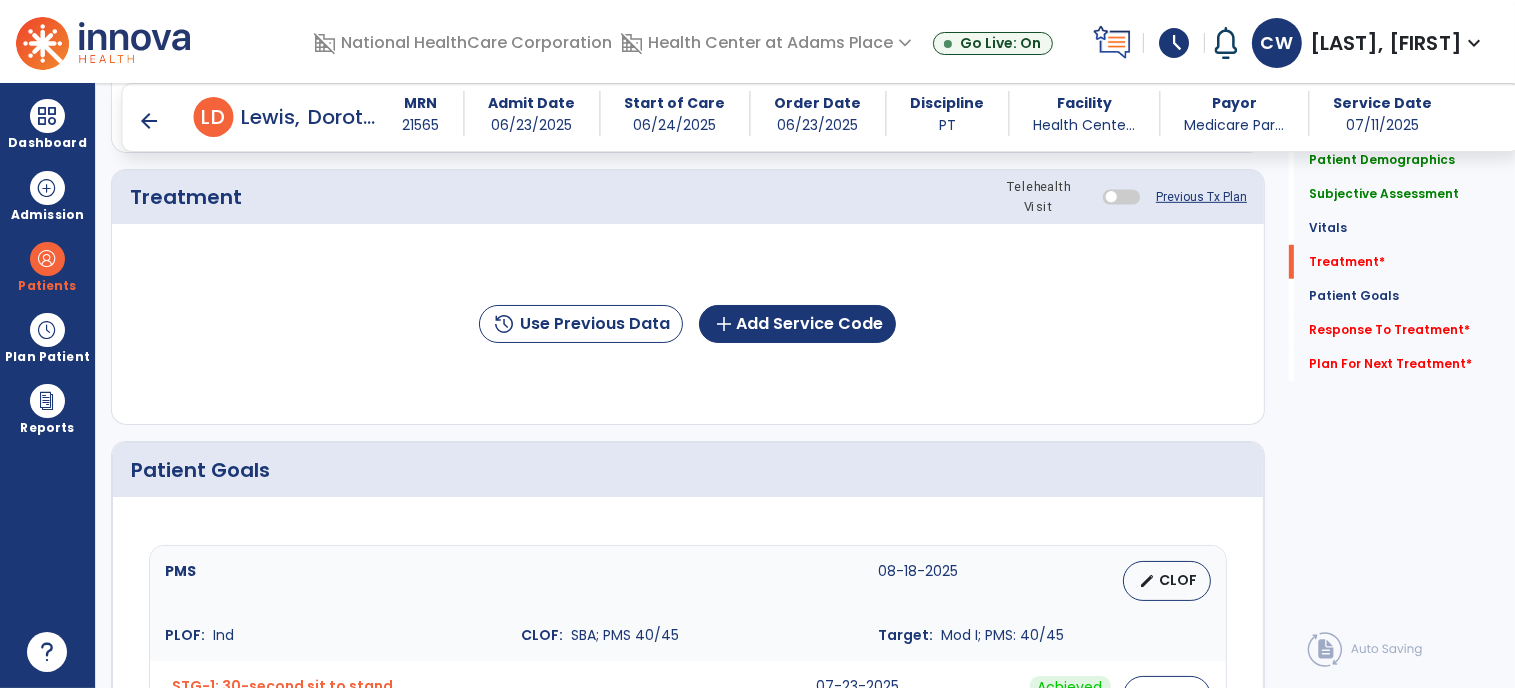 scroll, scrollTop: 1158, scrollLeft: 0, axis: vertical 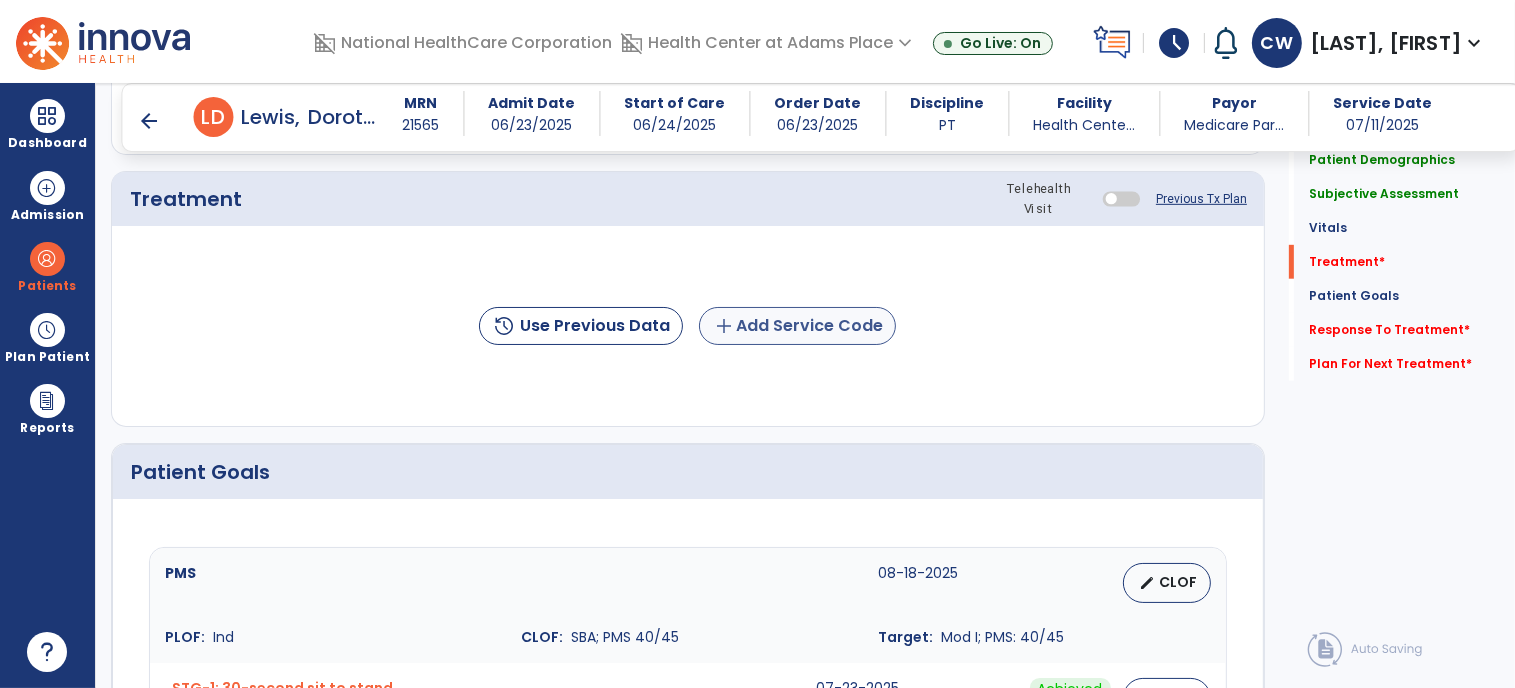 type on "**********" 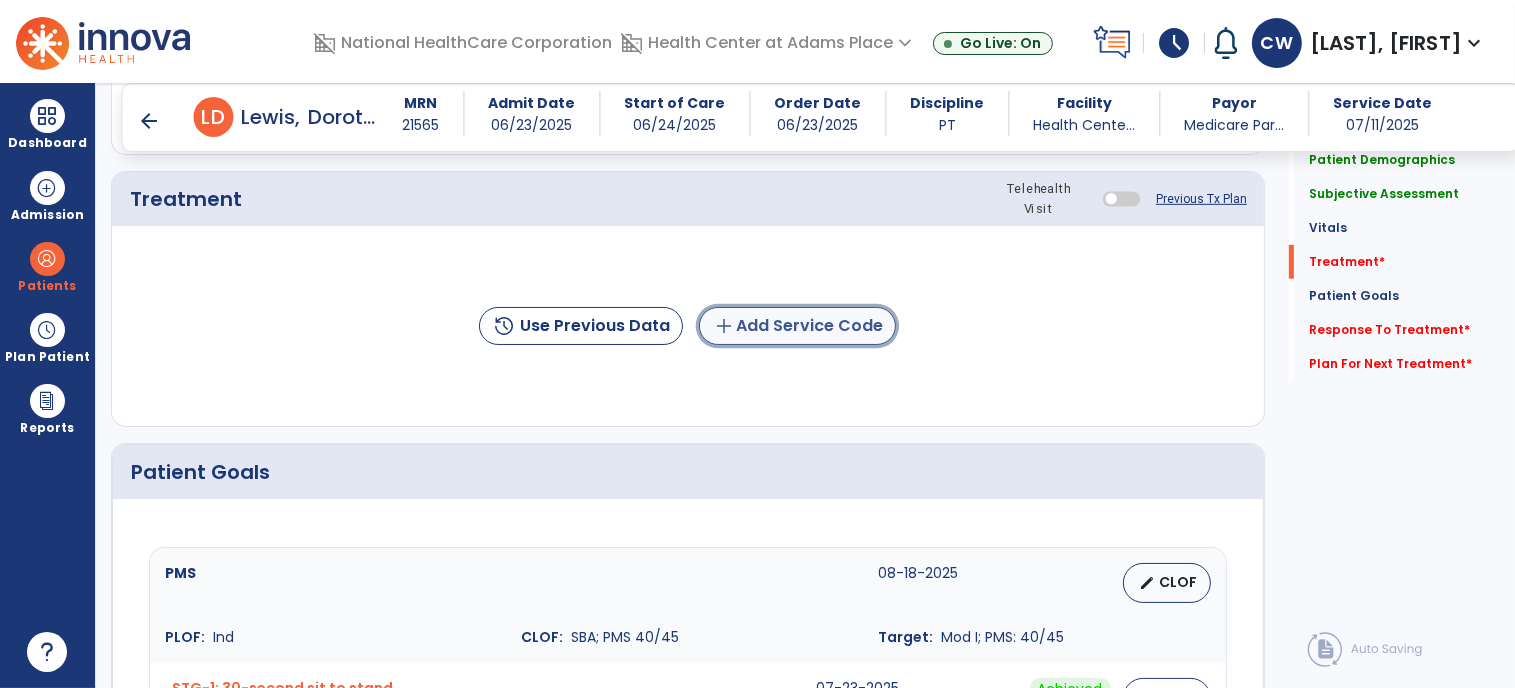 click on "add  Add Service Code" 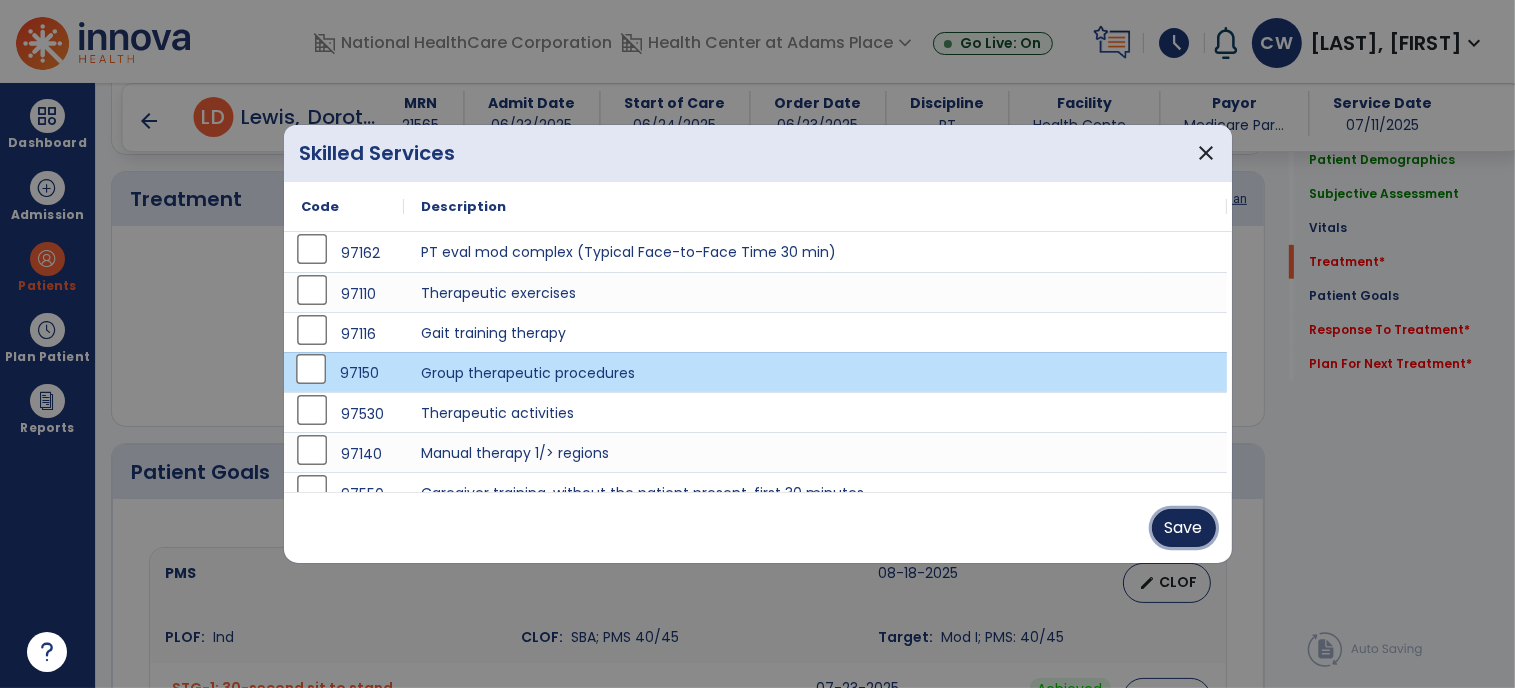click on "Save" at bounding box center (1184, 528) 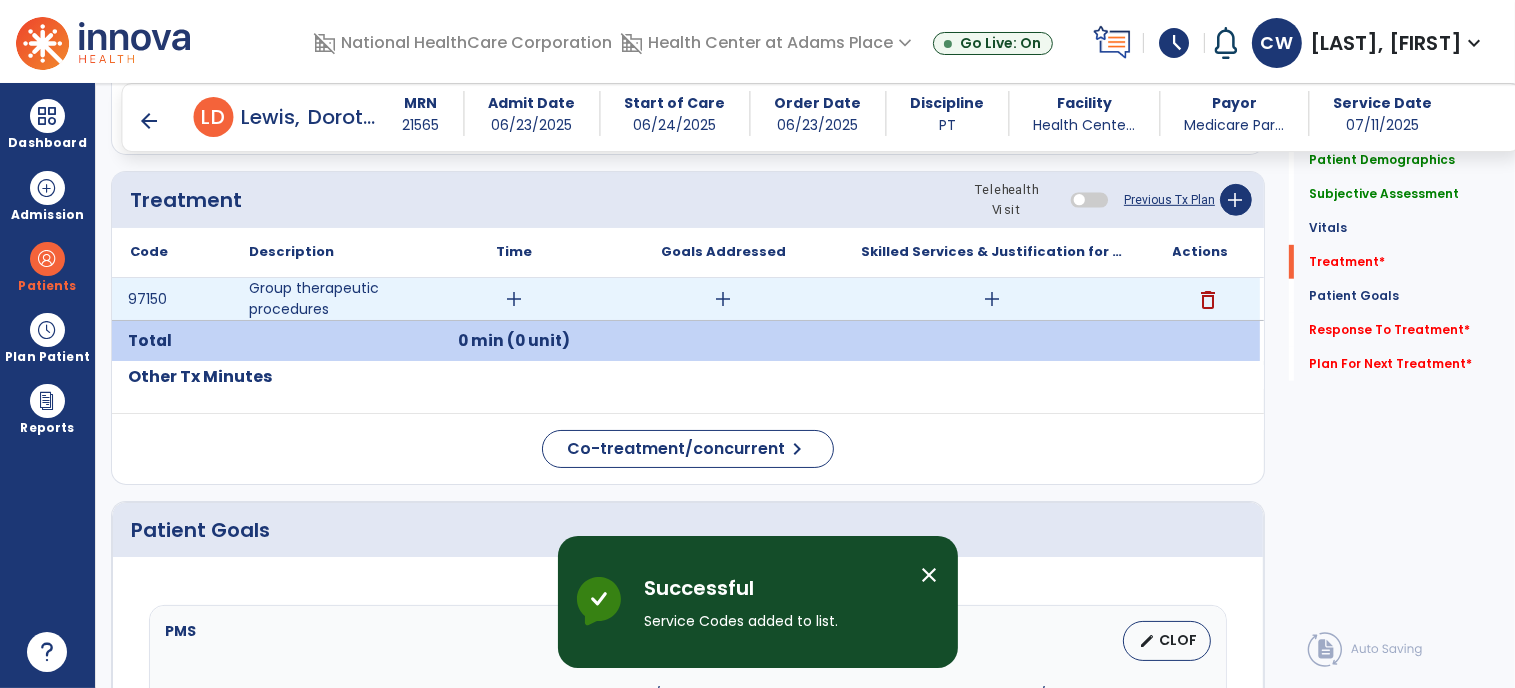 click on "add" at bounding box center [515, 299] 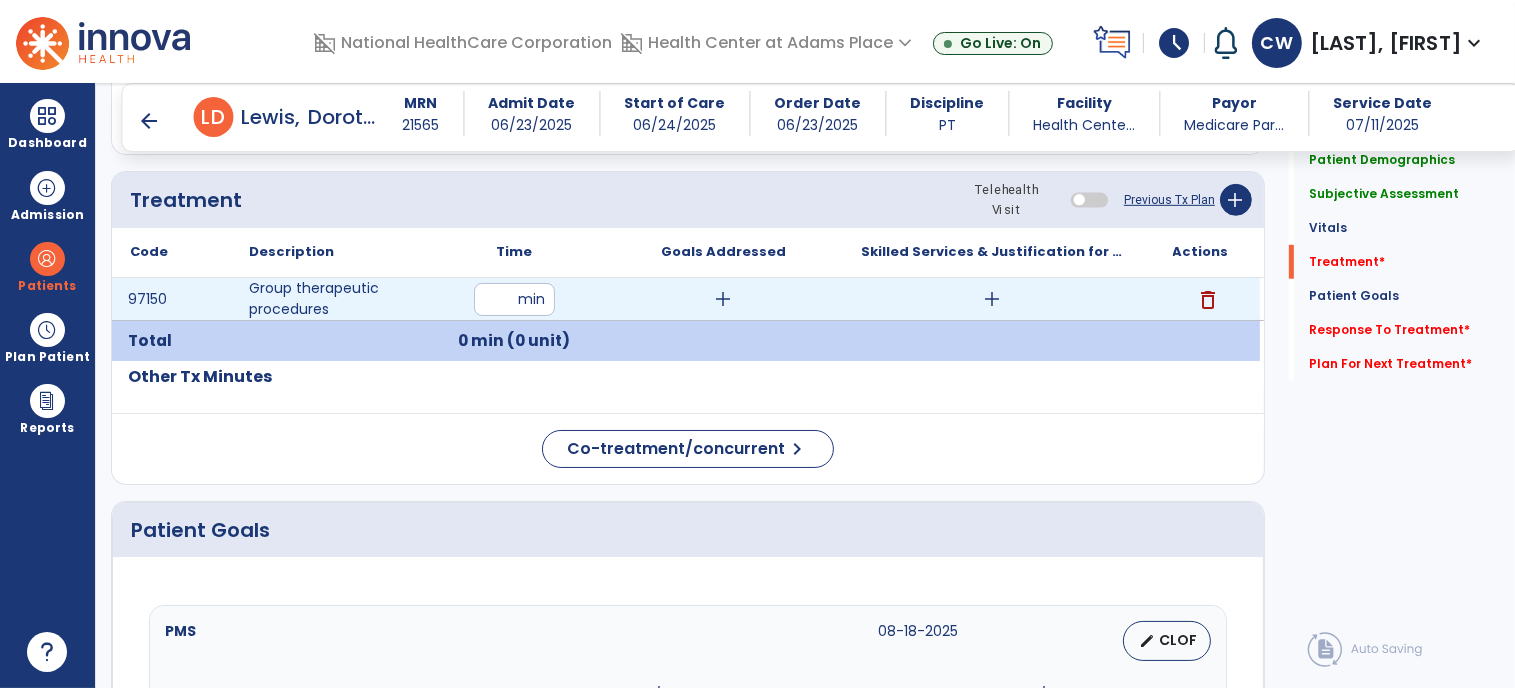 type on "**" 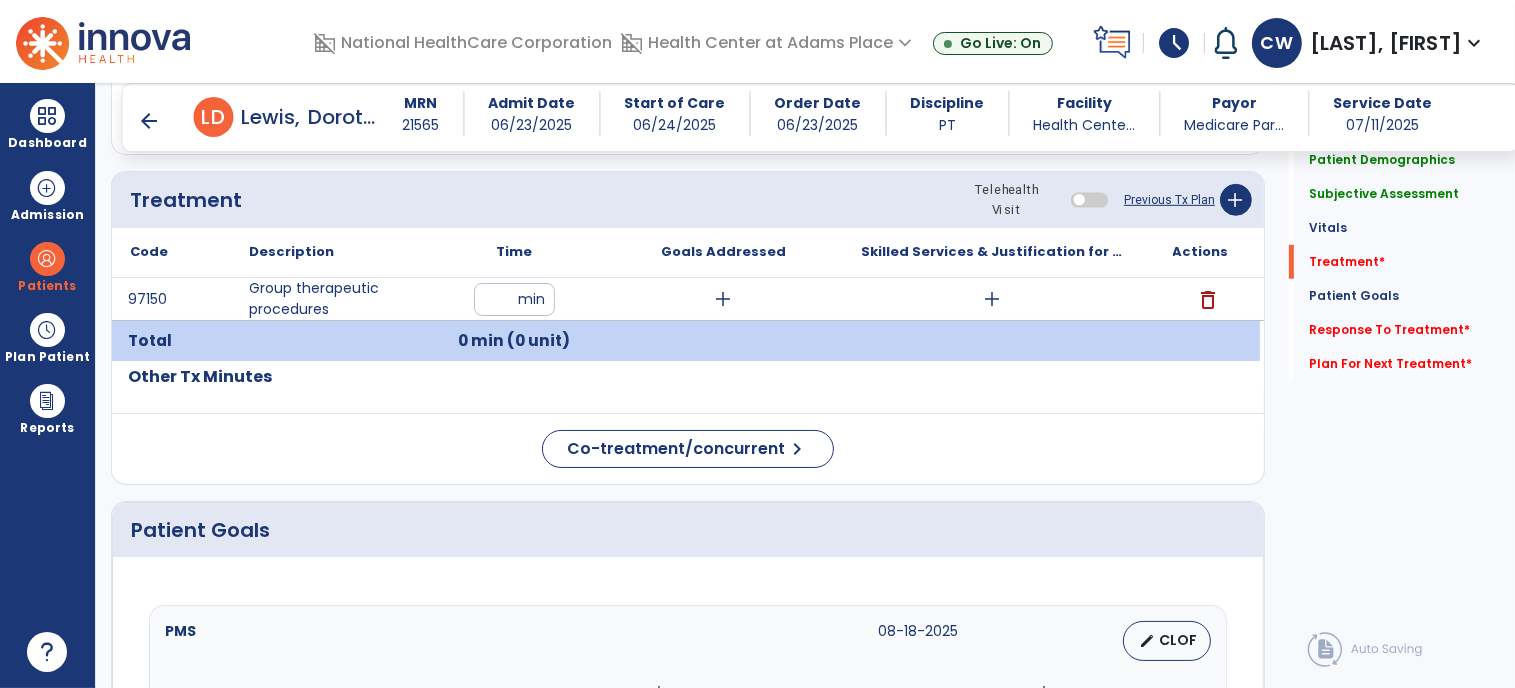 scroll, scrollTop: 1042, scrollLeft: 0, axis: vertical 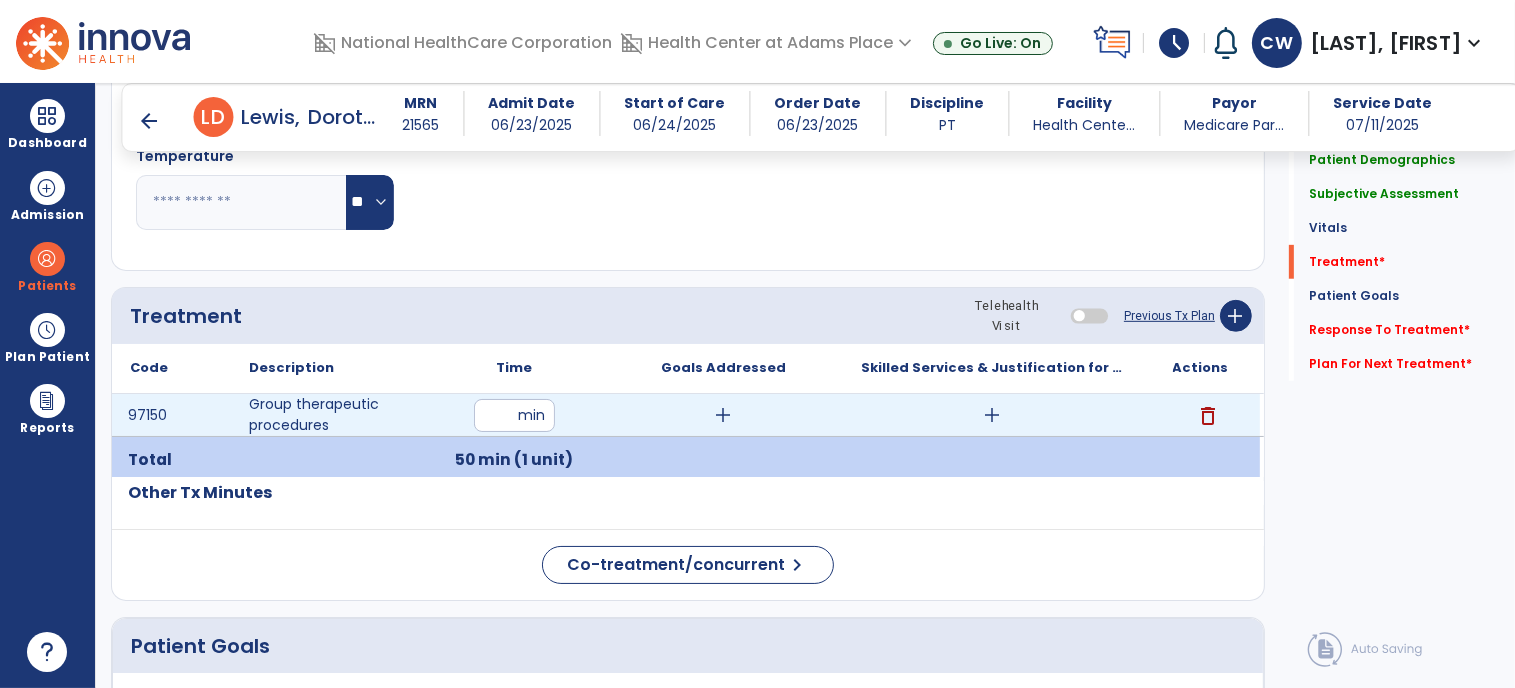 click on "add" at bounding box center [992, 415] 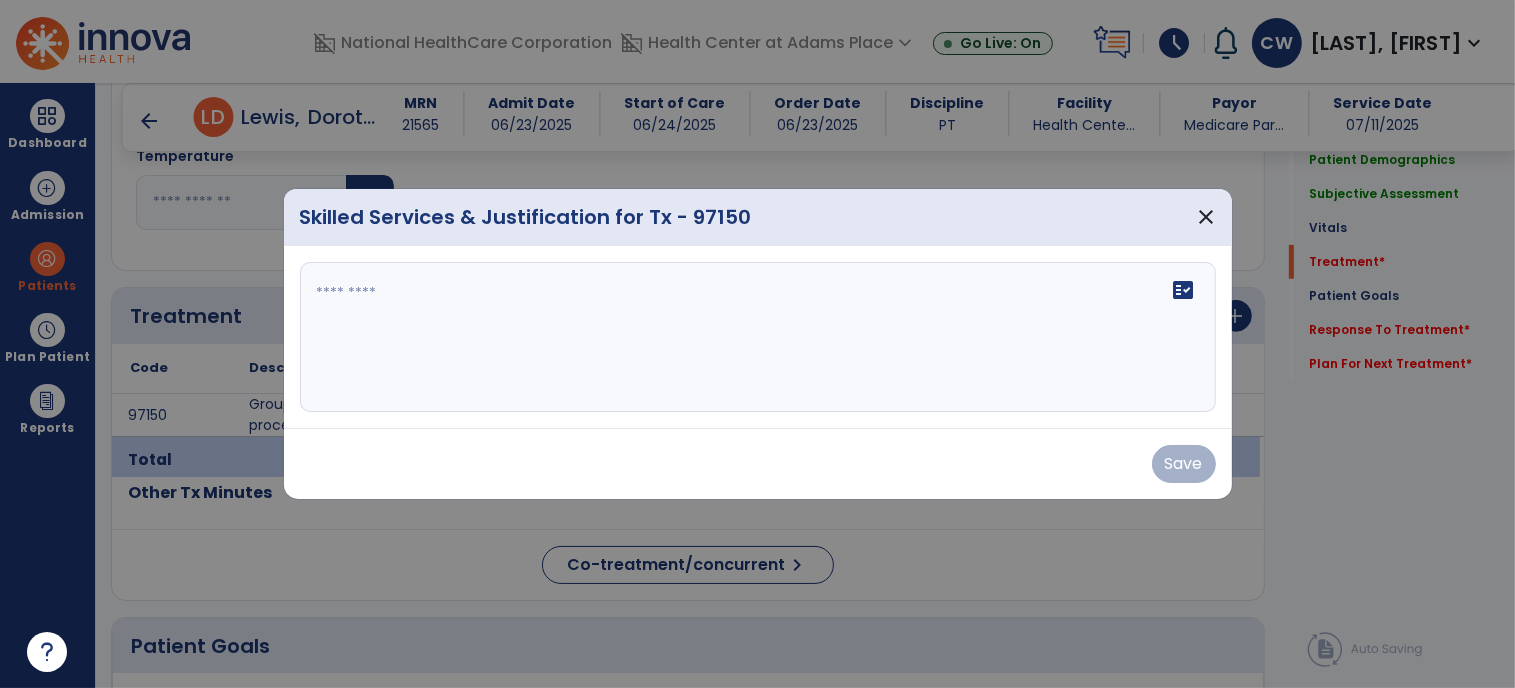 click on "fact_check" at bounding box center [758, 337] 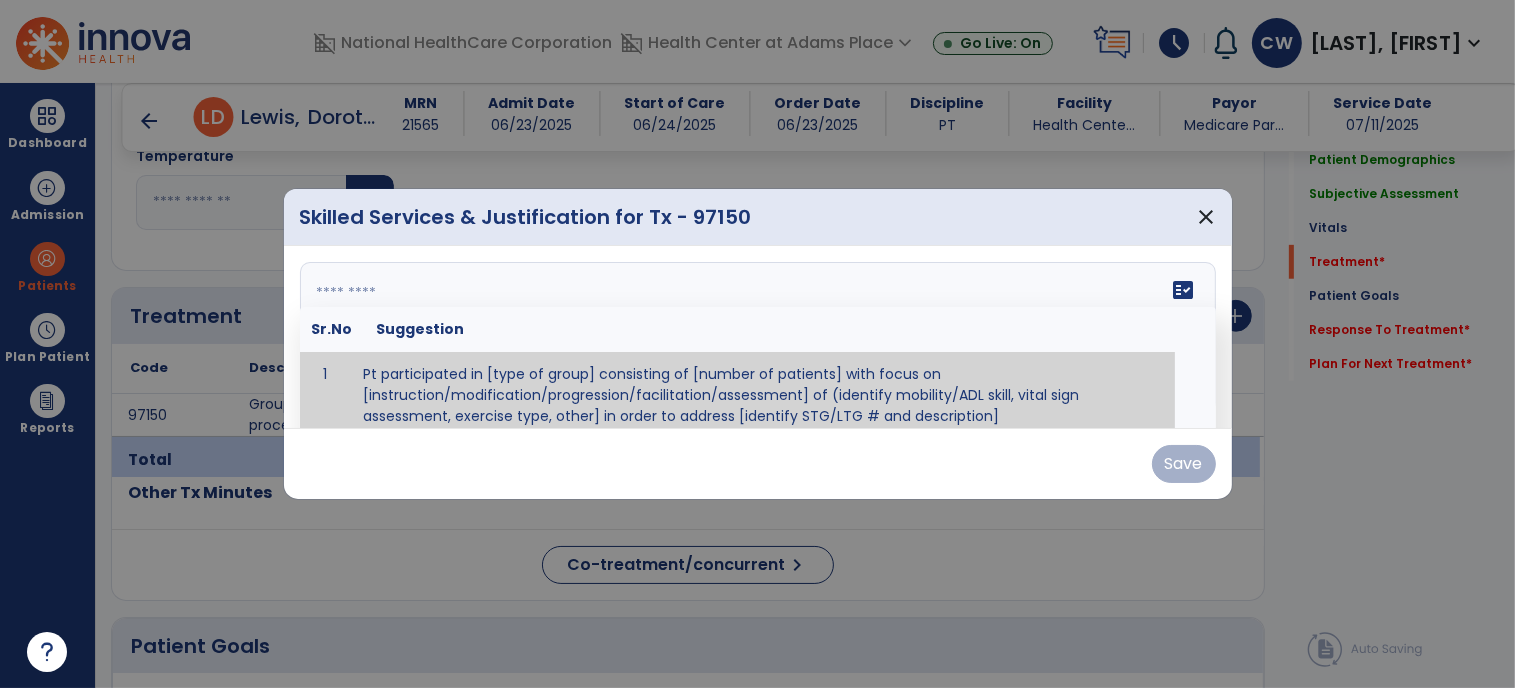 scroll, scrollTop: 12, scrollLeft: 0, axis: vertical 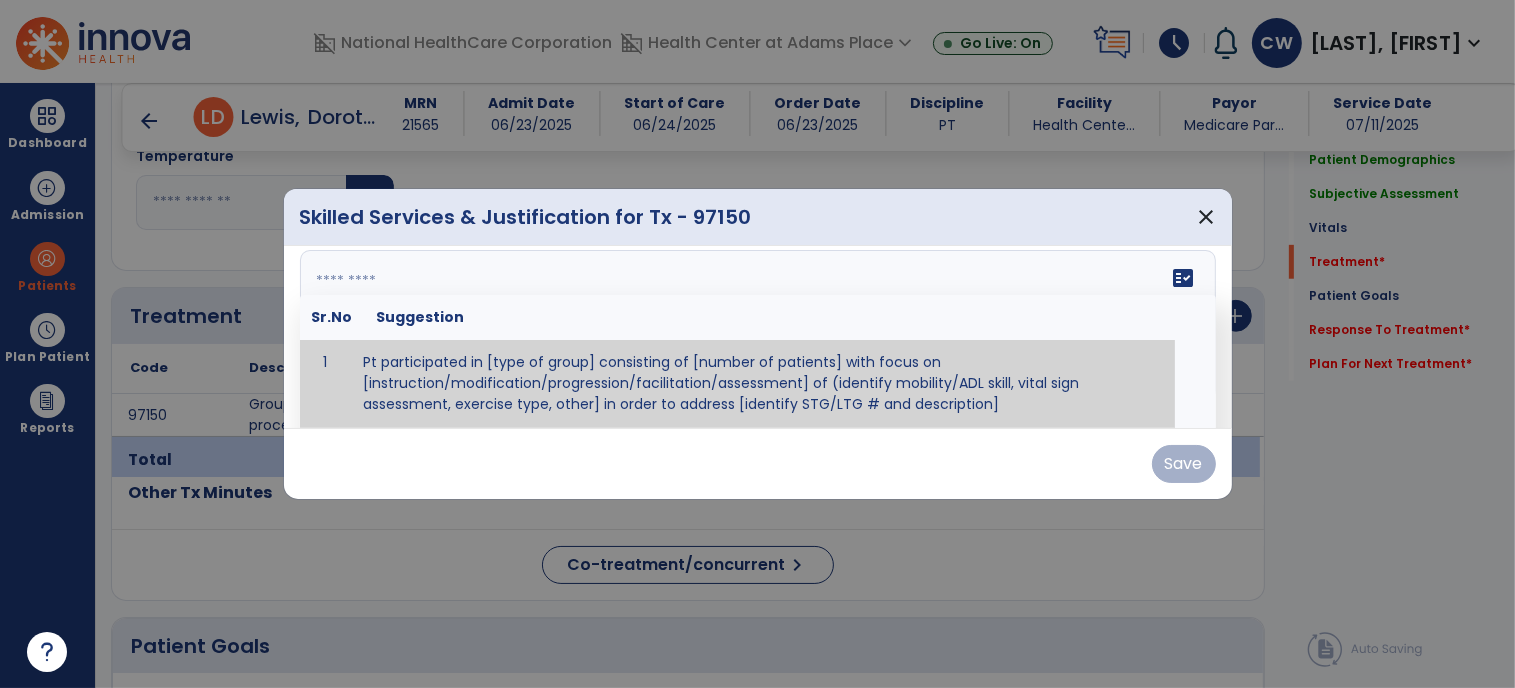 paste on "**********" 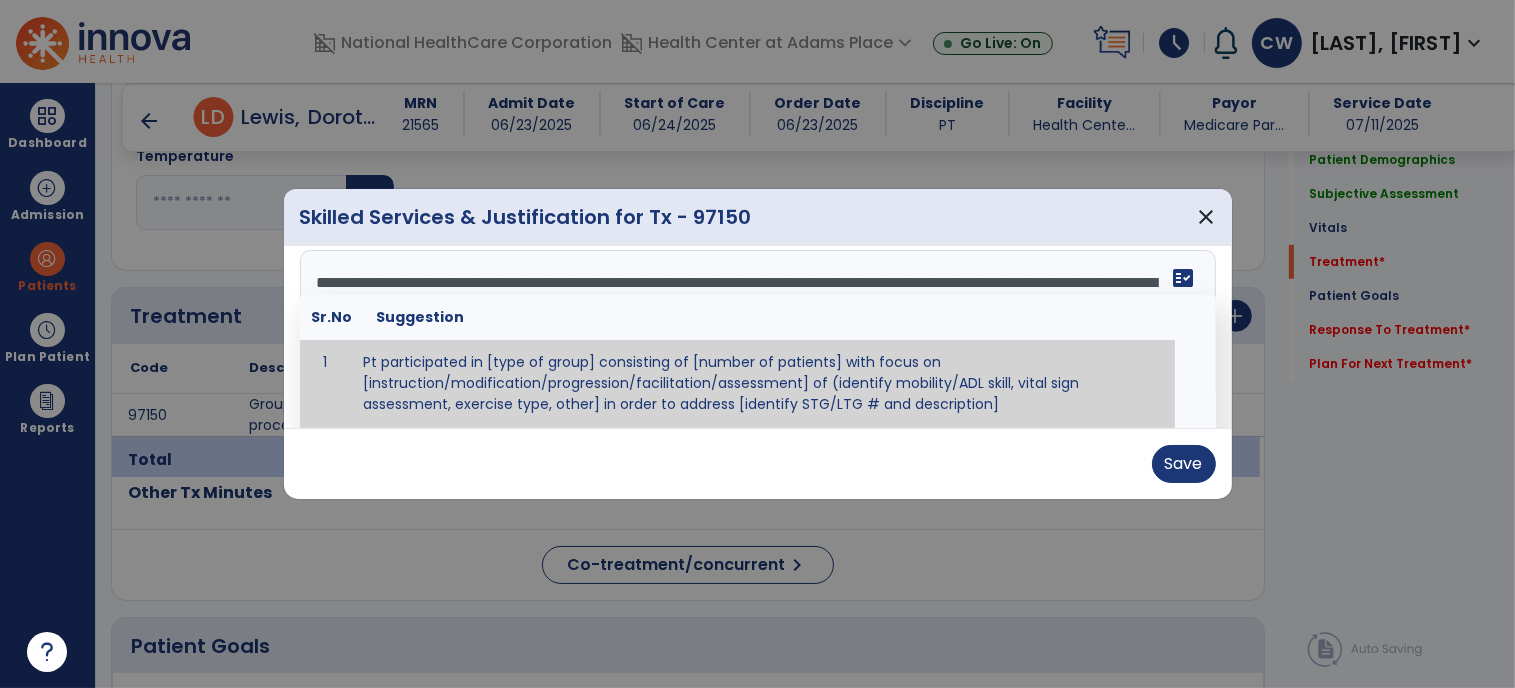 scroll, scrollTop: 160, scrollLeft: 0, axis: vertical 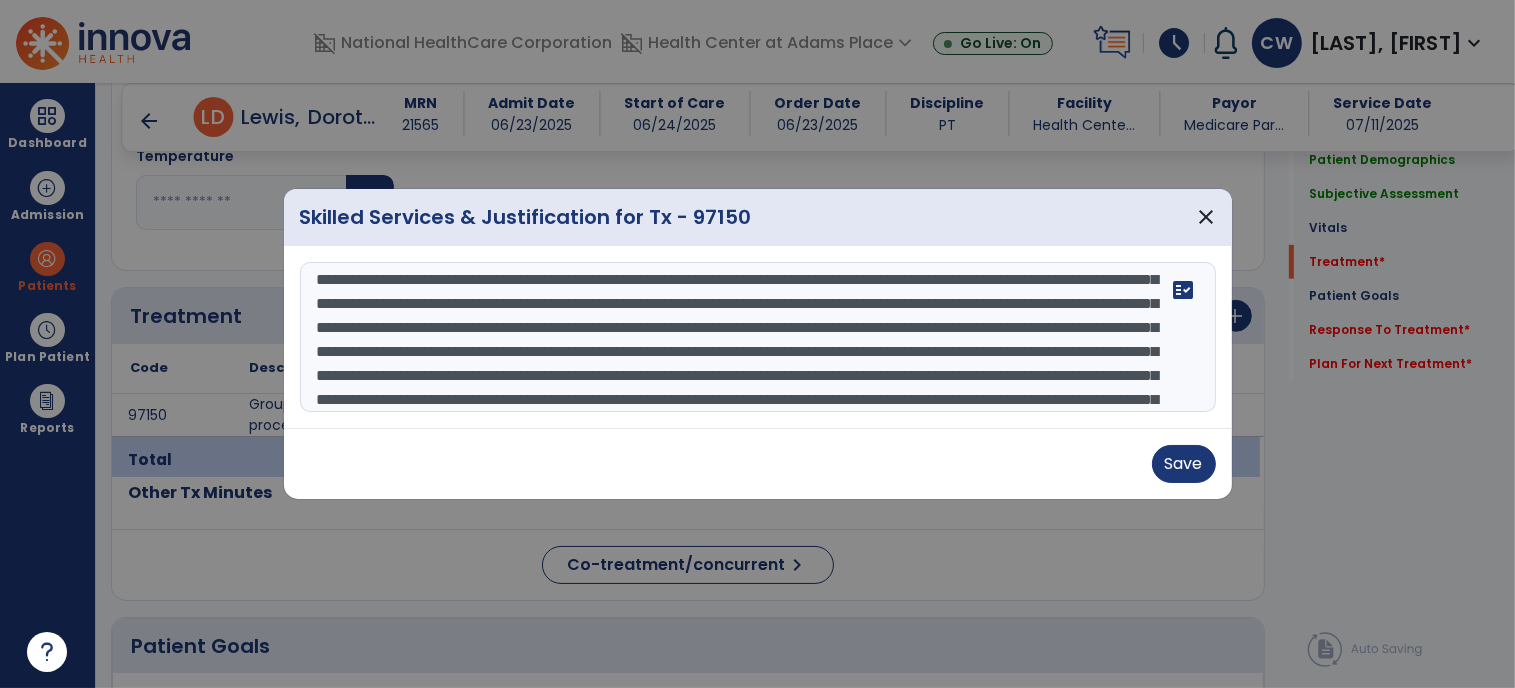click at bounding box center (758, 337) 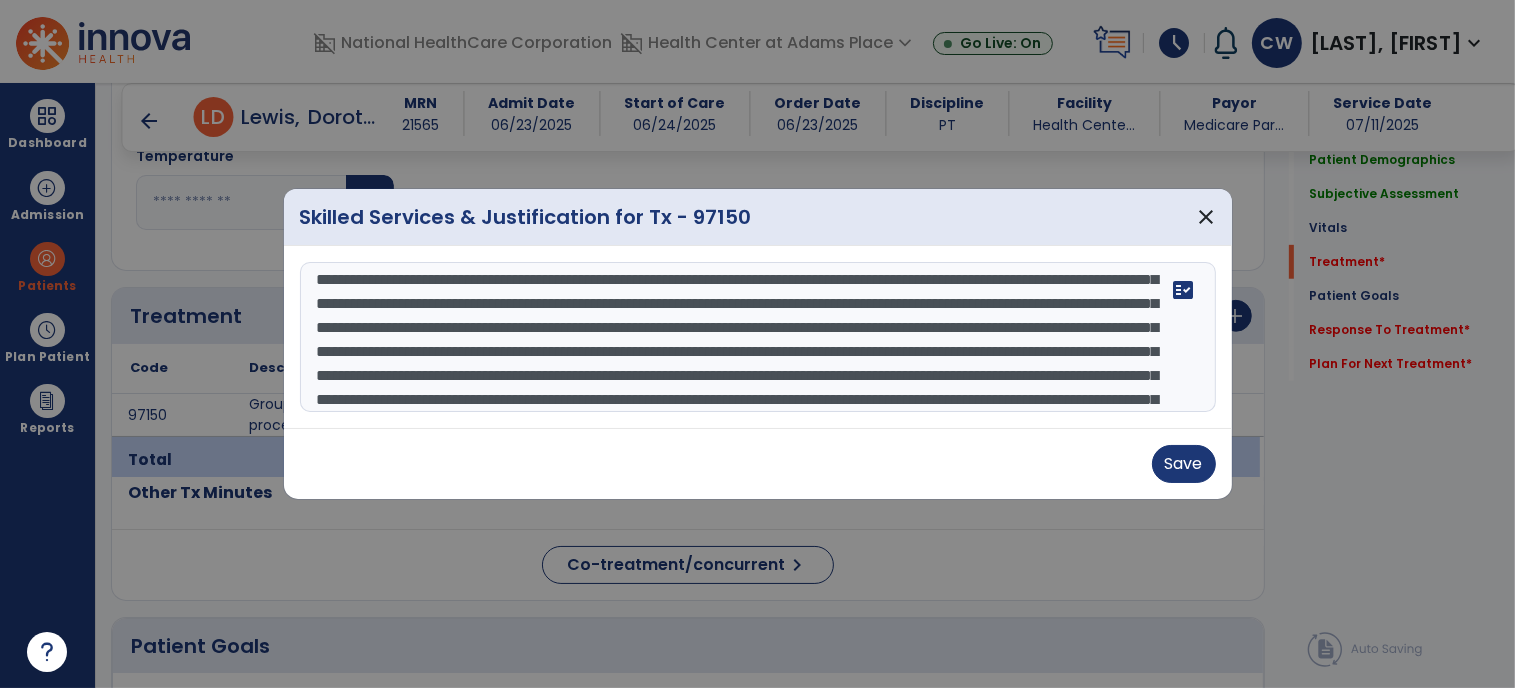 drag, startPoint x: 795, startPoint y: 351, endPoint x: 714, endPoint y: 343, distance: 81.394104 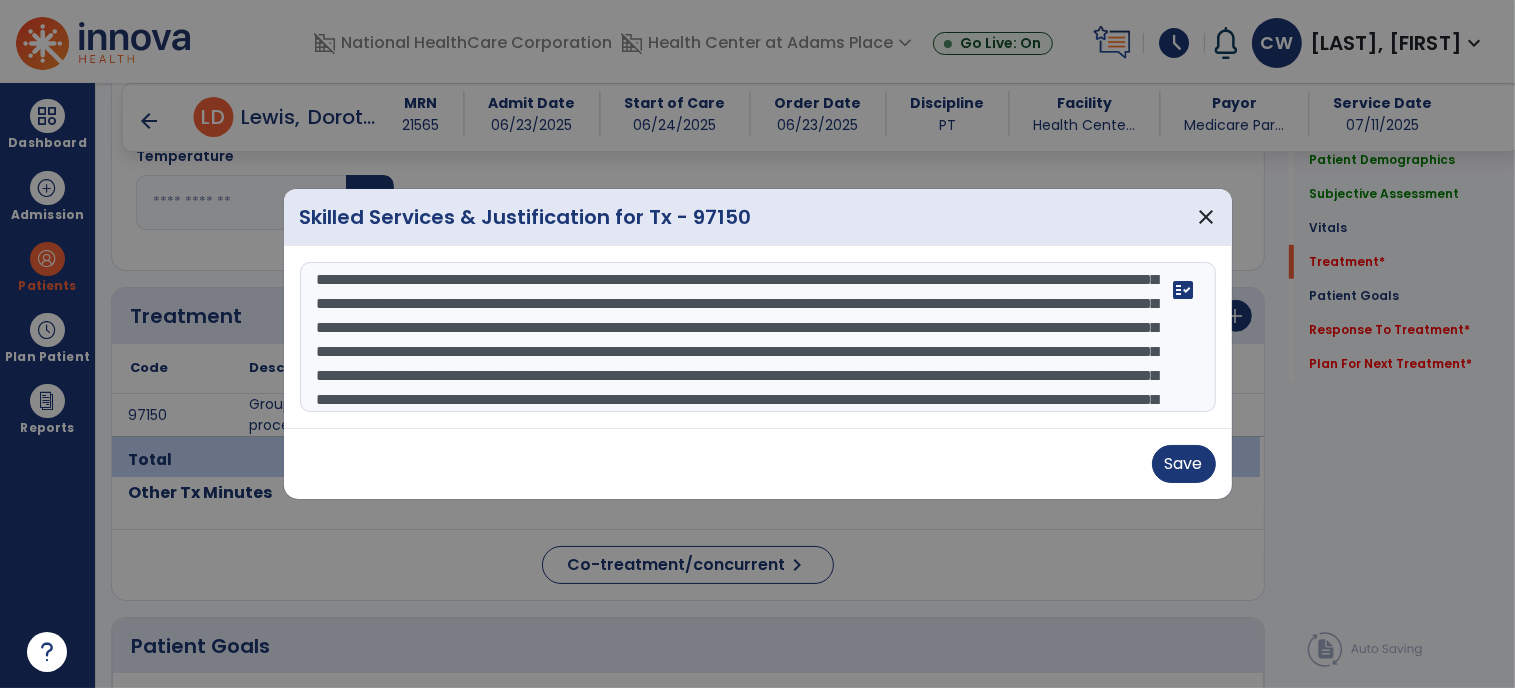 click at bounding box center [758, 337] 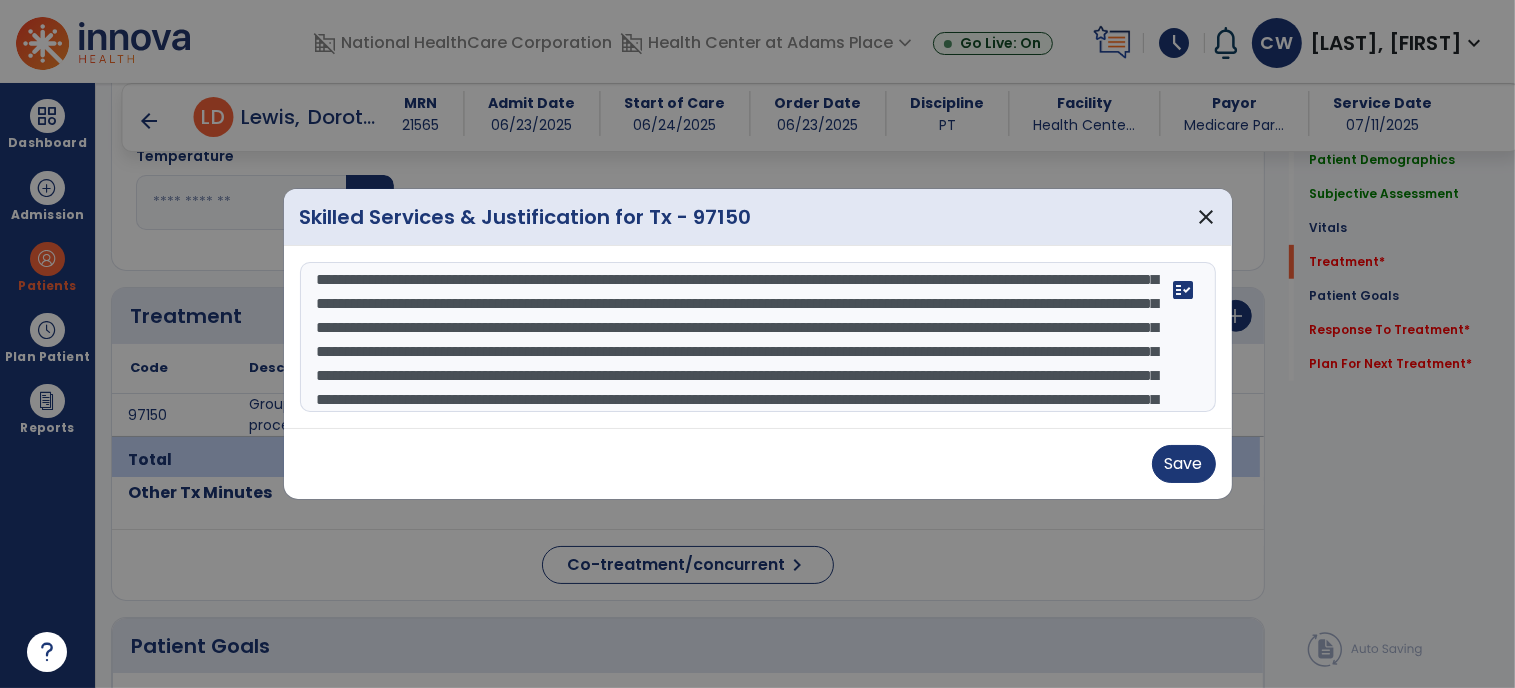scroll, scrollTop: 158, scrollLeft: 0, axis: vertical 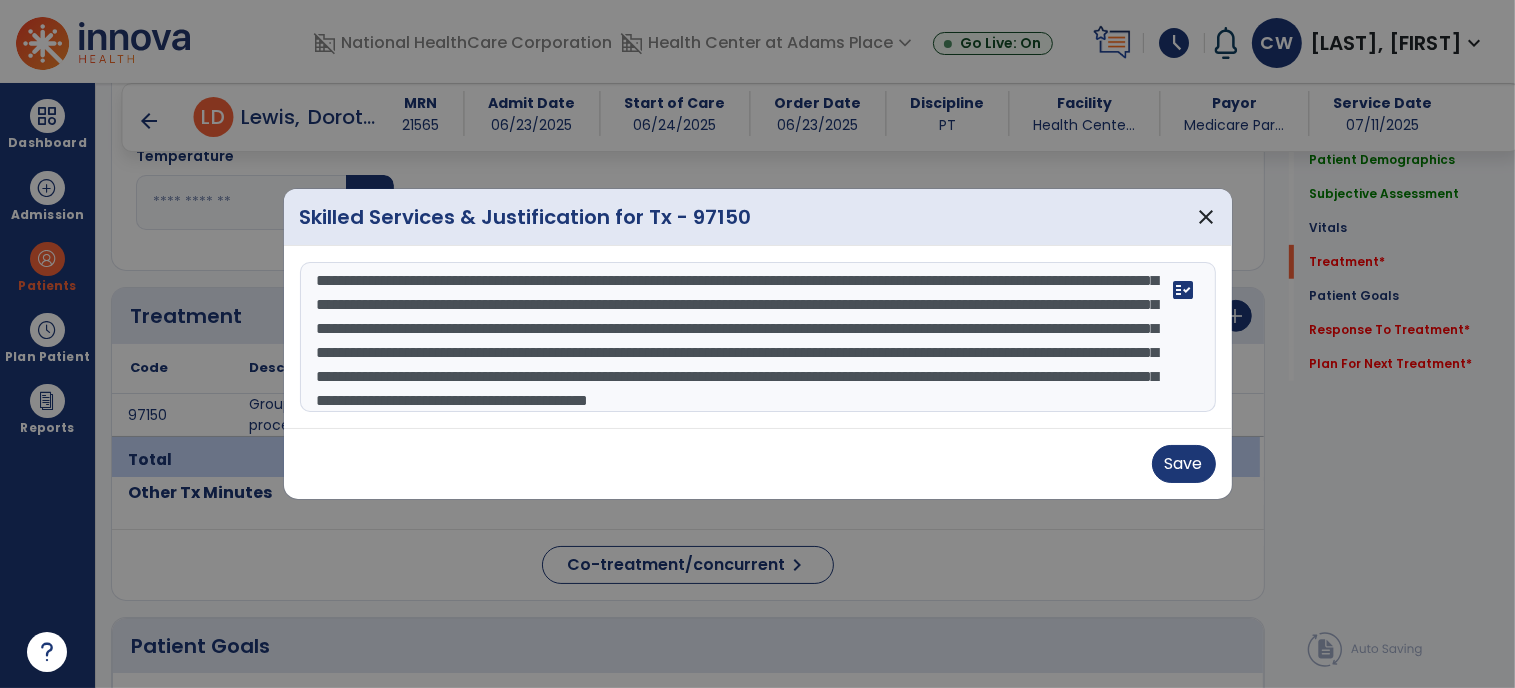drag, startPoint x: 565, startPoint y: 354, endPoint x: 527, endPoint y: 351, distance: 38.118237 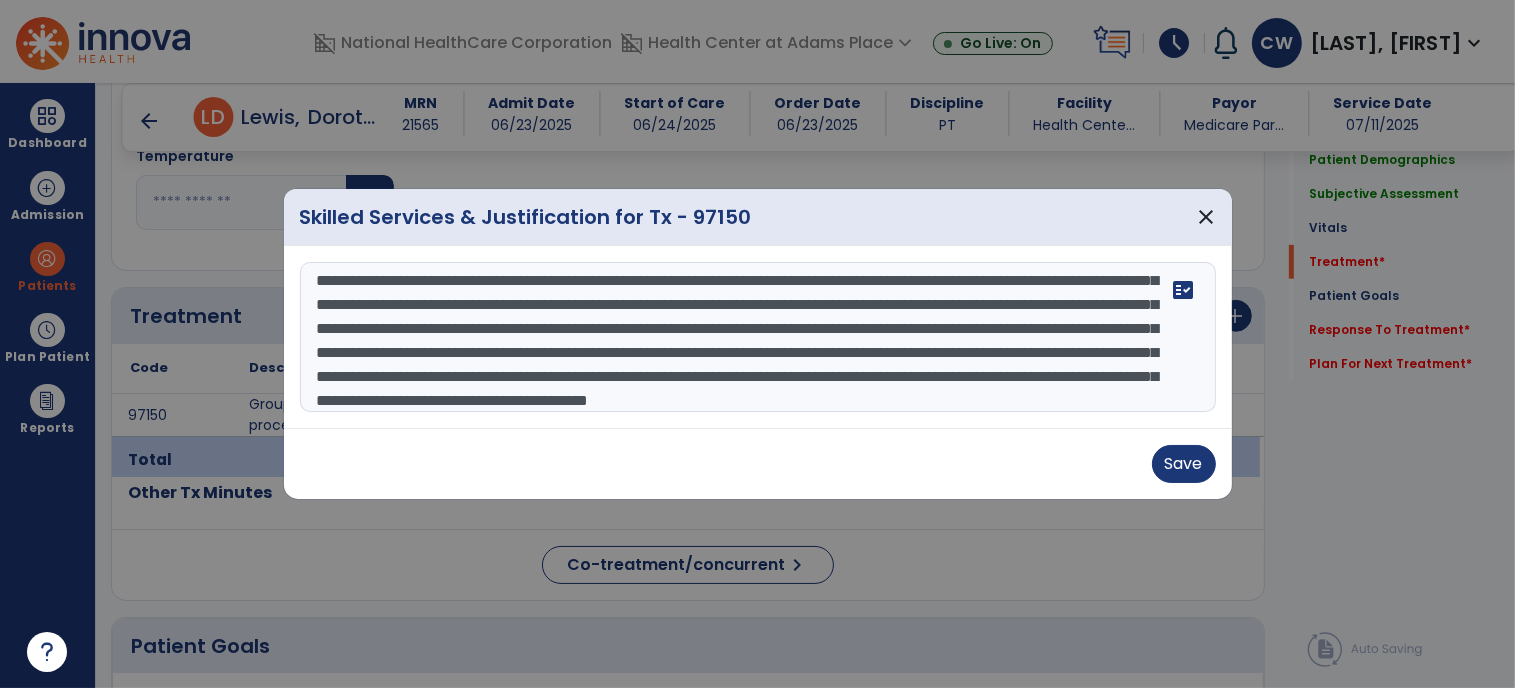 click at bounding box center [758, 337] 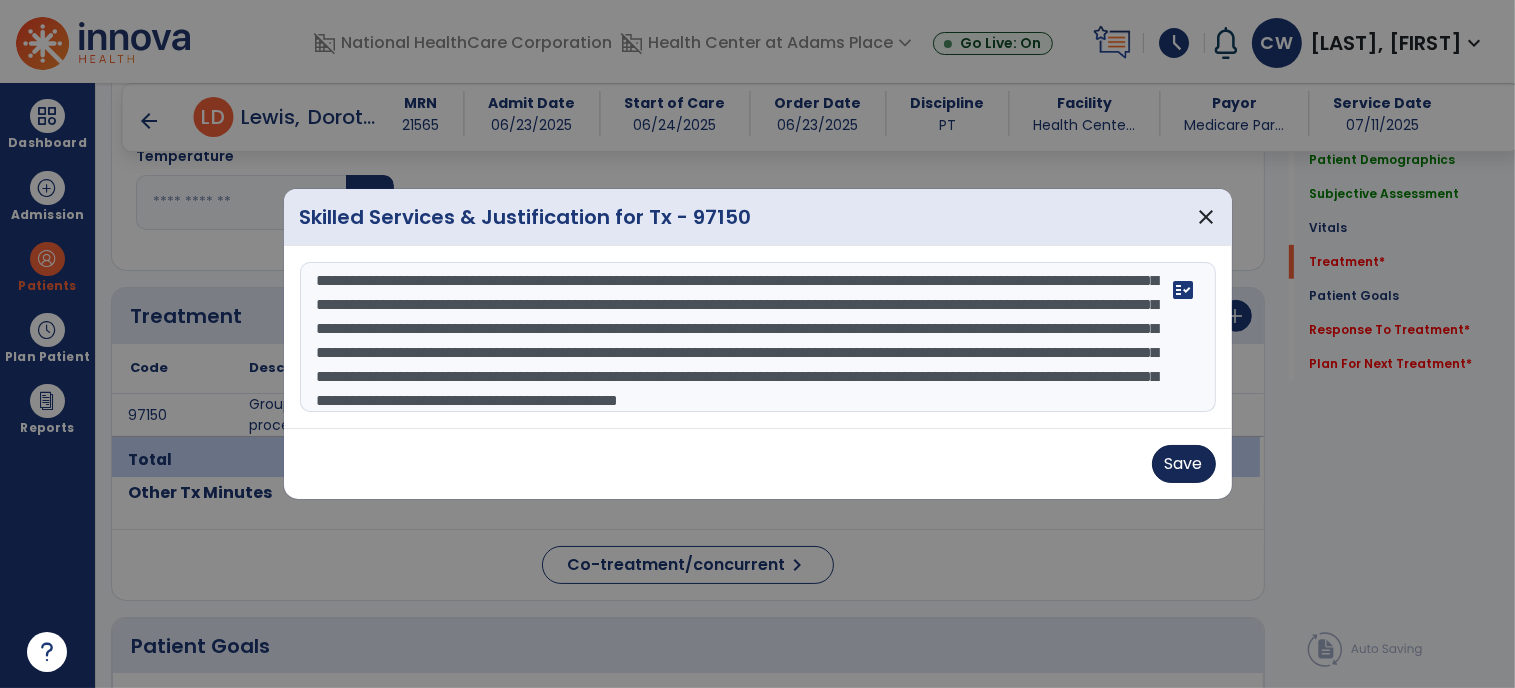 type on "**********" 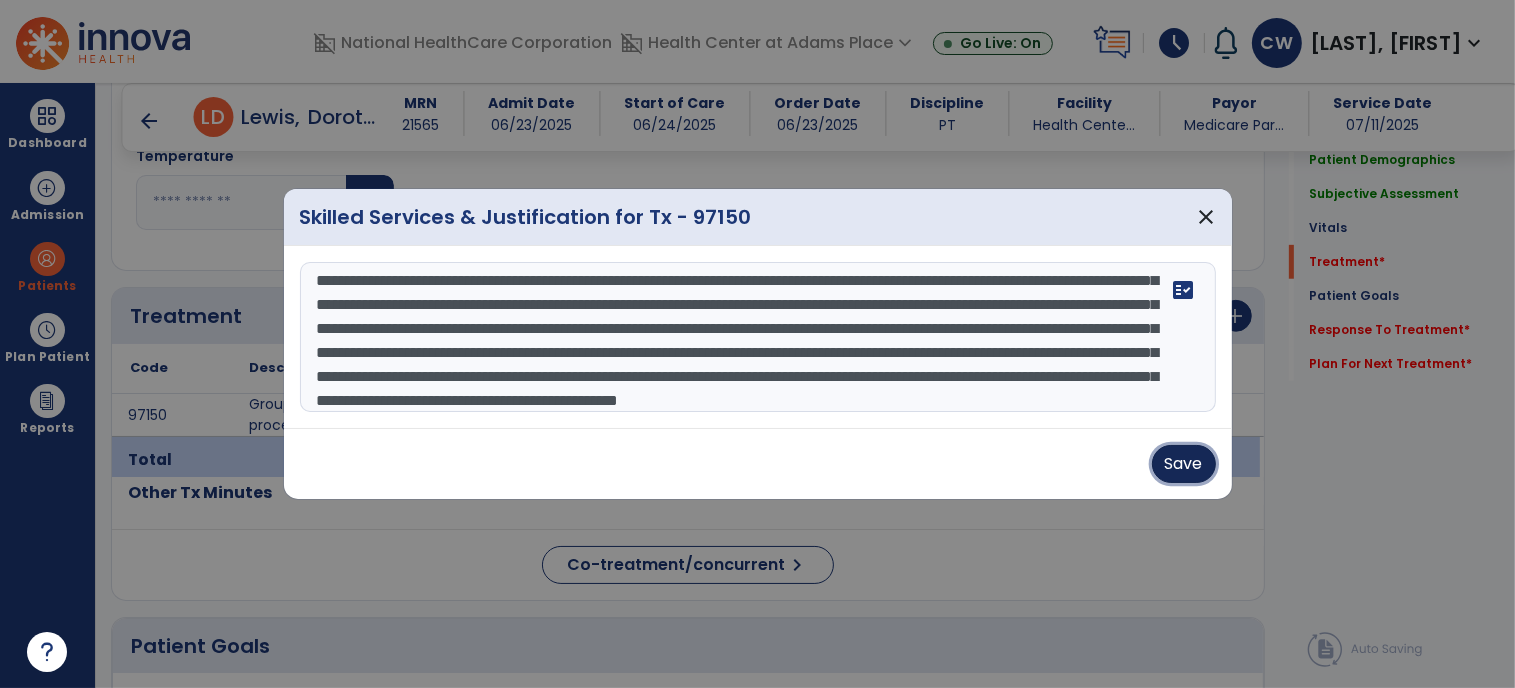 click on "Save" at bounding box center [1184, 464] 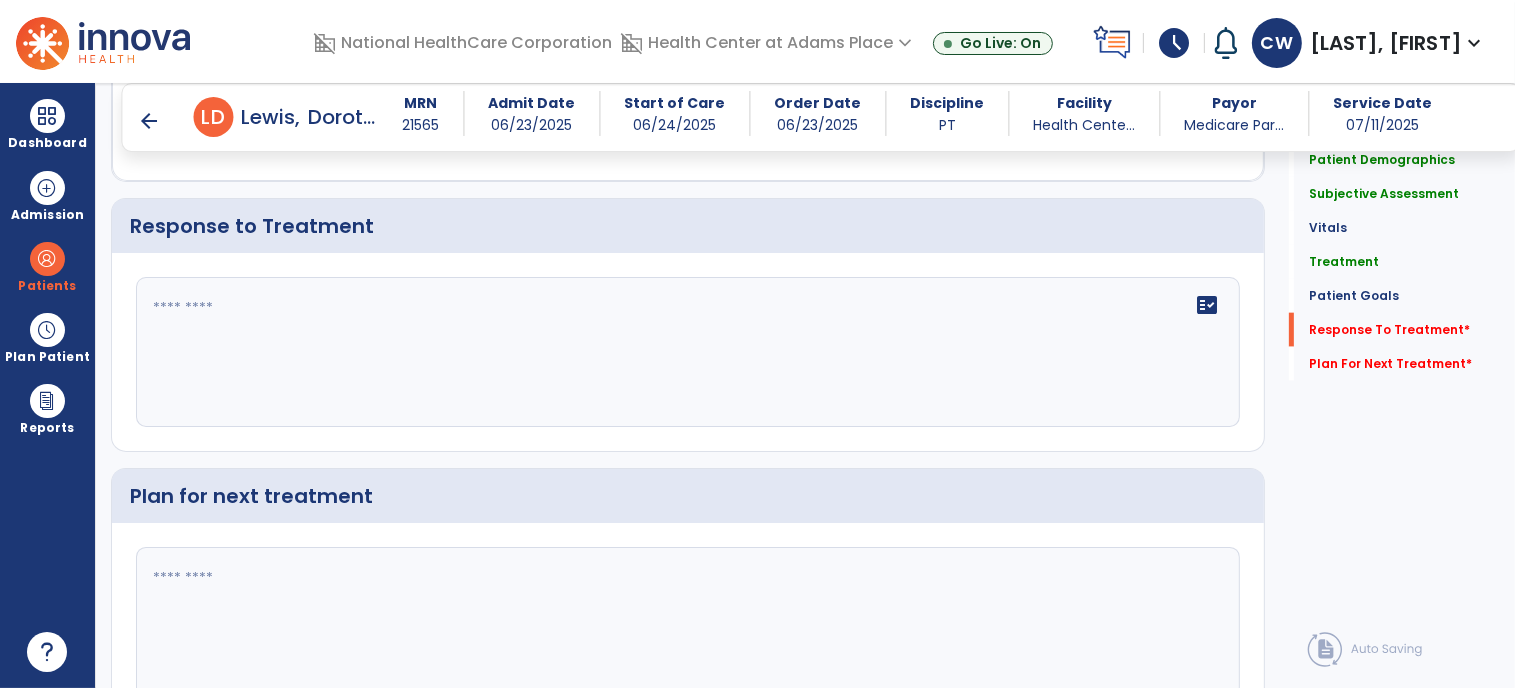 scroll, scrollTop: 2455, scrollLeft: 0, axis: vertical 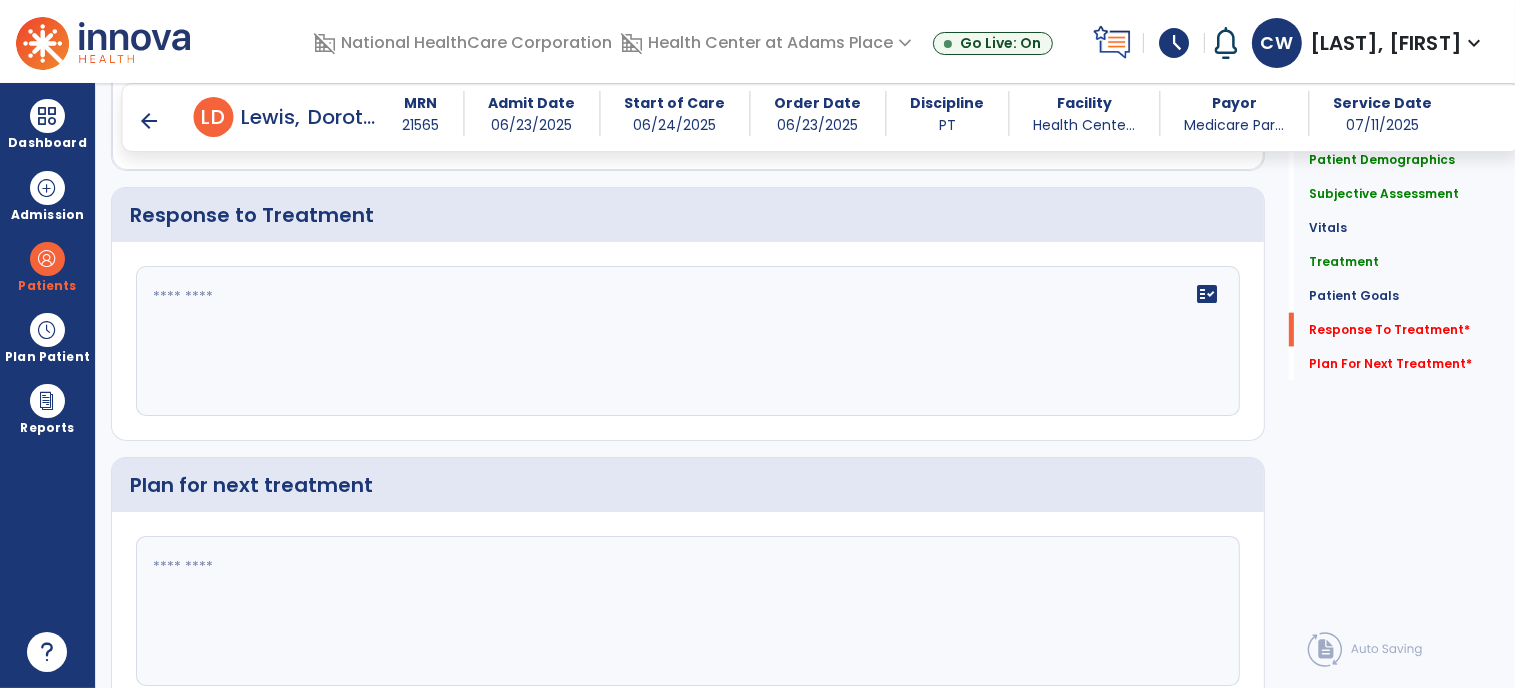 click on "fact_check" 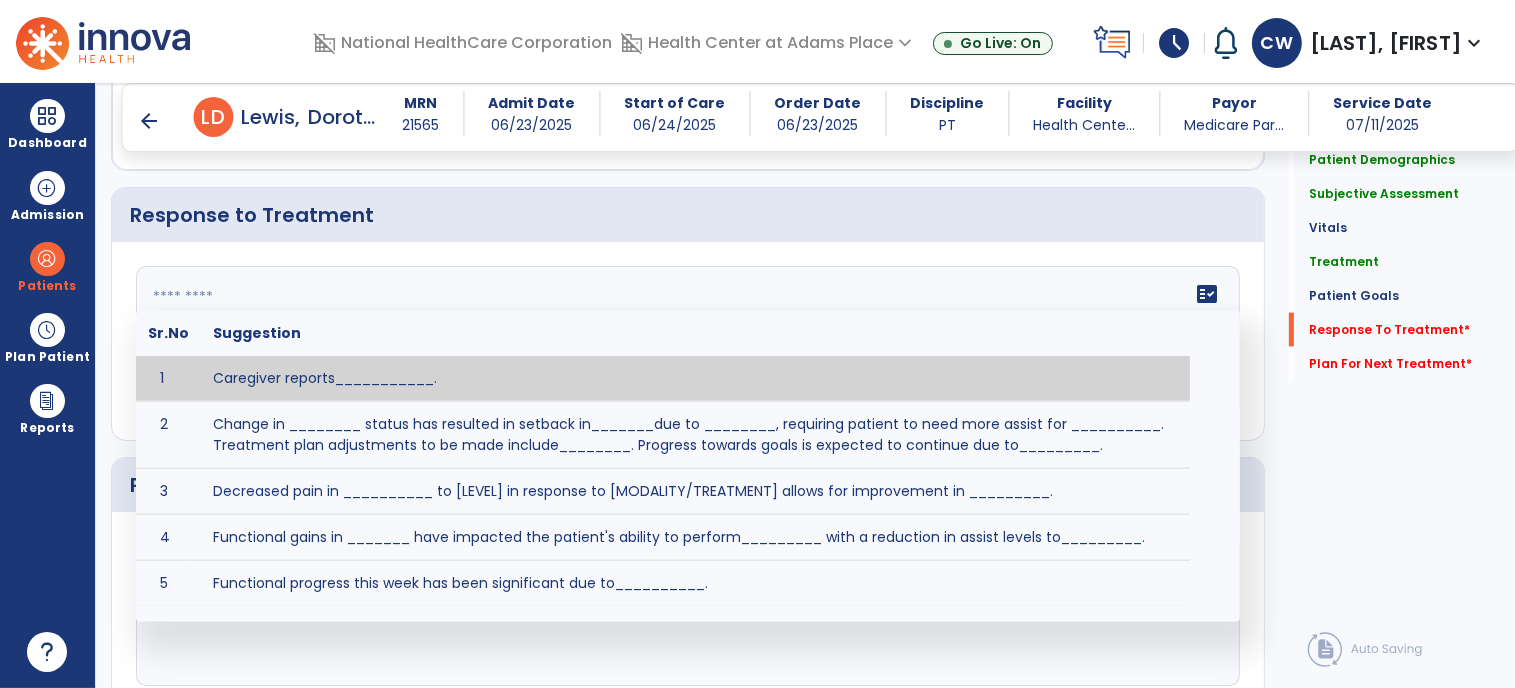 paste on "**********" 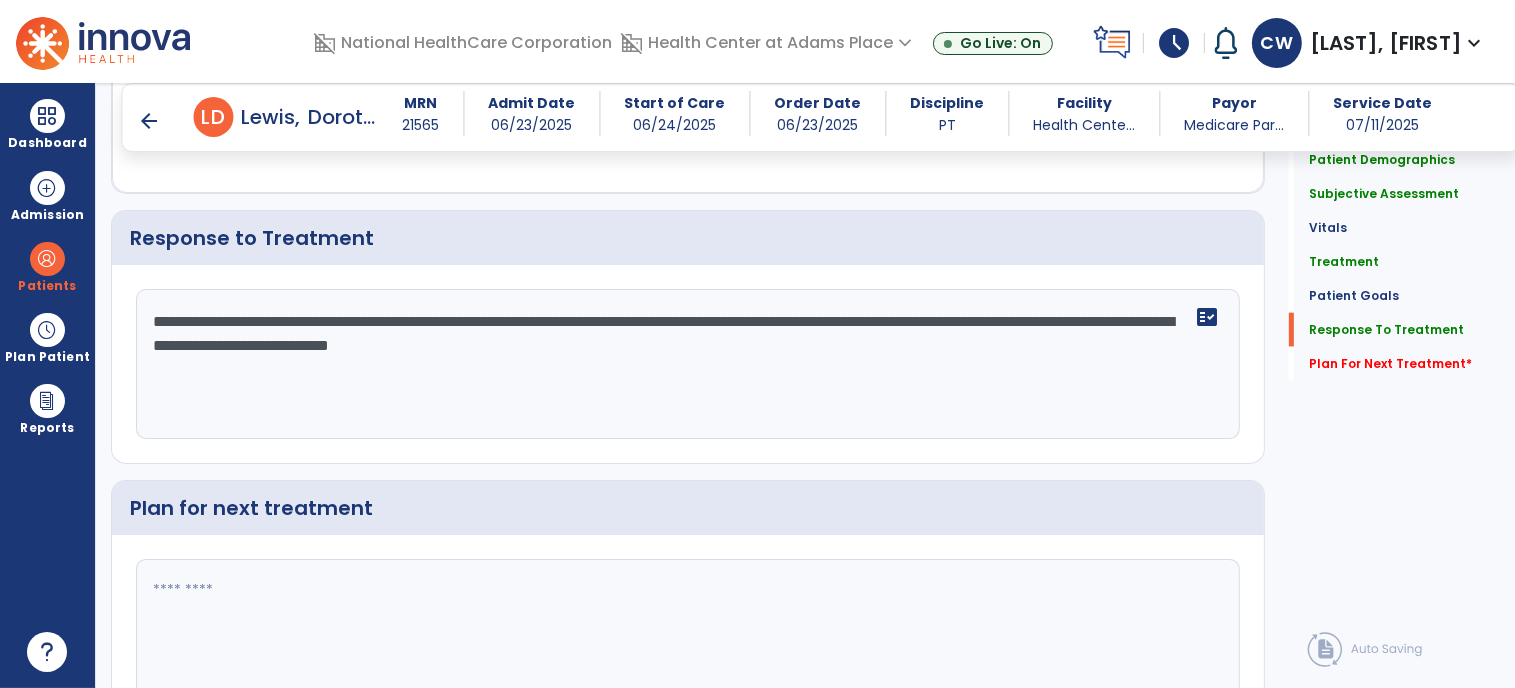 scroll, scrollTop: 2455, scrollLeft: 0, axis: vertical 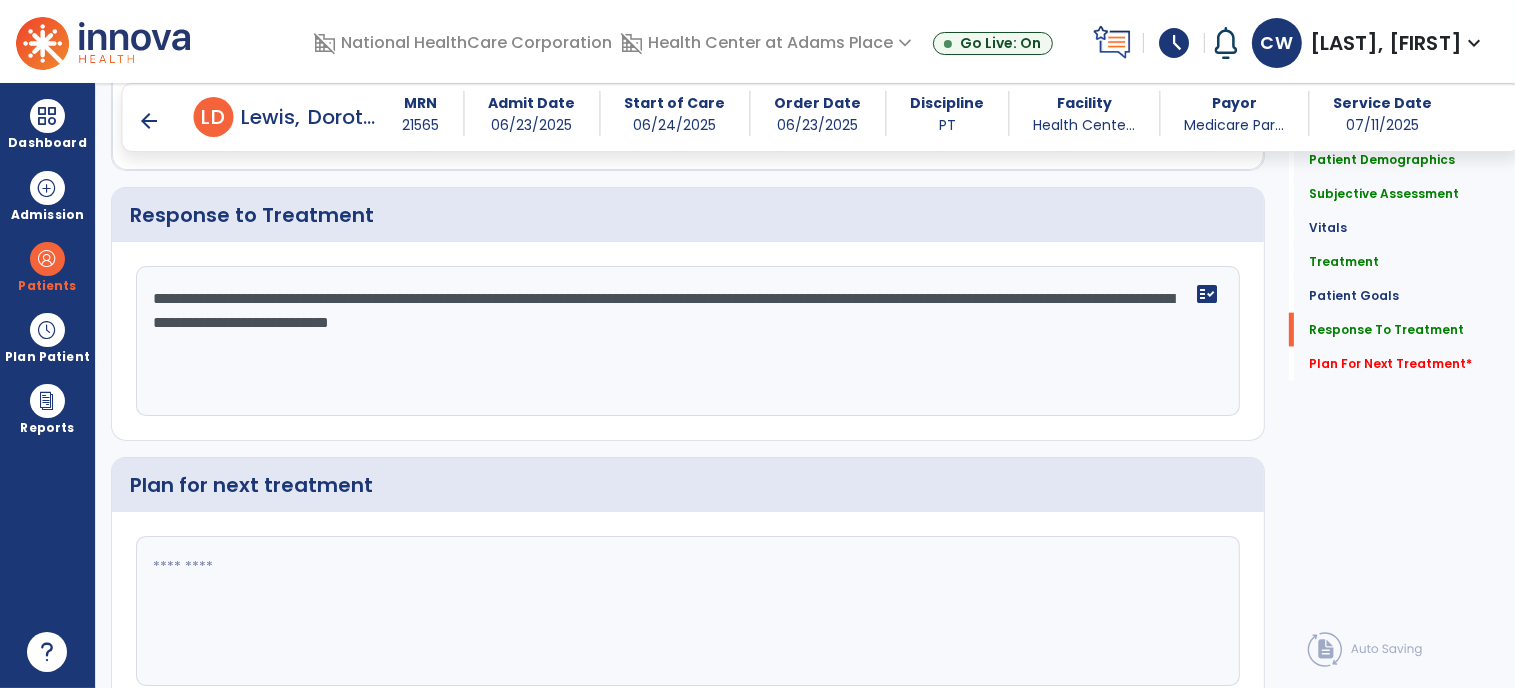 drag, startPoint x: 245, startPoint y: 293, endPoint x: 174, endPoint y: 283, distance: 71.70077 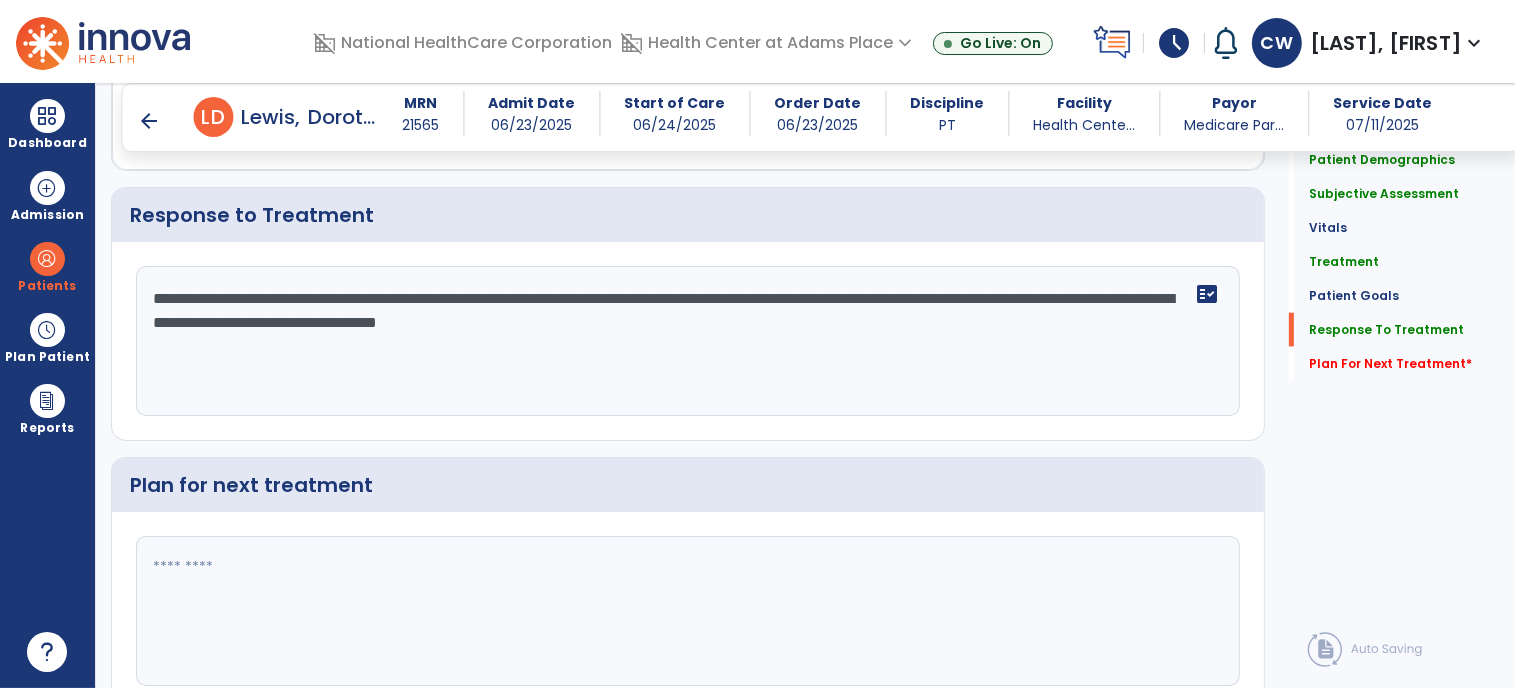 scroll, scrollTop: 2455, scrollLeft: 0, axis: vertical 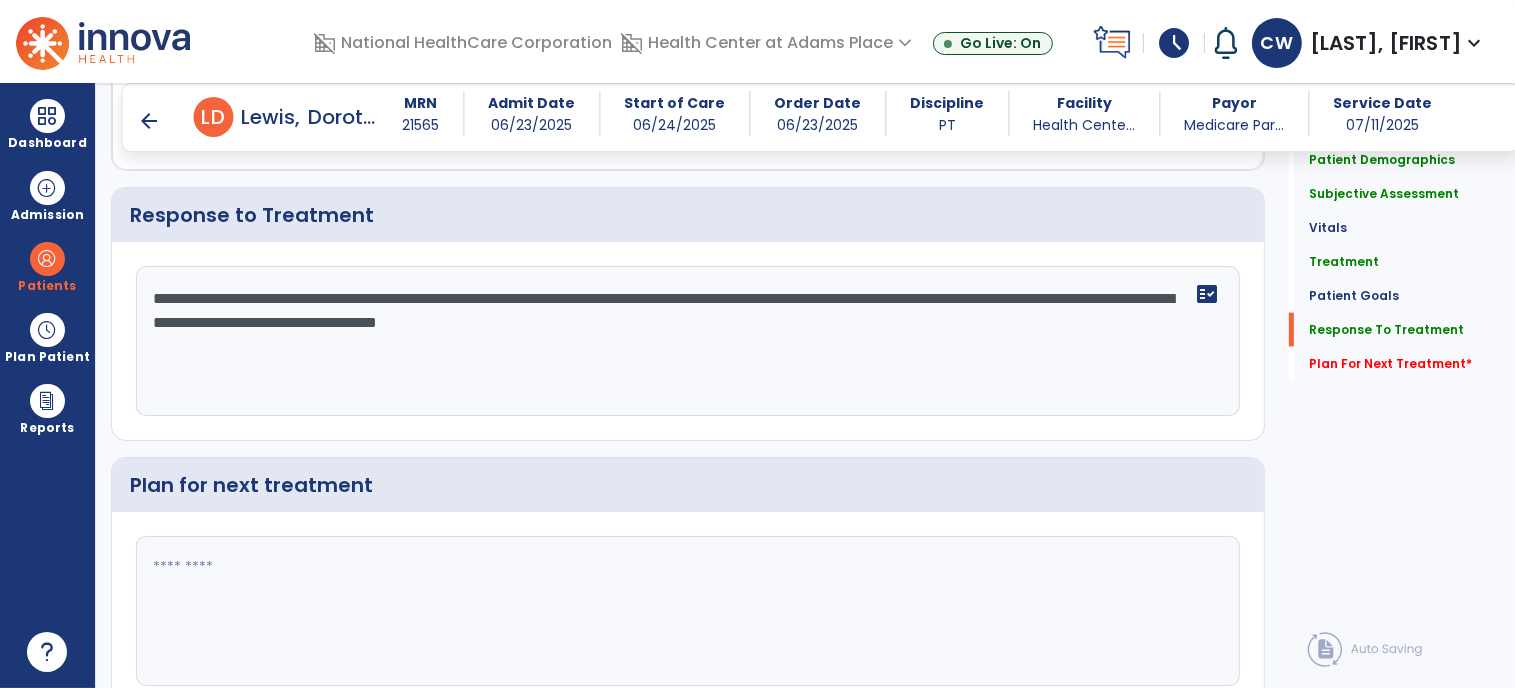 click on "**********" 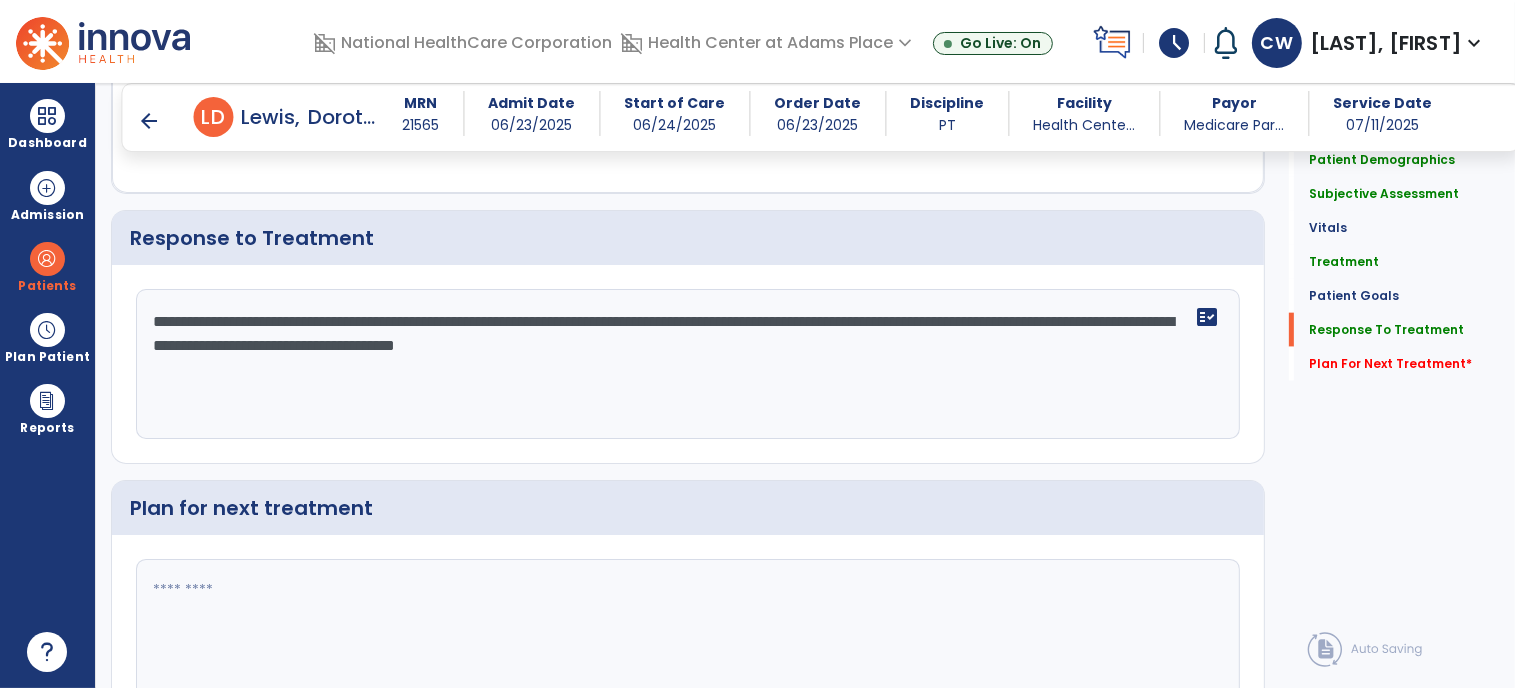 scroll, scrollTop: 2455, scrollLeft: 0, axis: vertical 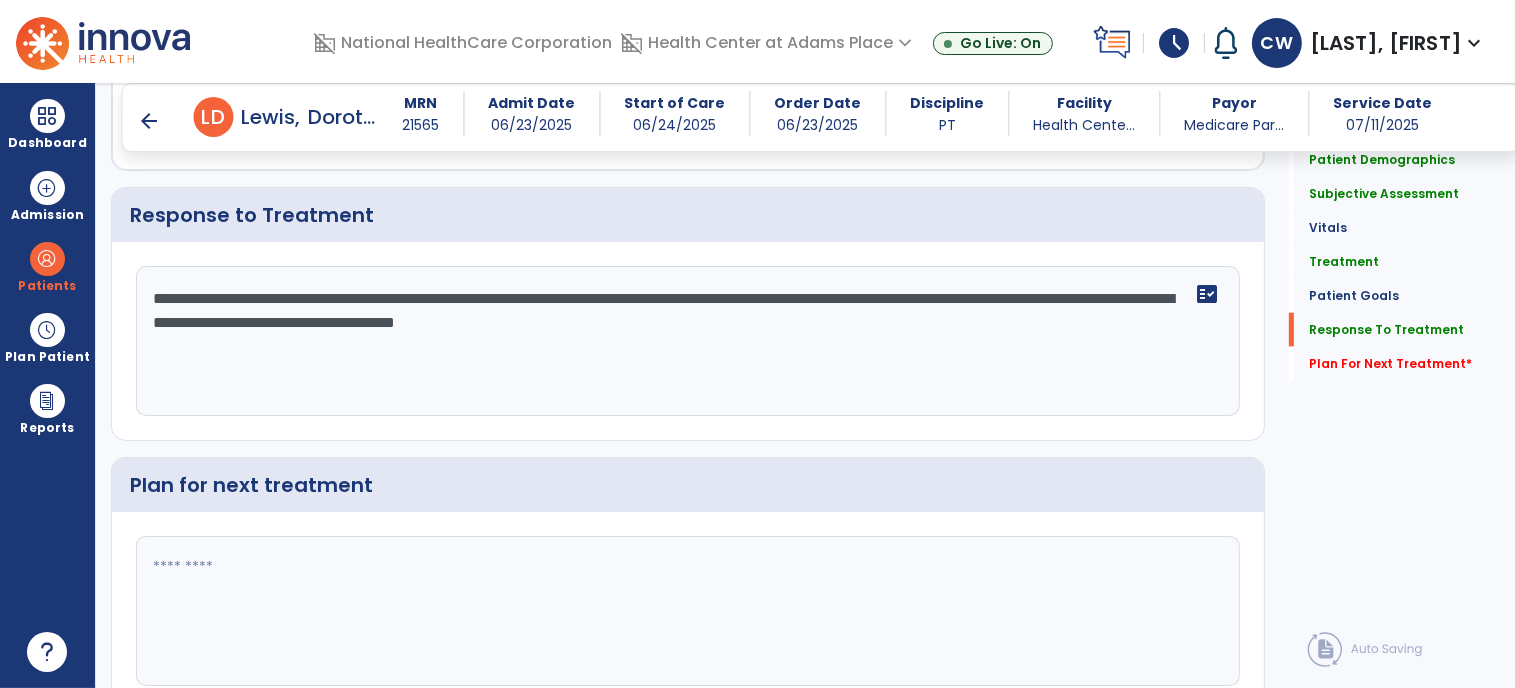 type on "**********" 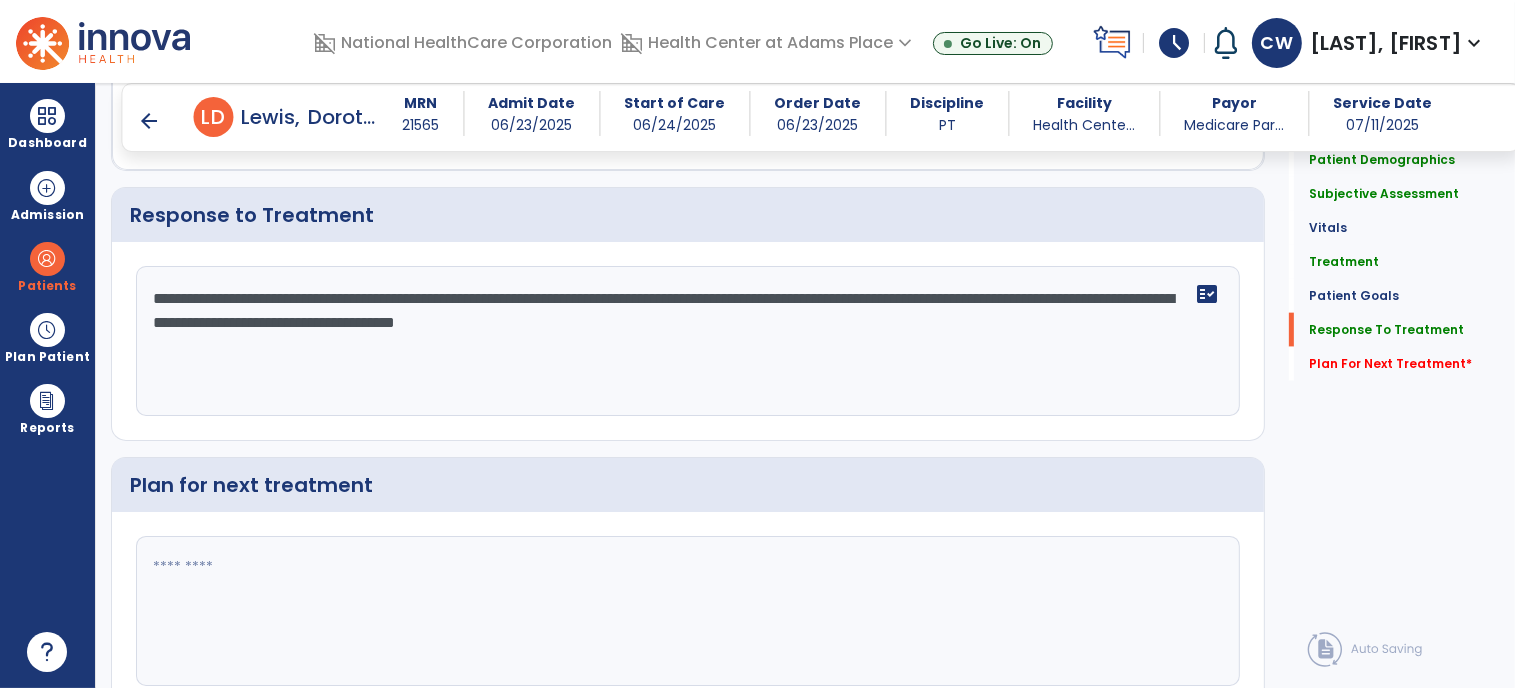 click 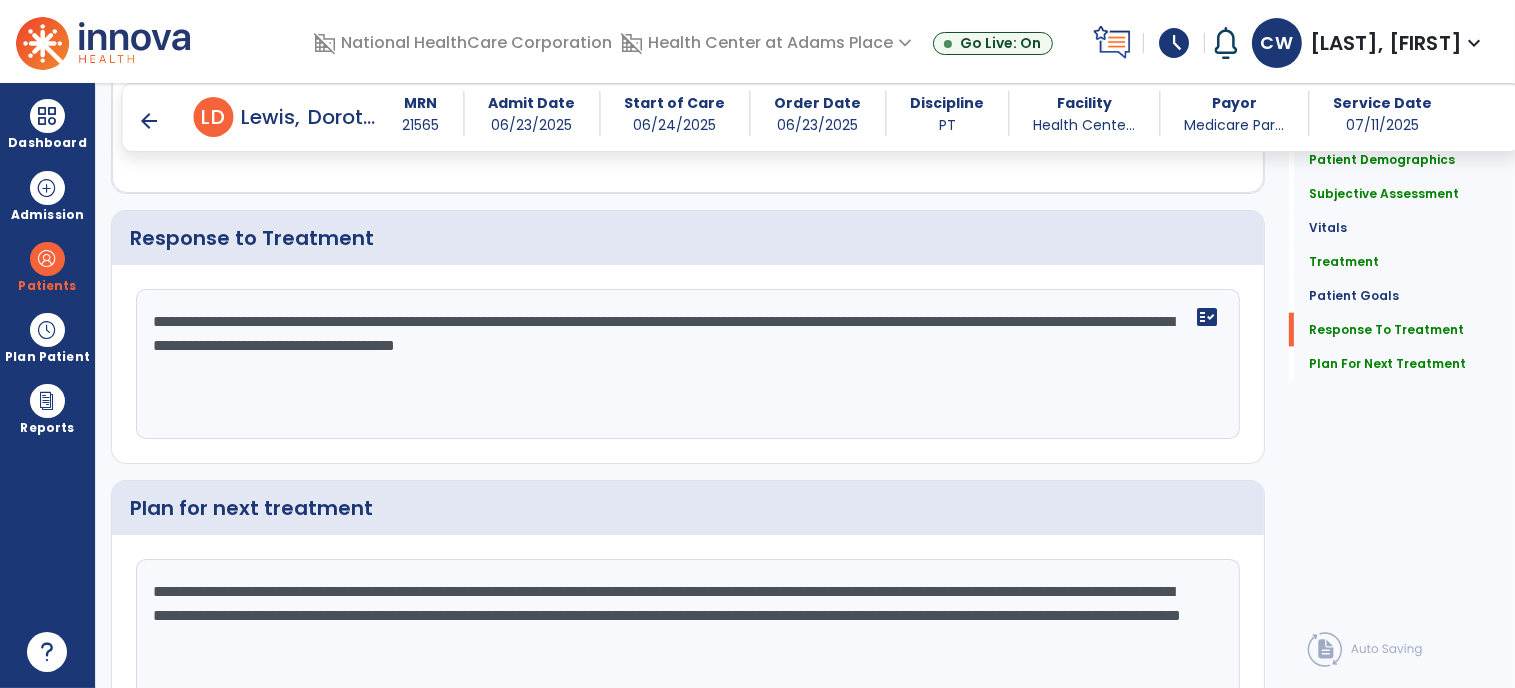 scroll, scrollTop: 2455, scrollLeft: 0, axis: vertical 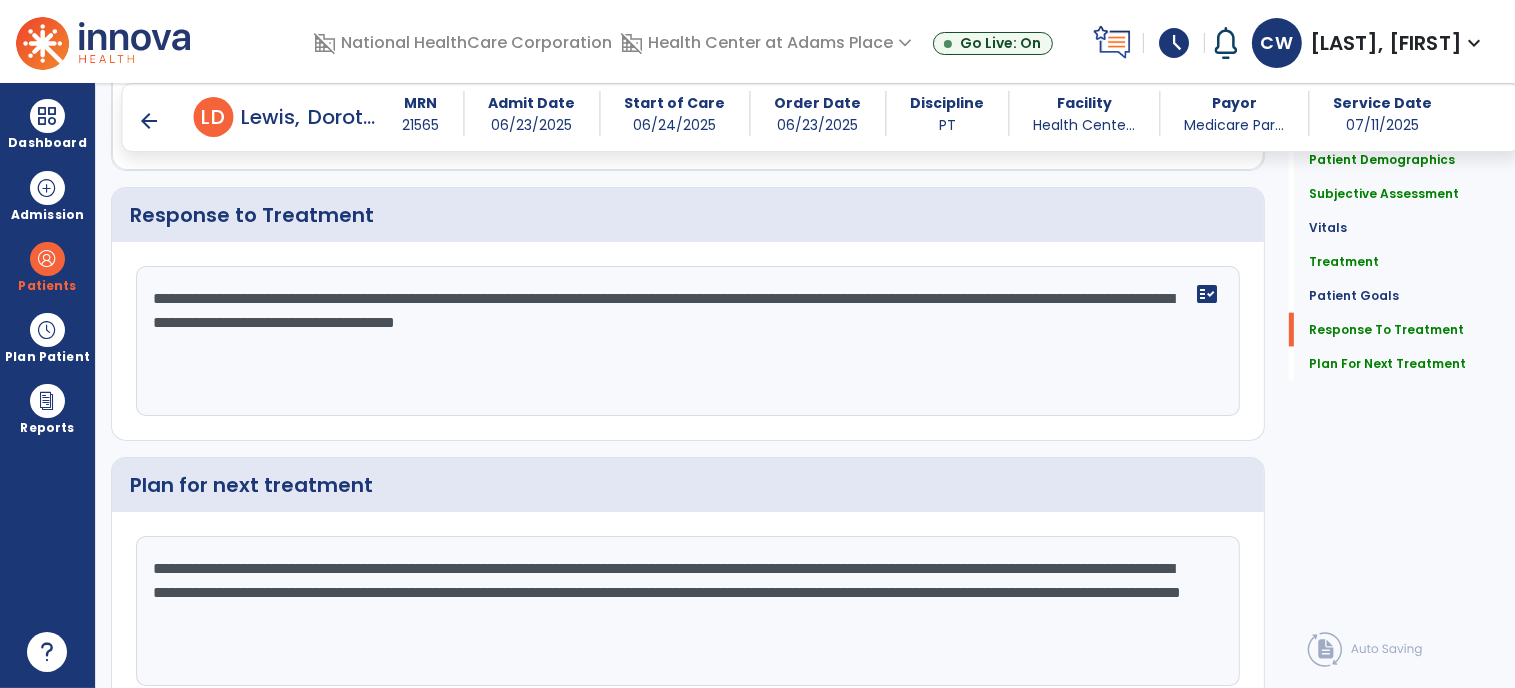 drag, startPoint x: 832, startPoint y: 562, endPoint x: 794, endPoint y: 555, distance: 38.63936 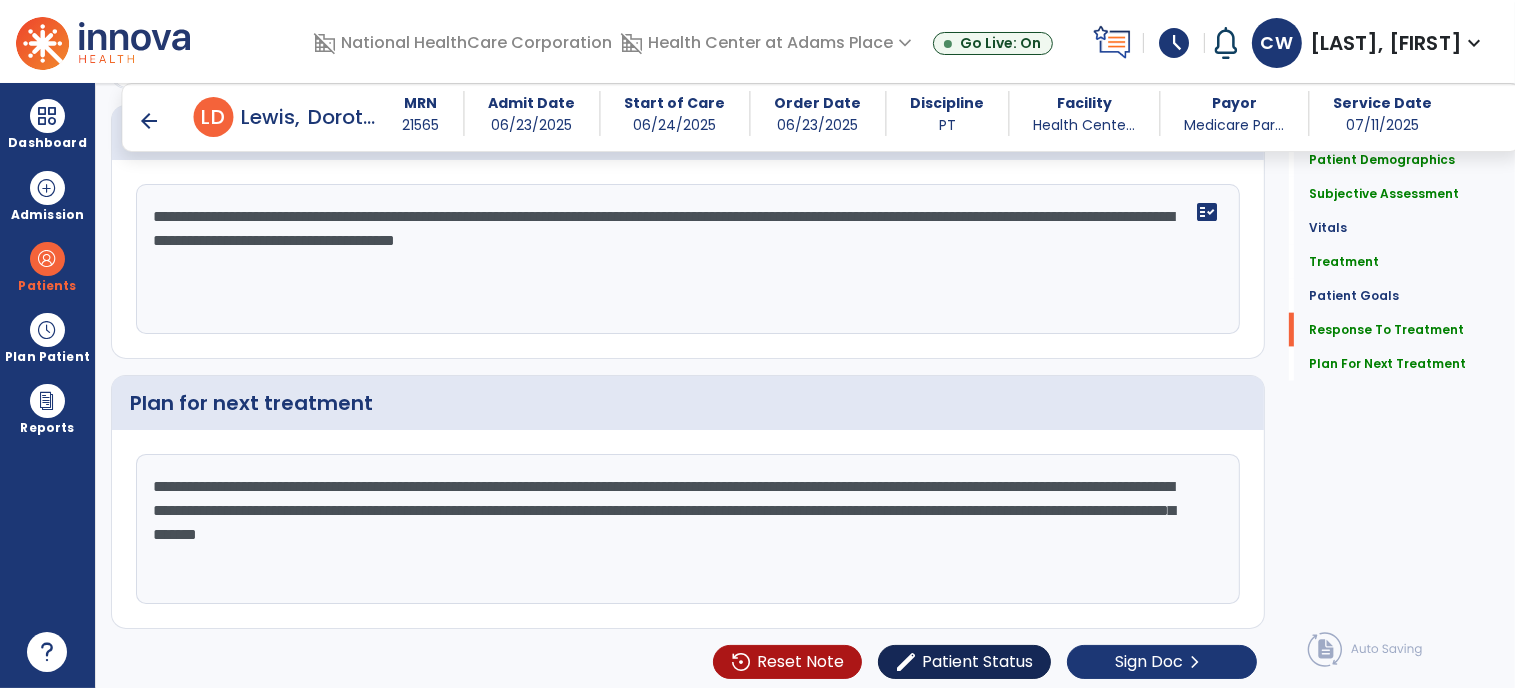 scroll, scrollTop: 2537, scrollLeft: 0, axis: vertical 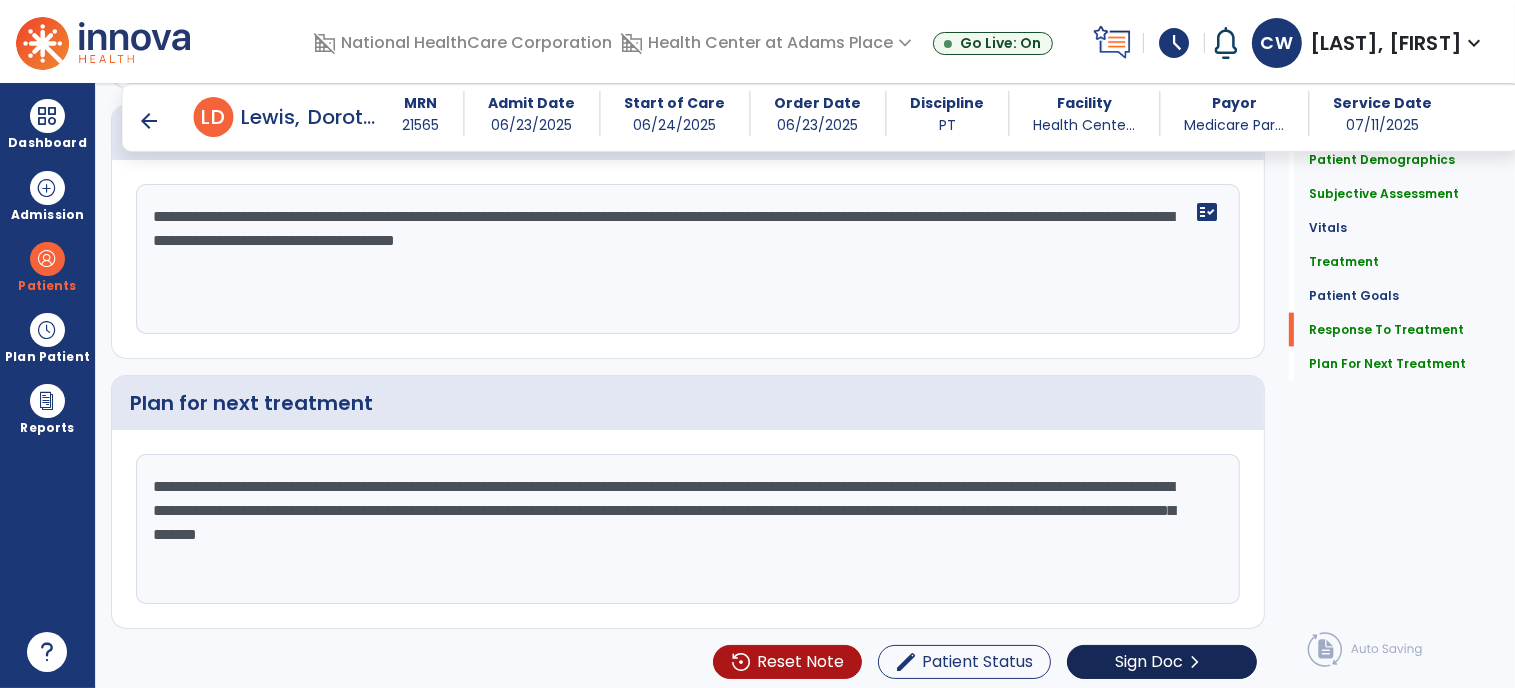type on "**********" 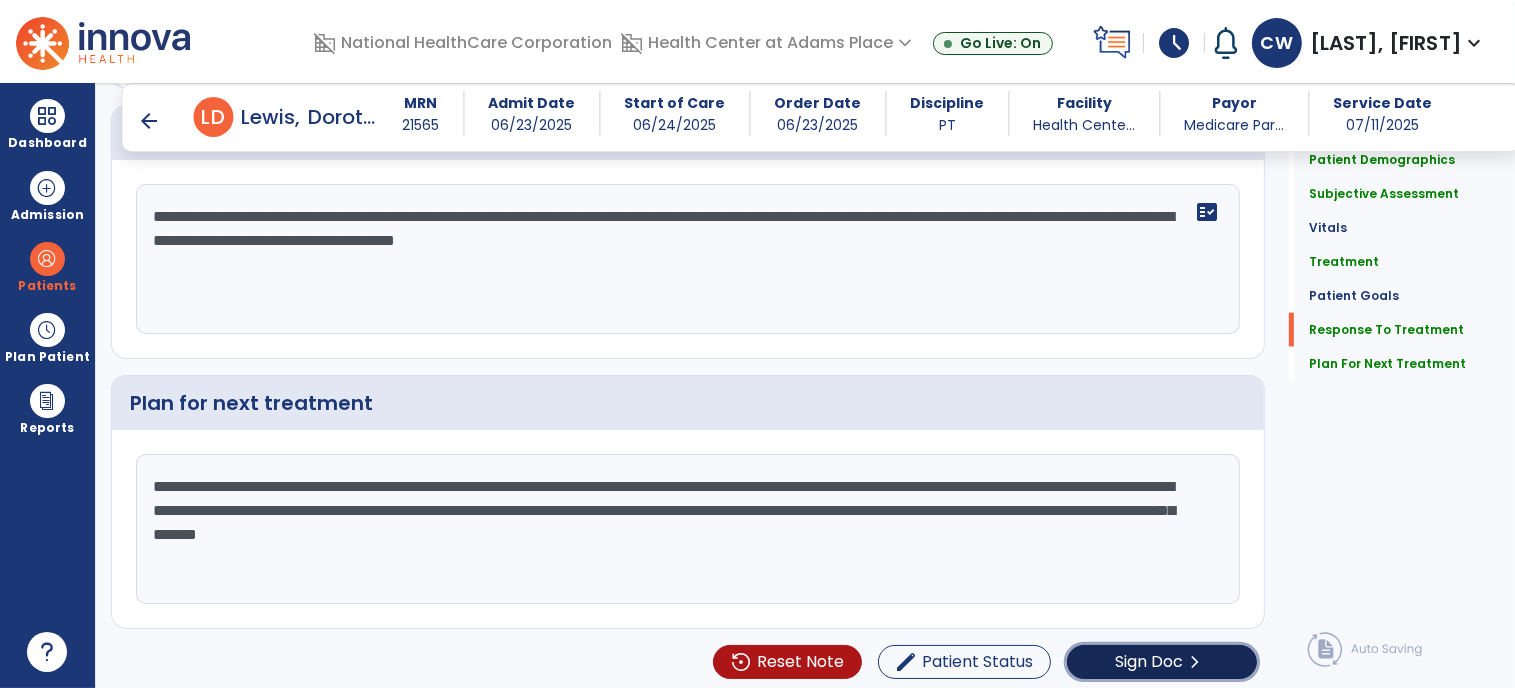 click on "Sign Doc  chevron_right" 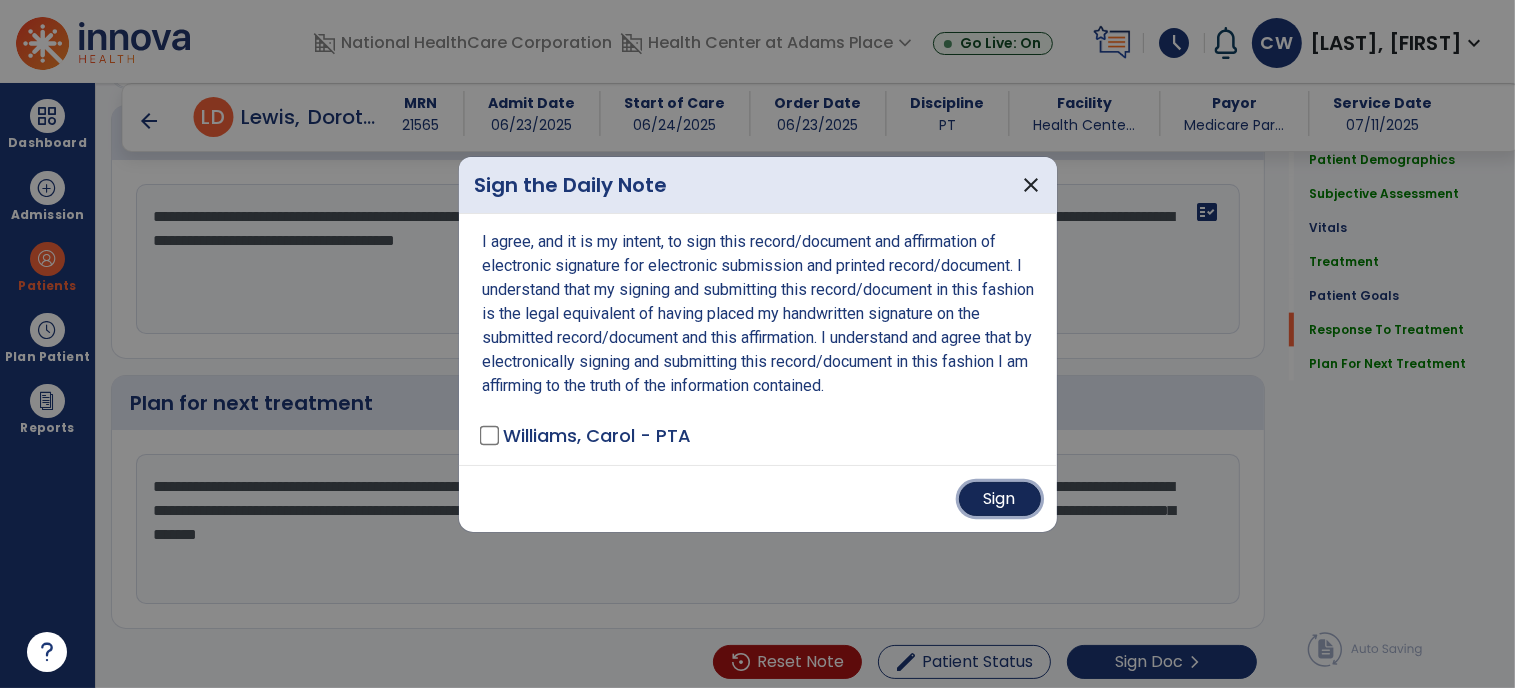 click on "Sign" at bounding box center (1000, 499) 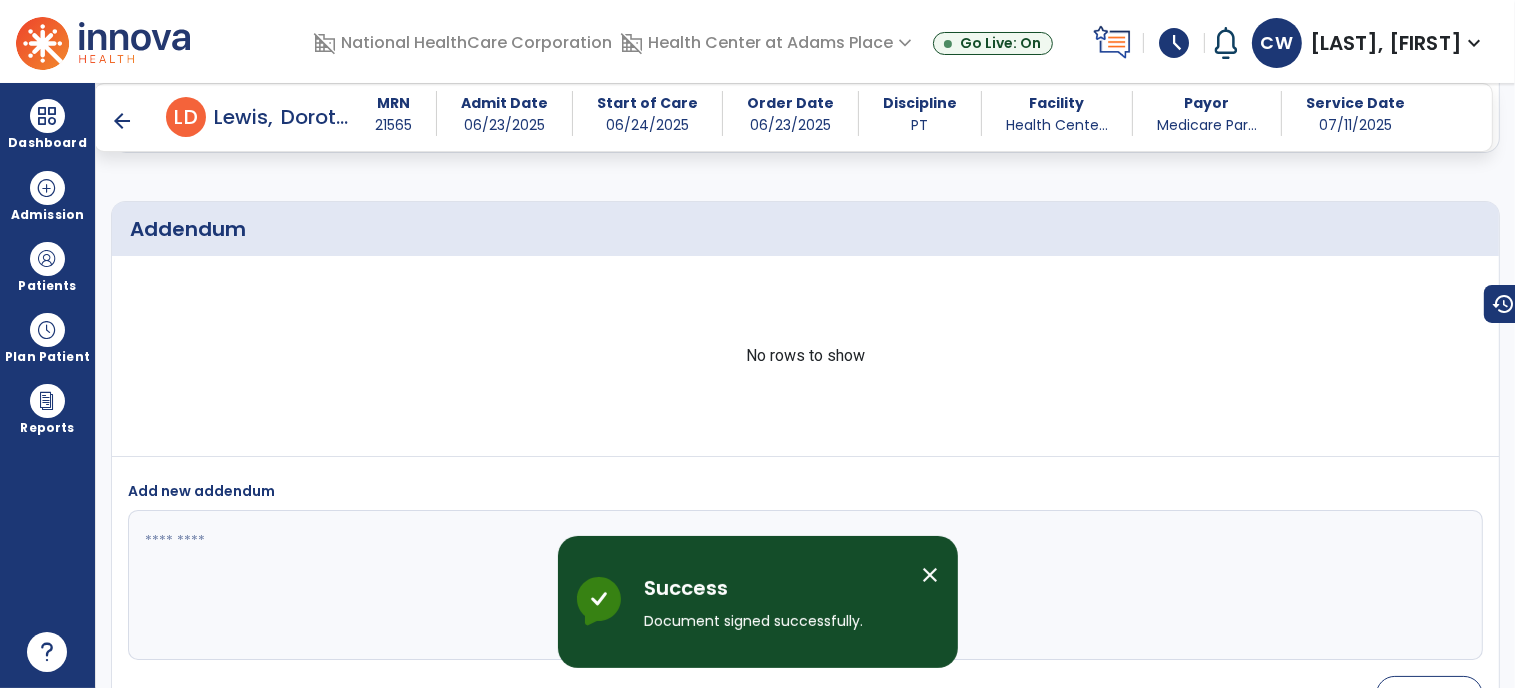 scroll, scrollTop: 4256, scrollLeft: 0, axis: vertical 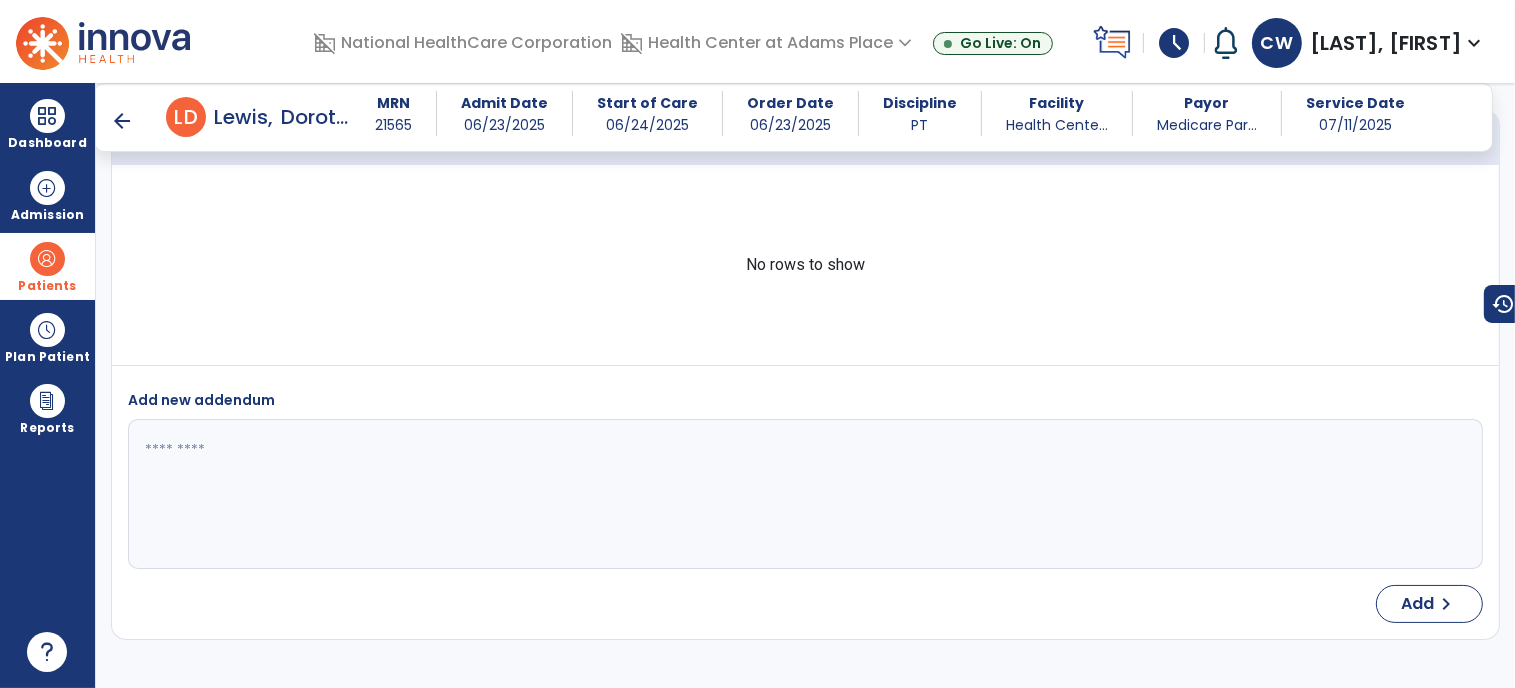 click at bounding box center (47, 259) 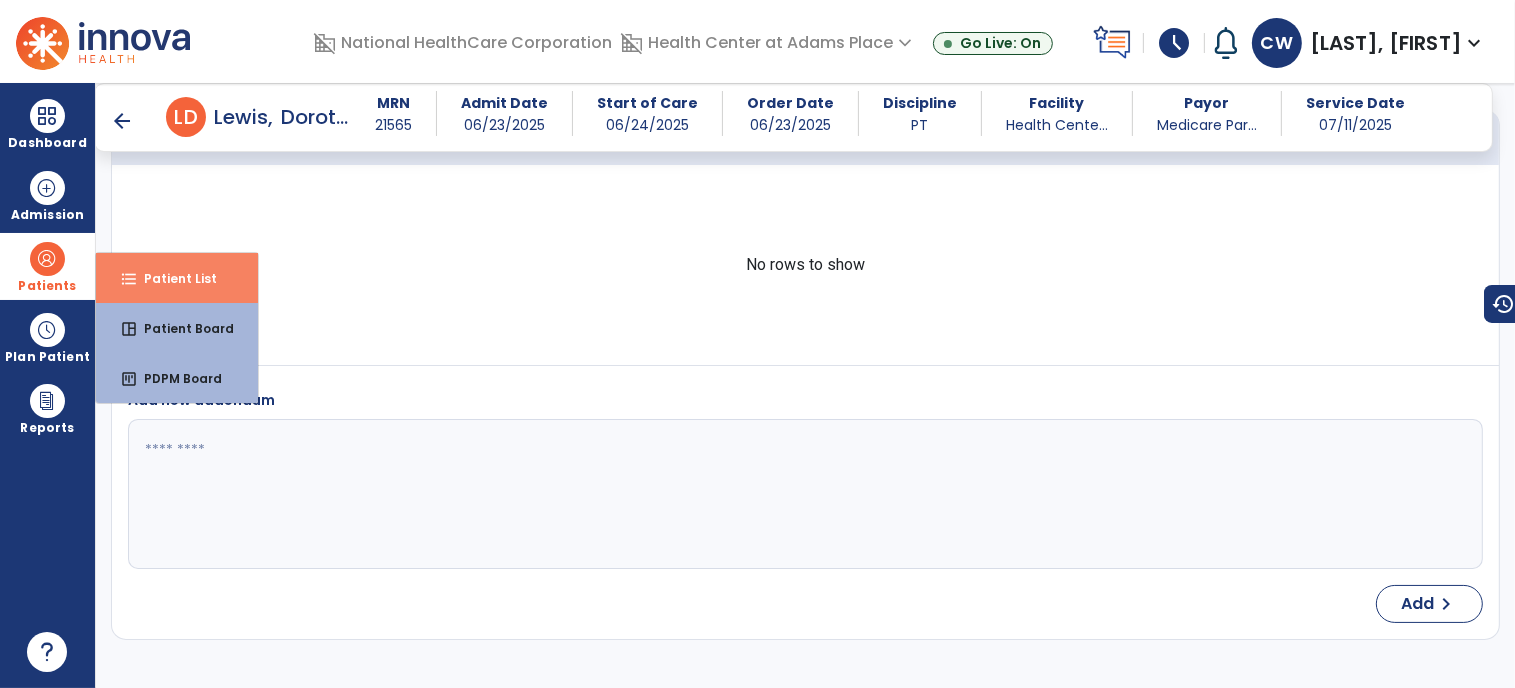 click on "Patient List" at bounding box center (172, 278) 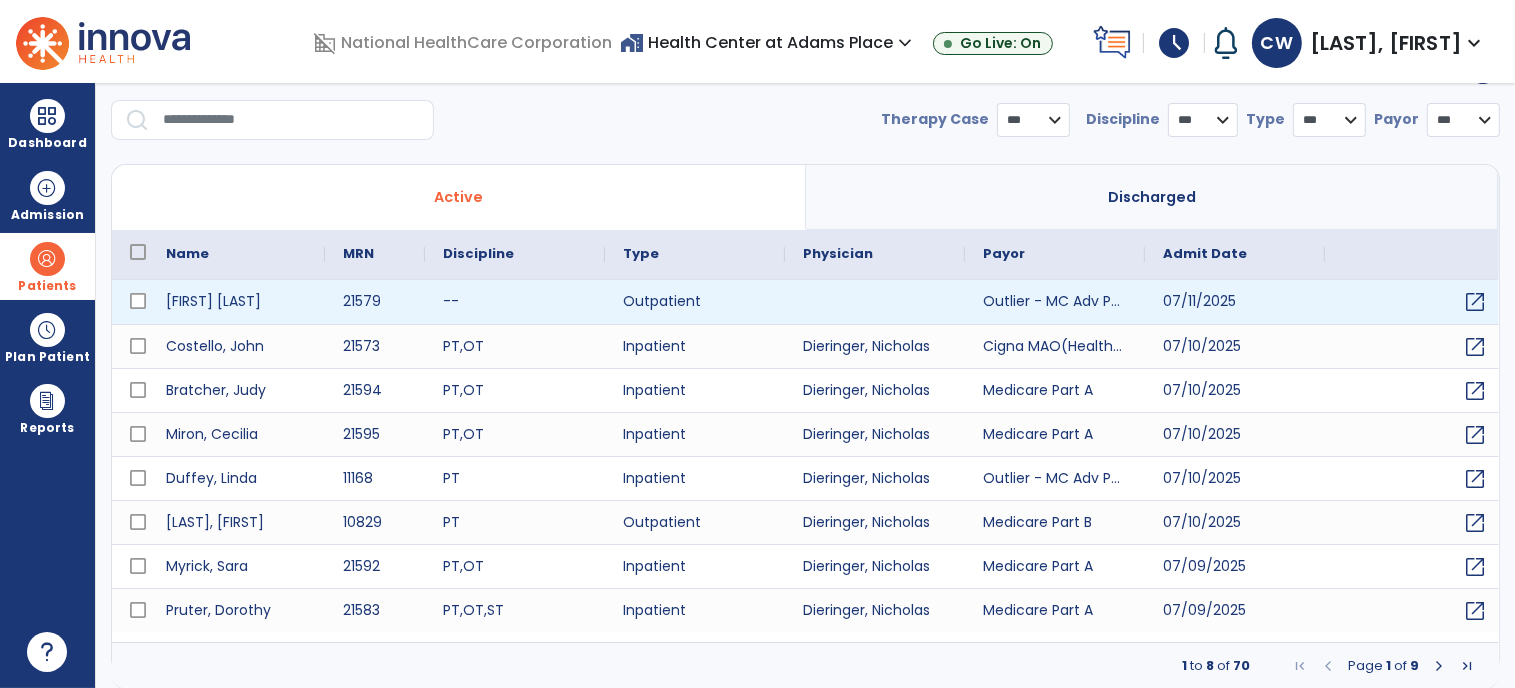 select on "***" 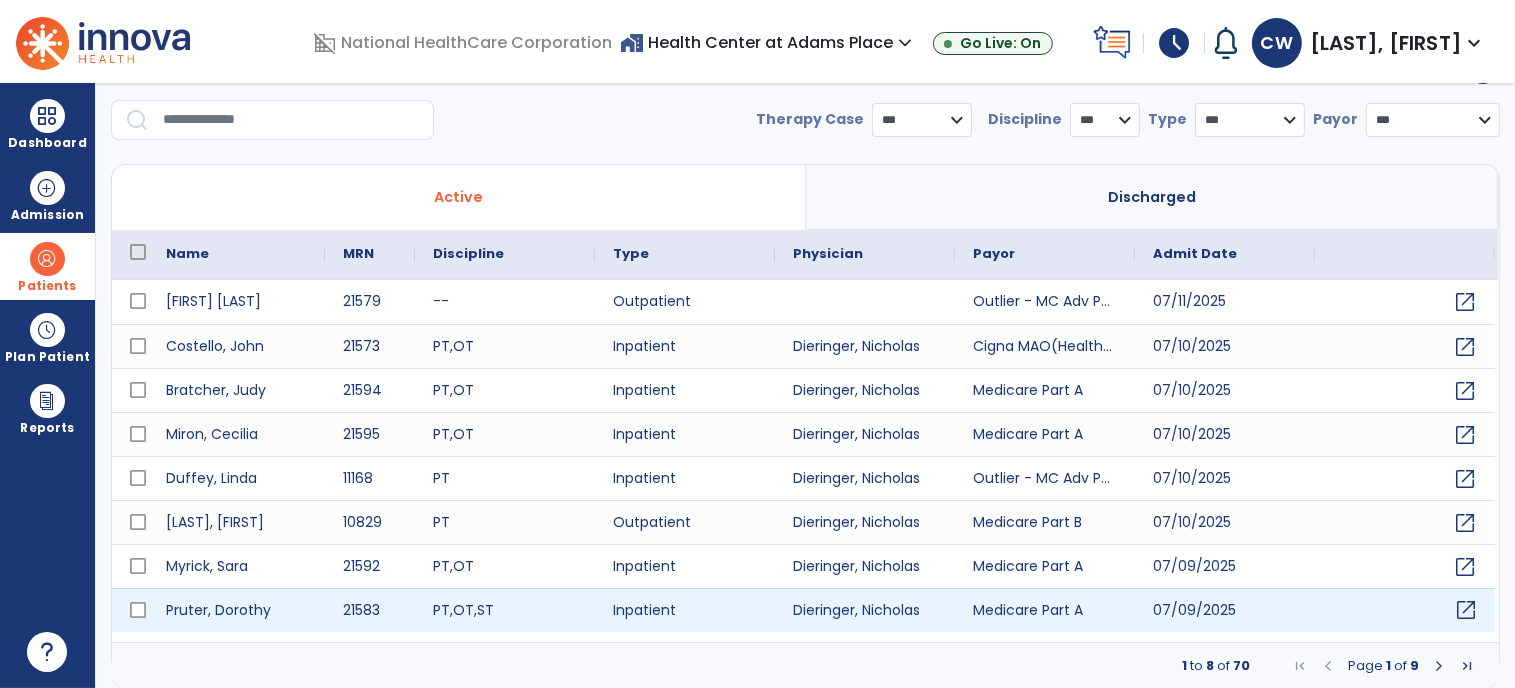 click on "open_in_new" at bounding box center [1466, 610] 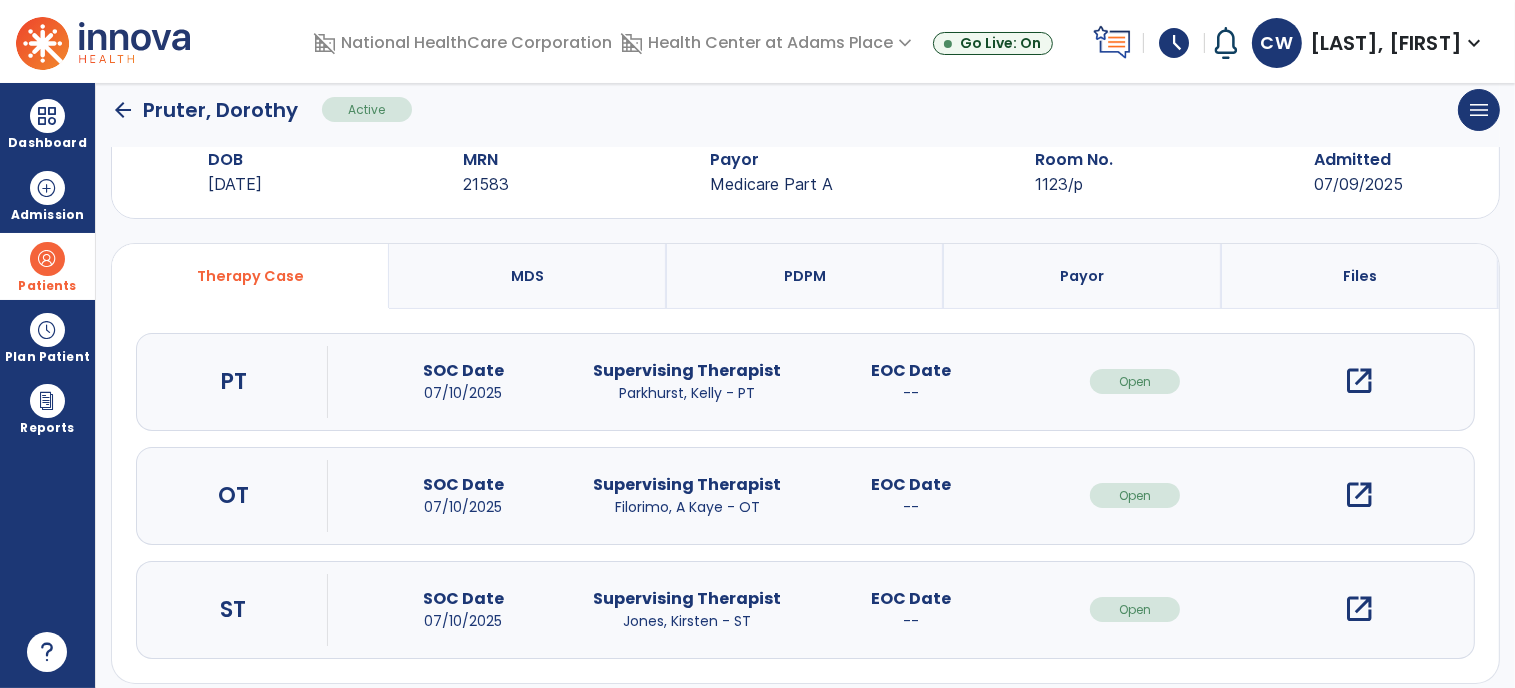 click on "open_in_new" at bounding box center (1359, 609) 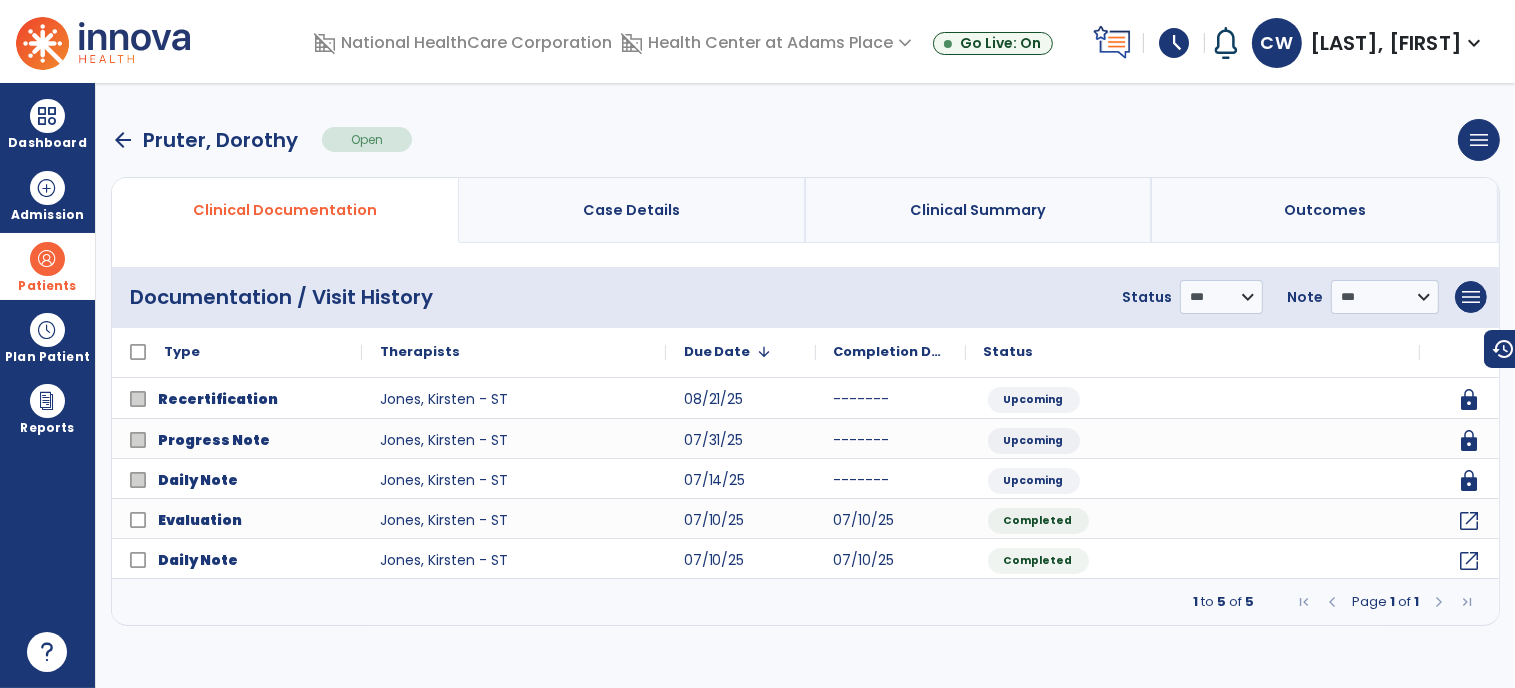 click on "arrow_back" at bounding box center (123, 140) 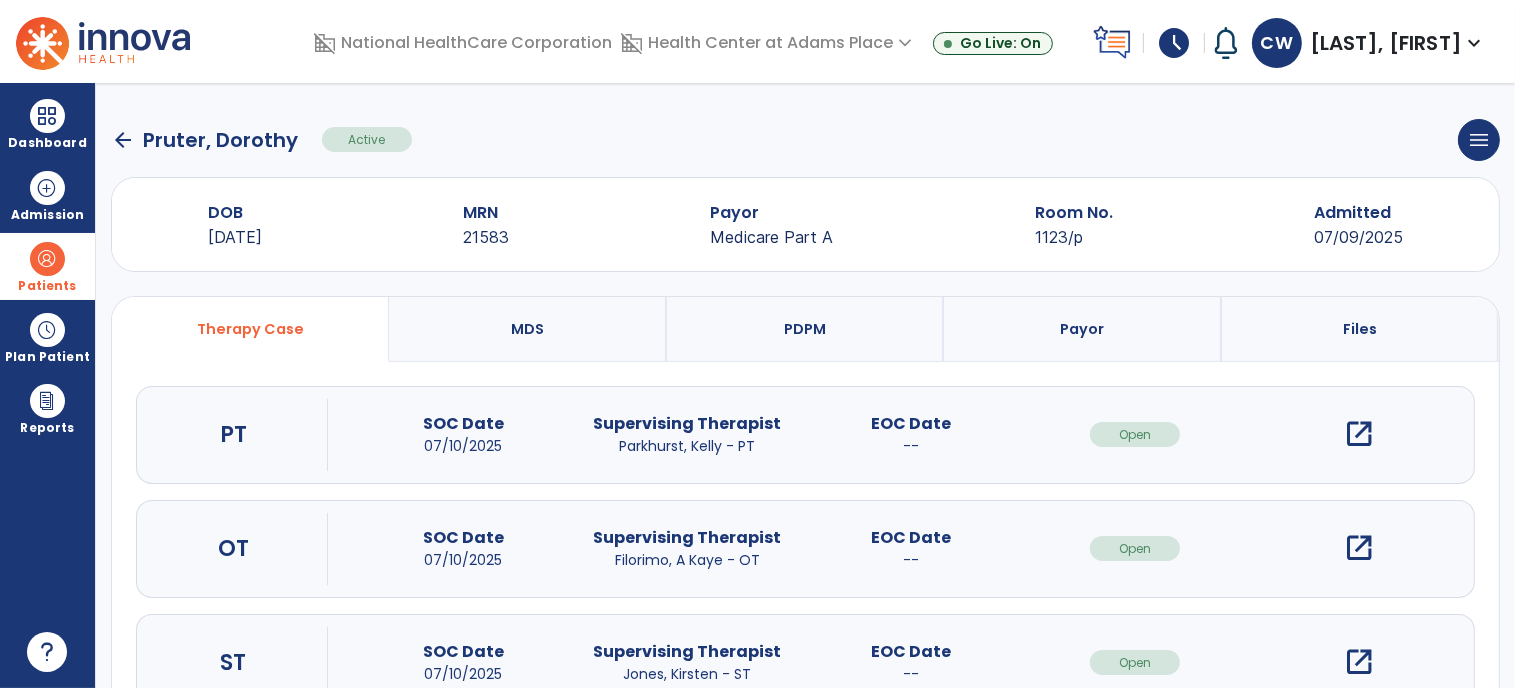click on "open_in_new" at bounding box center (1359, 434) 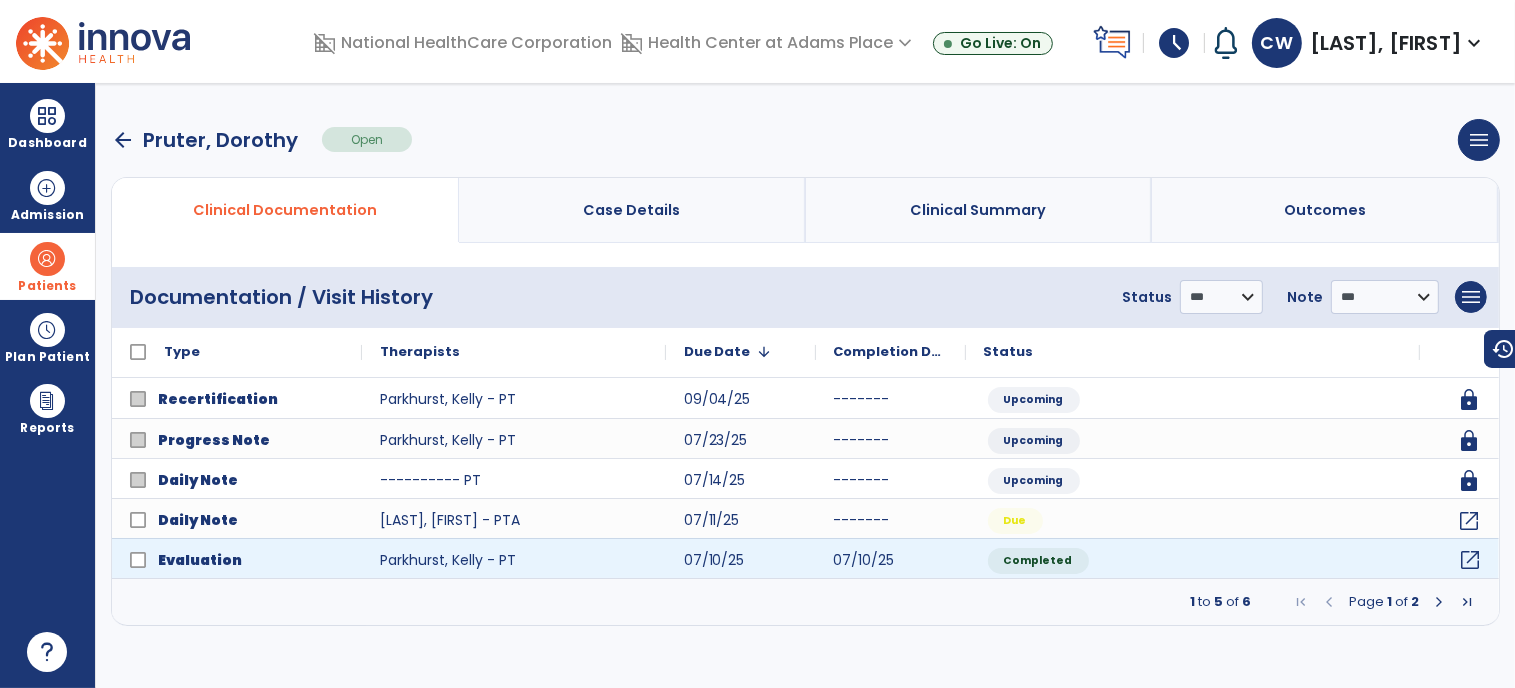 click on "open_in_new" 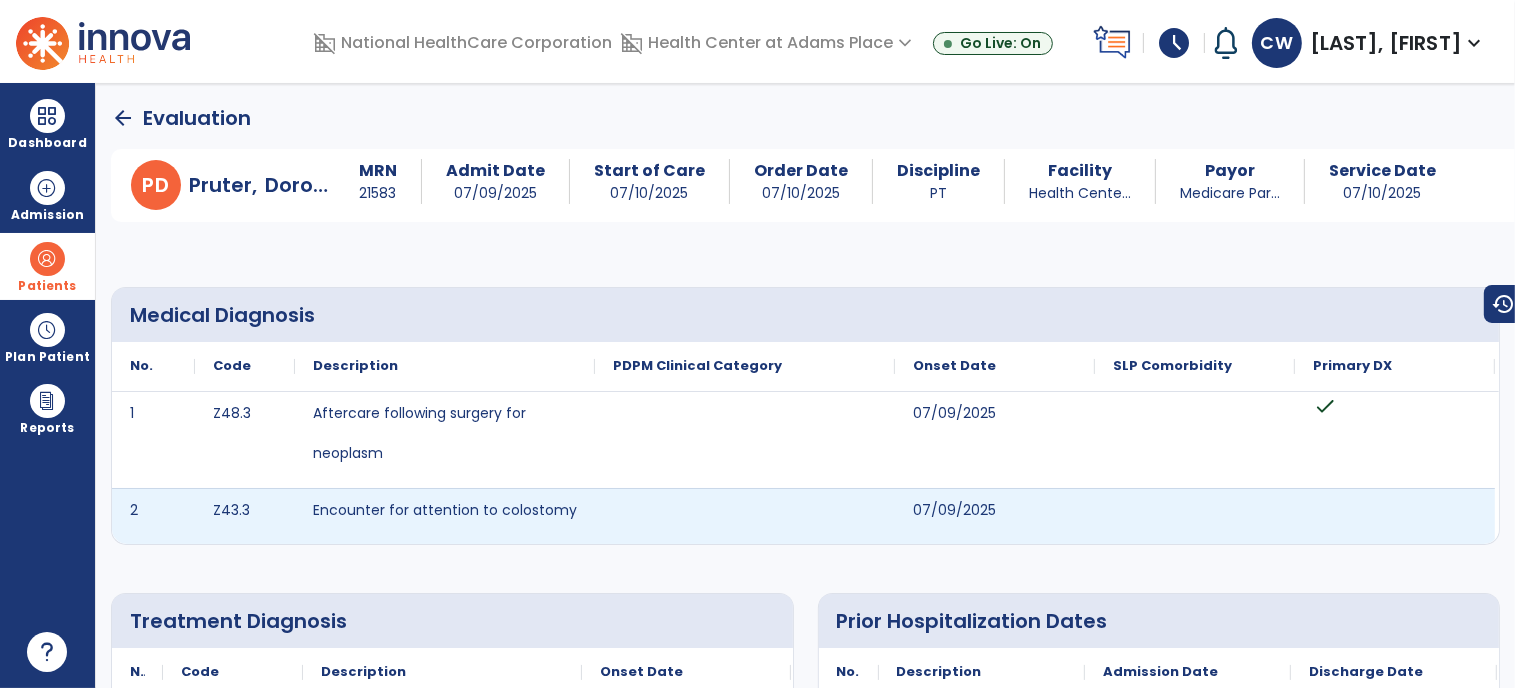 click at bounding box center [745, 497] 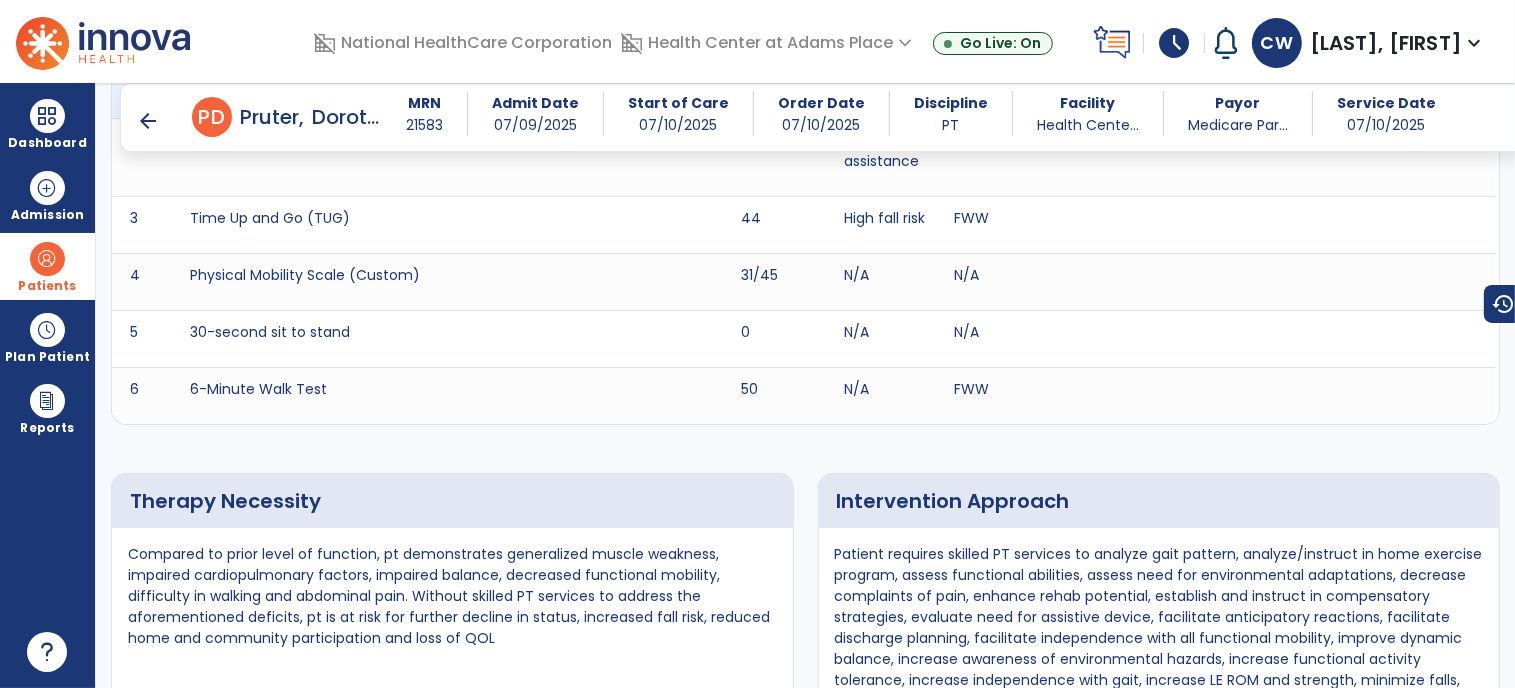 scroll, scrollTop: 3976, scrollLeft: 0, axis: vertical 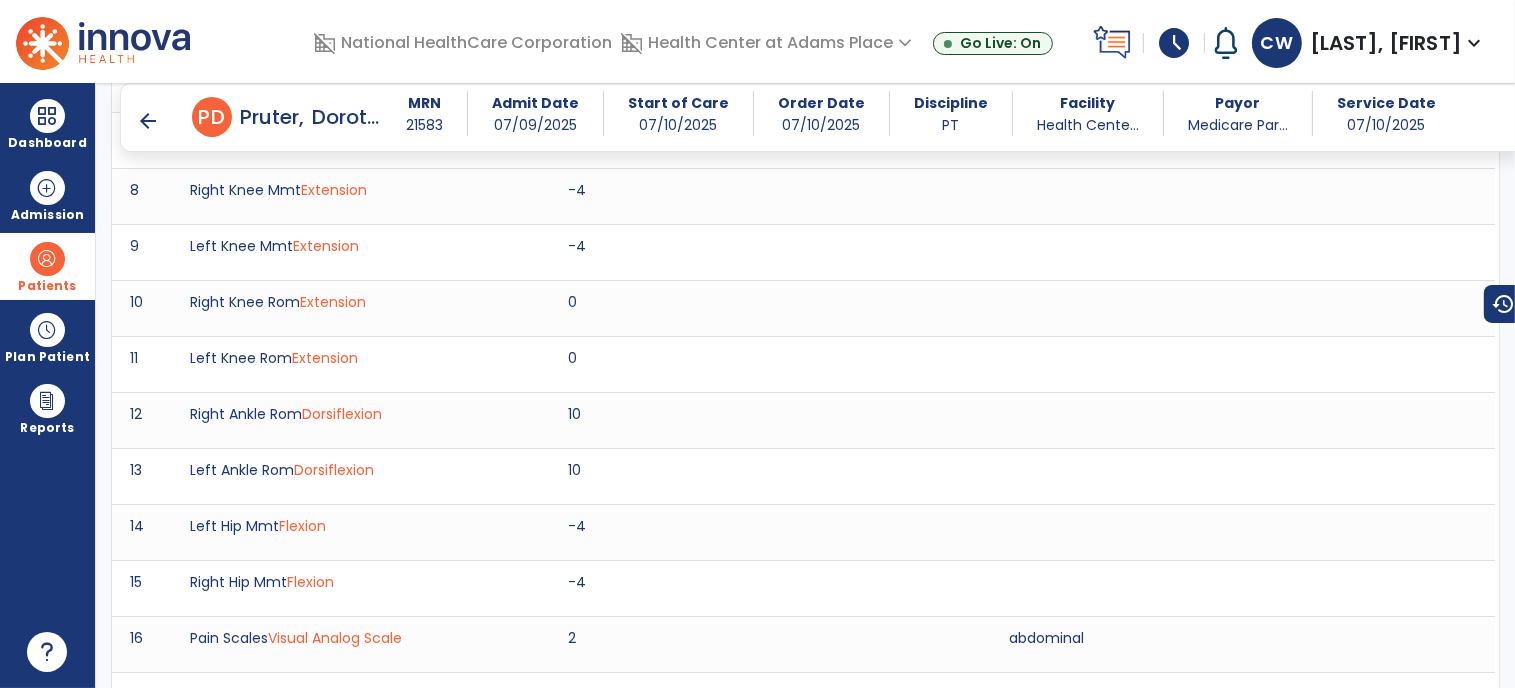 click on "arrow_back" at bounding box center [148, 121] 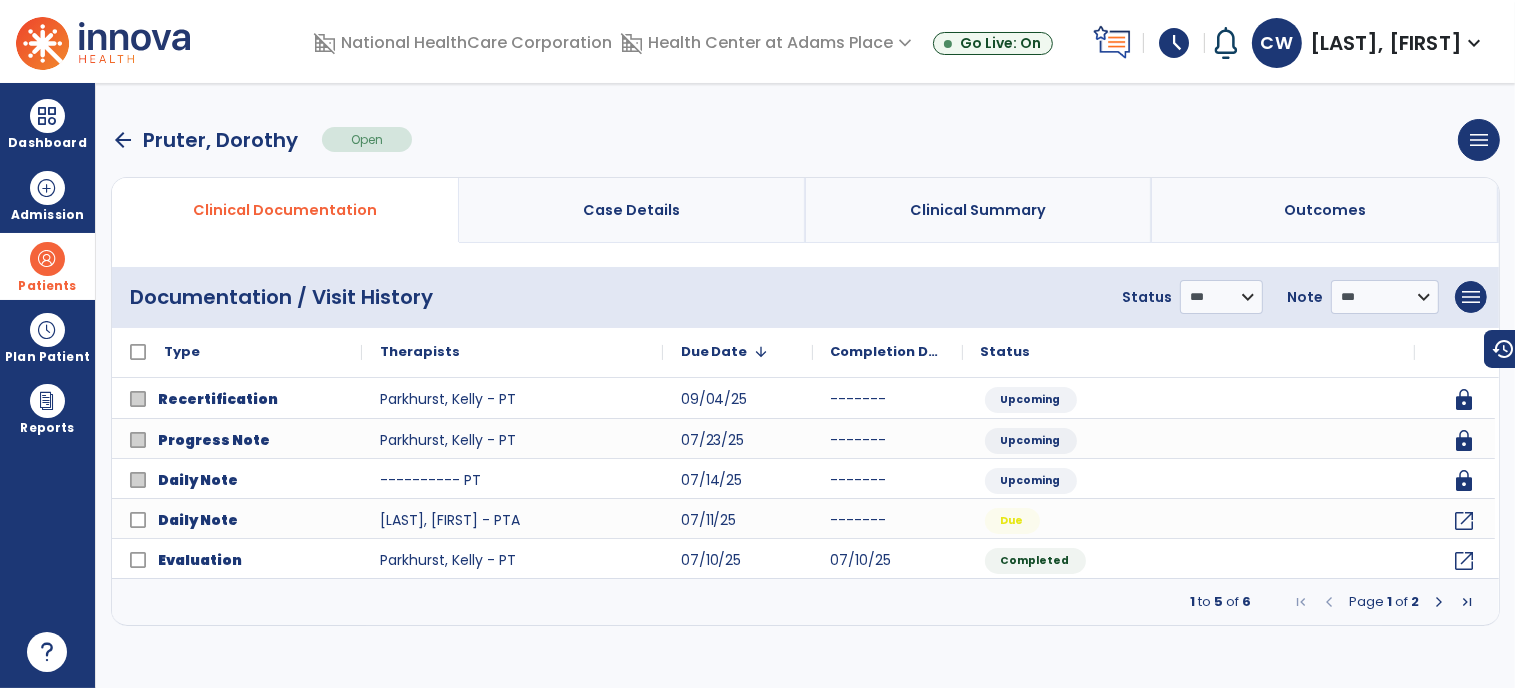 scroll, scrollTop: 0, scrollLeft: 0, axis: both 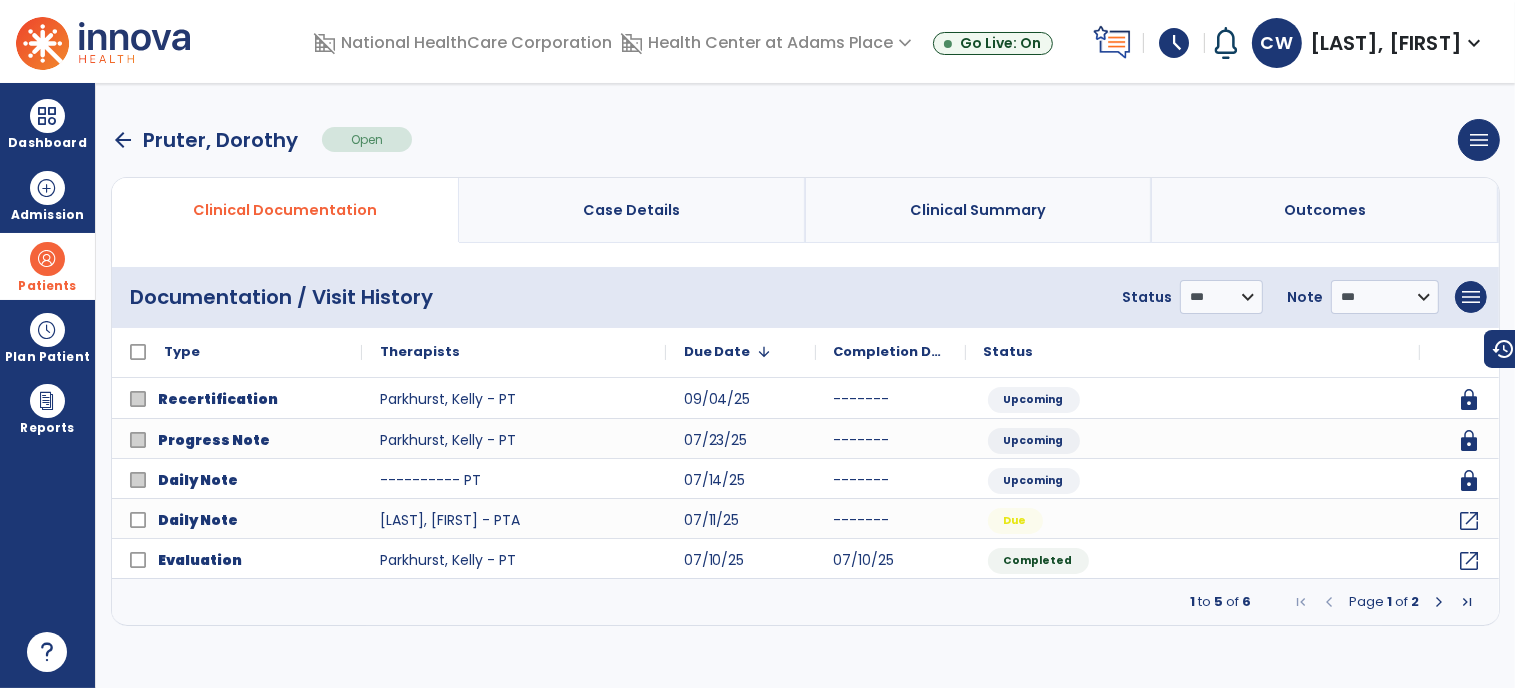 click on "Case Details" at bounding box center (631, 210) 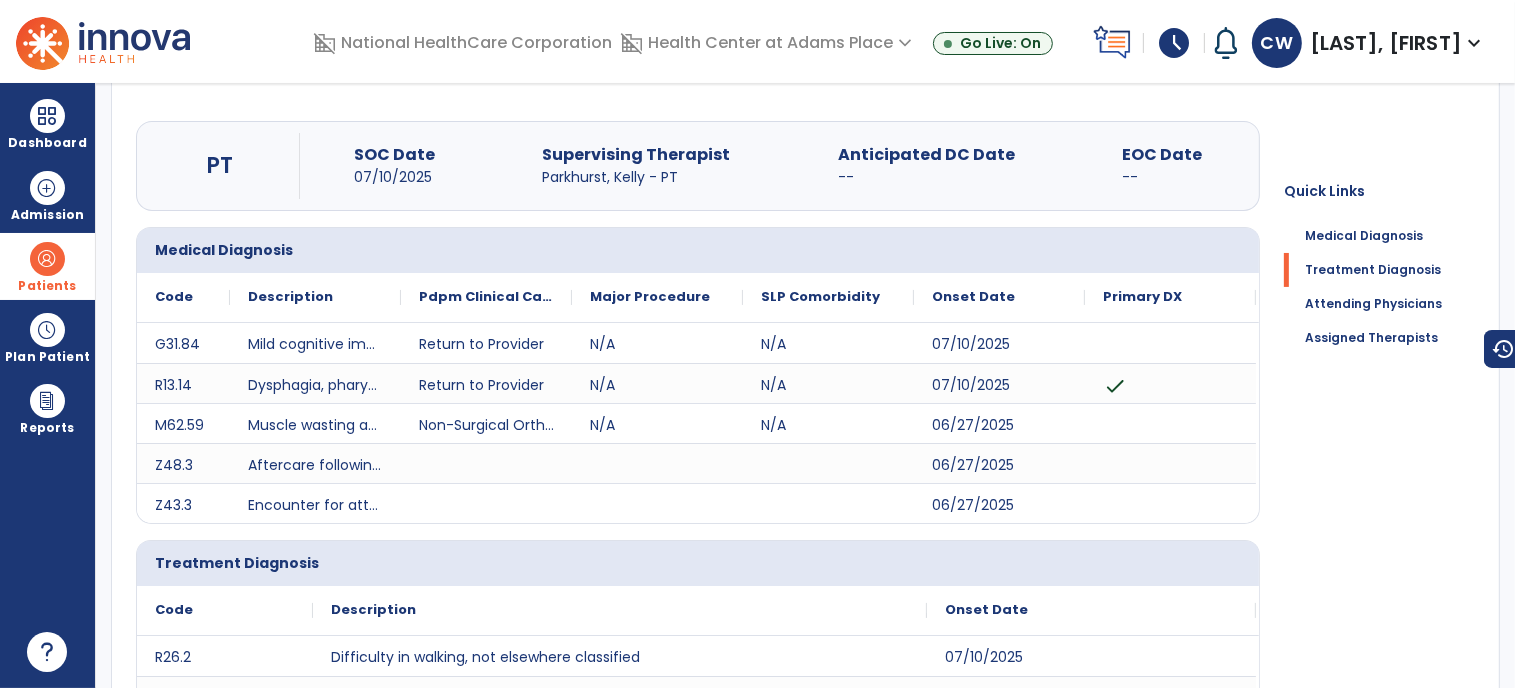 scroll, scrollTop: 0, scrollLeft: 0, axis: both 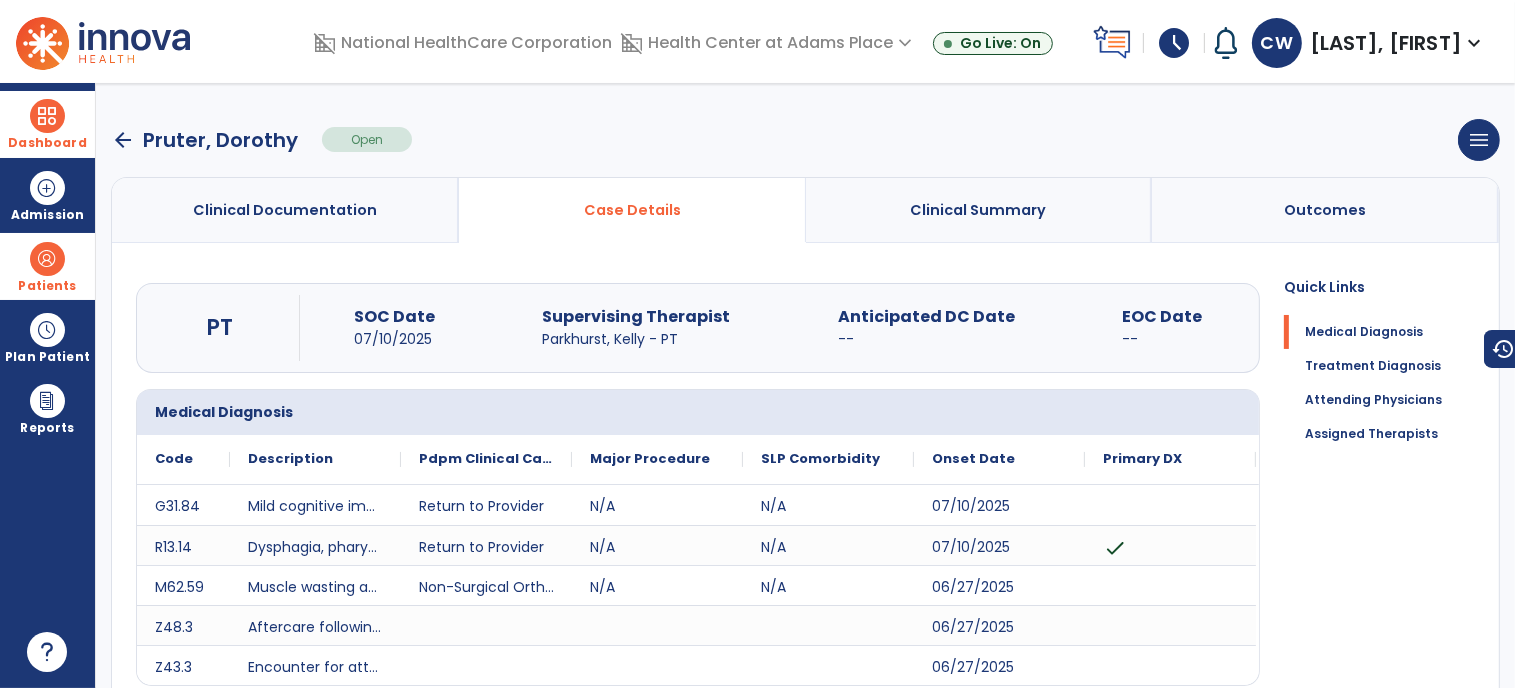 click at bounding box center (47, 116) 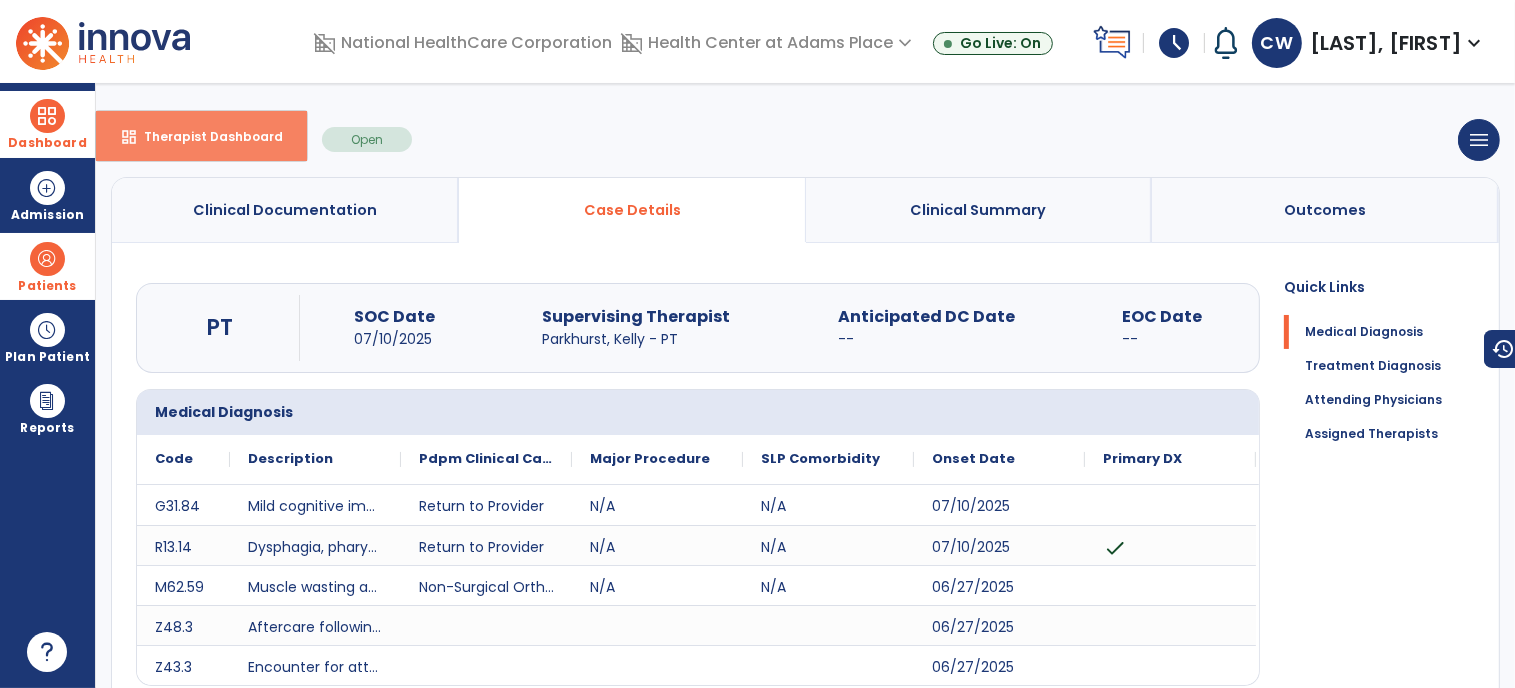 click on "Therapist Dashboard" at bounding box center [205, 136] 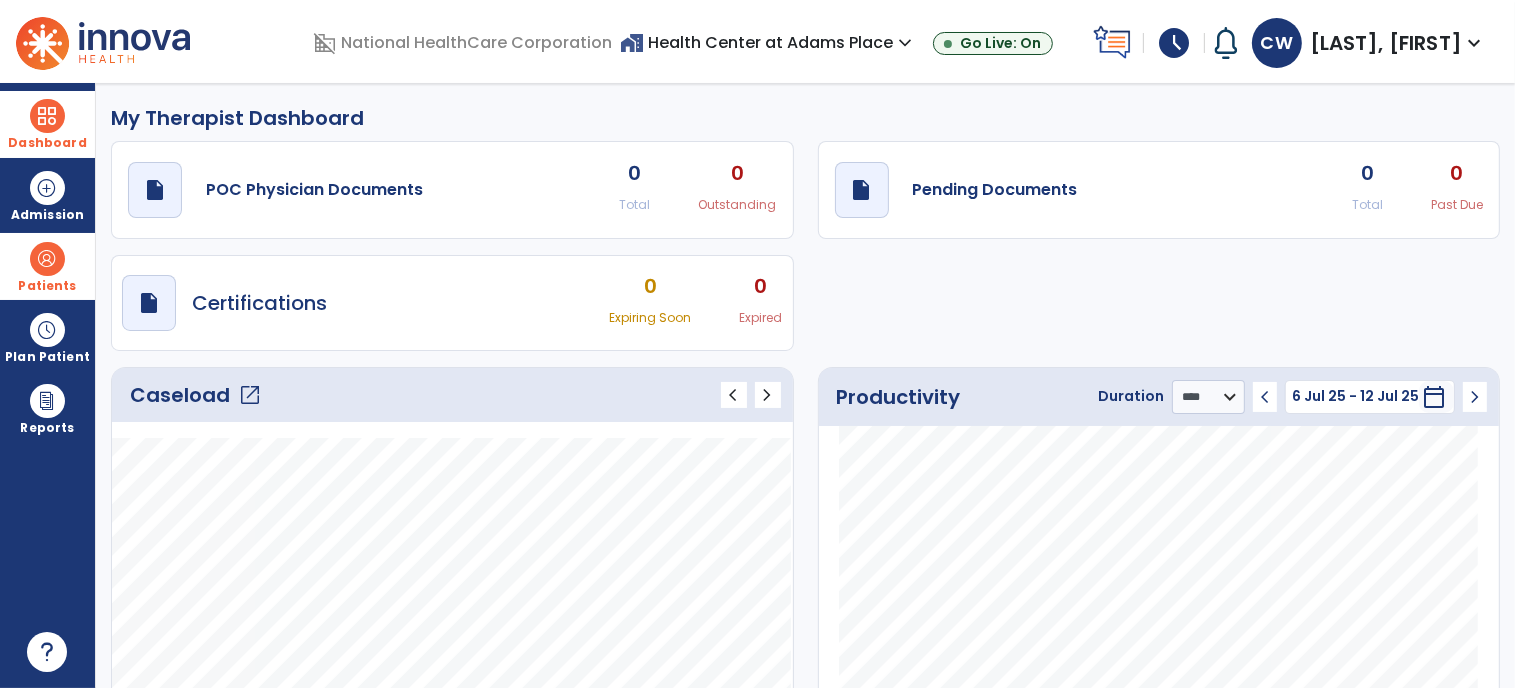click on "open_in_new" 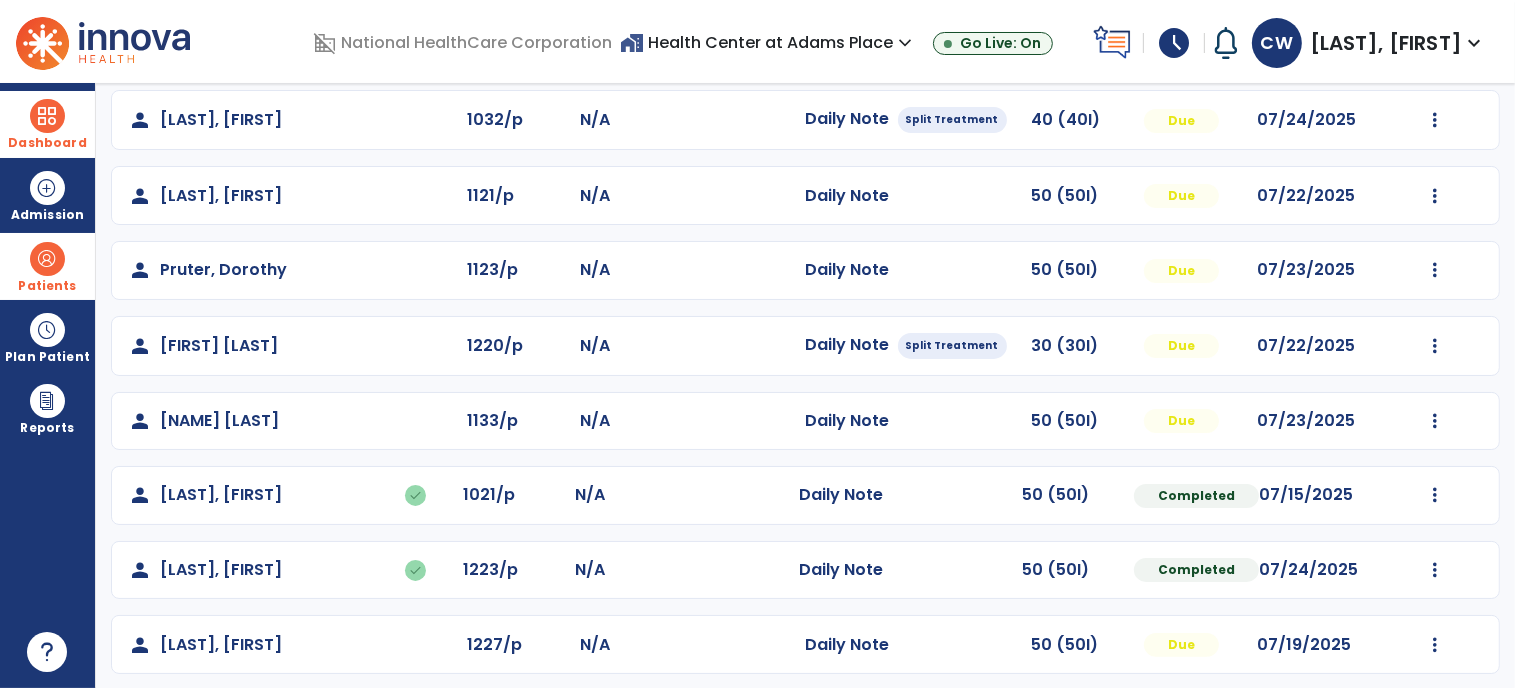 scroll, scrollTop: 402, scrollLeft: 0, axis: vertical 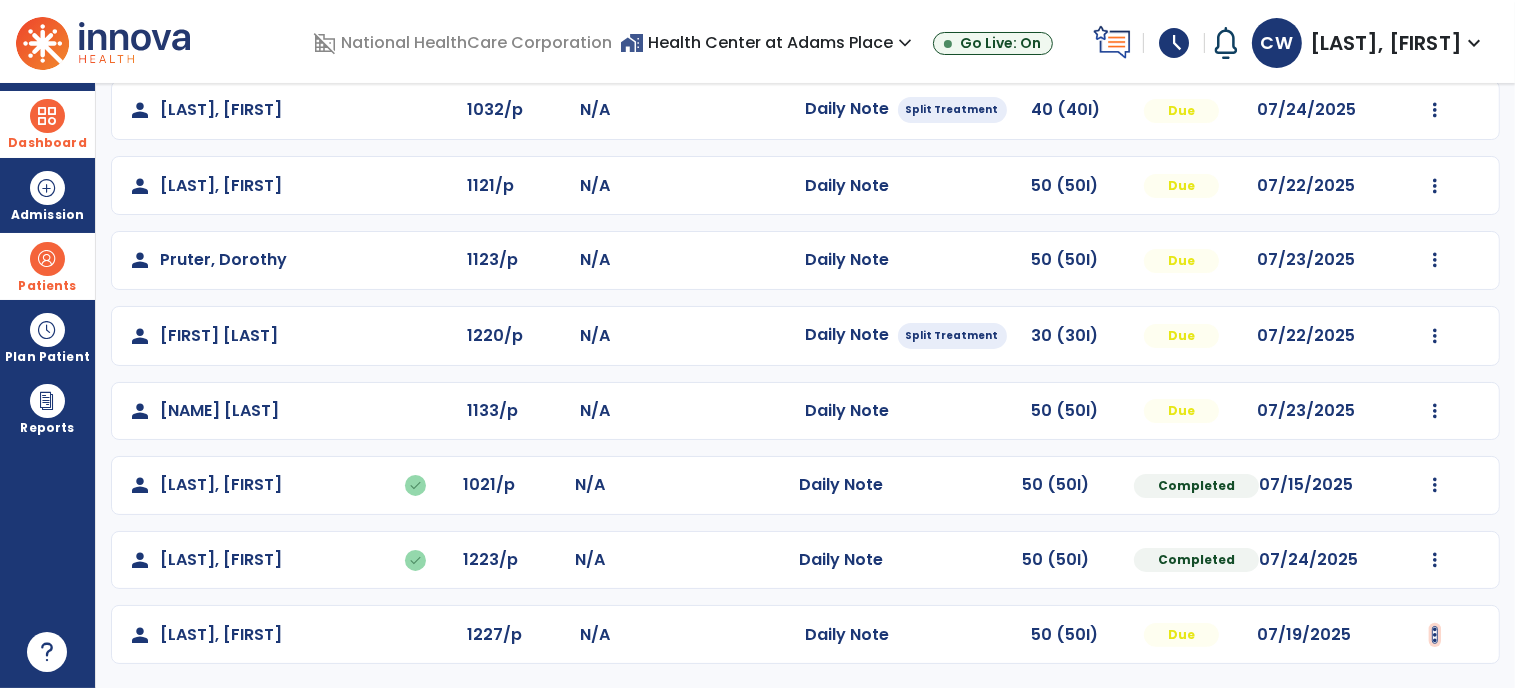 click at bounding box center (1435, -114) 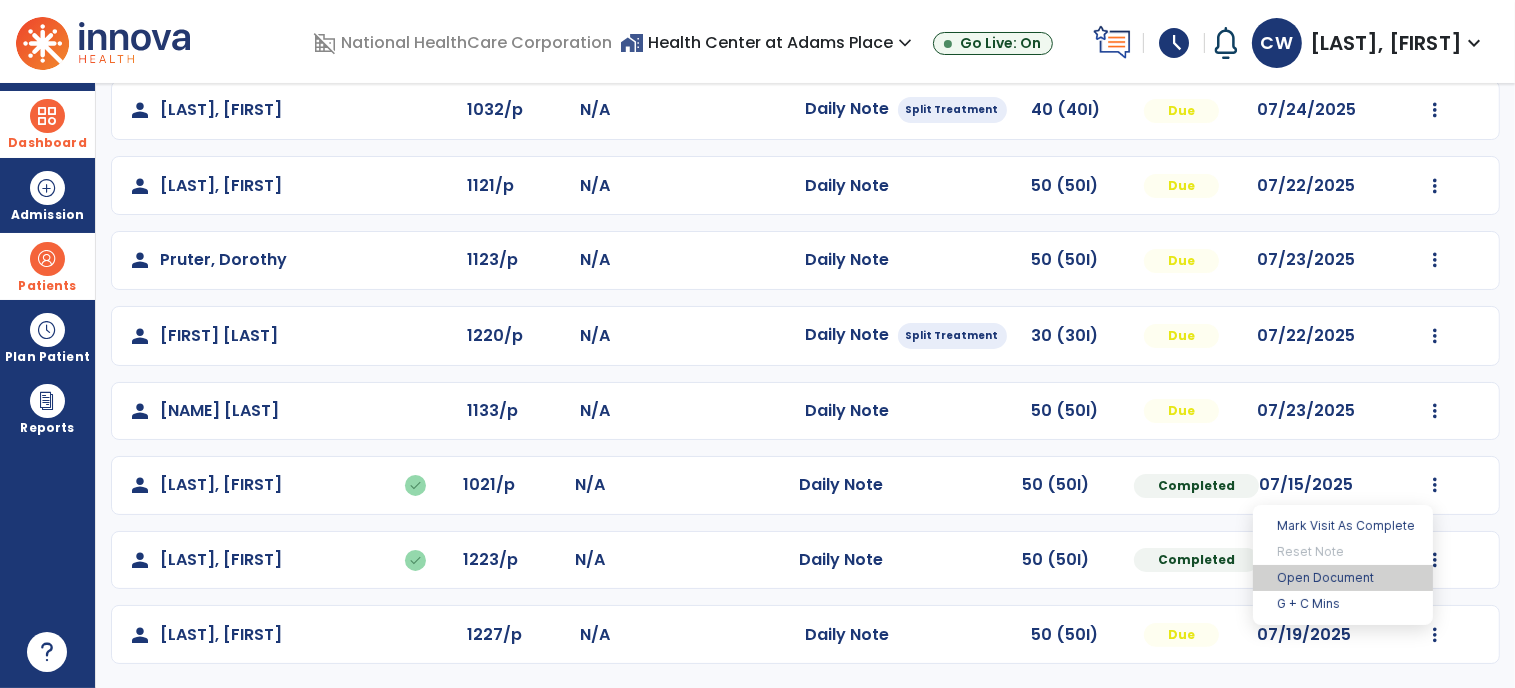 click on "Open Document" at bounding box center [1343, 578] 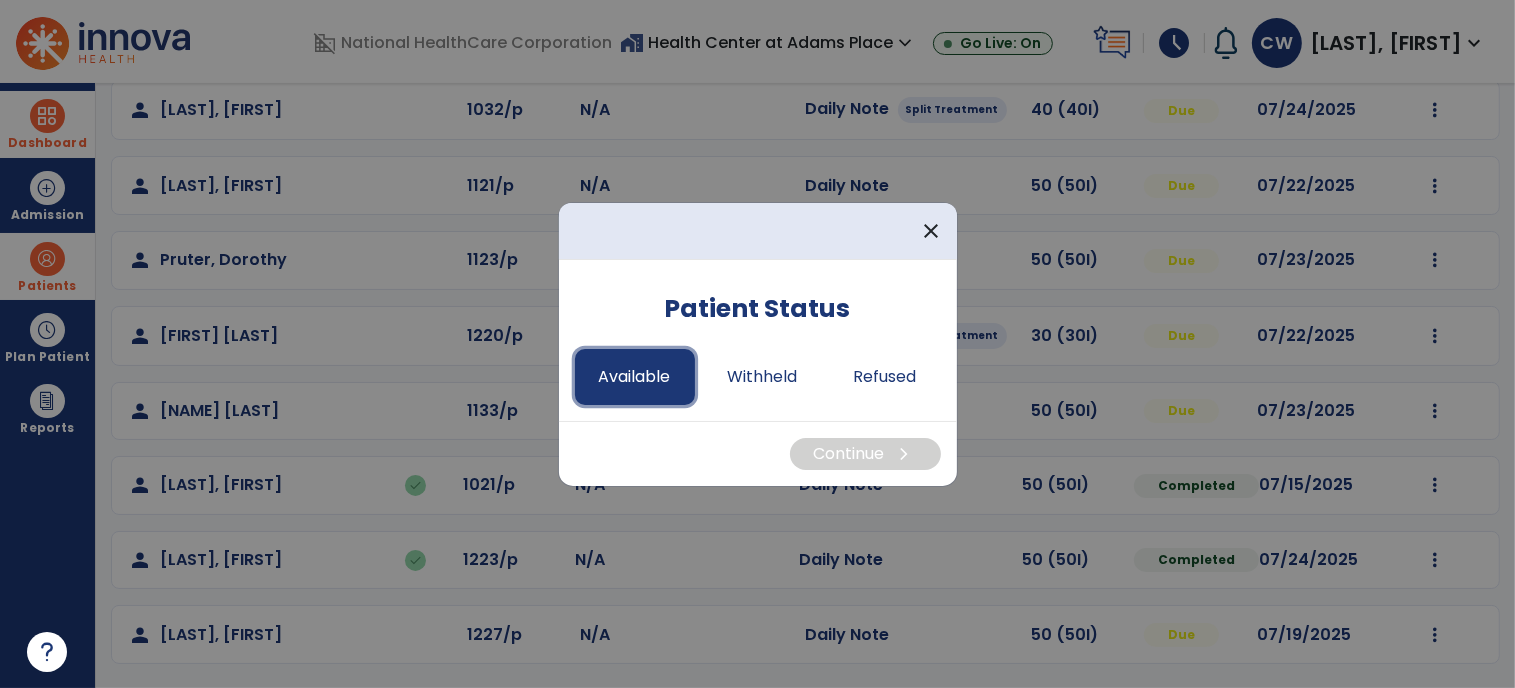 click on "Available" at bounding box center [635, 377] 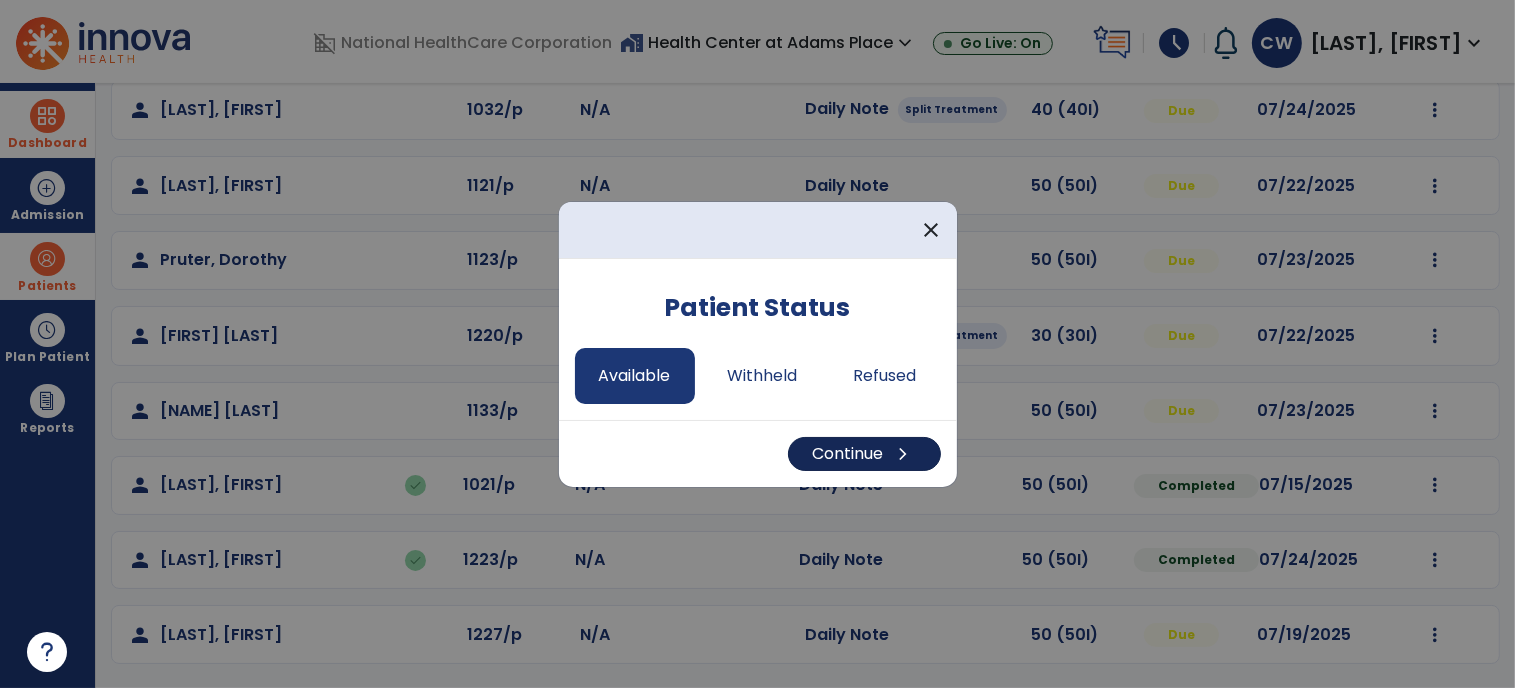 click on "Continue   chevron_right" at bounding box center (758, 453) 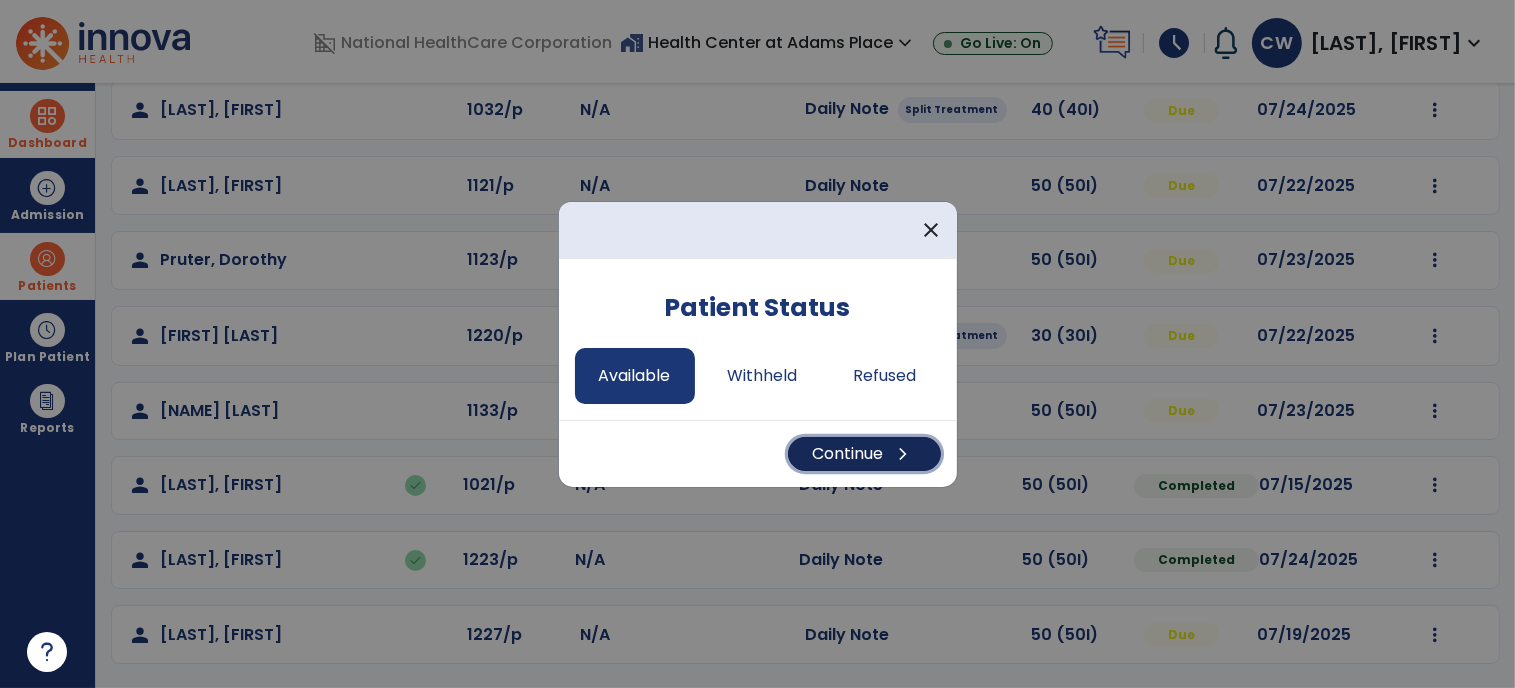 click on "Continue   chevron_right" at bounding box center [864, 454] 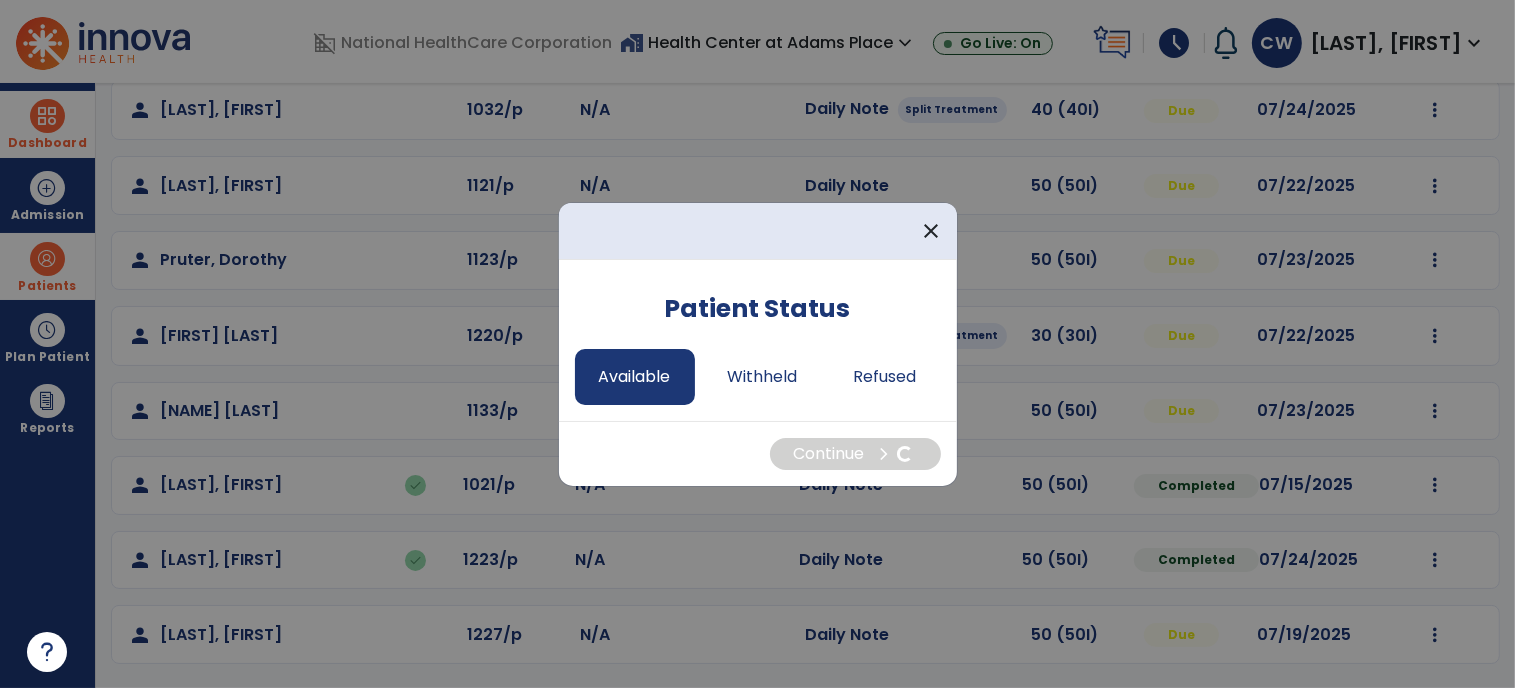 select on "*" 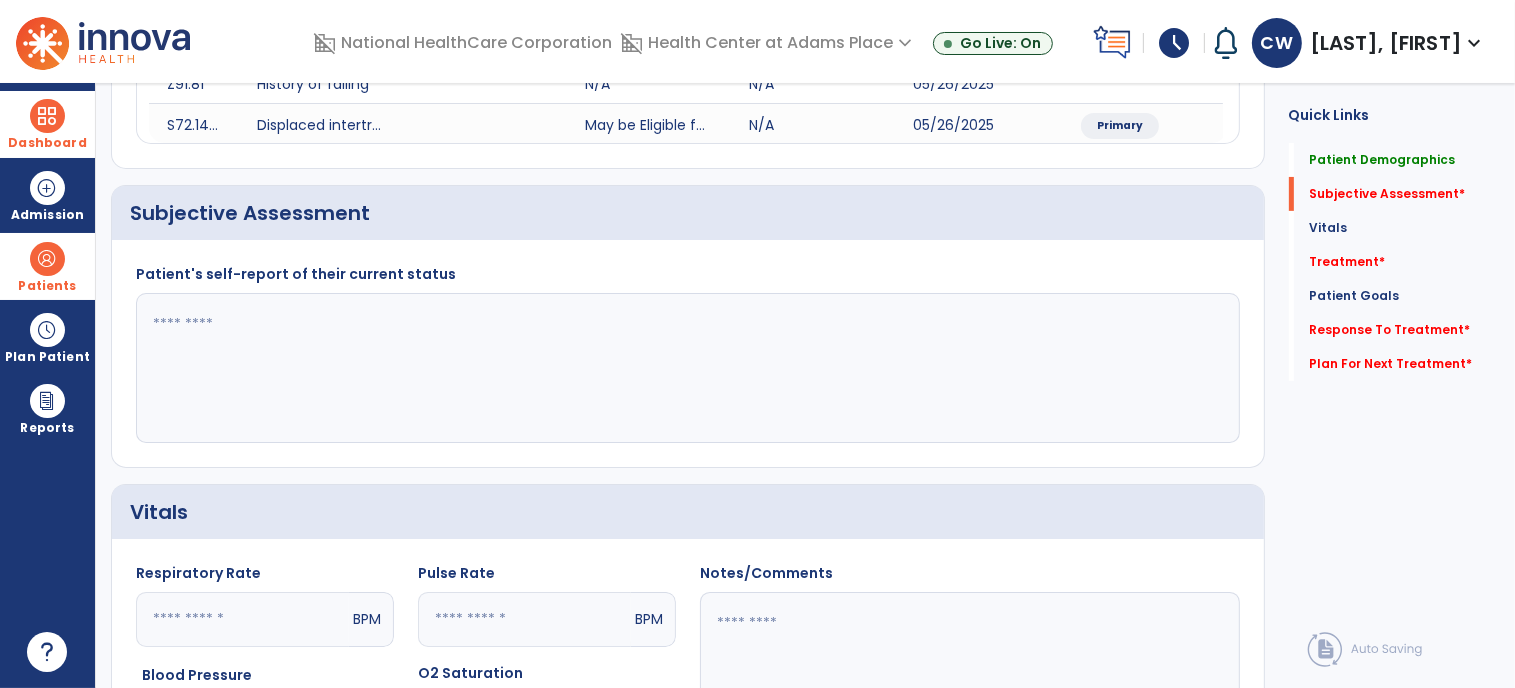 click 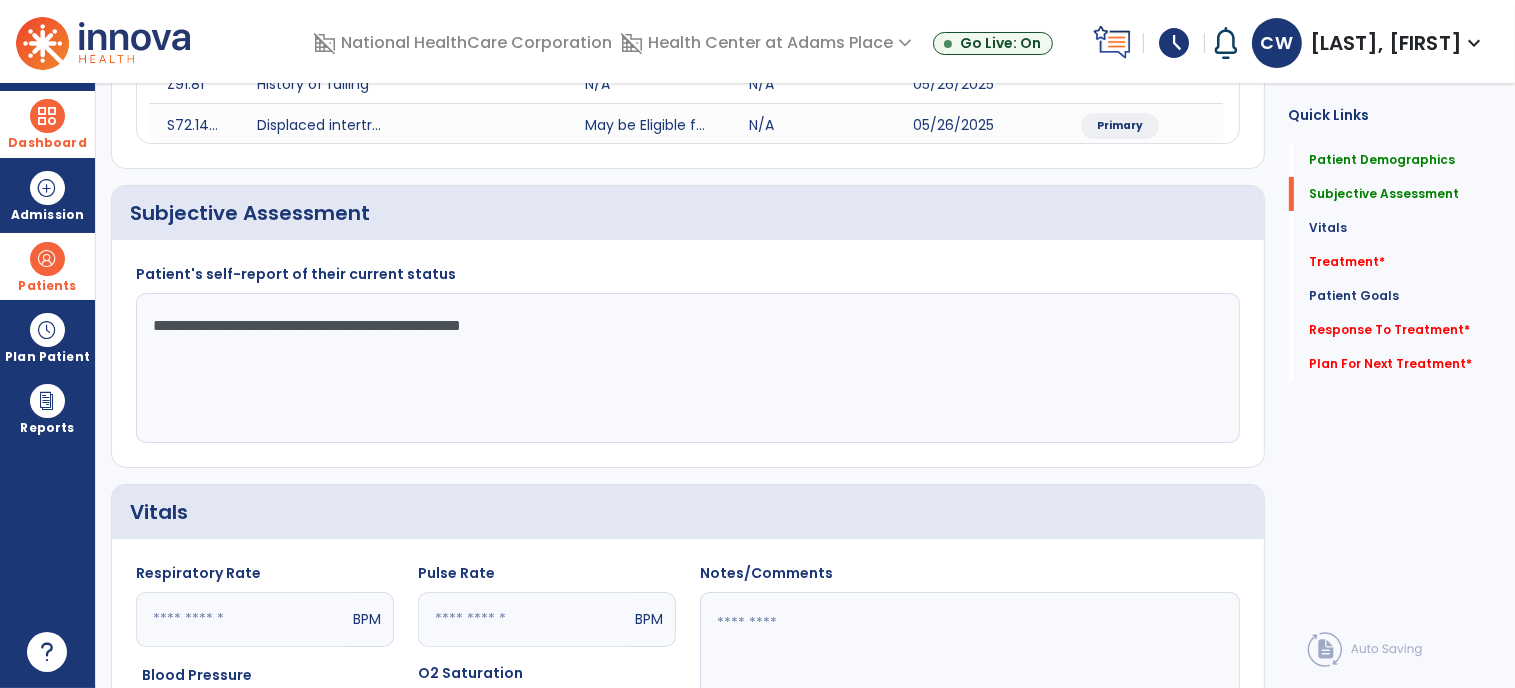 click on "**********" 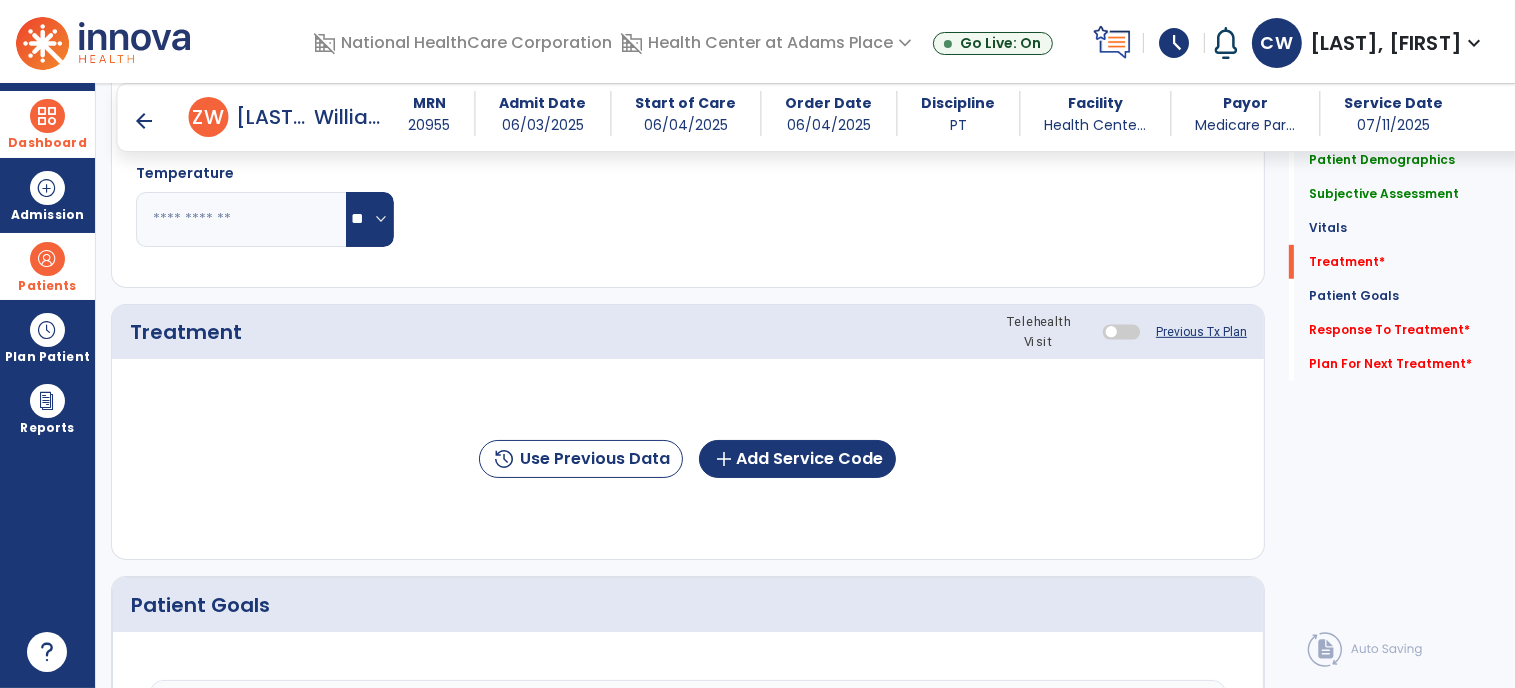 scroll, scrollTop: 986, scrollLeft: 0, axis: vertical 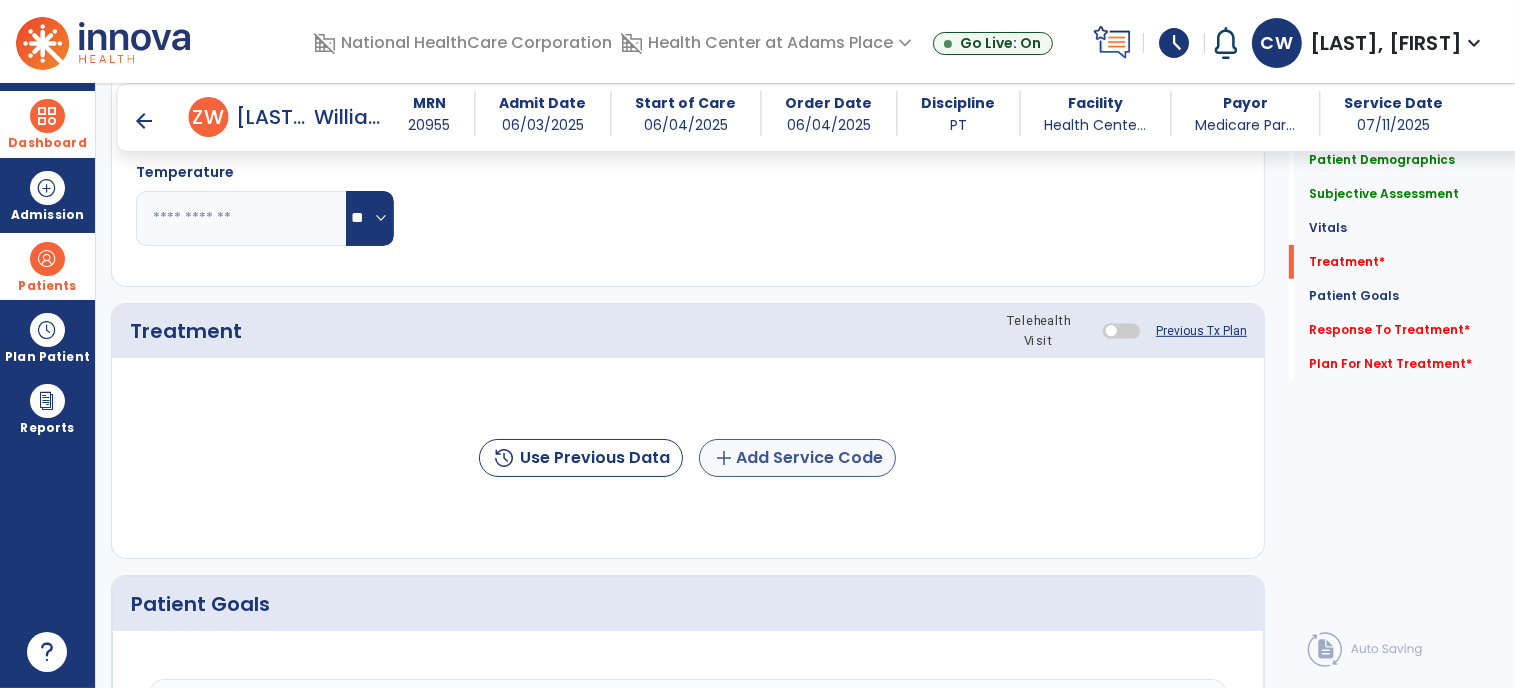 type on "**********" 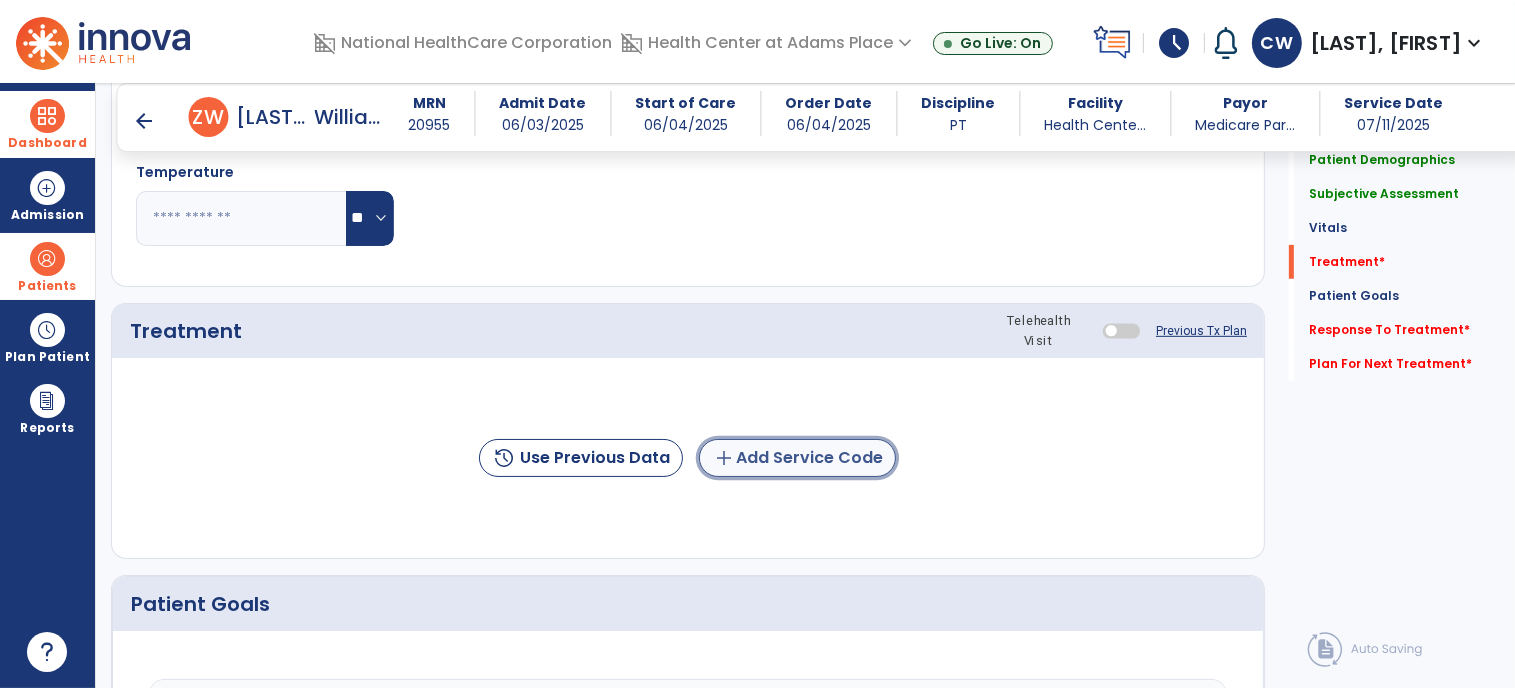 click on "add  Add Service Code" 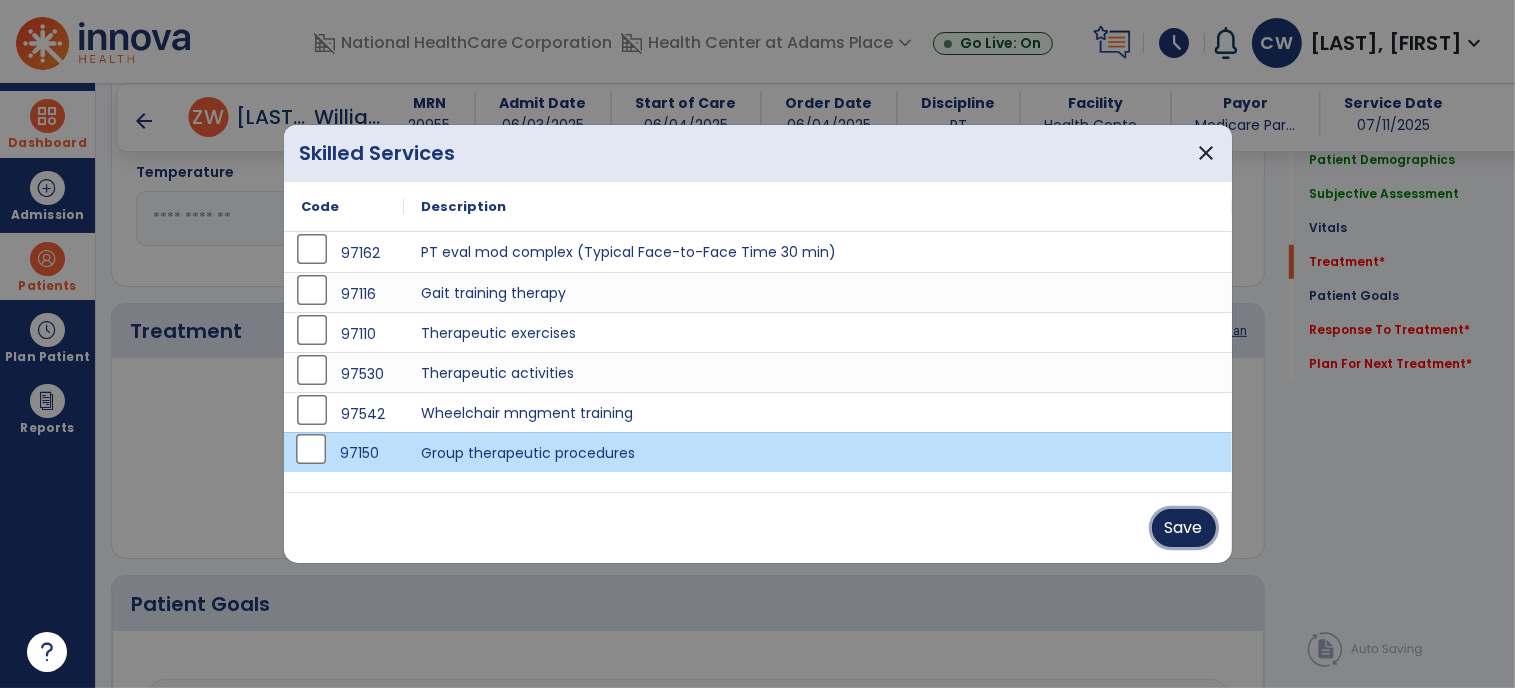 click on "Save" at bounding box center [1184, 528] 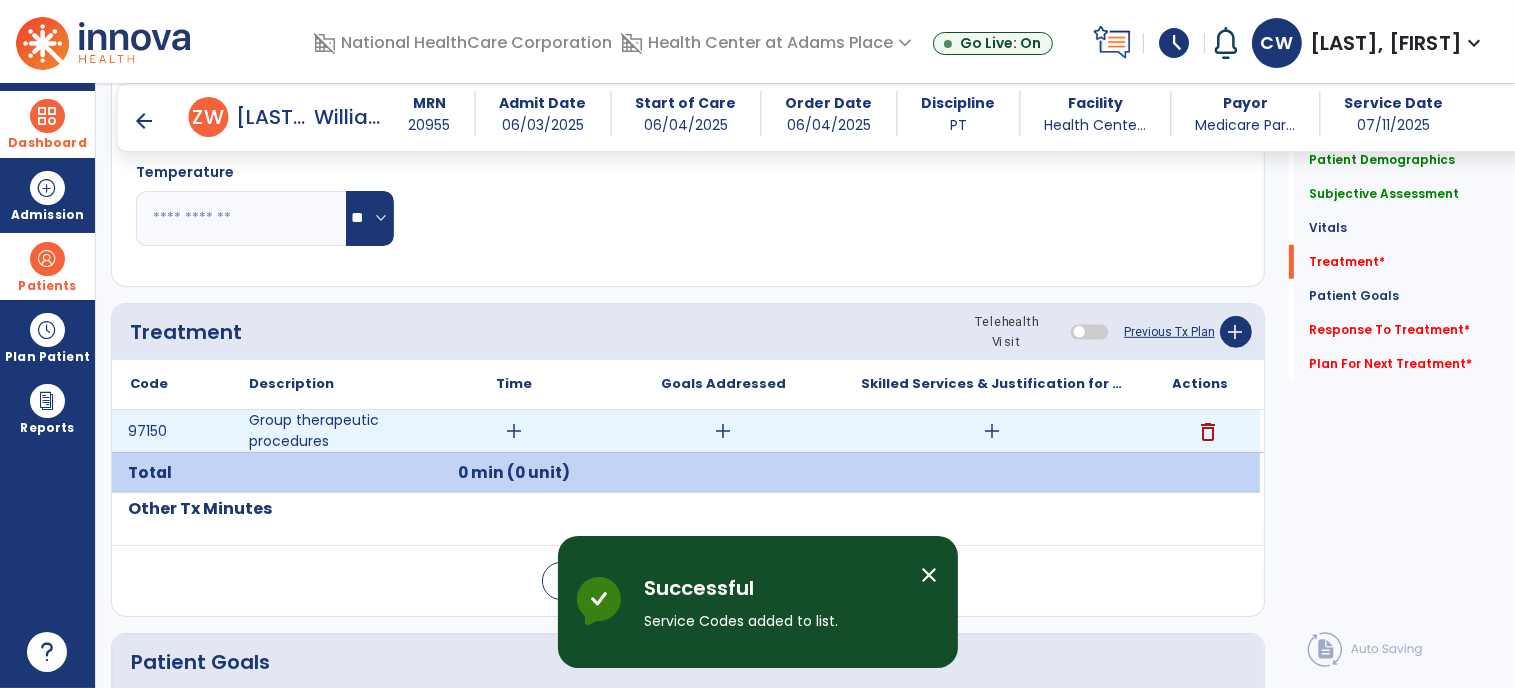 click on "add" at bounding box center (515, 431) 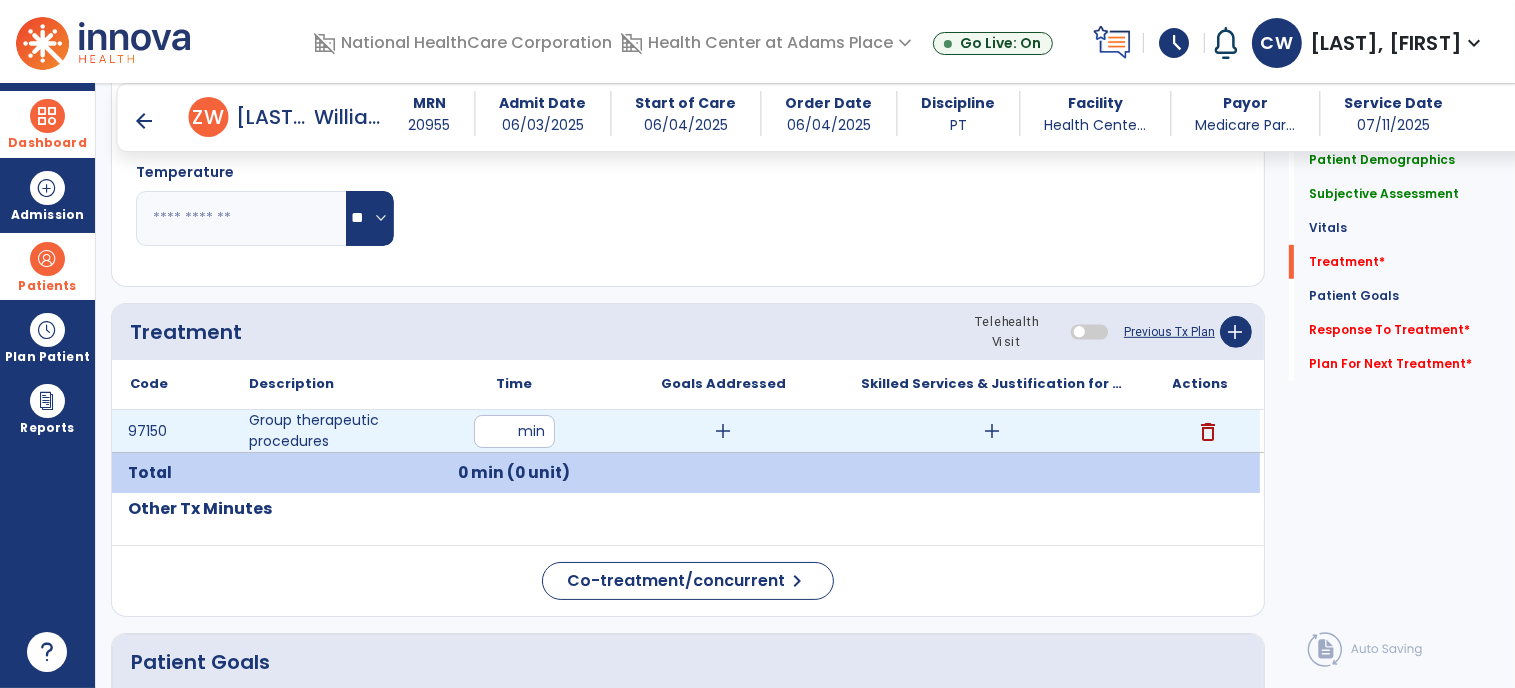type on "**" 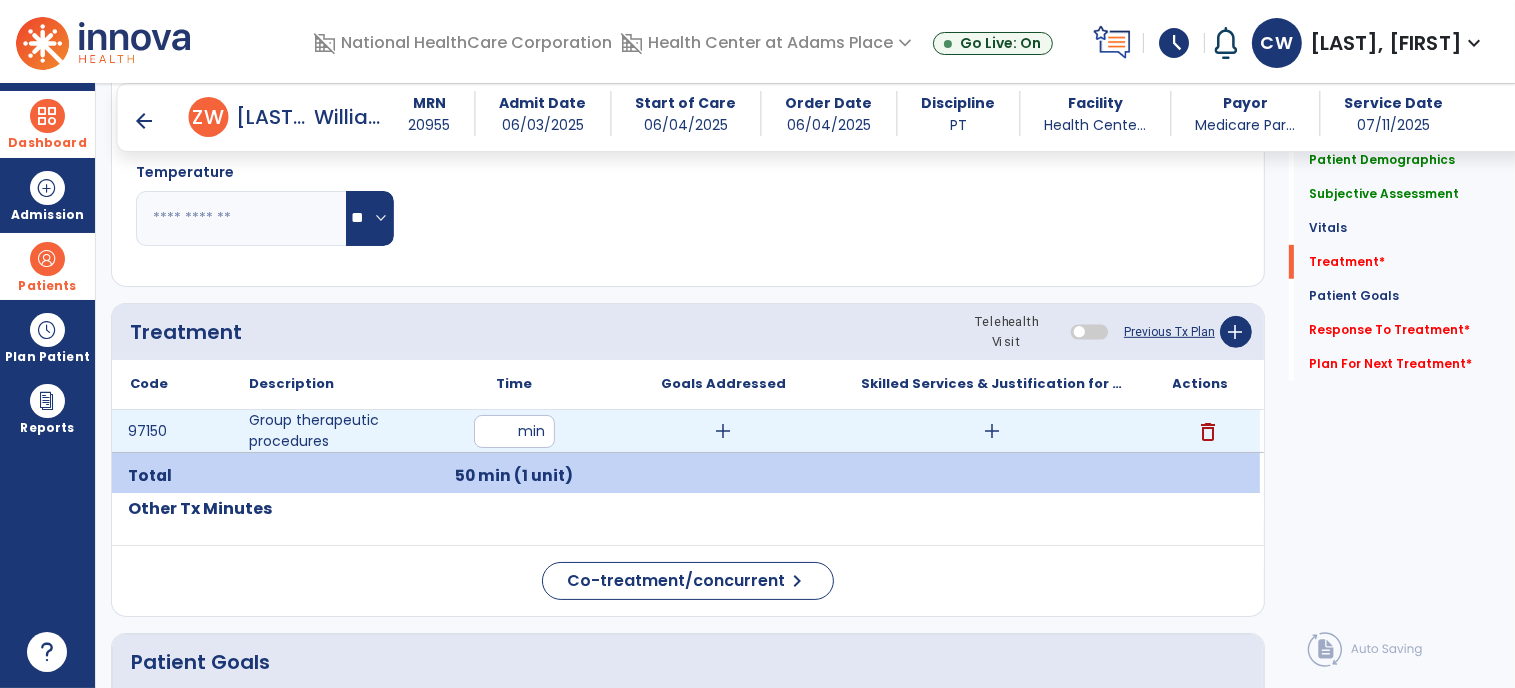 click on "add" at bounding box center (992, 431) 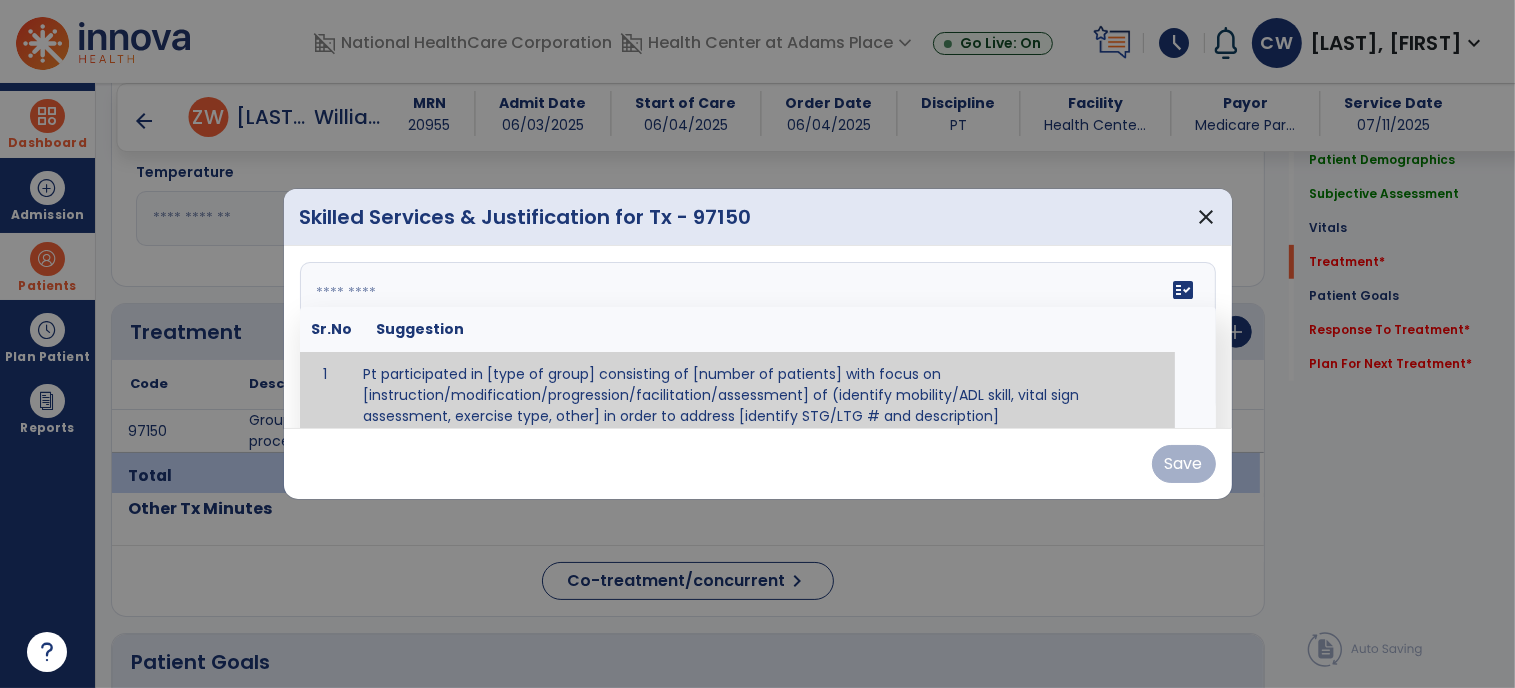 click on "fact_check  Sr.No Suggestion 1 Pt participated in [type of group] consisting of [number of patients] with focus on [instruction/modification/progression/facilitation/assessment] of (identify mobility/ADL skill, vital sign assessment, exercise type, other] in order to address [identify STG/LTG # and description]" at bounding box center [758, 337] 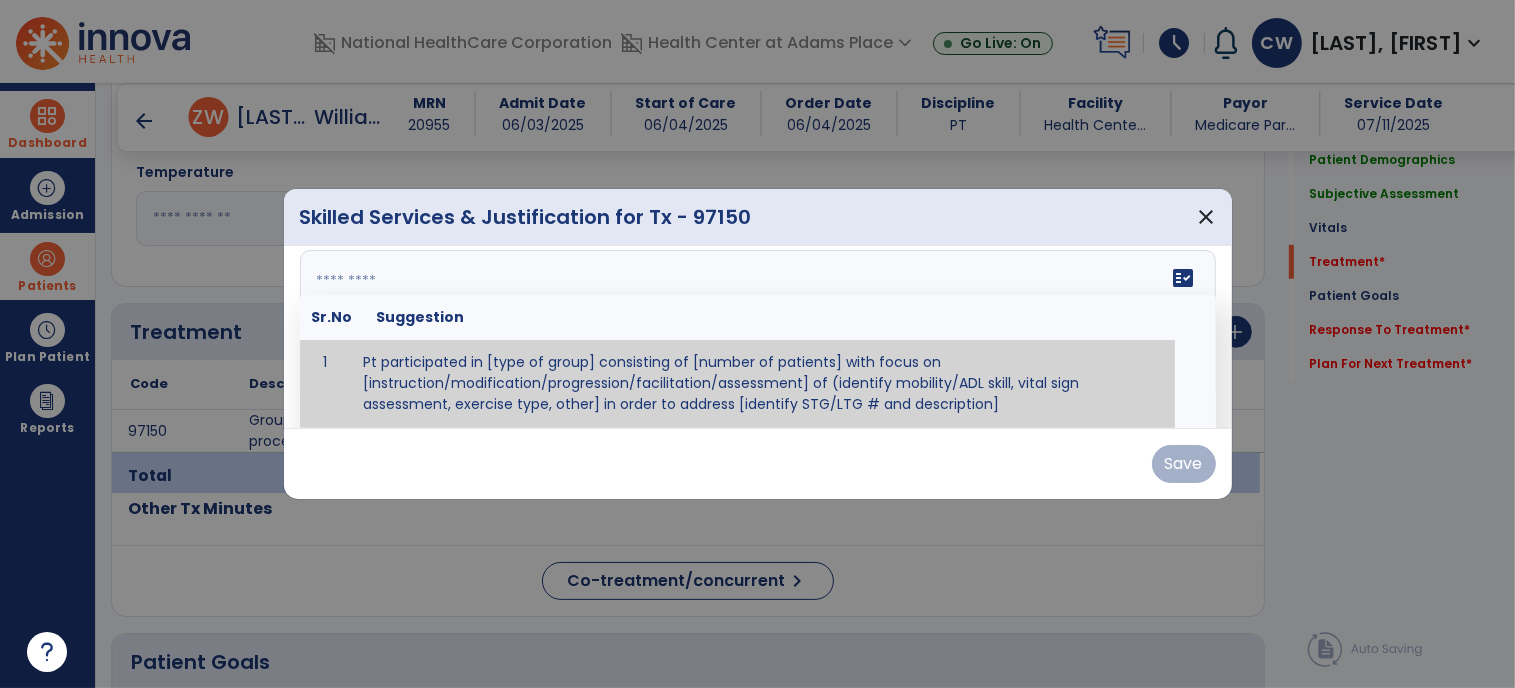paste on "**********" 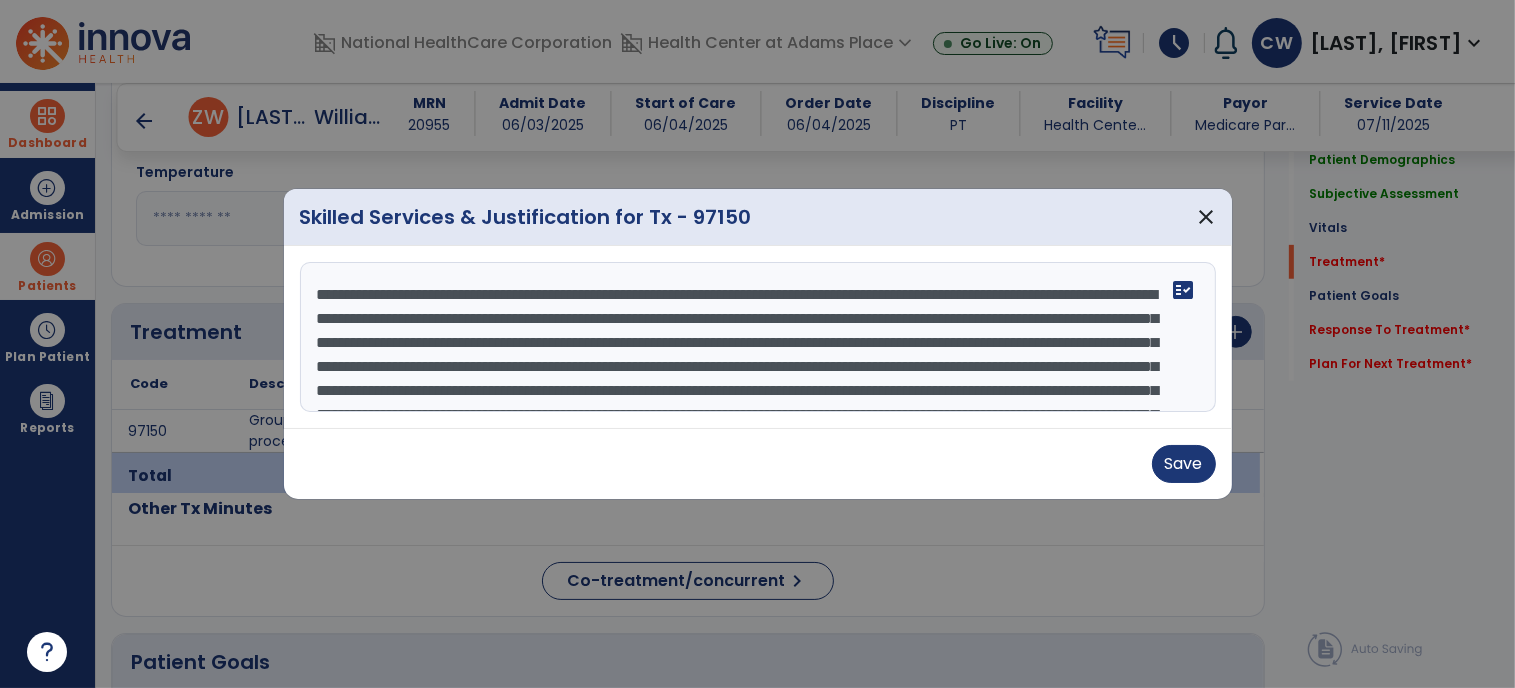 scroll, scrollTop: 160, scrollLeft: 0, axis: vertical 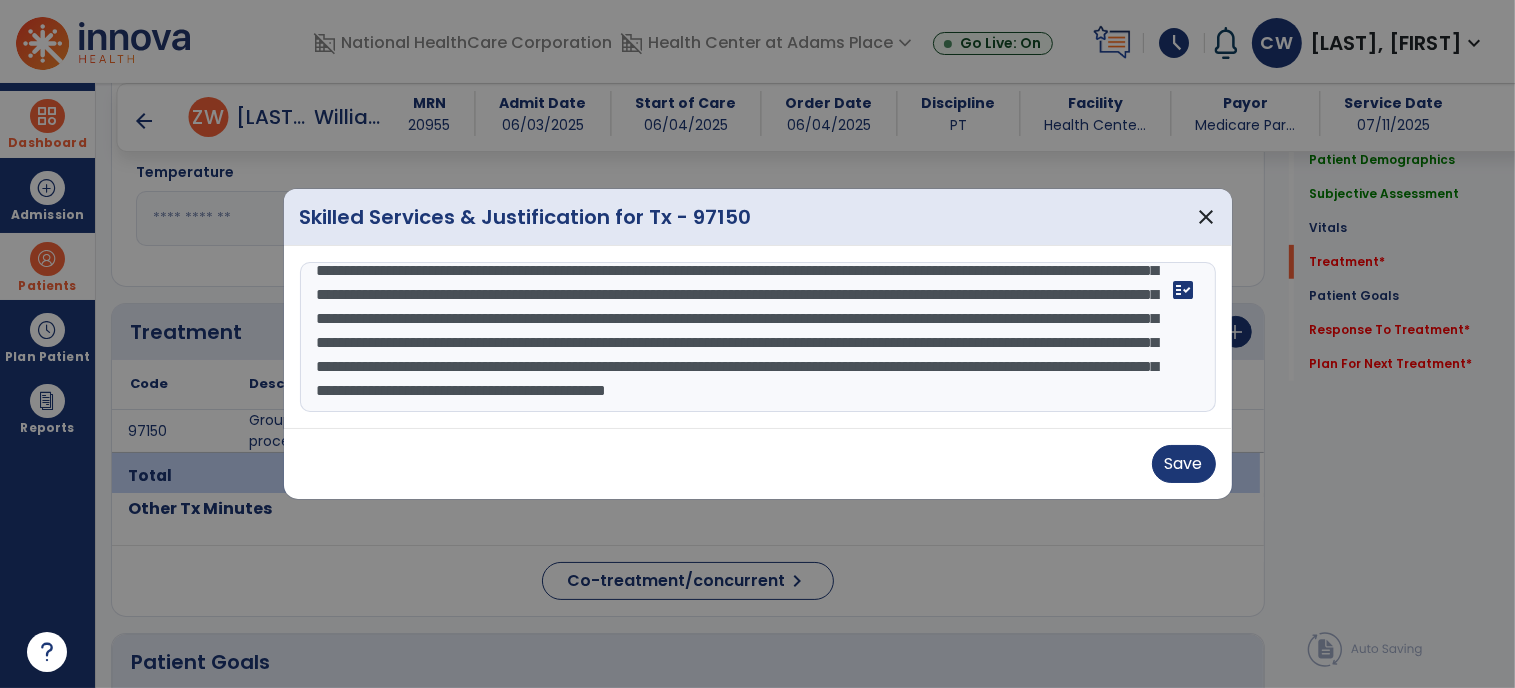 click at bounding box center [758, 337] 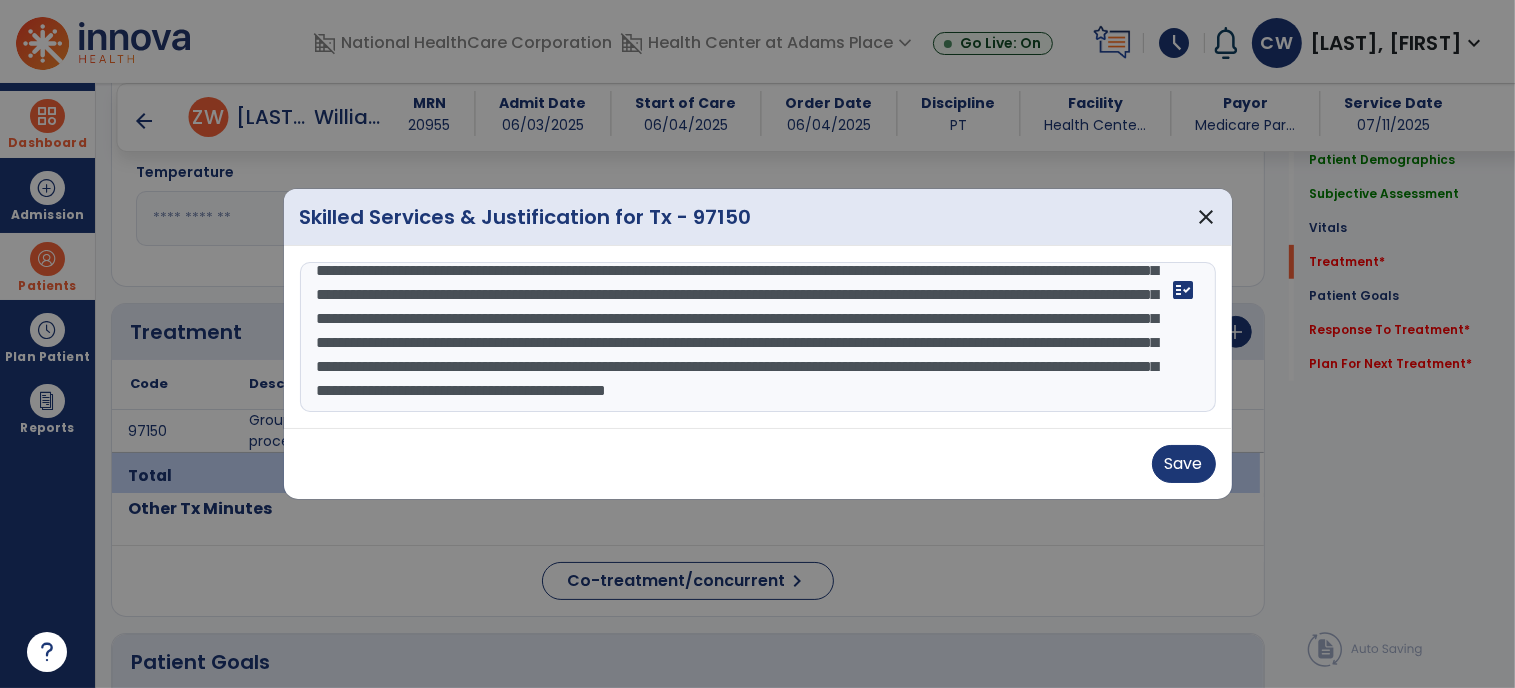 drag, startPoint x: 383, startPoint y: 327, endPoint x: 334, endPoint y: 325, distance: 49.0408 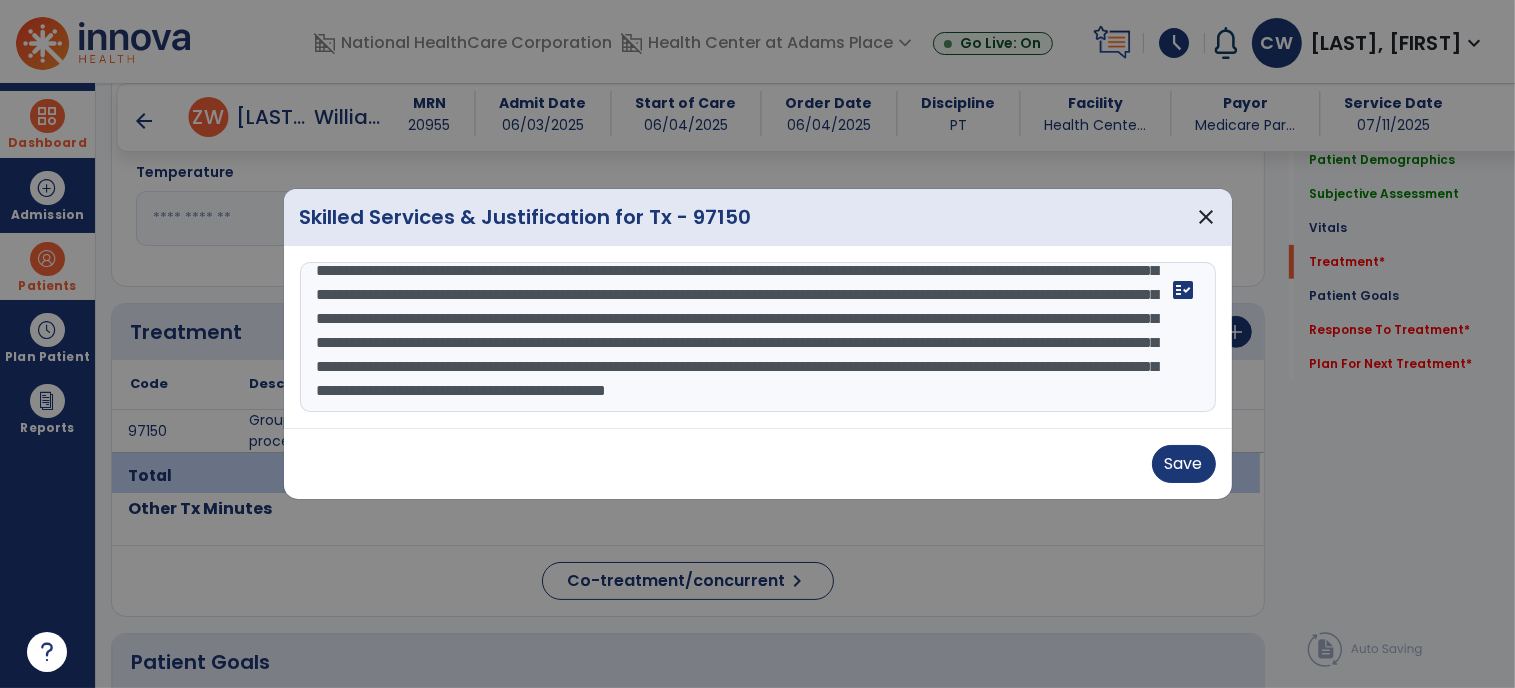 click at bounding box center (758, 337) 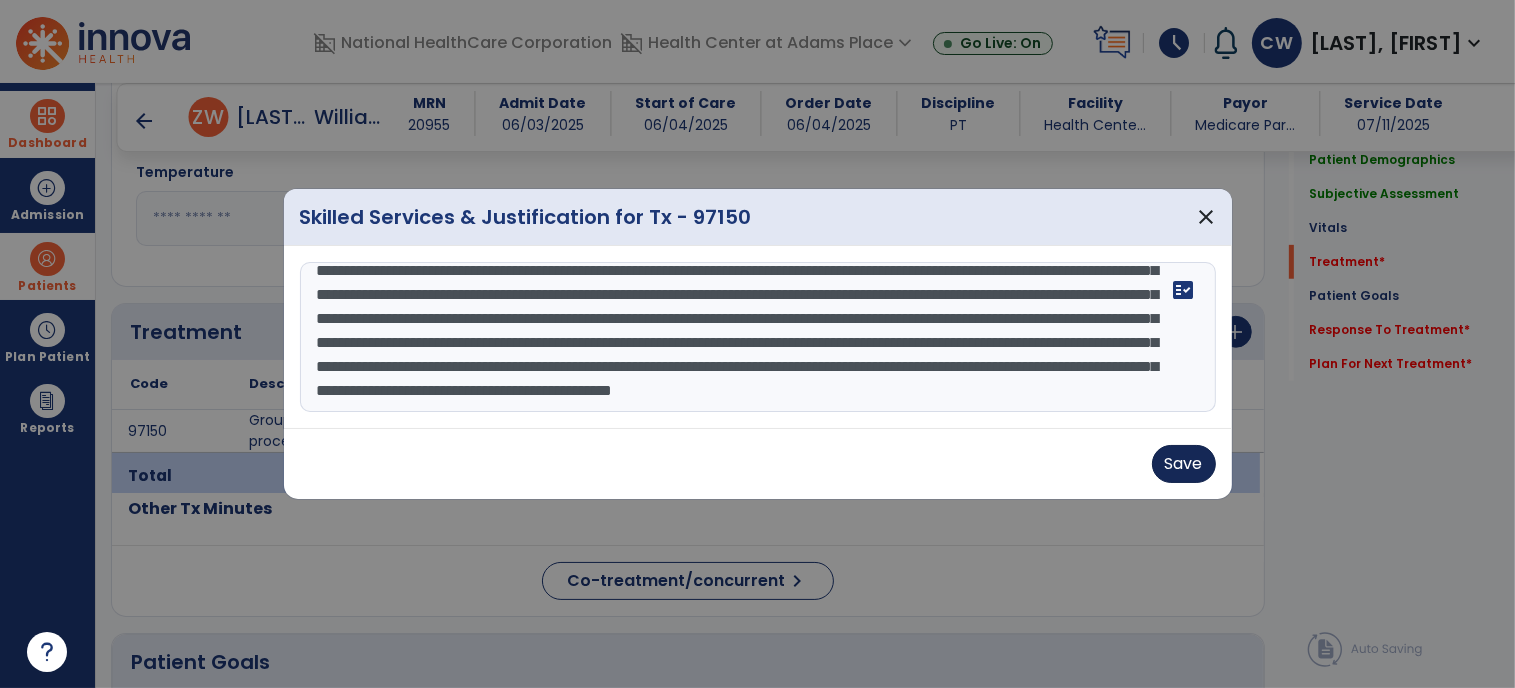 type on "**********" 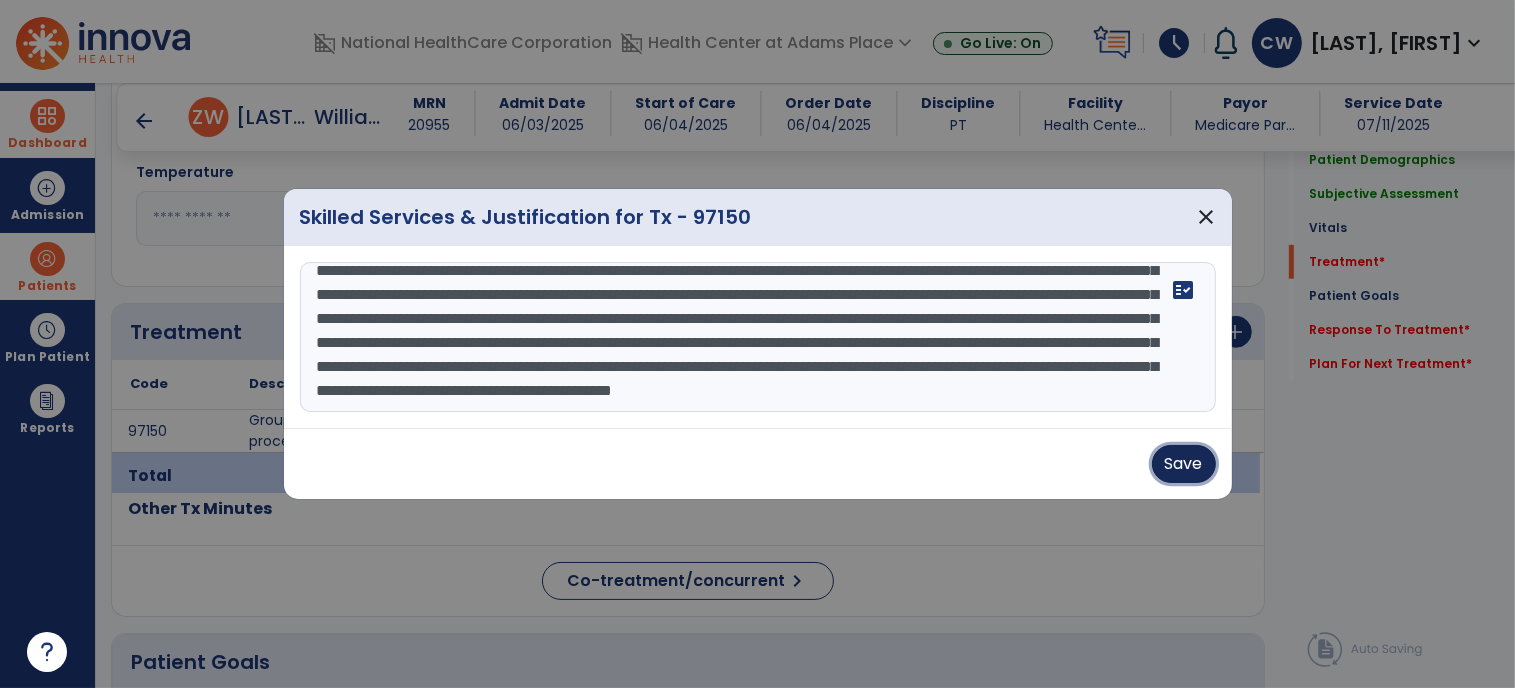 click on "Save" at bounding box center [1184, 464] 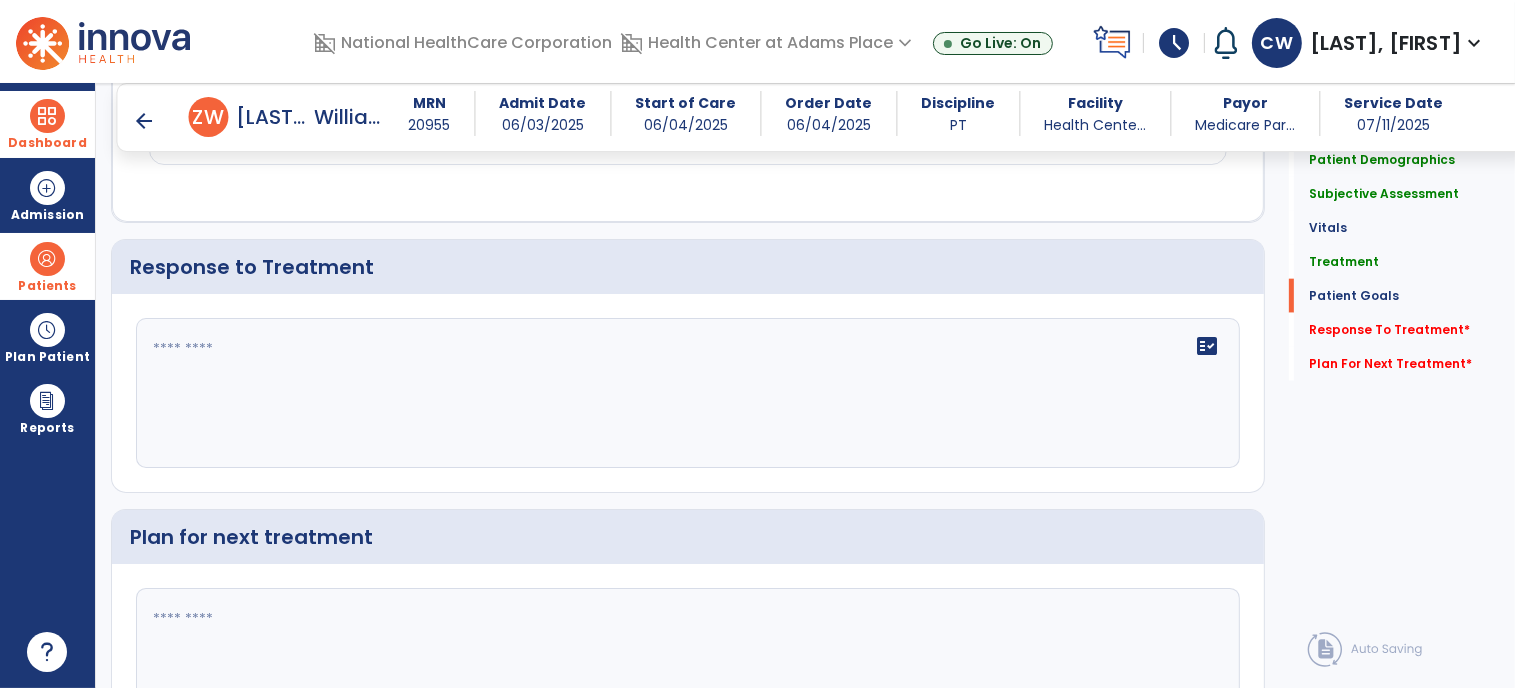 scroll, scrollTop: 2518, scrollLeft: 0, axis: vertical 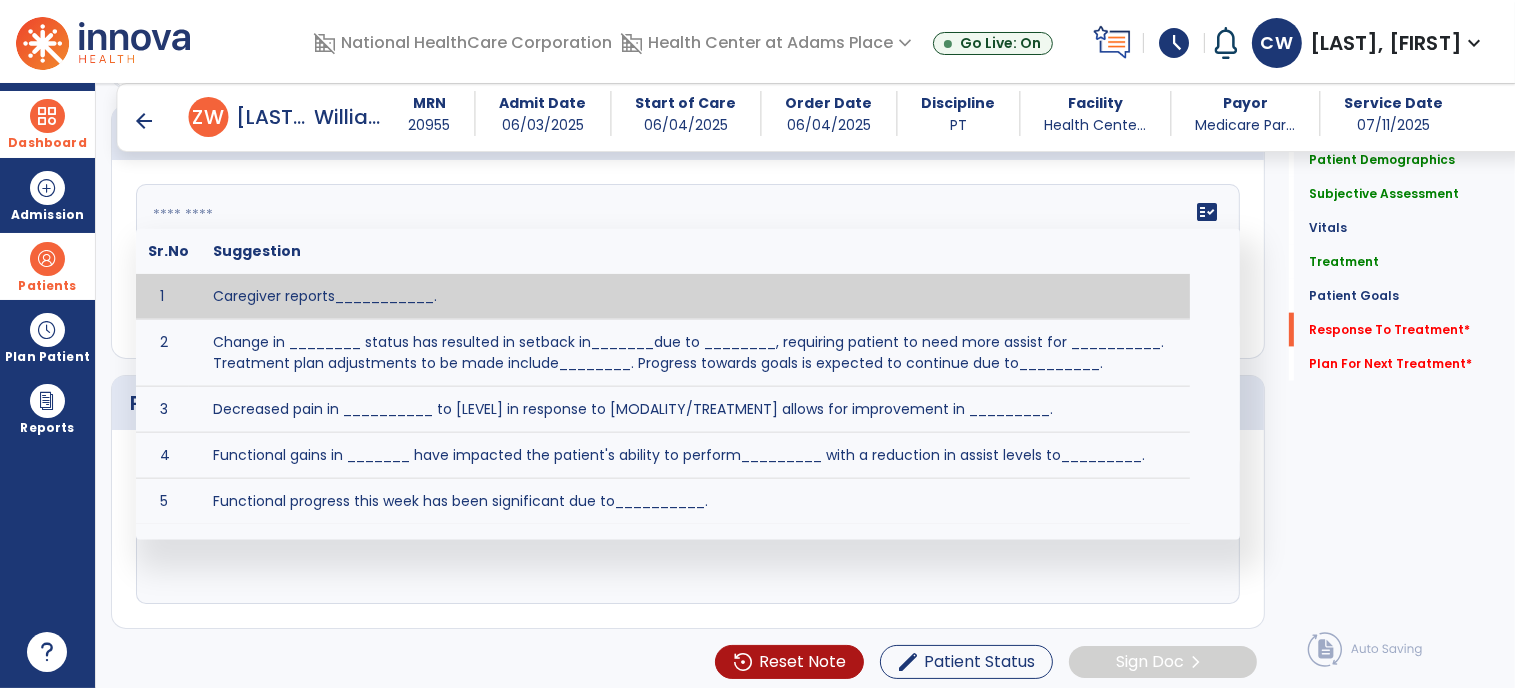 click on "fact_check  Sr.No Suggestion 1 Caregiver reports___________. 2 Change in ________ status has resulted in setback in_______due to ________, requiring patient to need more assist for __________.   Treatment plan adjustments to be made include________.  Progress towards goals is expected to continue due to_________. 3 Decreased pain in __________ to [LEVEL] in response to [MODALITY/TREATMENT] allows for improvement in _________. 4 Functional gains in _______ have impacted the patient's ability to perform_________ with a reduction in assist levels to_________. 5 Functional progress this week has been significant due to__________. 6 Gains in ________ have improved the patient's ability to perform ______with decreased levels of assist to___________. 7 Improvement in ________allows patient to tolerate higher levels of challenges in_________. 8 Pain in [AREA] has decreased to [LEVEL] in response to [TREATMENT/MODALITY], allowing fore ease in completing__________. 9 10 11 12 13 14 15 16 17 18 19 20 21" 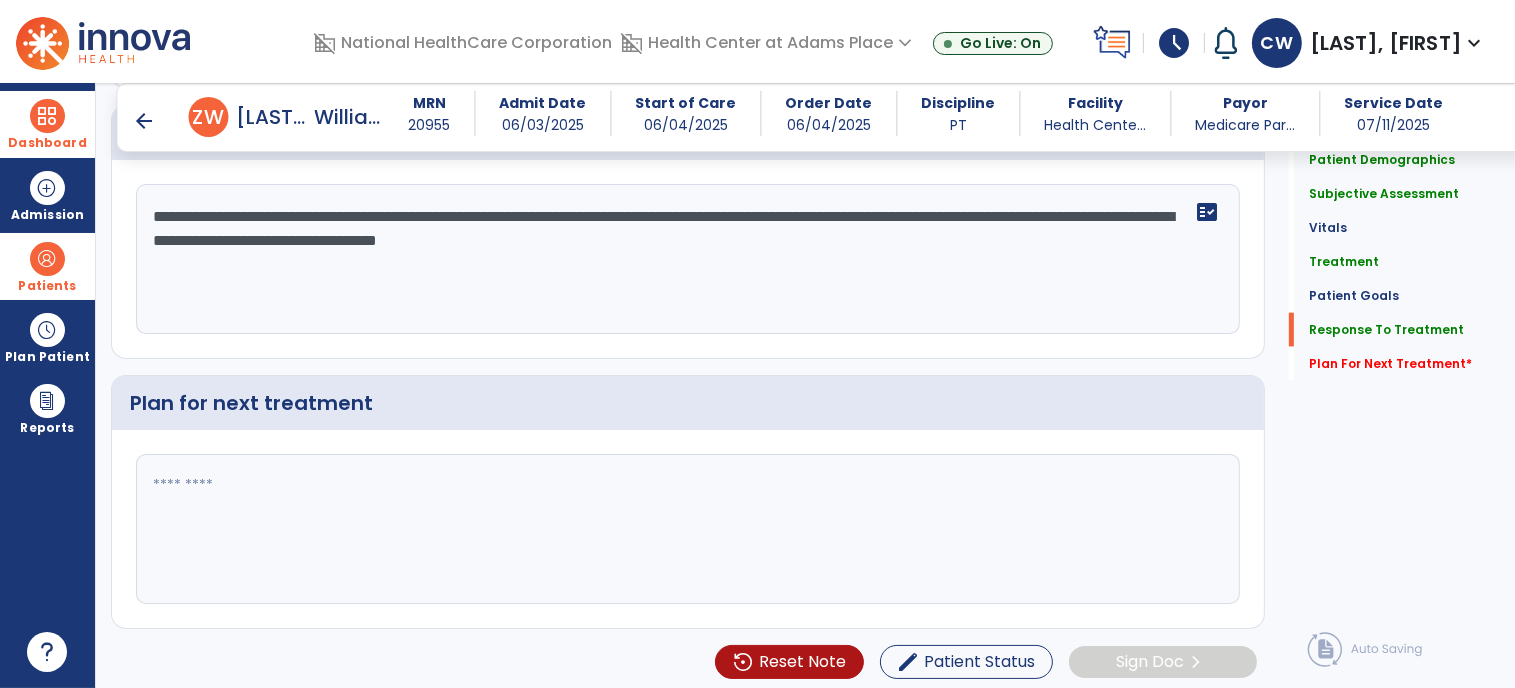 scroll, scrollTop: 2518, scrollLeft: 0, axis: vertical 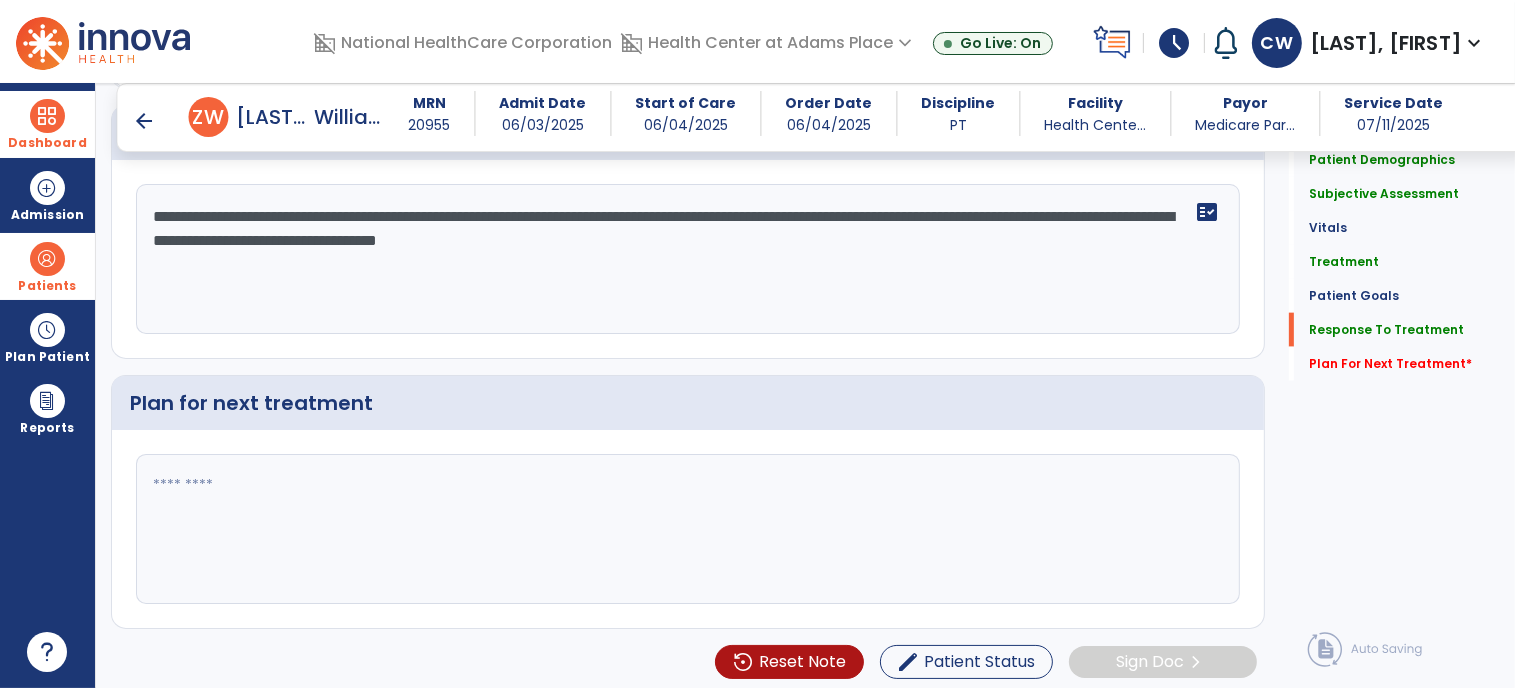 click on "**********" 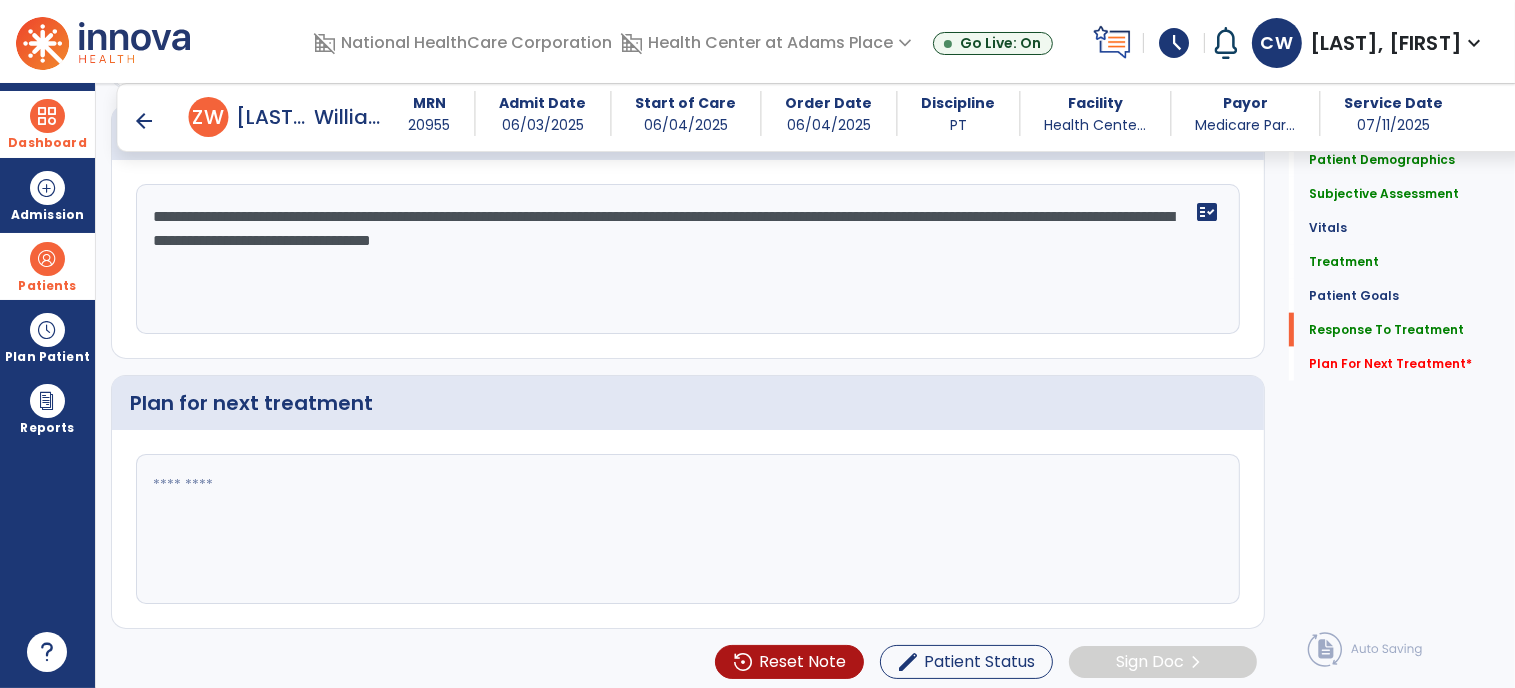 click on "**********" 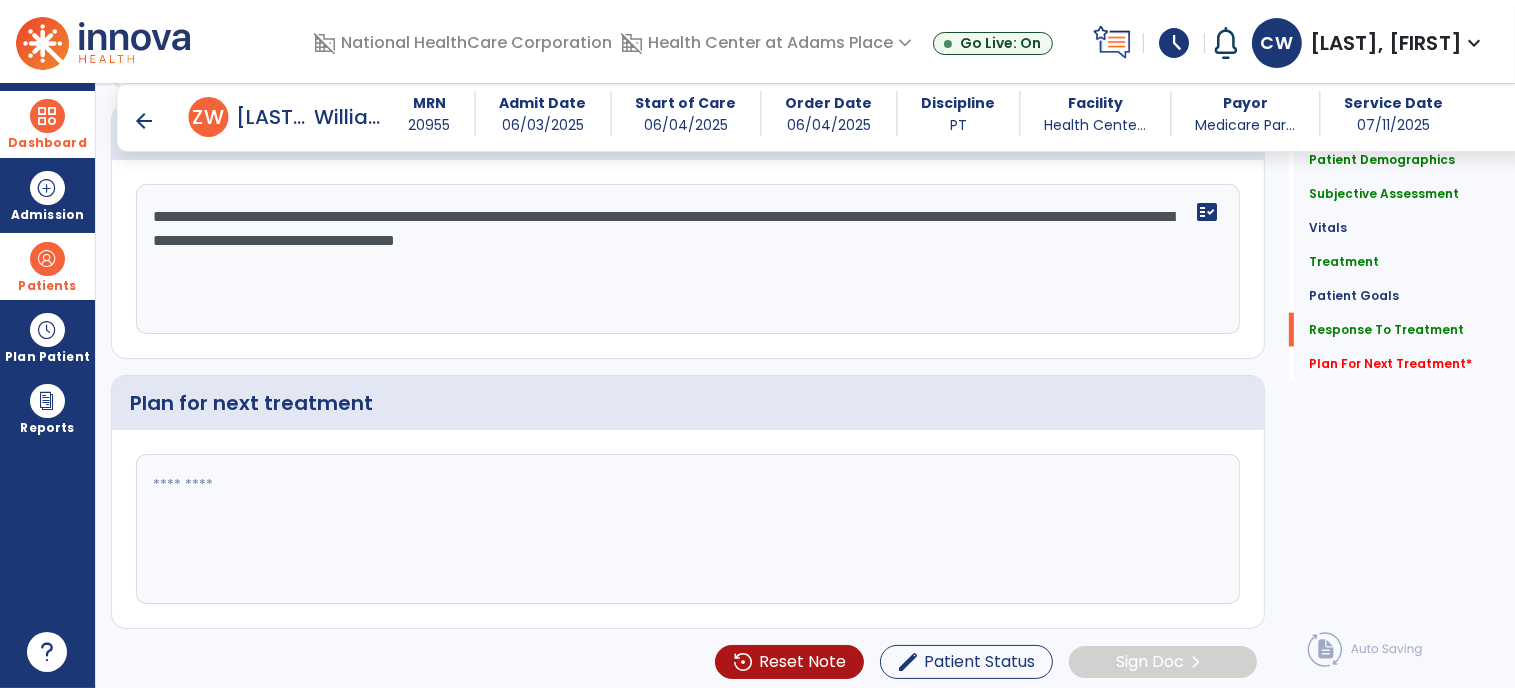 scroll, scrollTop: 2518, scrollLeft: 0, axis: vertical 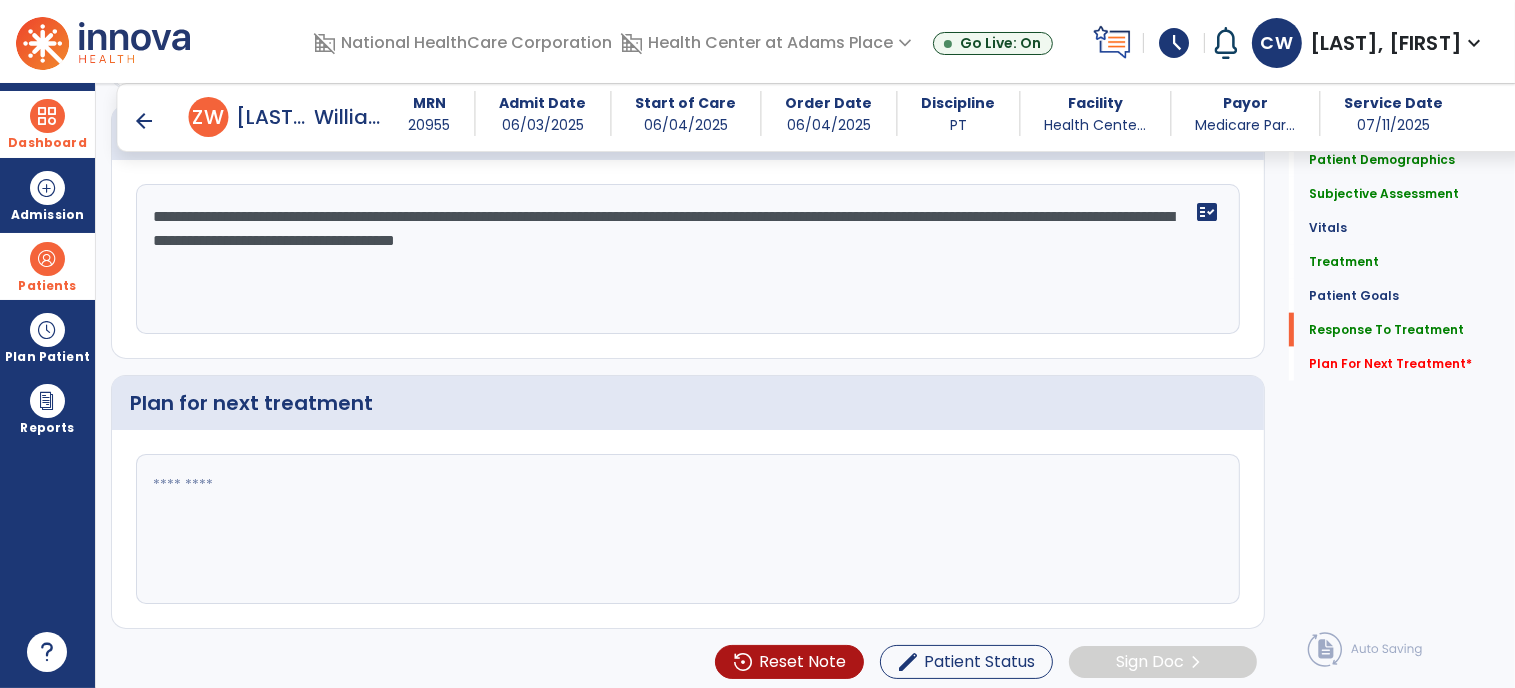 type on "**********" 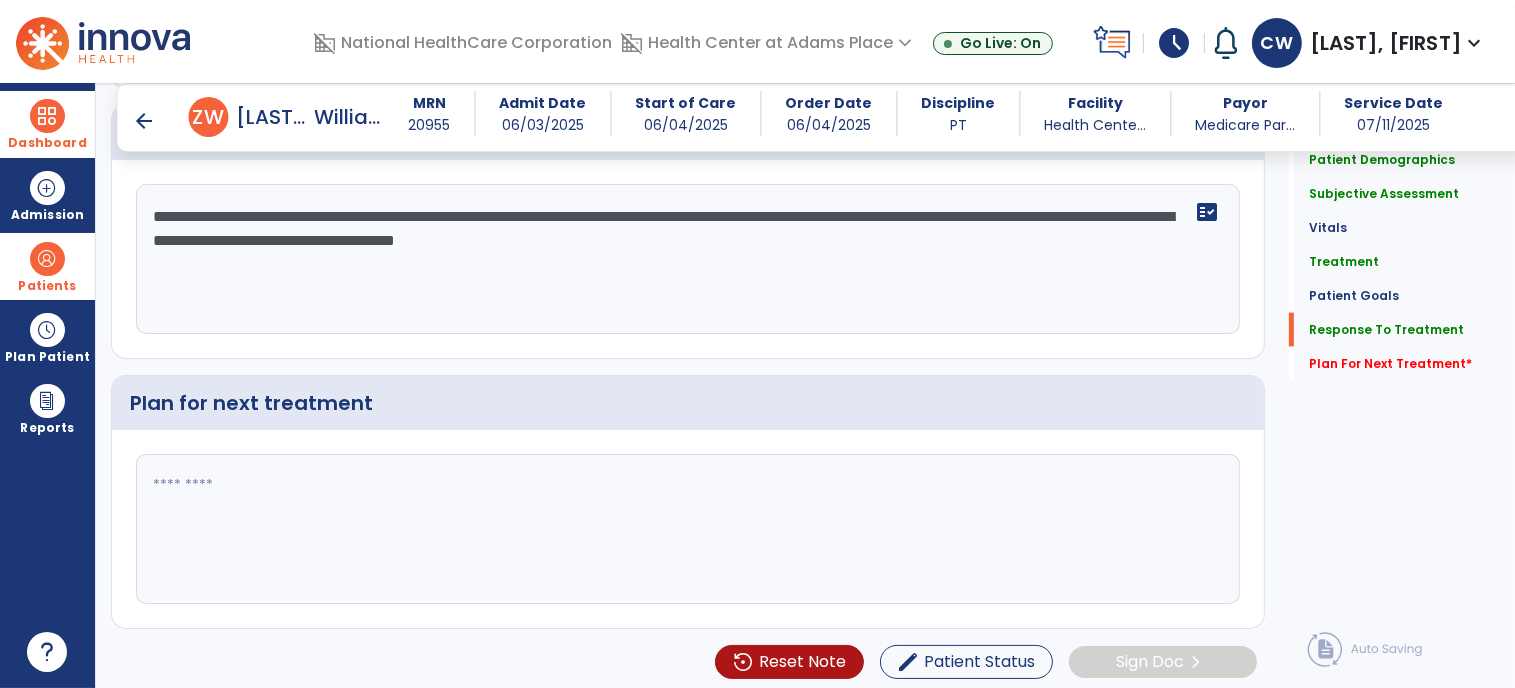 click 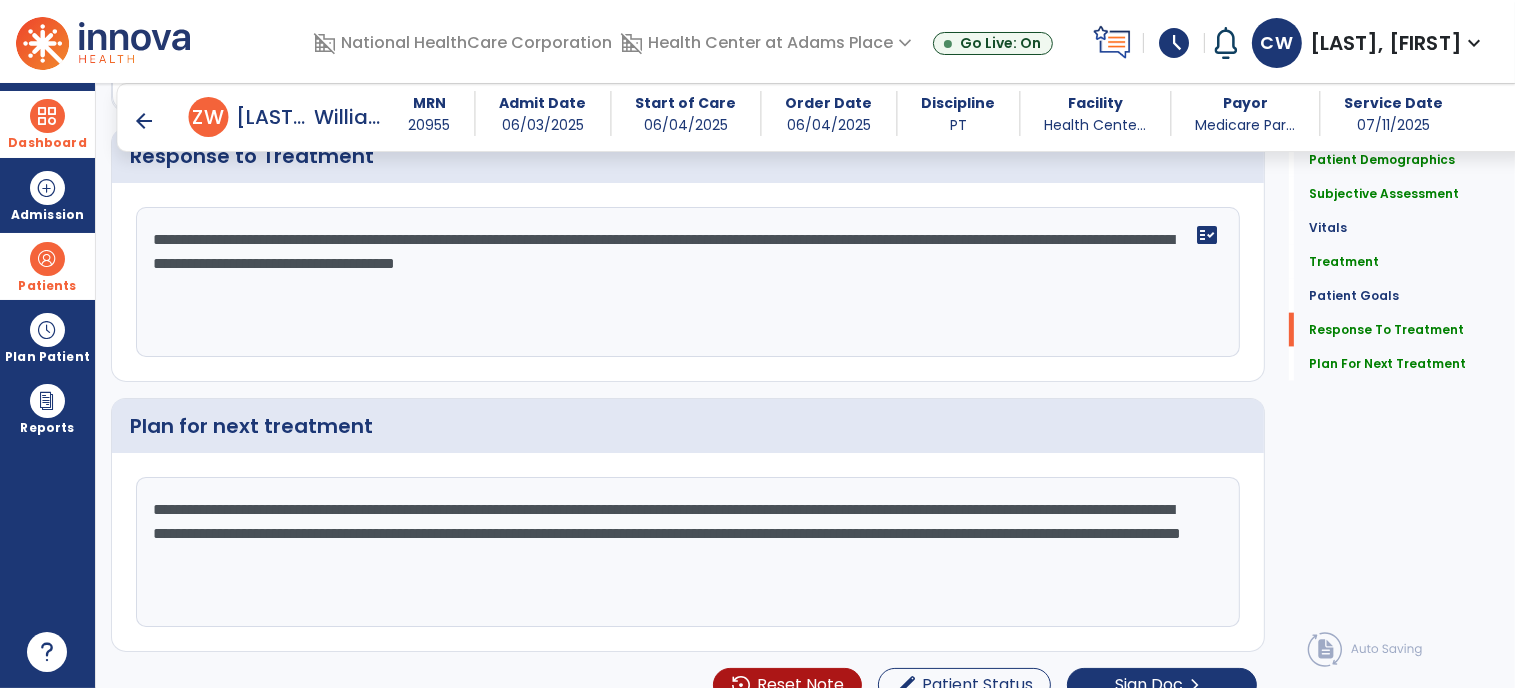 scroll, scrollTop: 2518, scrollLeft: 0, axis: vertical 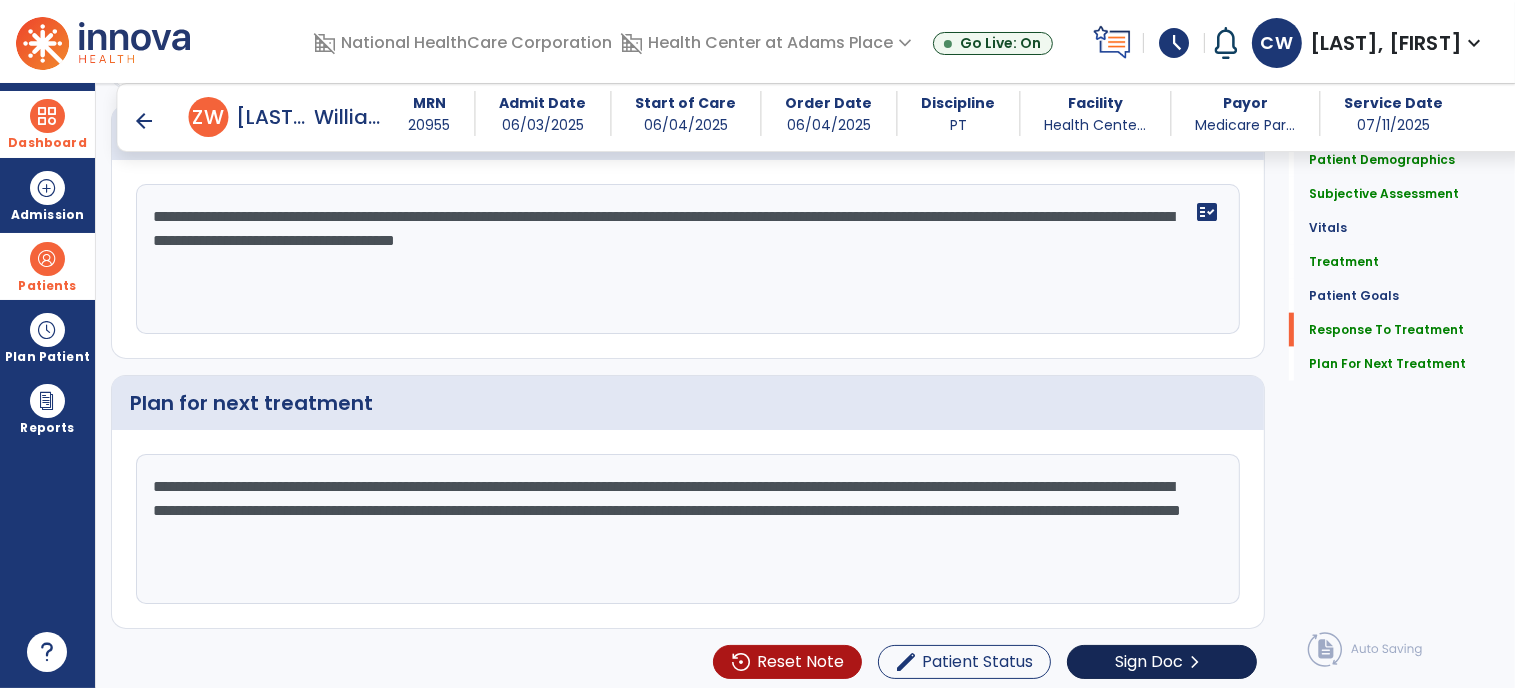 type on "**********" 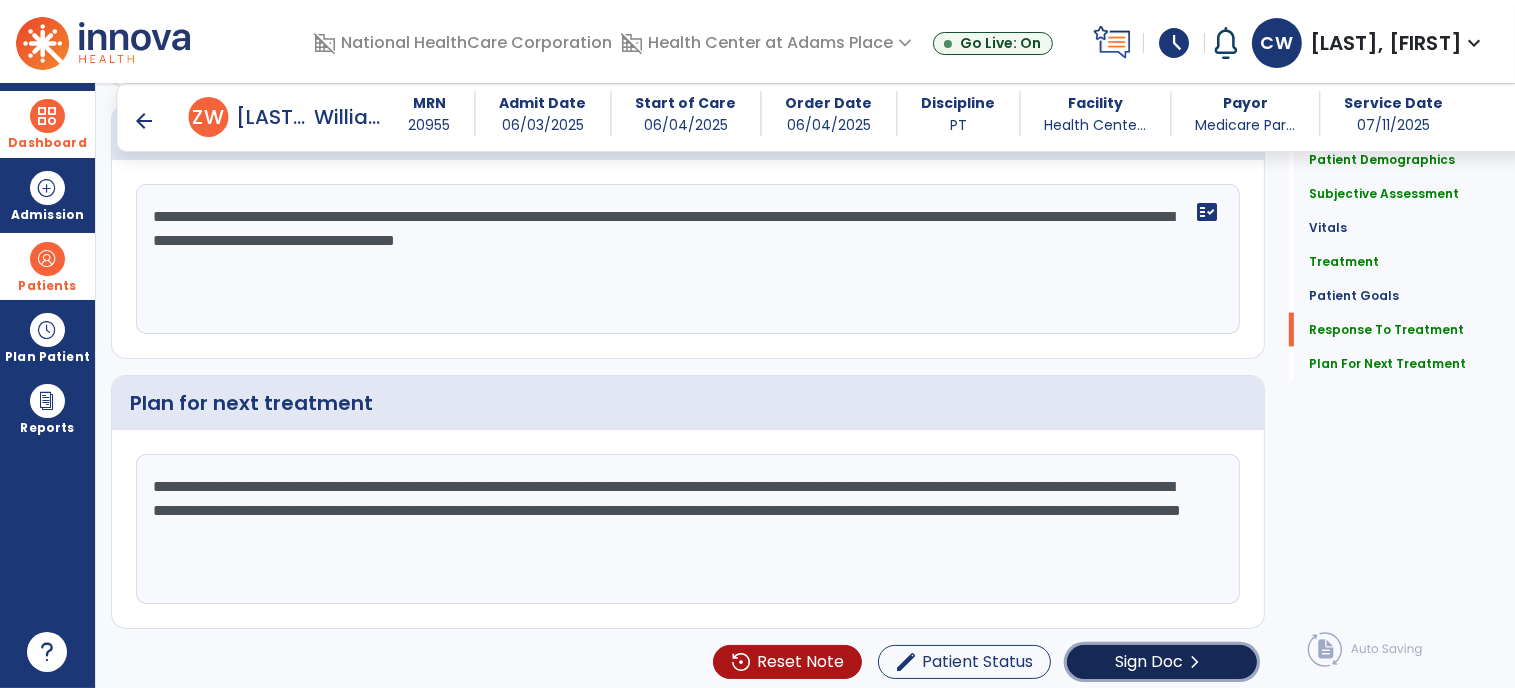 click on "Sign Doc  chevron_right" 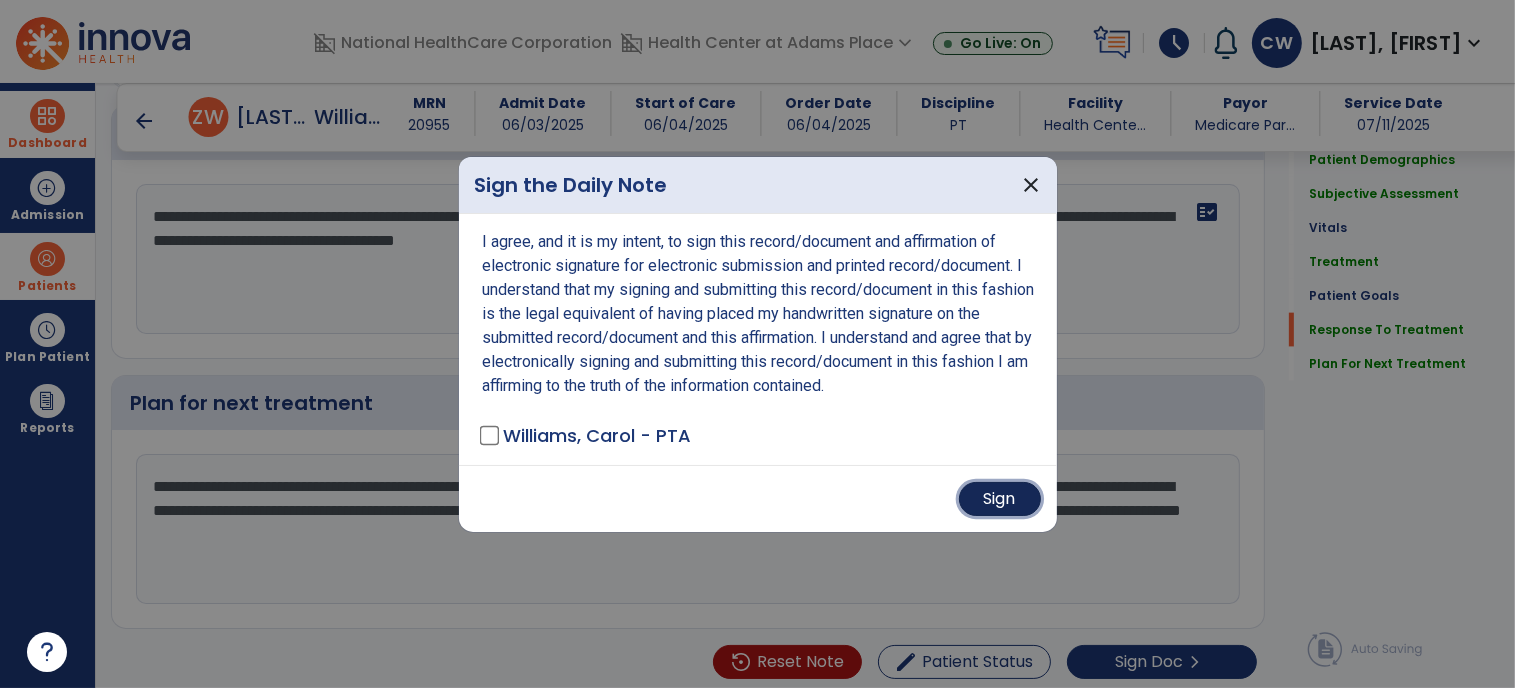 click on "Sign" at bounding box center [1000, 499] 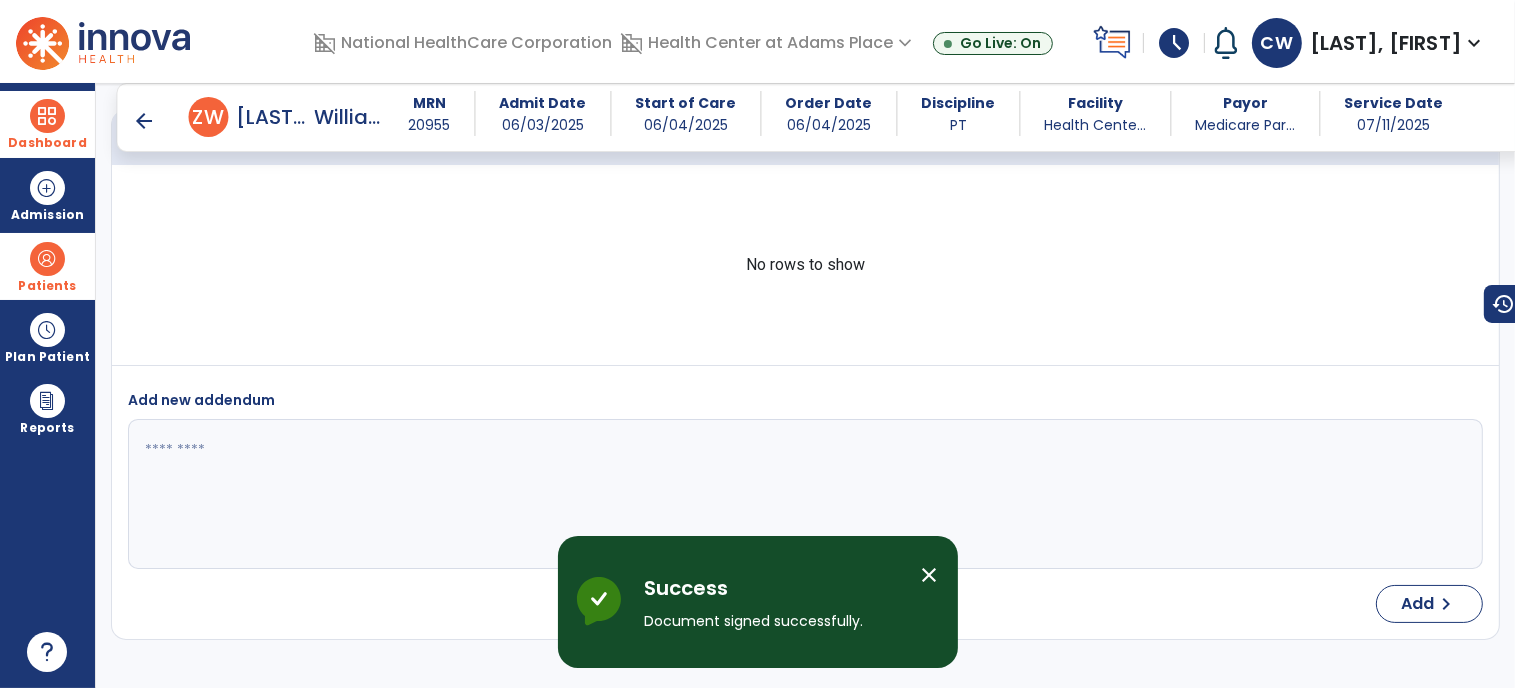 scroll, scrollTop: 4445, scrollLeft: 0, axis: vertical 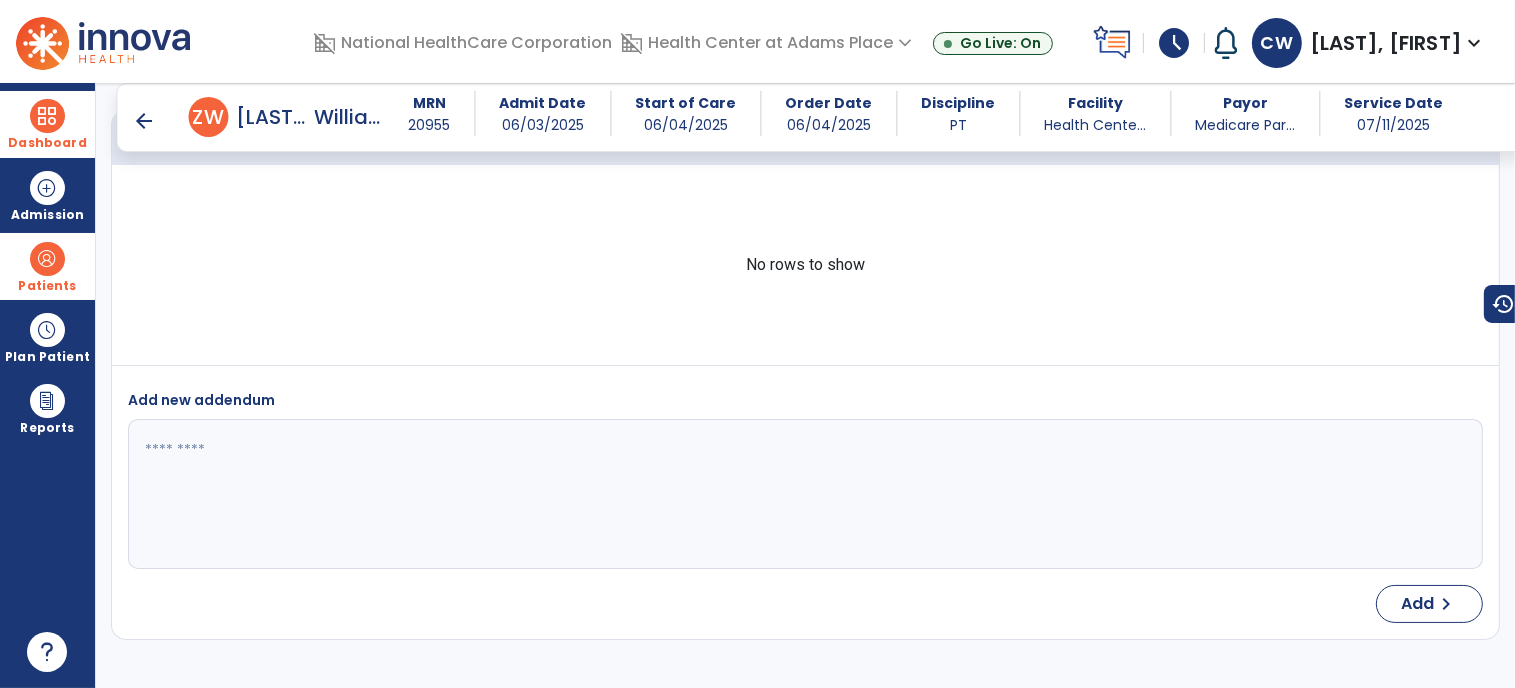 click on "arrow_back" at bounding box center [145, 121] 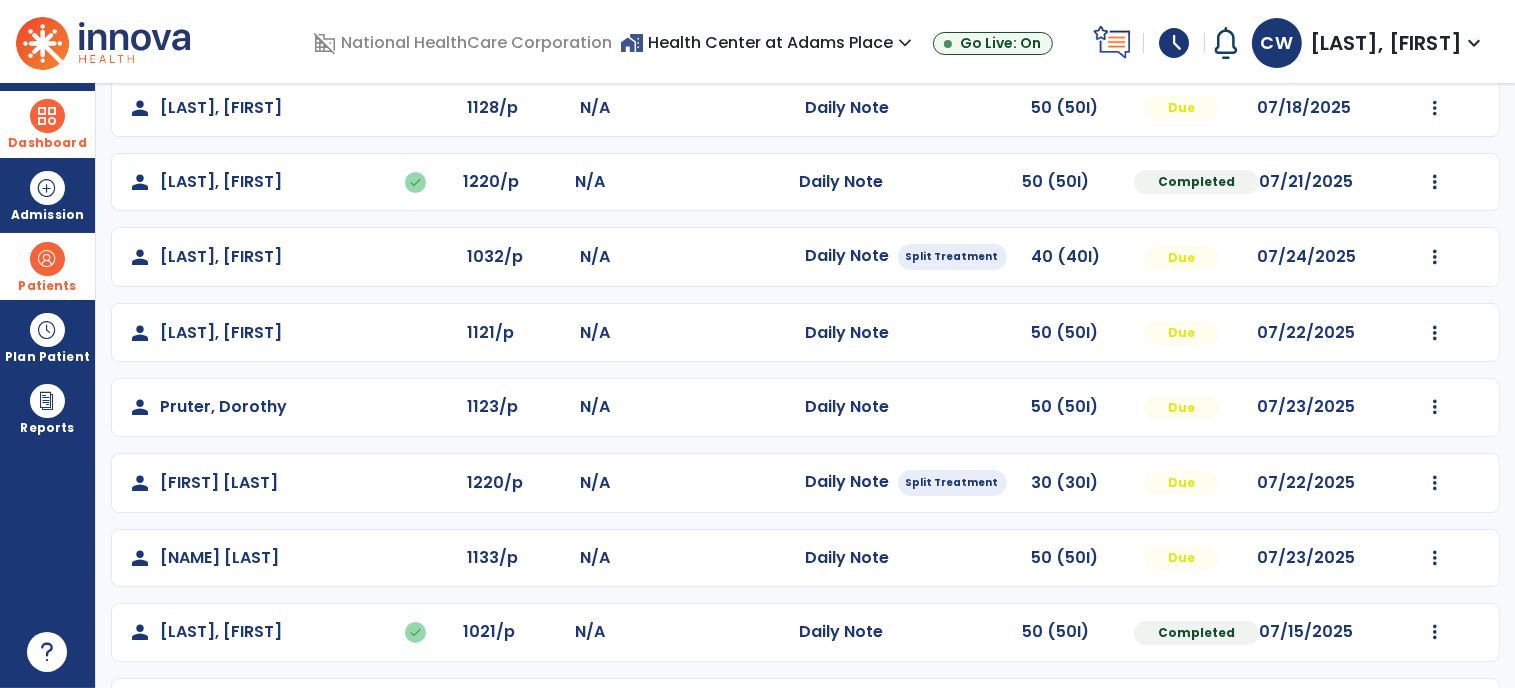 scroll, scrollTop: 256, scrollLeft: 0, axis: vertical 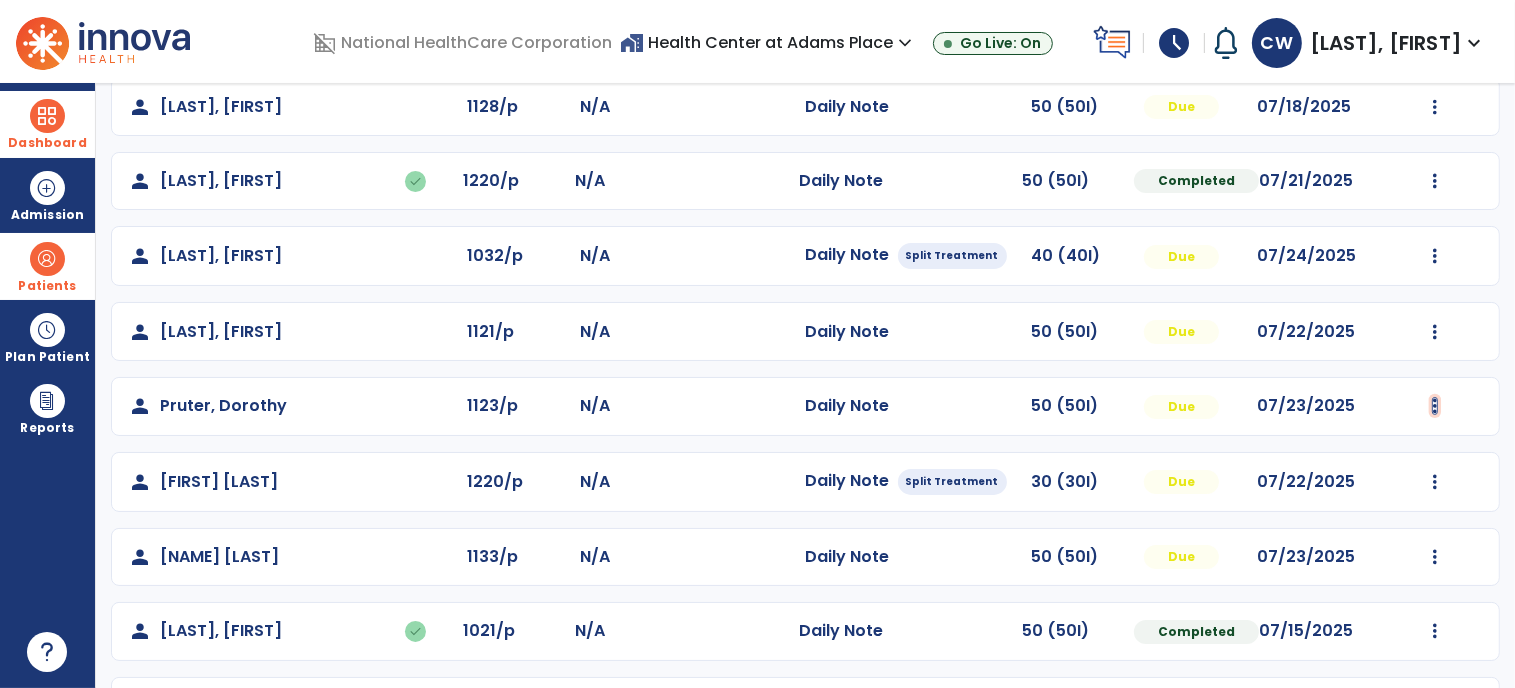 click at bounding box center [1435, 32] 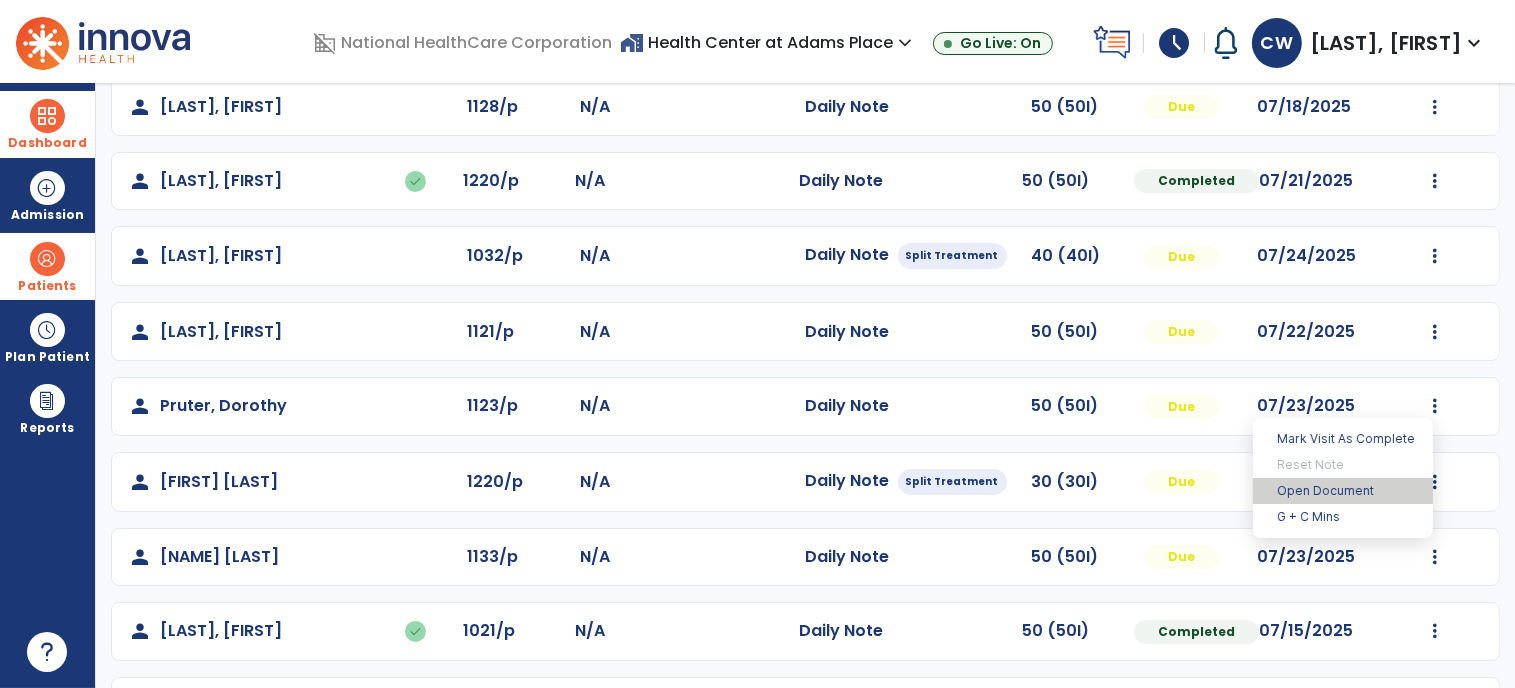 click on "Open Document" at bounding box center [1343, 491] 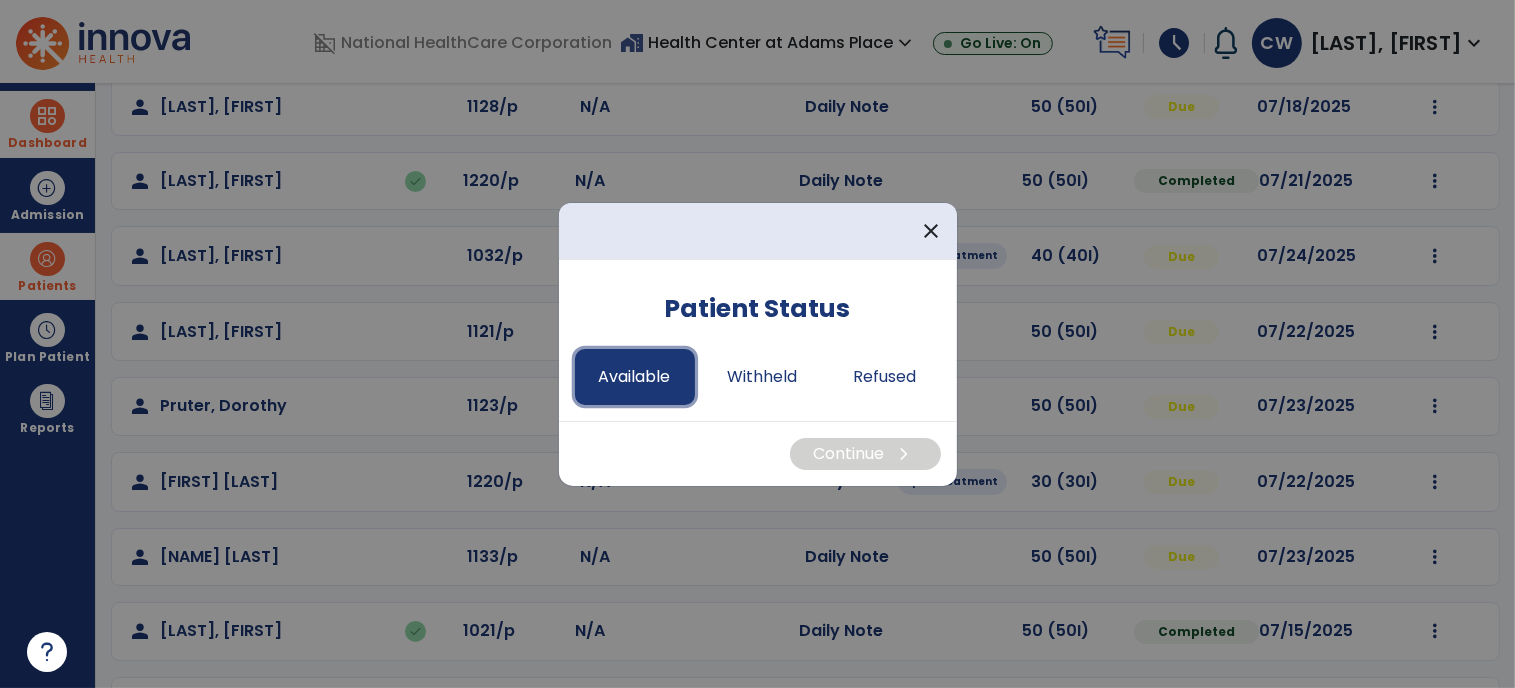 click on "Available" at bounding box center [635, 377] 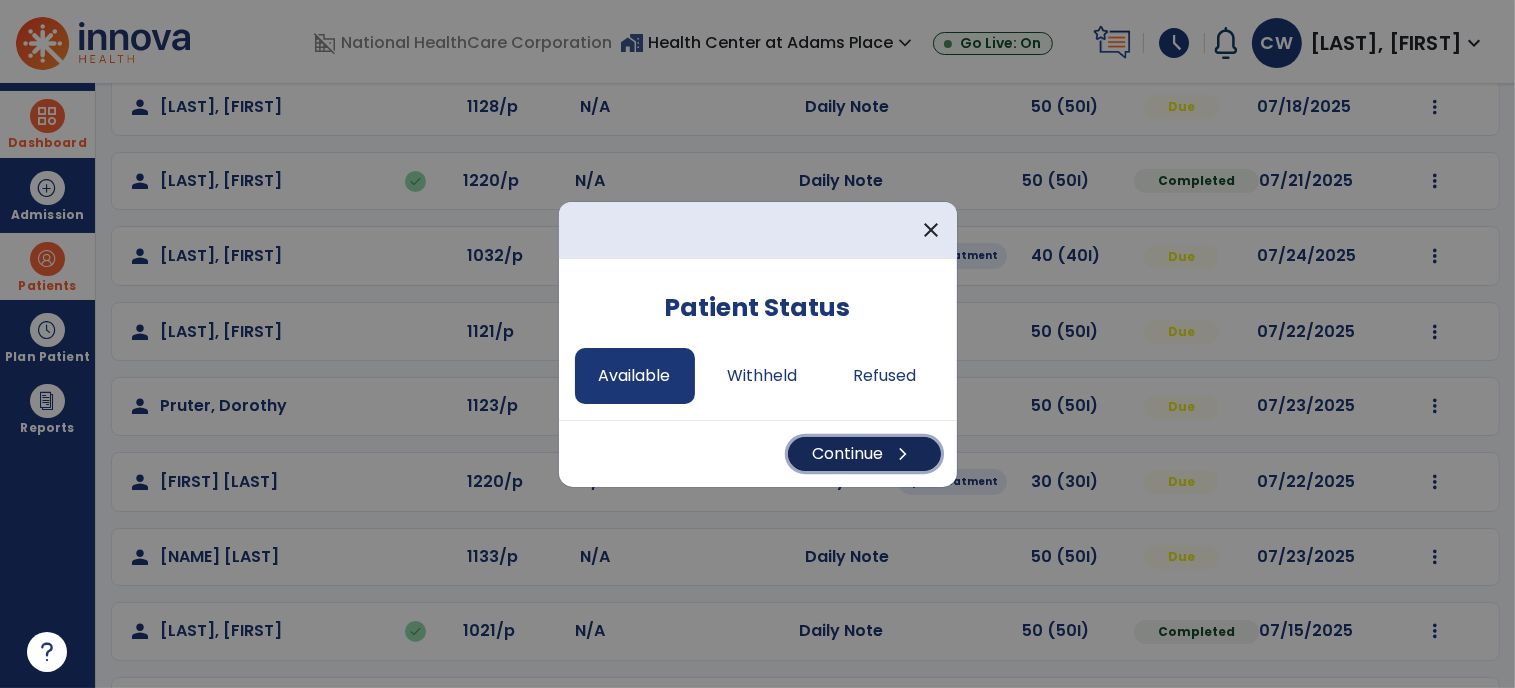 click on "Continue   chevron_right" at bounding box center (864, 454) 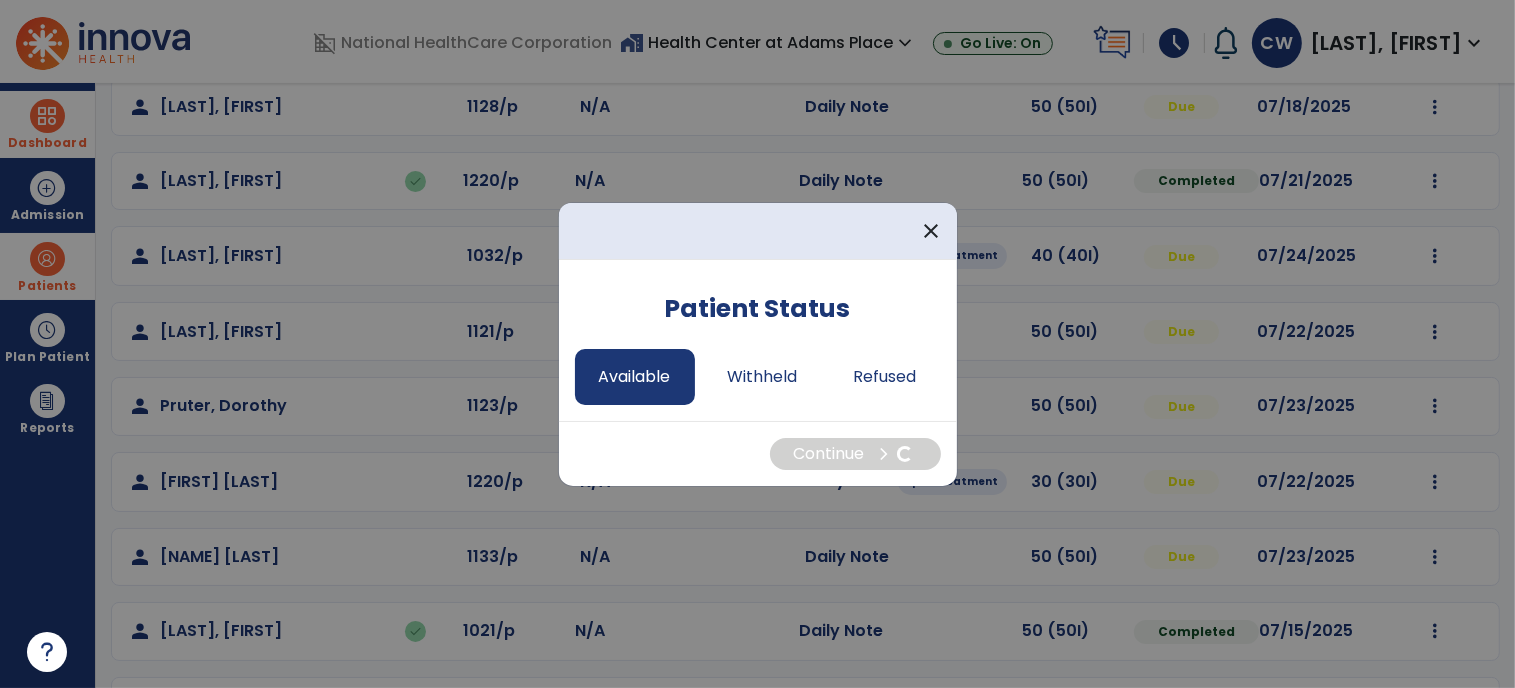 select on "*" 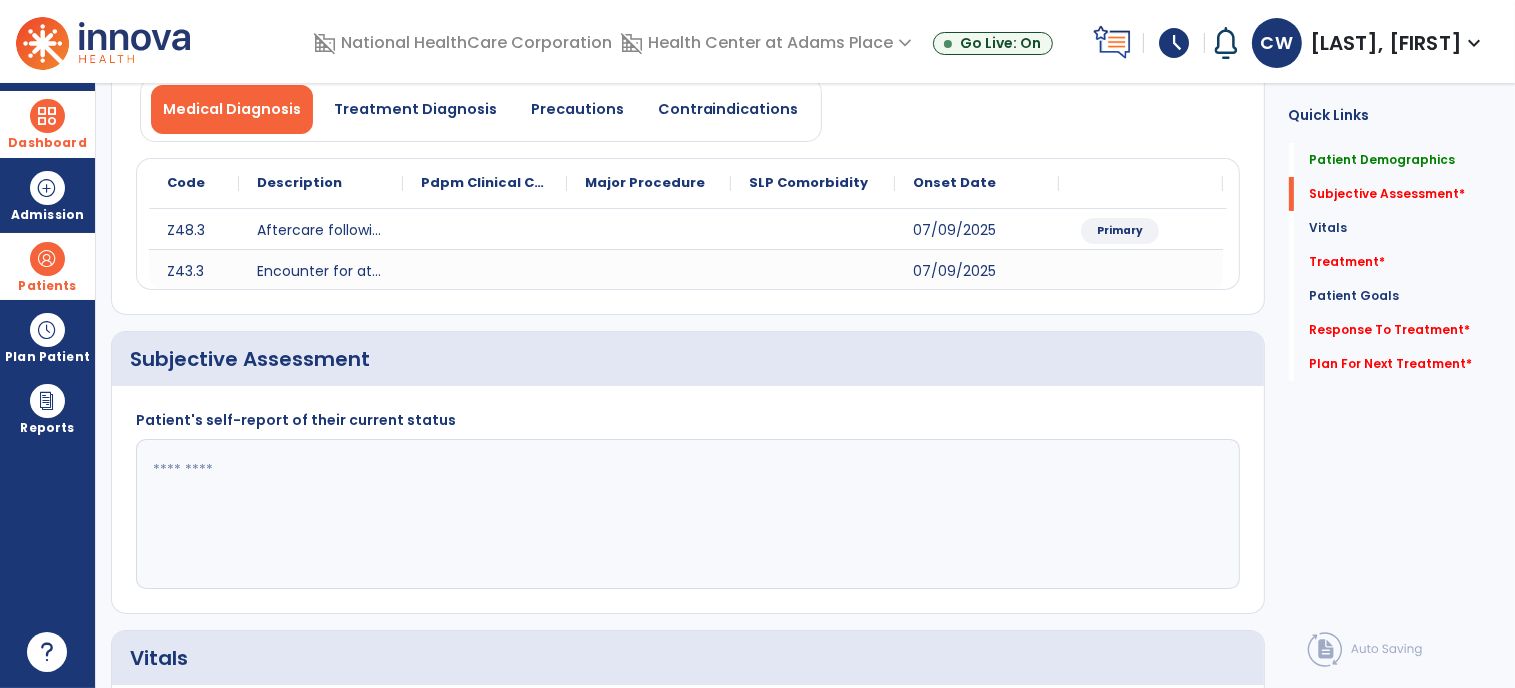 click 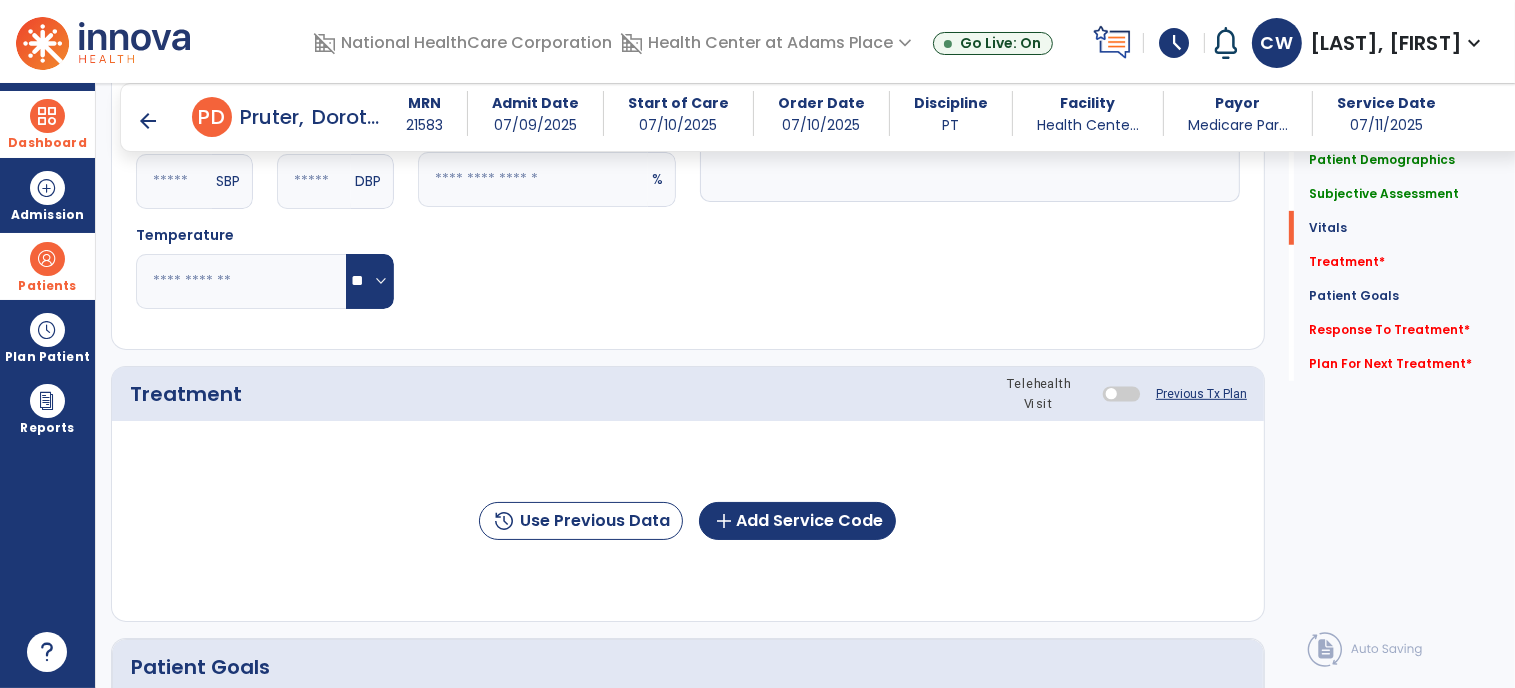 scroll, scrollTop: 926, scrollLeft: 0, axis: vertical 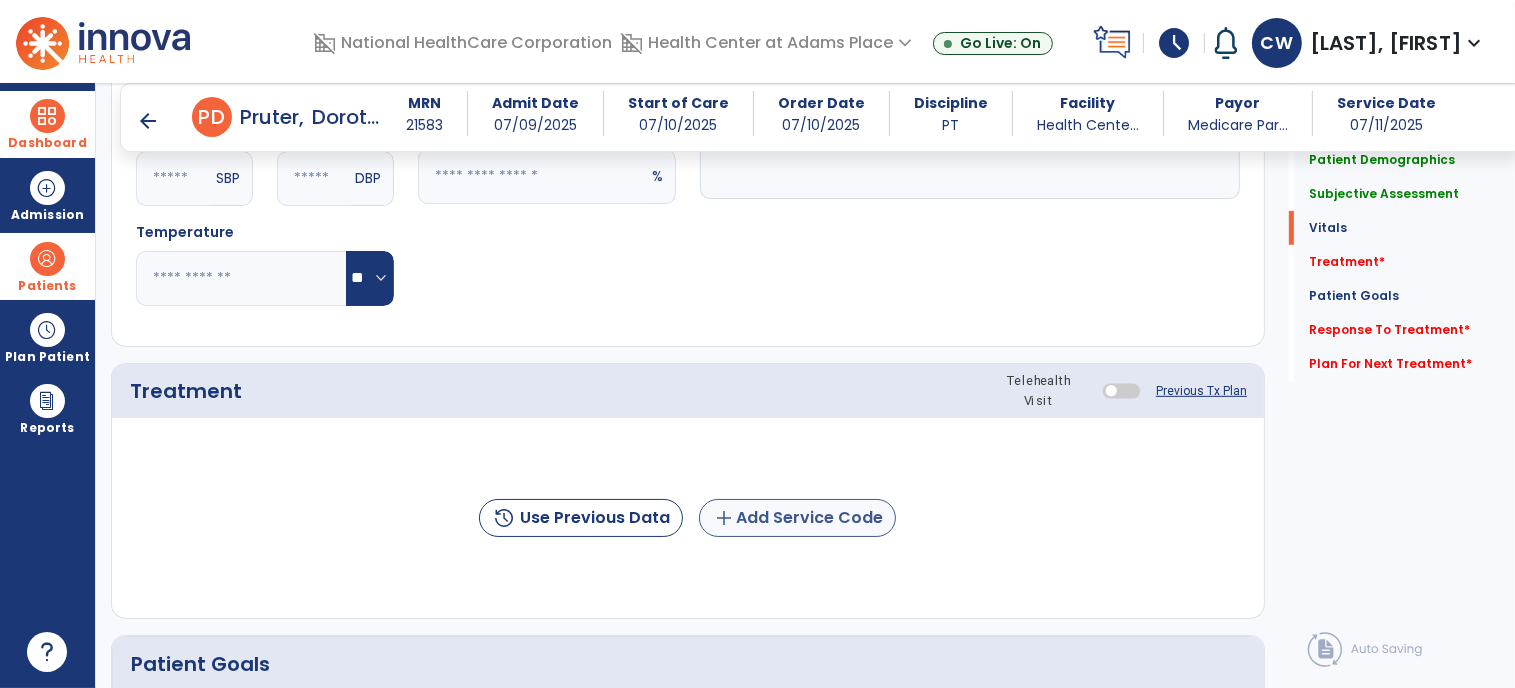 type on "**********" 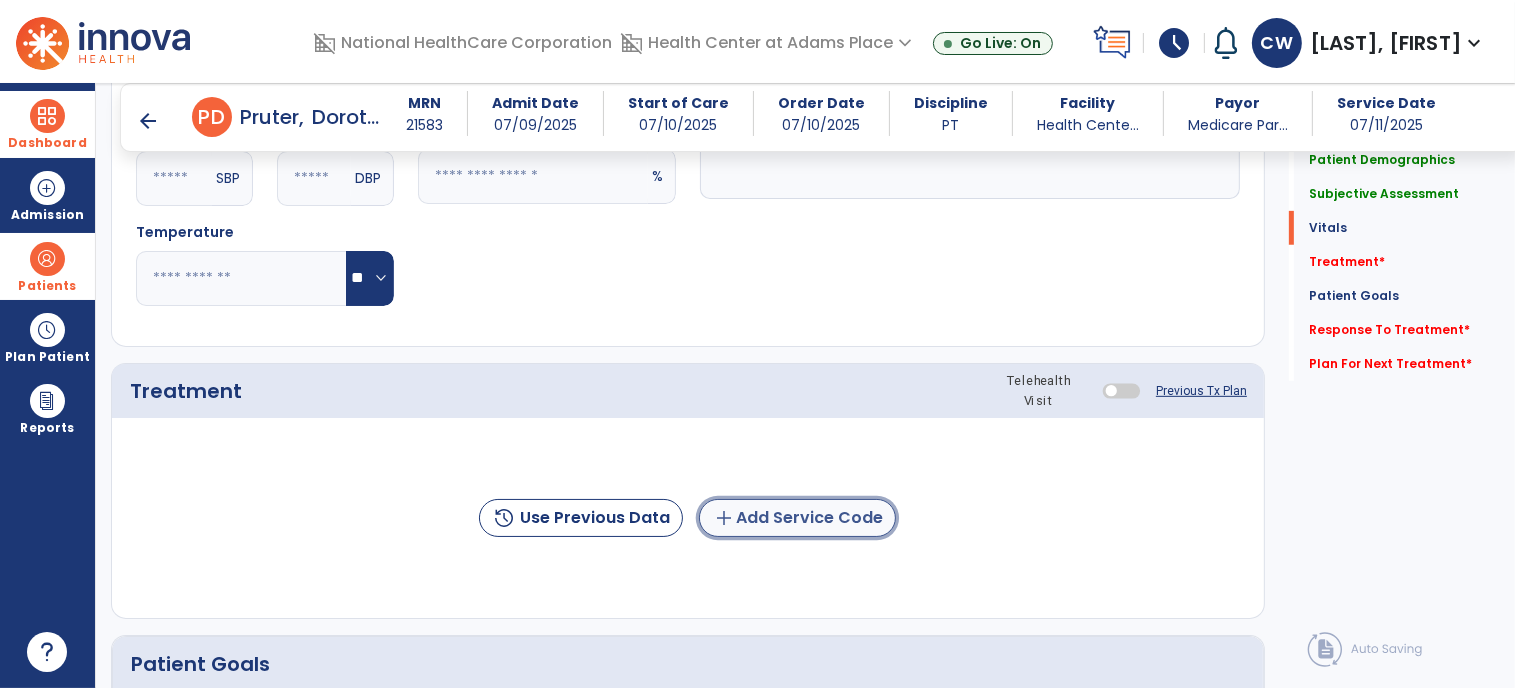click on "add" 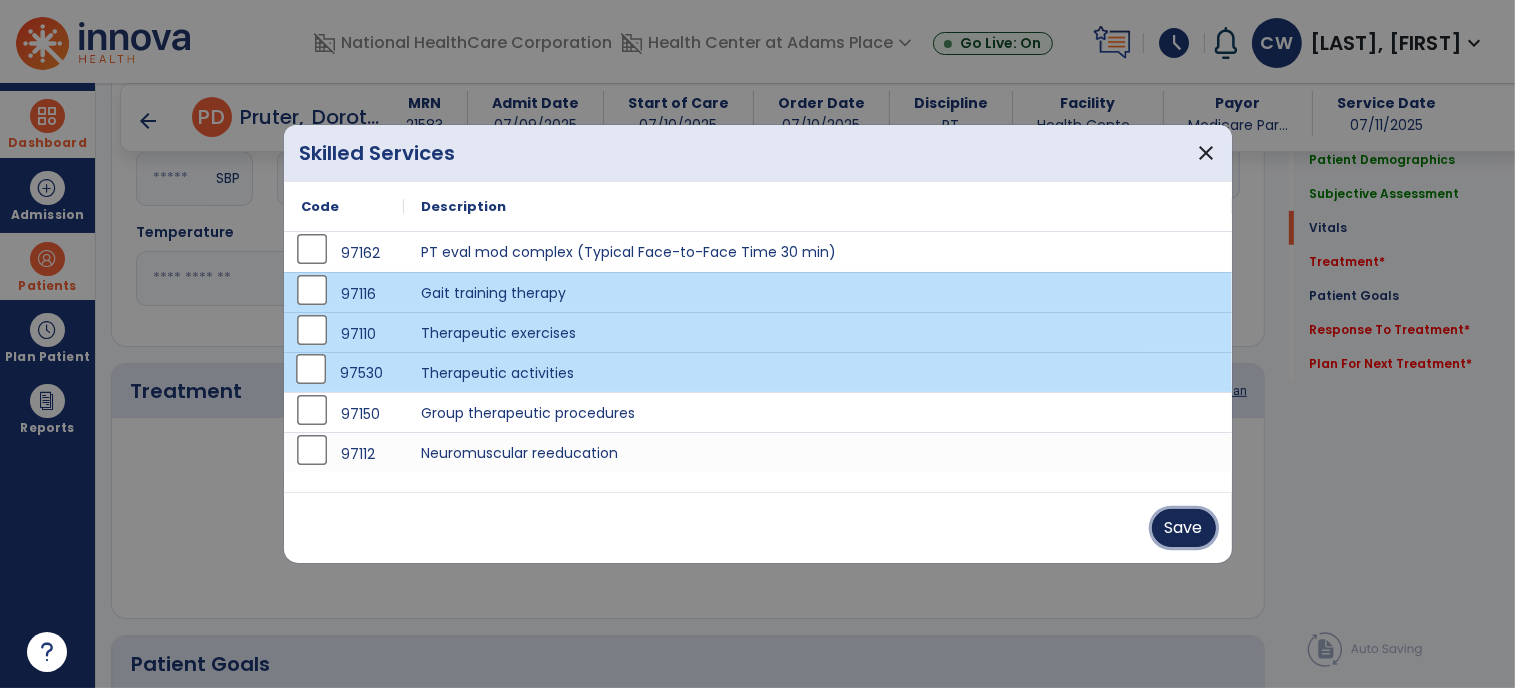 click on "Save" at bounding box center [1184, 528] 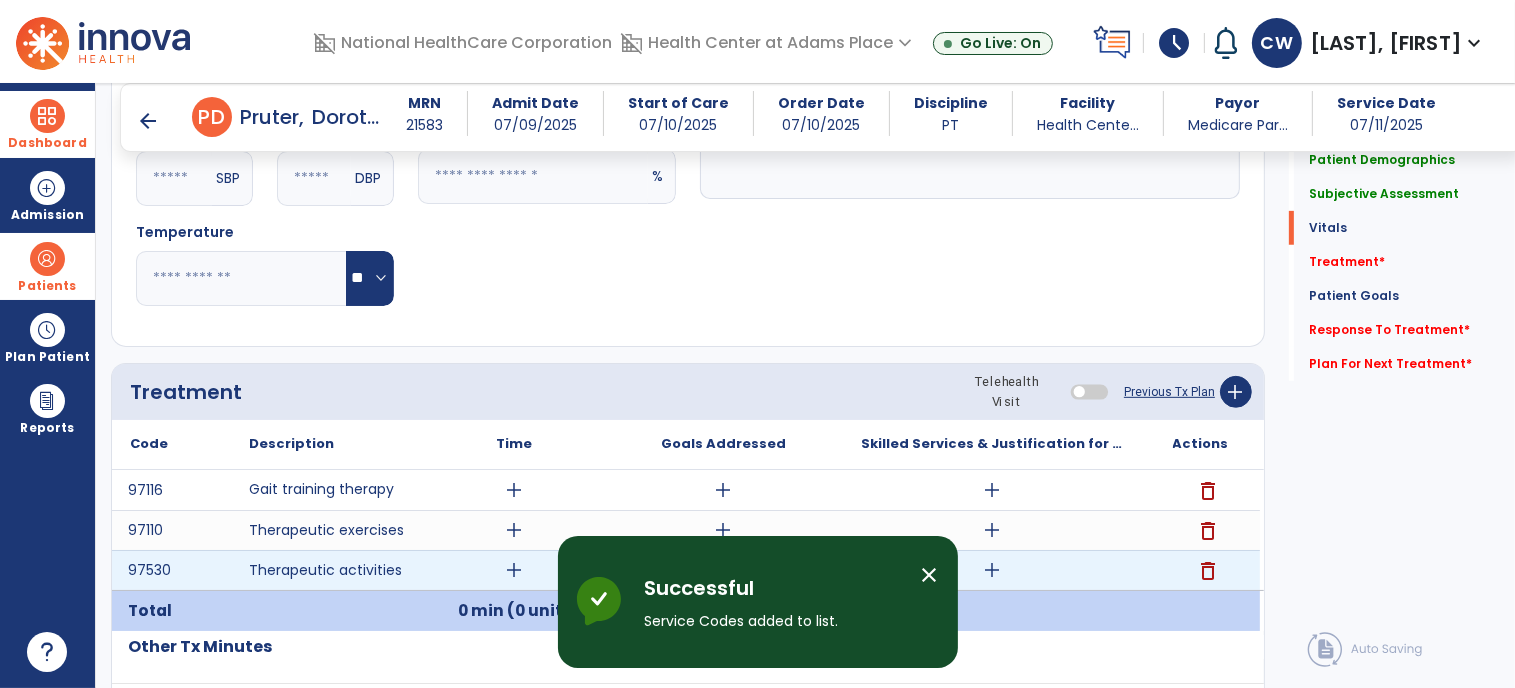 click on "add" at bounding box center (515, 570) 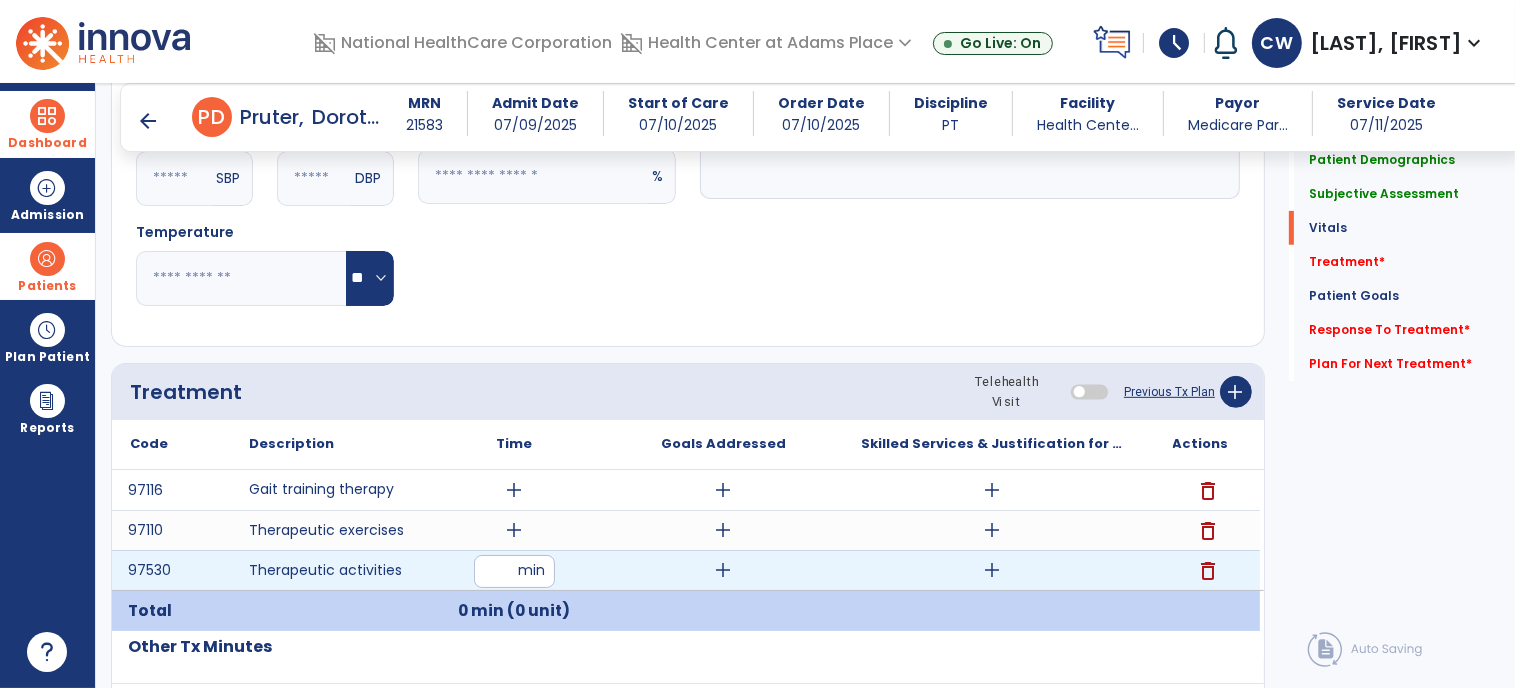 type on "*" 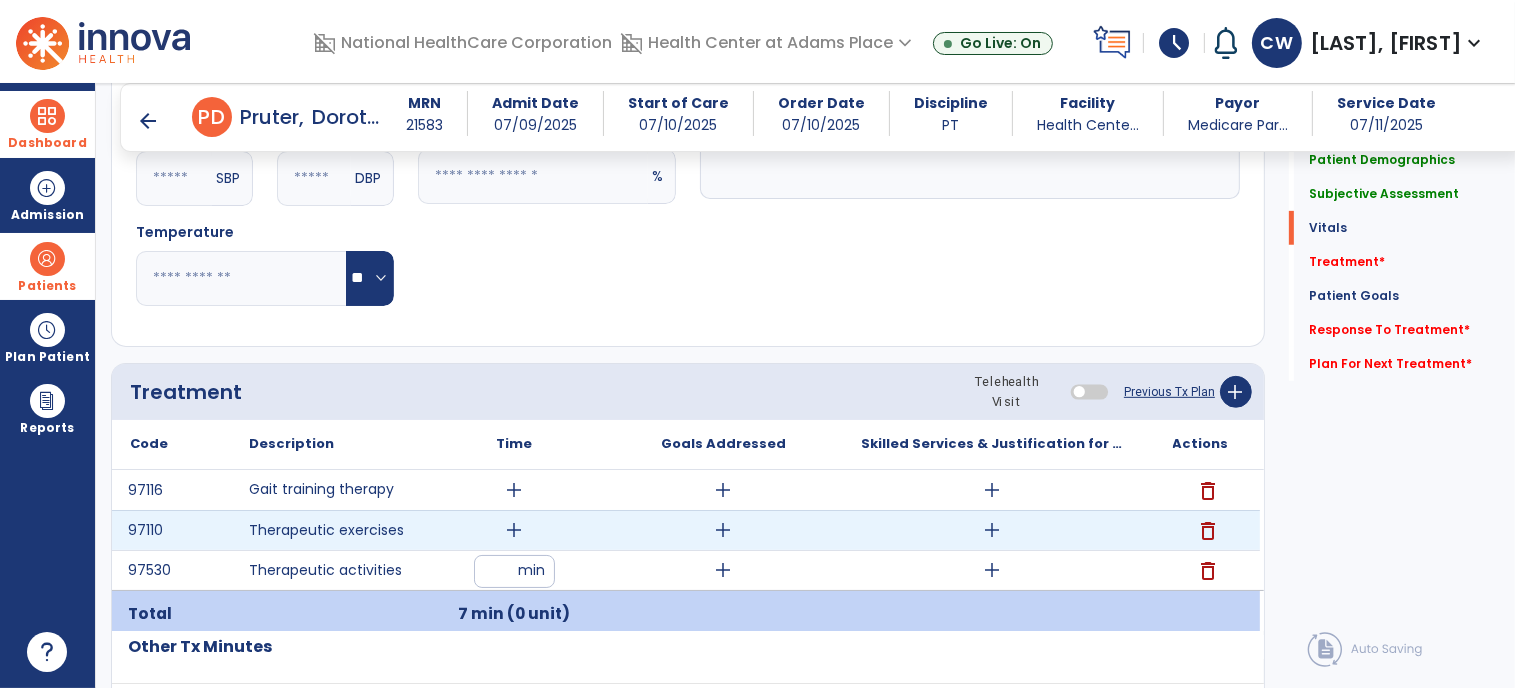 click on "add" at bounding box center [515, 530] 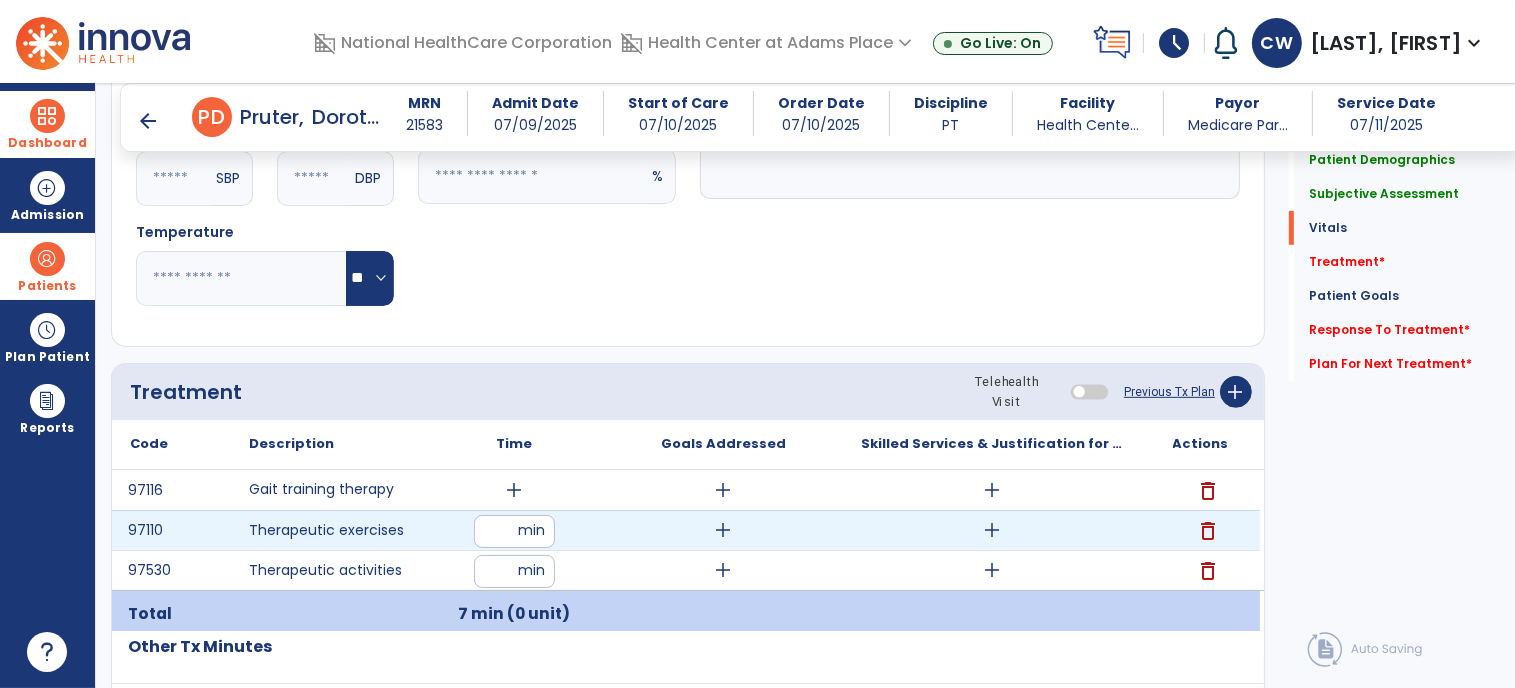 type on "**" 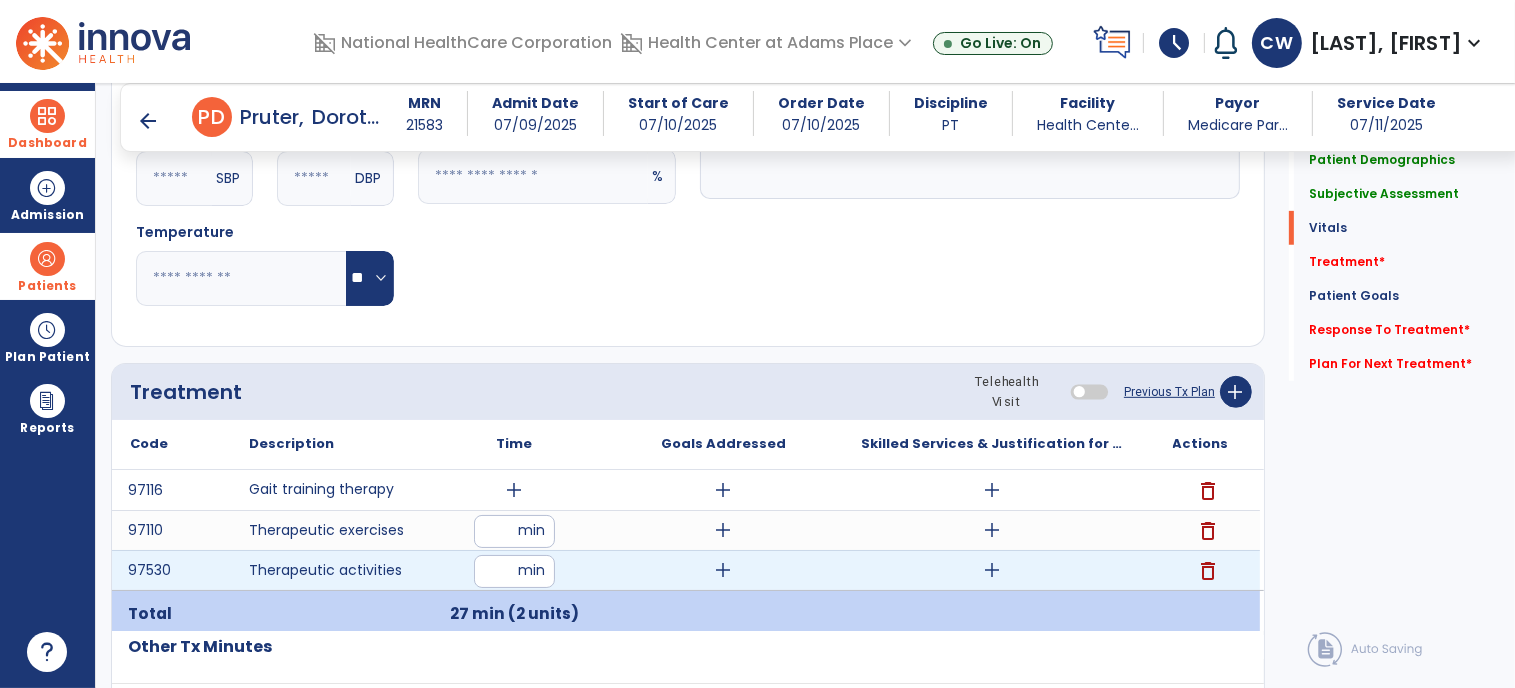 click on "*" at bounding box center (514, 571) 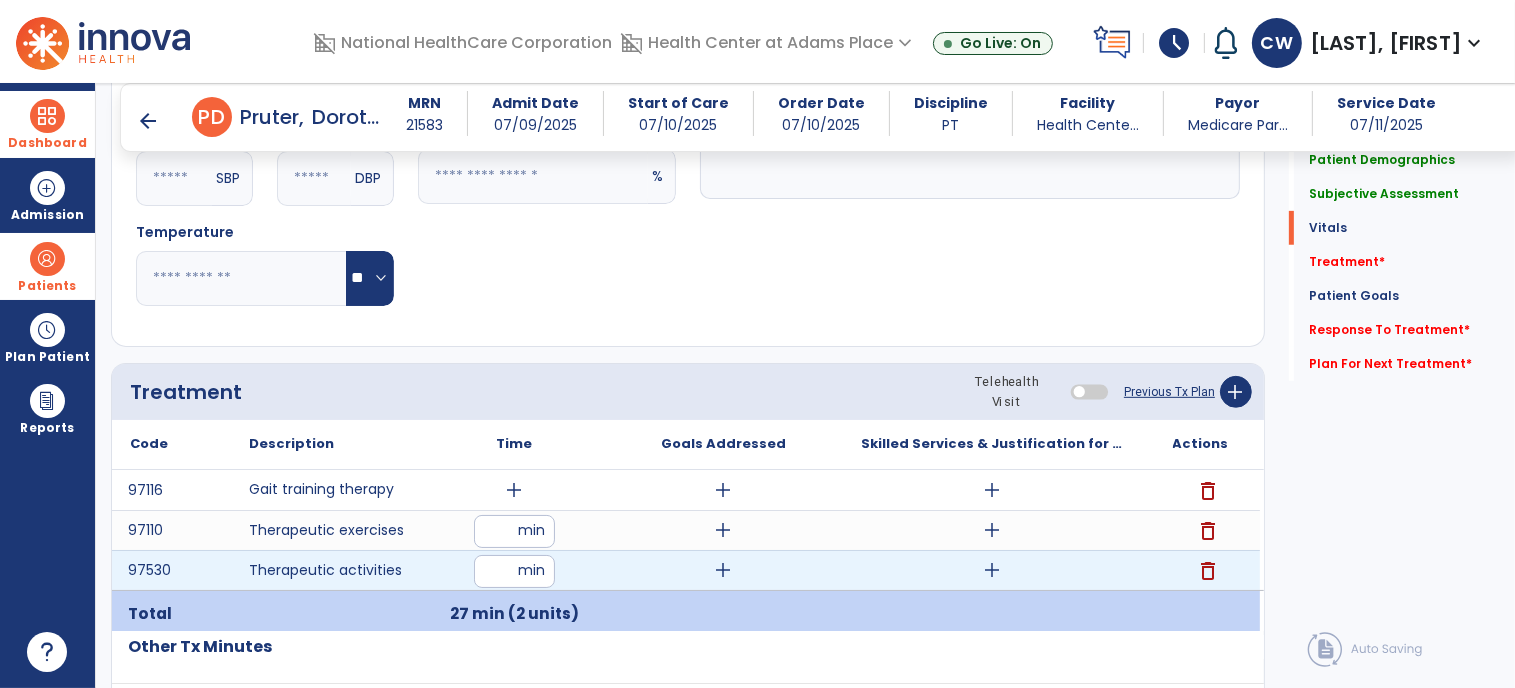 type on "**" 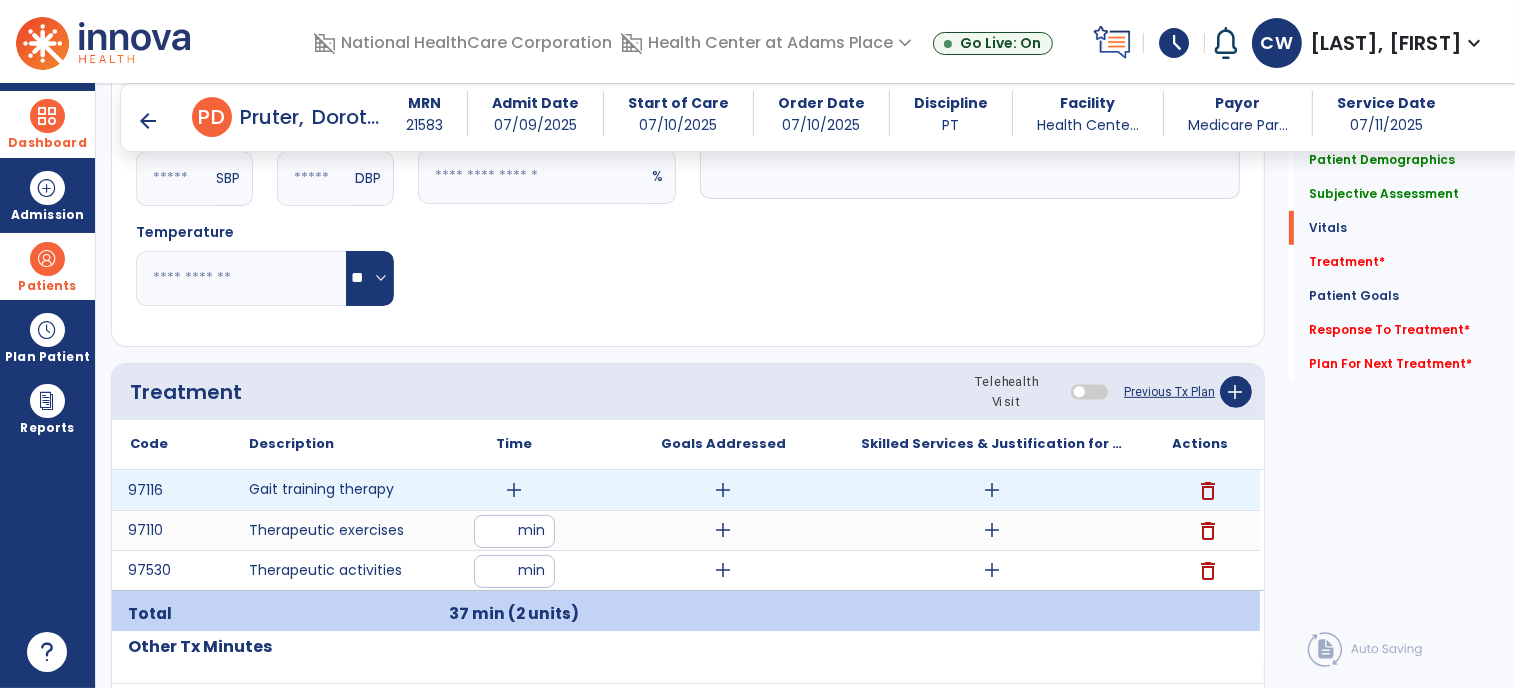 click on "add" at bounding box center [515, 490] 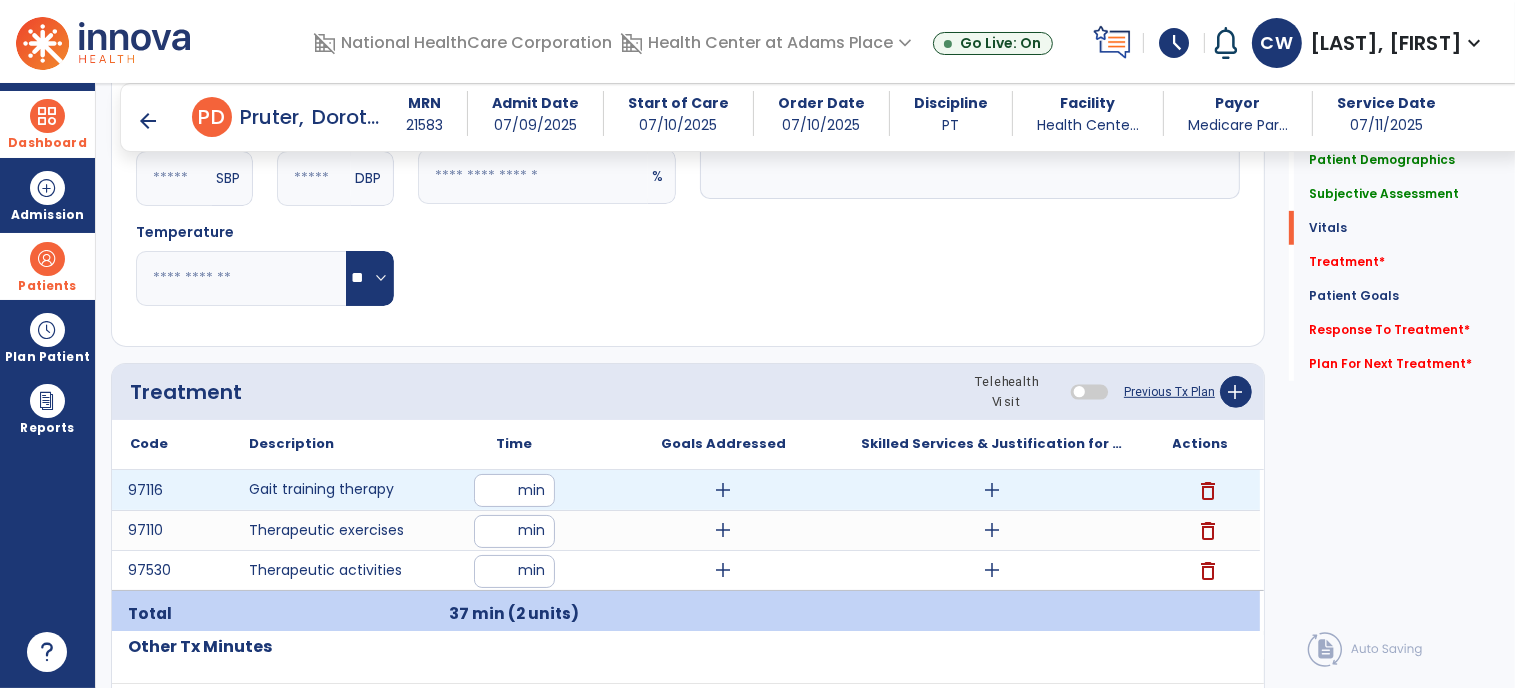 type on "**" 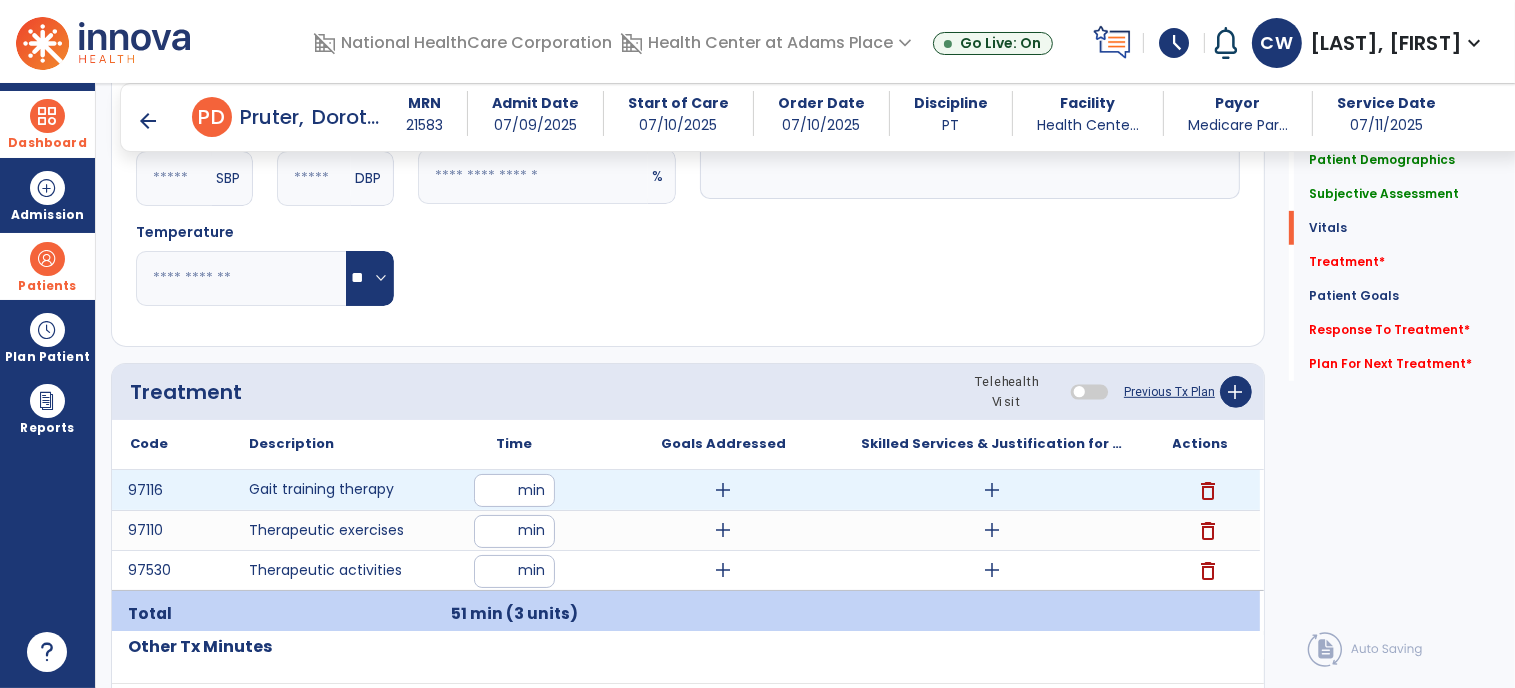 click on "**" at bounding box center [514, 490] 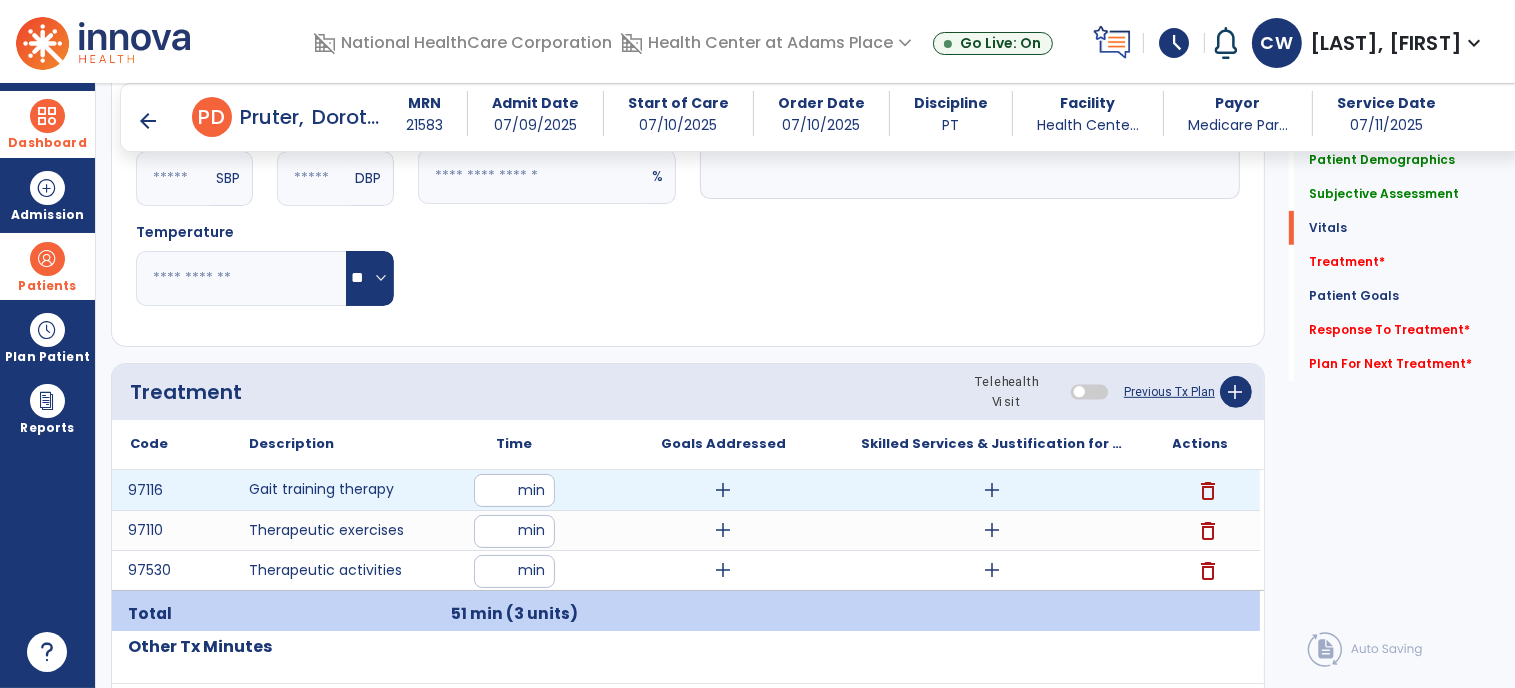 type on "**" 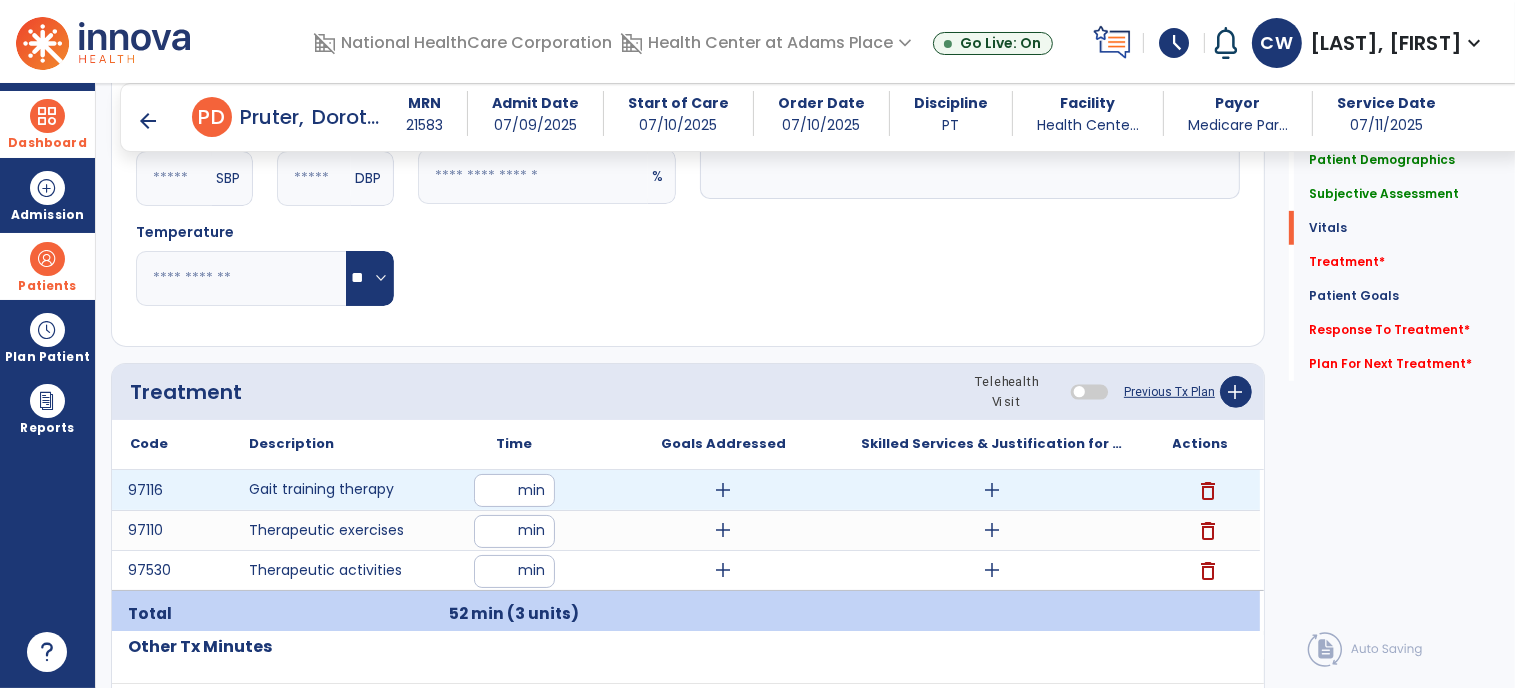 click on "add" at bounding box center (992, 490) 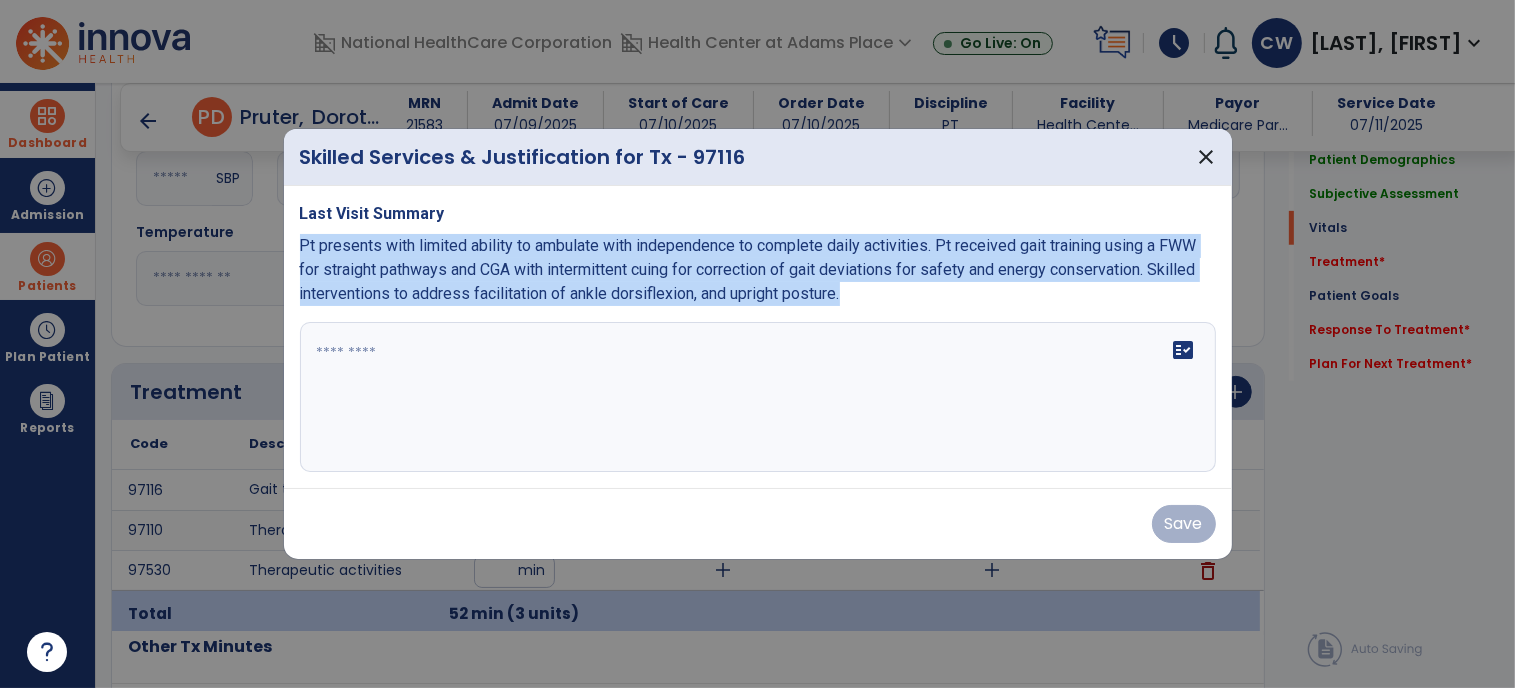 drag, startPoint x: 856, startPoint y: 295, endPoint x: 294, endPoint y: 253, distance: 563.5672 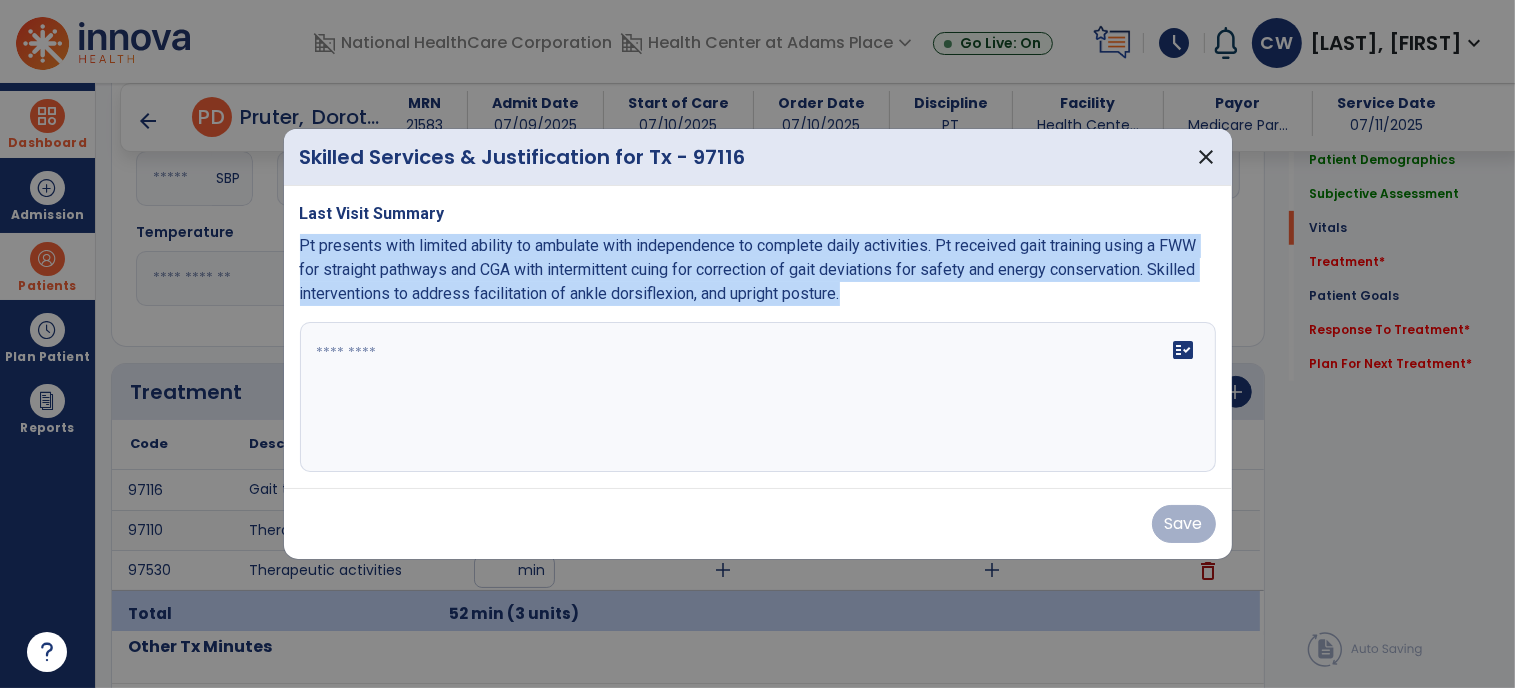 click on "Last Visit Summary Pt presents with limited ability to ambulate with independence to complete daily activities. Pt received gait training using a FWW for straight pathways and CGA with intermittent cuing for correction of gait deviations for safety and energy conservation. Skilled interventions to address  facilitation of ankle dorsiflexion, and upright posture.   fact_check" at bounding box center (758, 337) 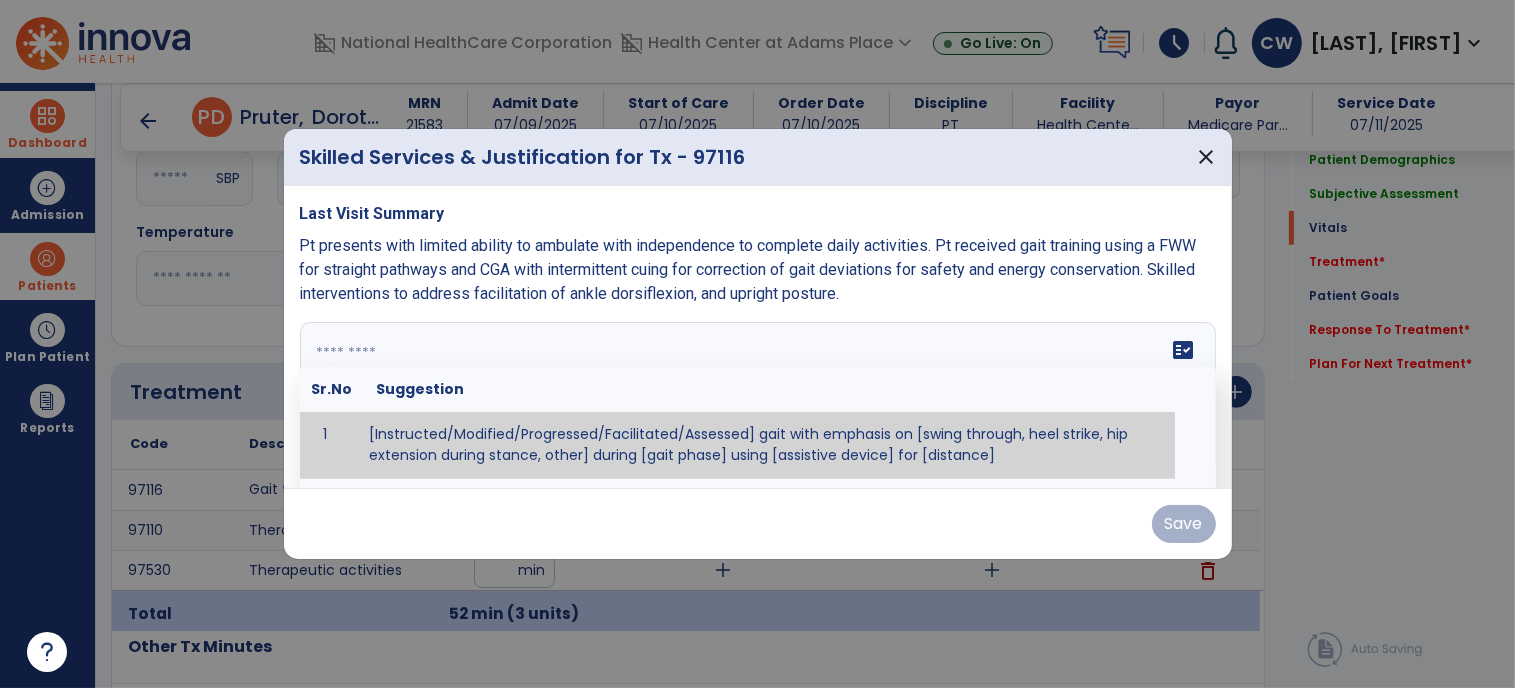 click on "fact_check  Sr.No Suggestion 1 [Instructed/Modified/Progressed/Facilitated/Assessed] gait with emphasis on [swing through, heel strike, hip extension during stance, other] during [gait phase] using [assistive device] for [distance] 2 [Instructed/Modified/Progressed/Facilitated/Assessed] use of [assistive device] and [NWB, PWB, step-to gait pattern, step through gait pattern] 3 [Instructed/Modified/Progressed/Facilitated/Assessed] patient's ability to [ascend/descend # of steps, perform directional changes, walk on even/uneven surfaces, pick-up objects off floor, velocity changes, other] using [assistive device]. 4 [Instructed/Modified/Progressed/Facilitated/Assessed] pre-gait activities including [identify exercise] in order to prepare for gait training. 5" at bounding box center [758, 397] 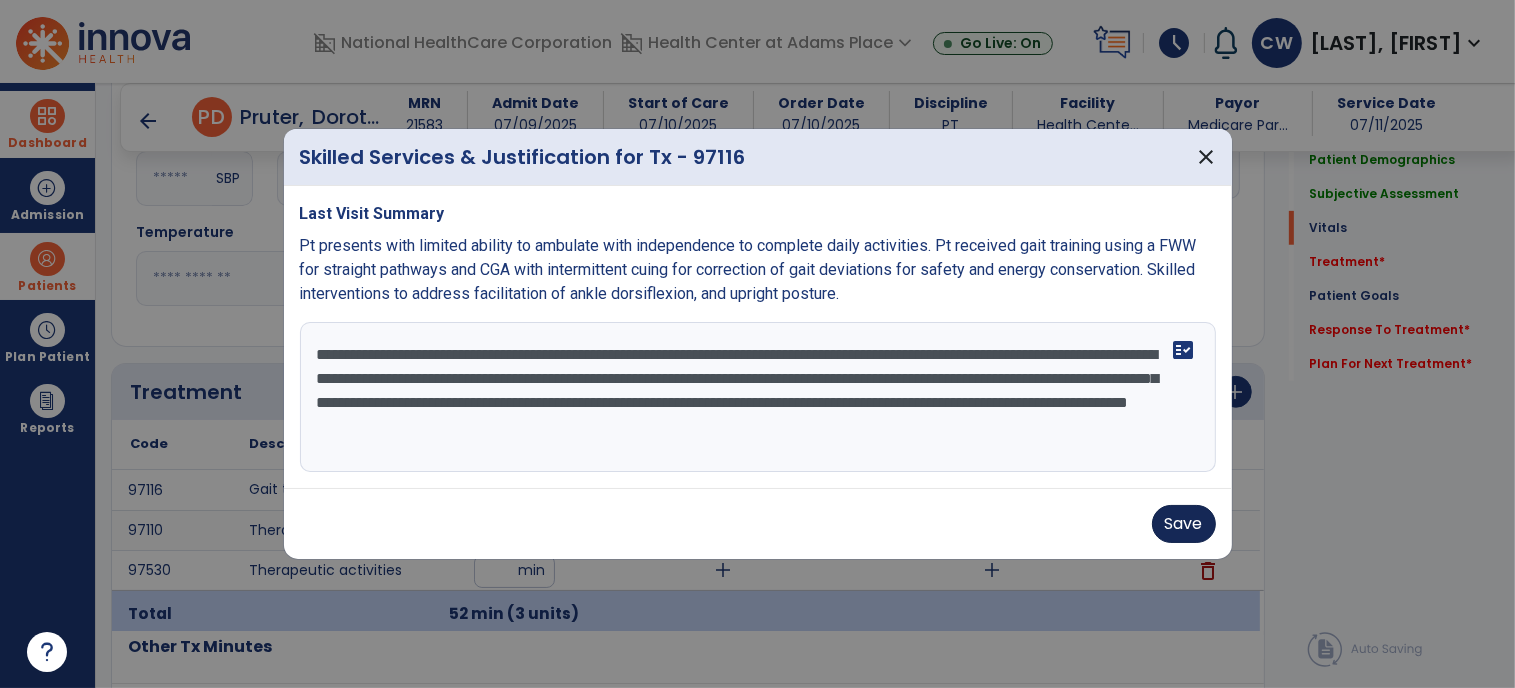 type on "**********" 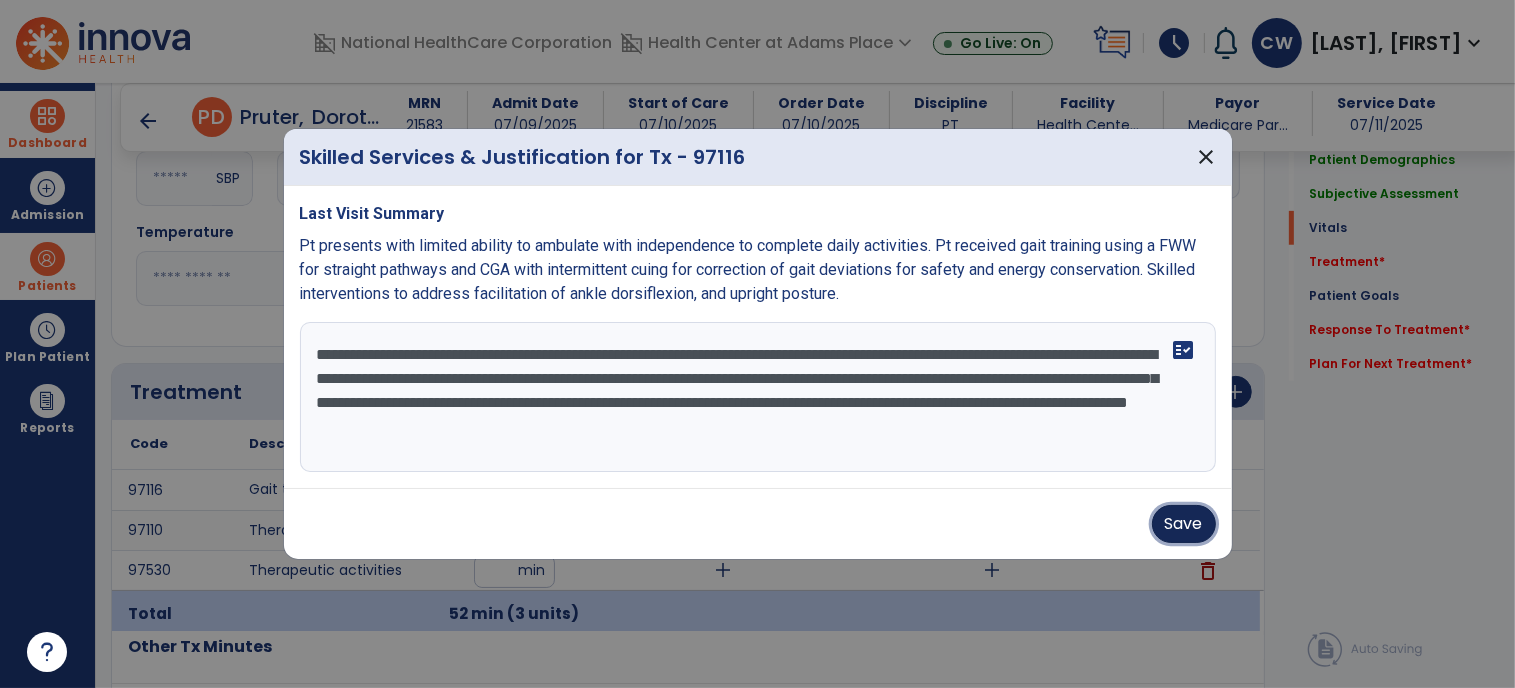 click on "Save" at bounding box center (1184, 524) 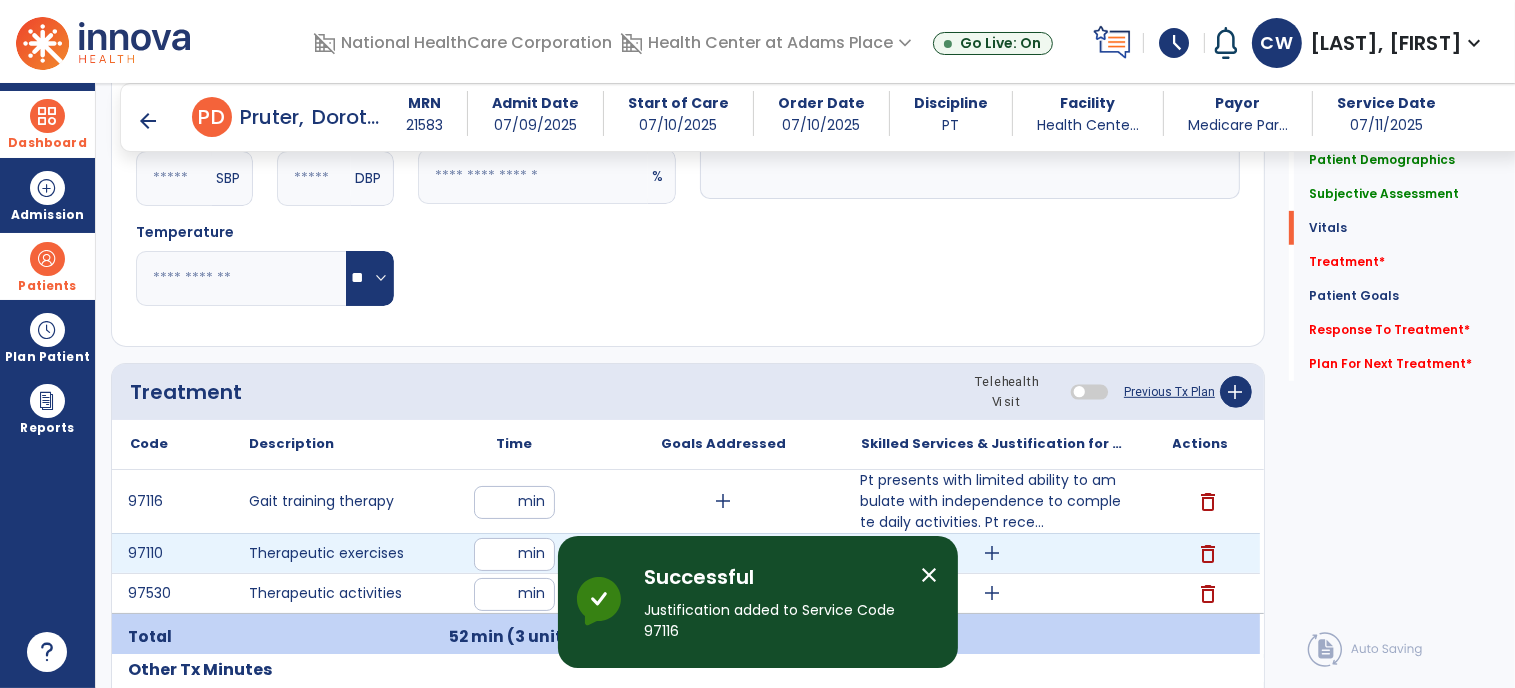 click on "add" at bounding box center [992, 553] 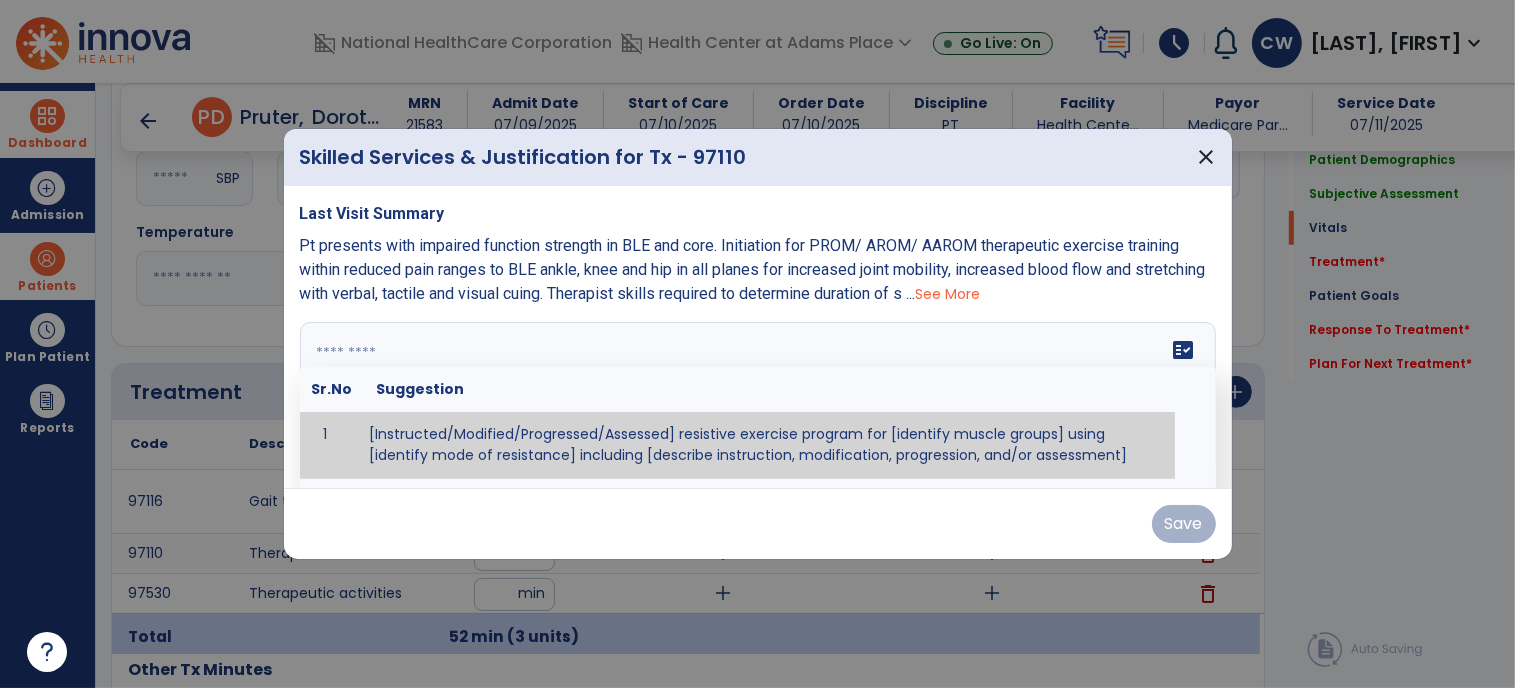 click at bounding box center (756, 397) 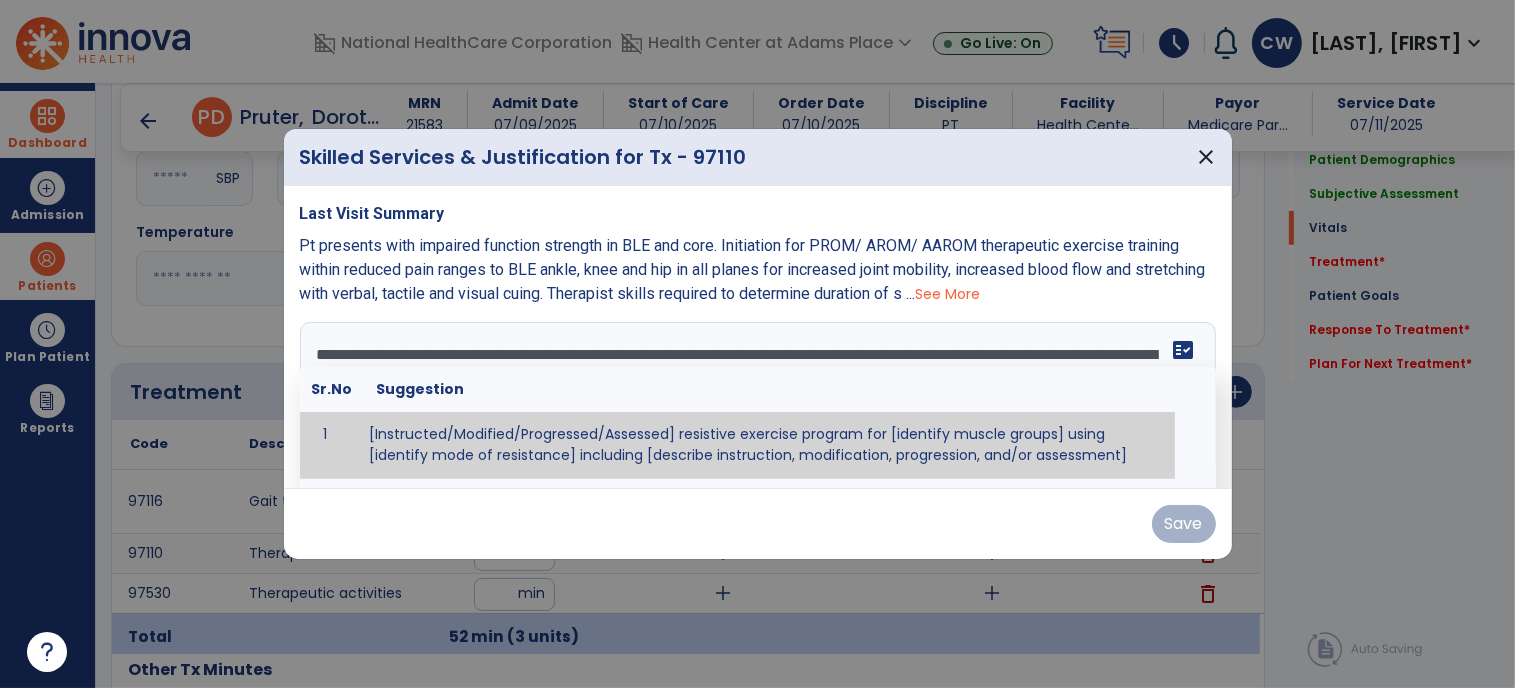 scroll, scrollTop: 88, scrollLeft: 0, axis: vertical 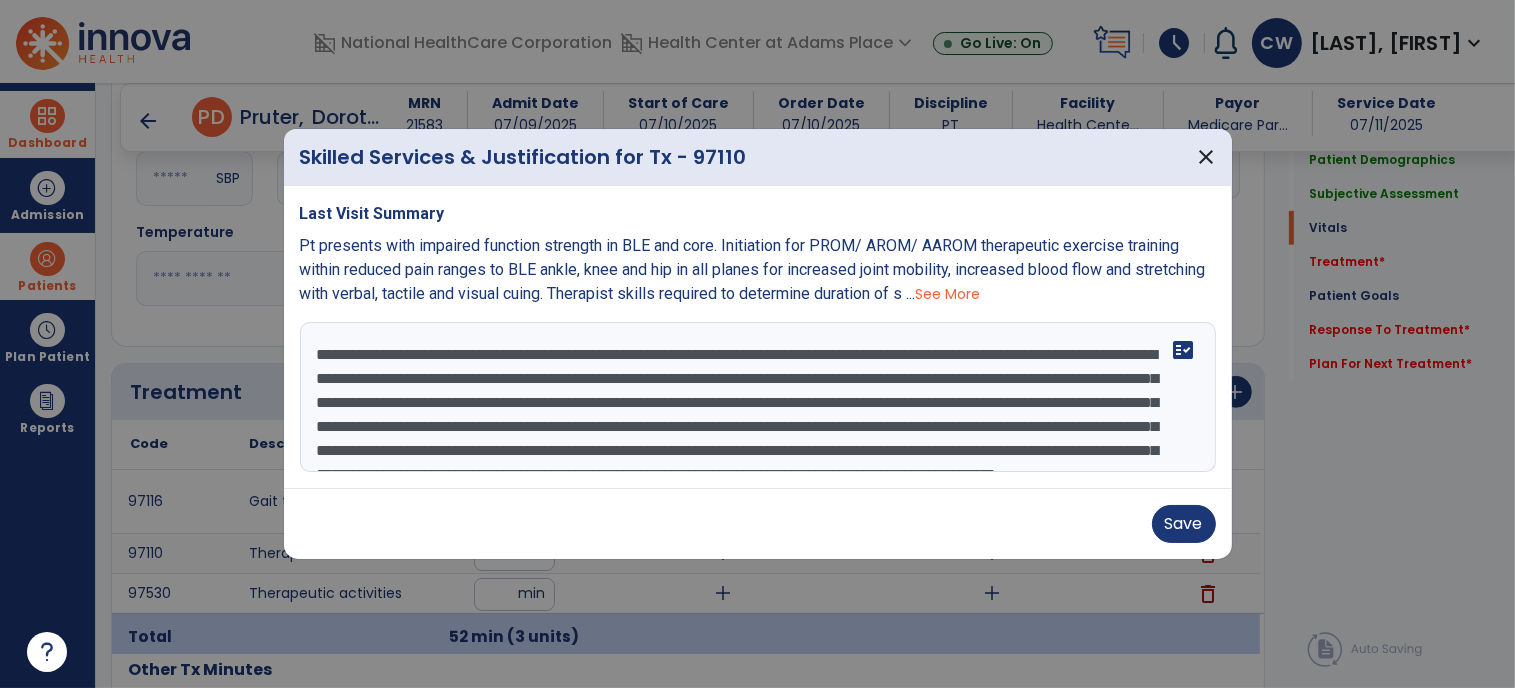 click on "**********" at bounding box center (758, 397) 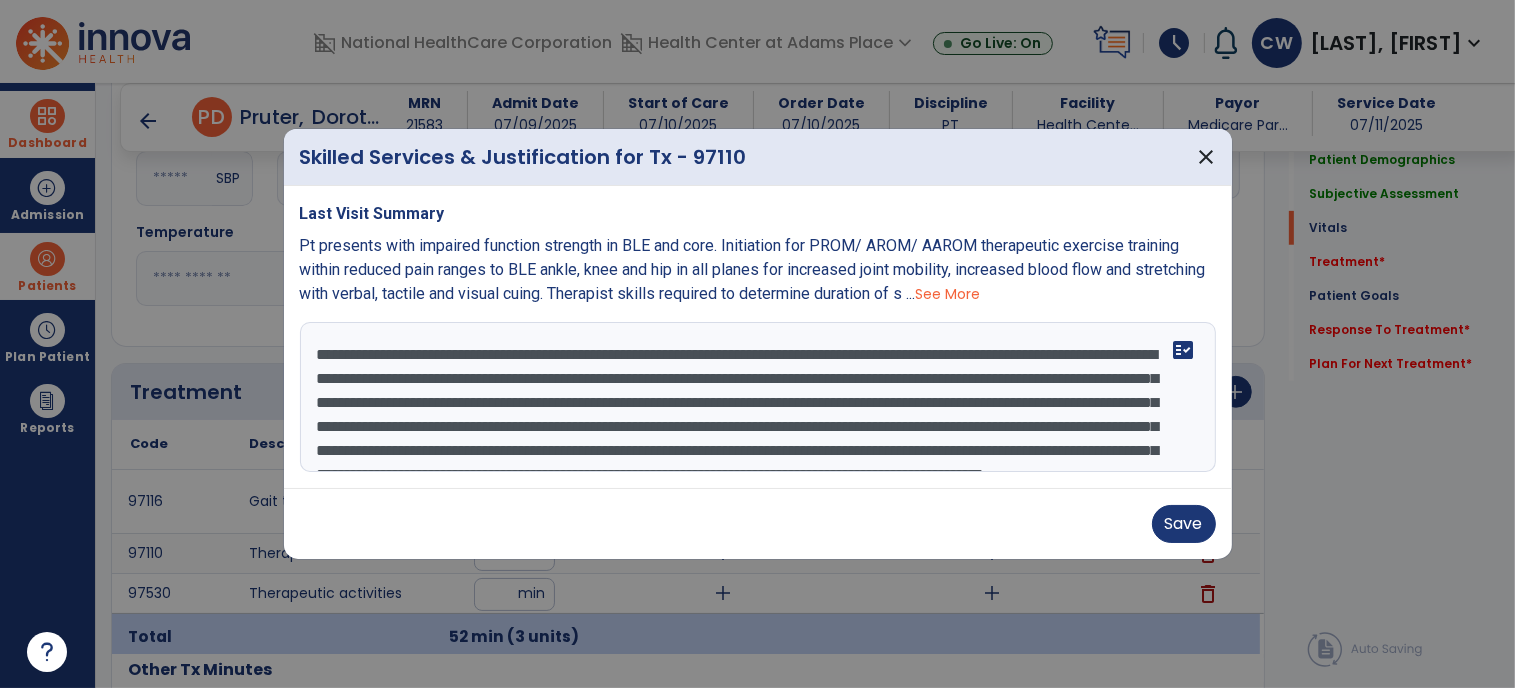 drag, startPoint x: 474, startPoint y: 379, endPoint x: 428, endPoint y: 374, distance: 46.270943 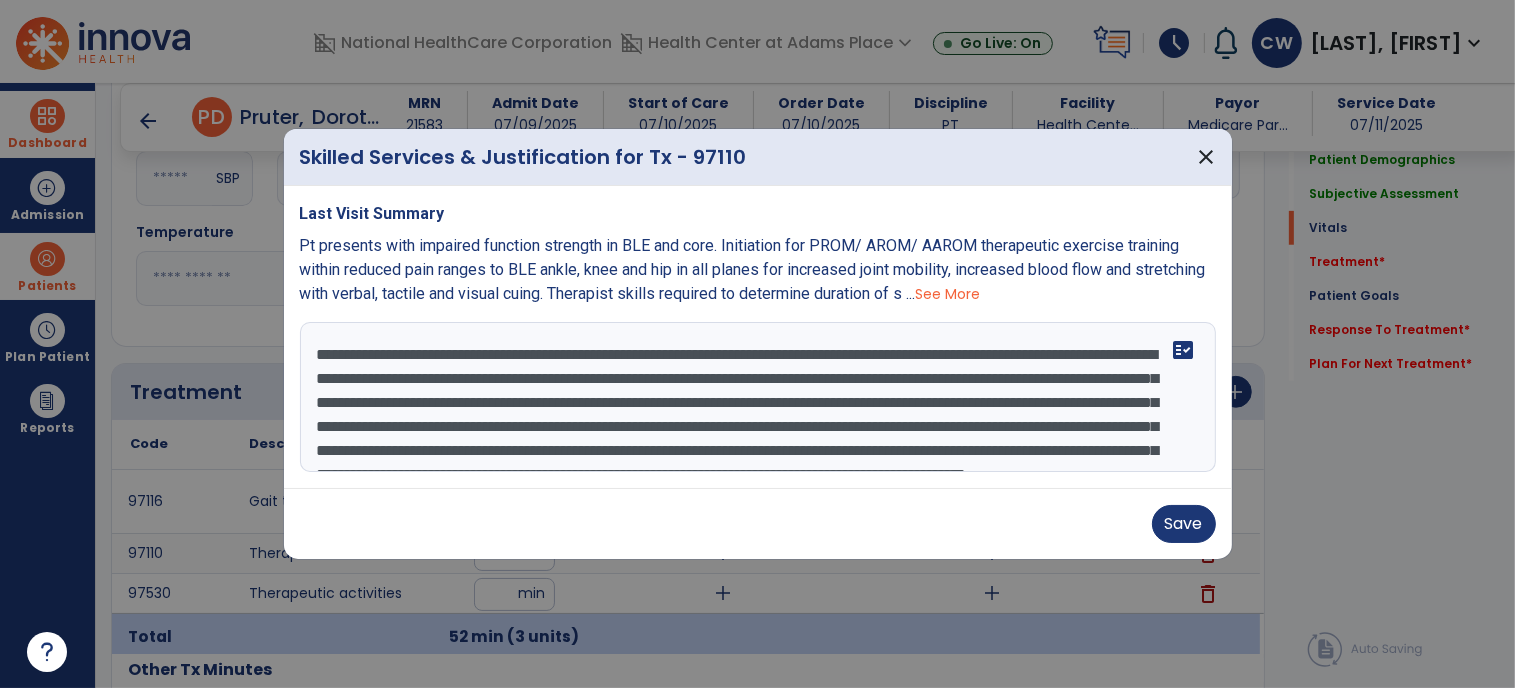 drag, startPoint x: 900, startPoint y: 380, endPoint x: 464, endPoint y: 372, distance: 436.0734 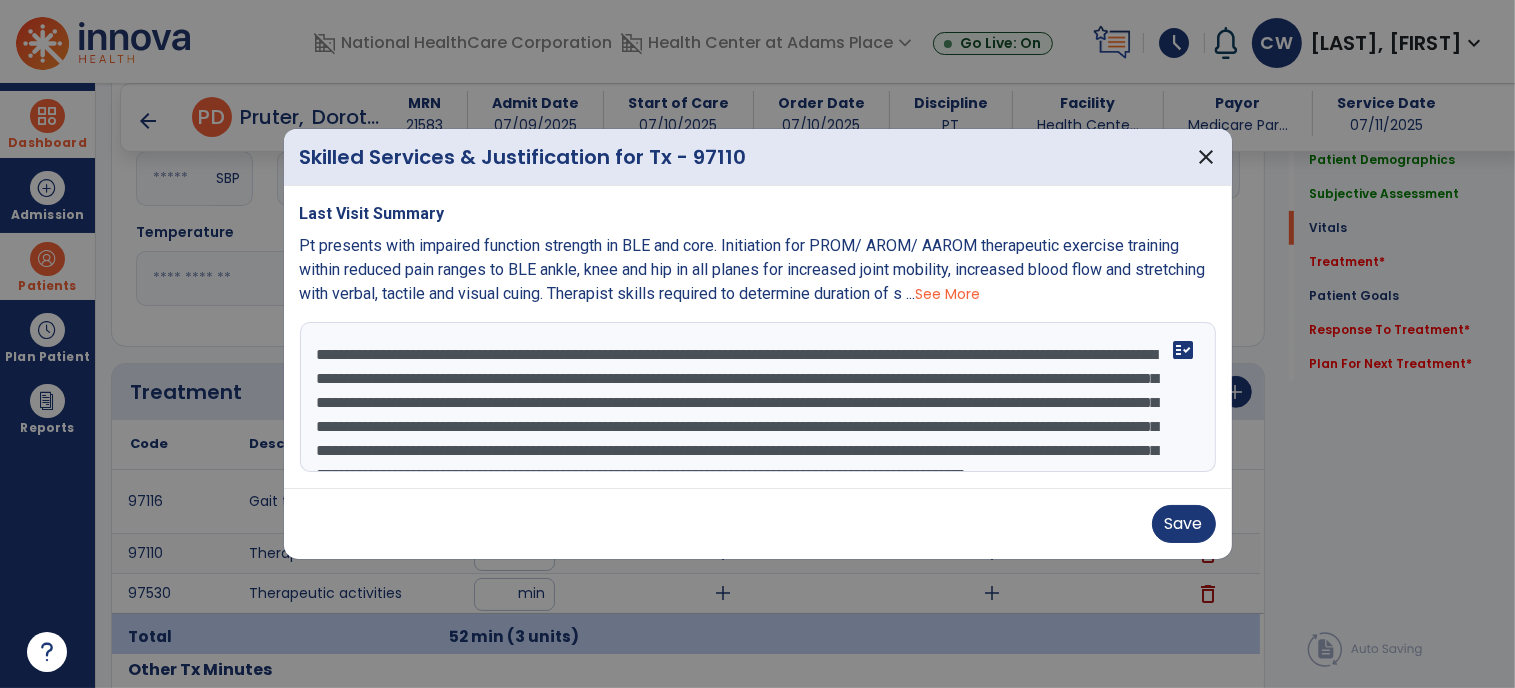 click on "**********" at bounding box center (758, 397) 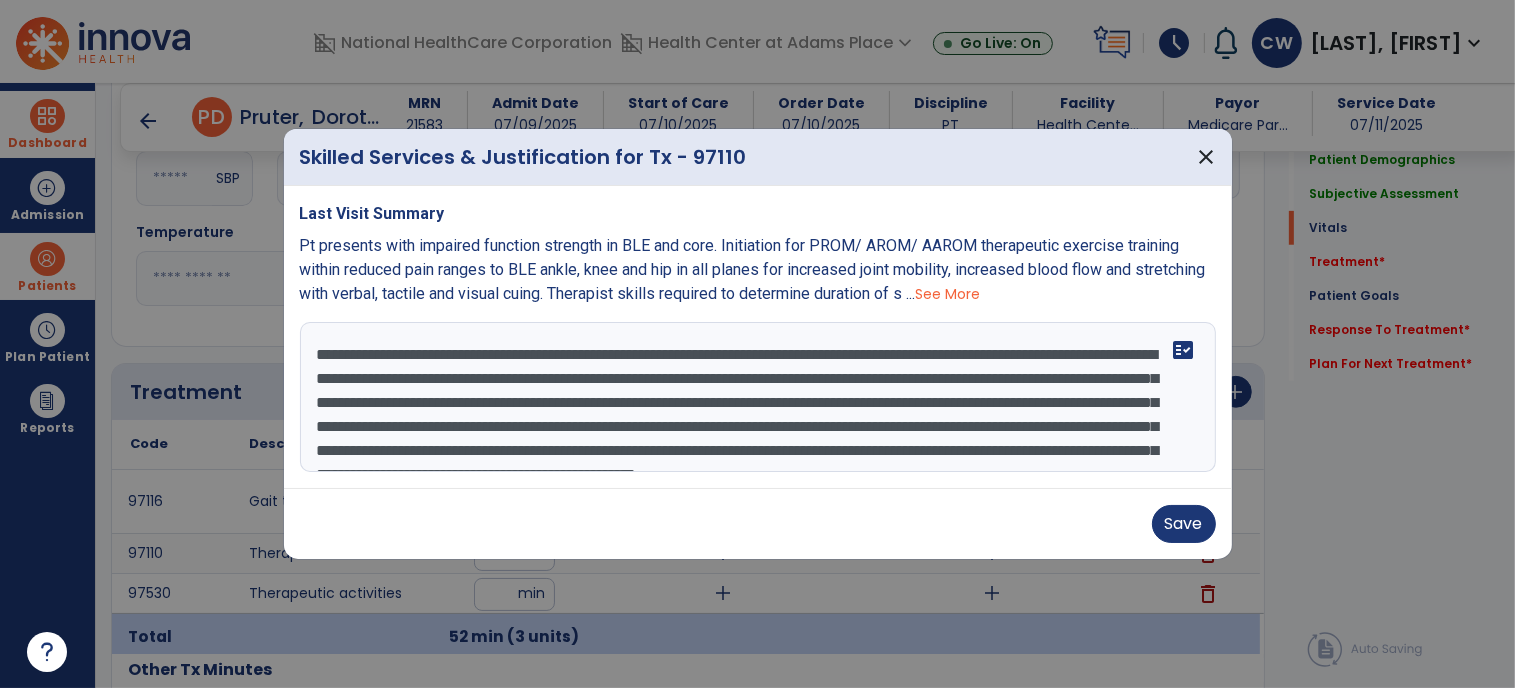 scroll, scrollTop: 72, scrollLeft: 0, axis: vertical 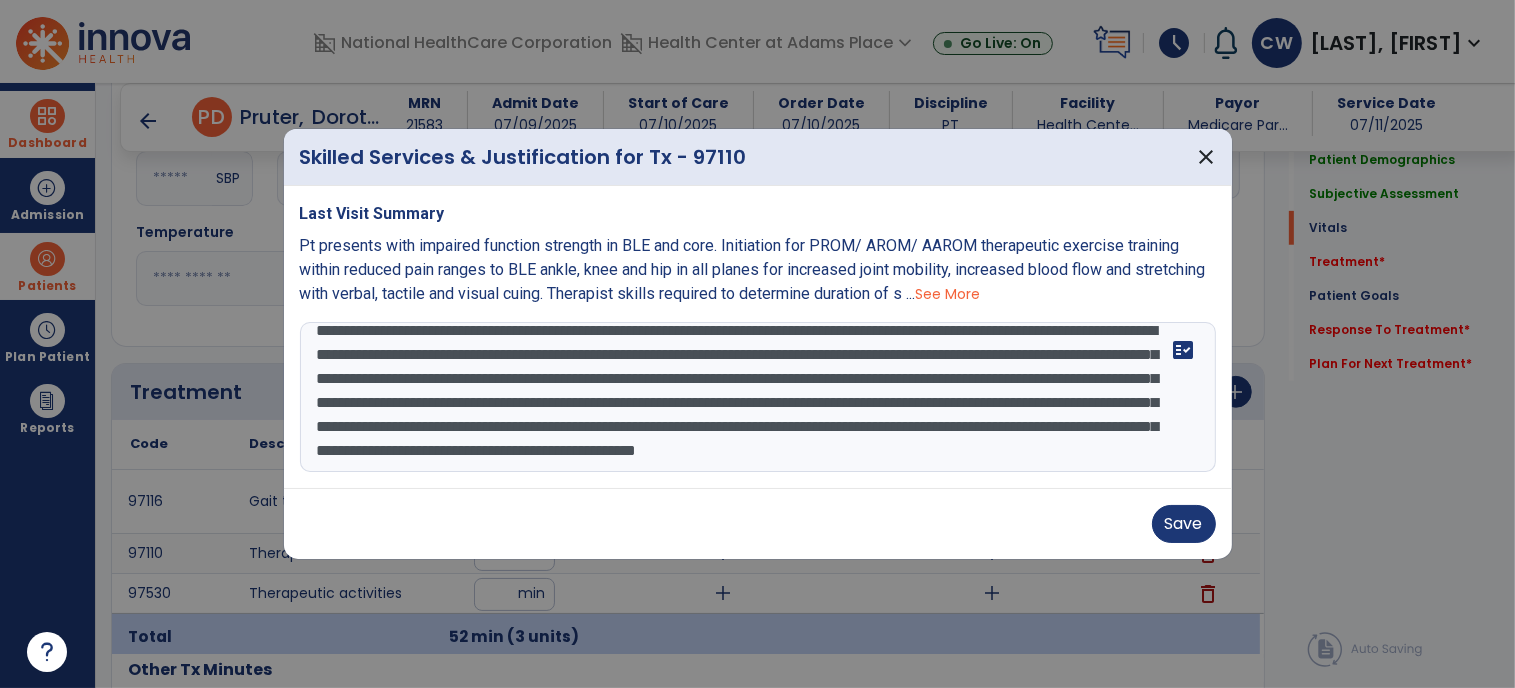 click on "**********" at bounding box center [758, 397] 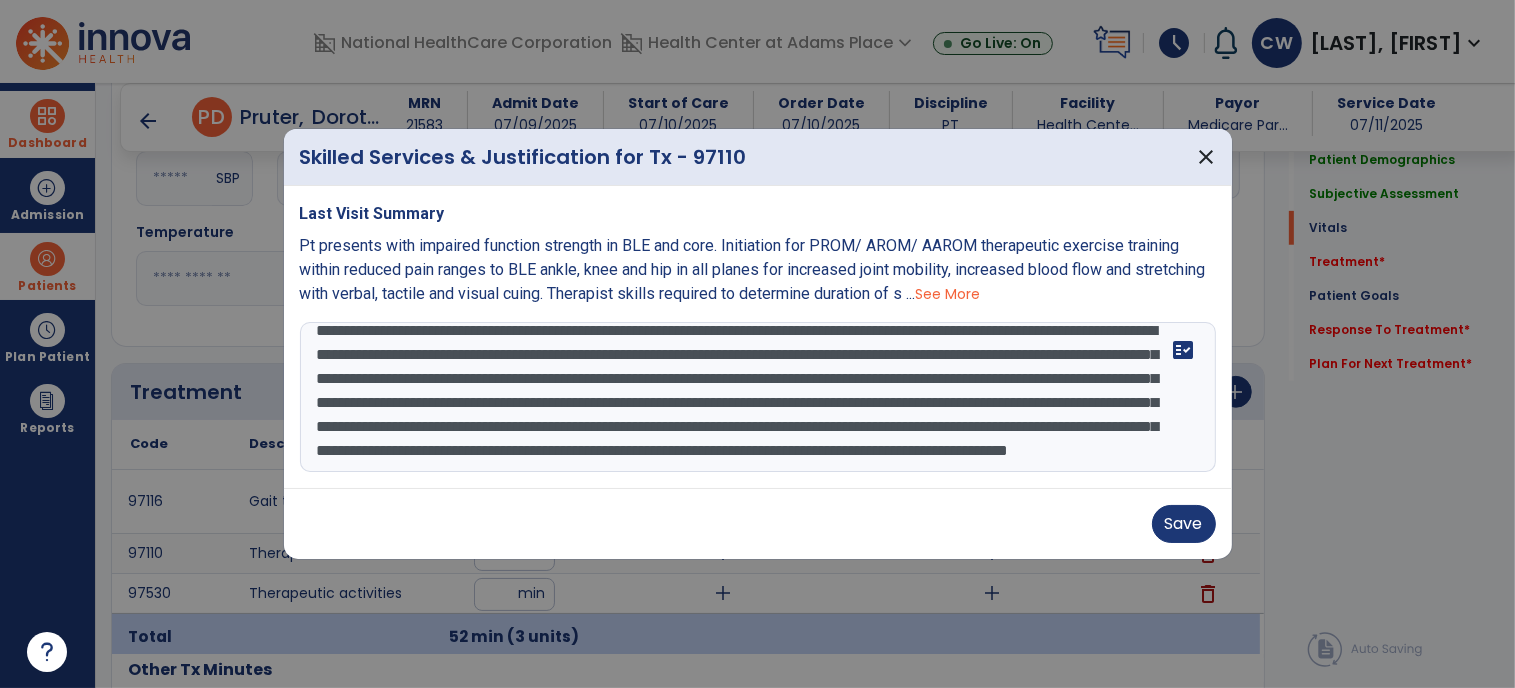 scroll, scrollTop: 88, scrollLeft: 0, axis: vertical 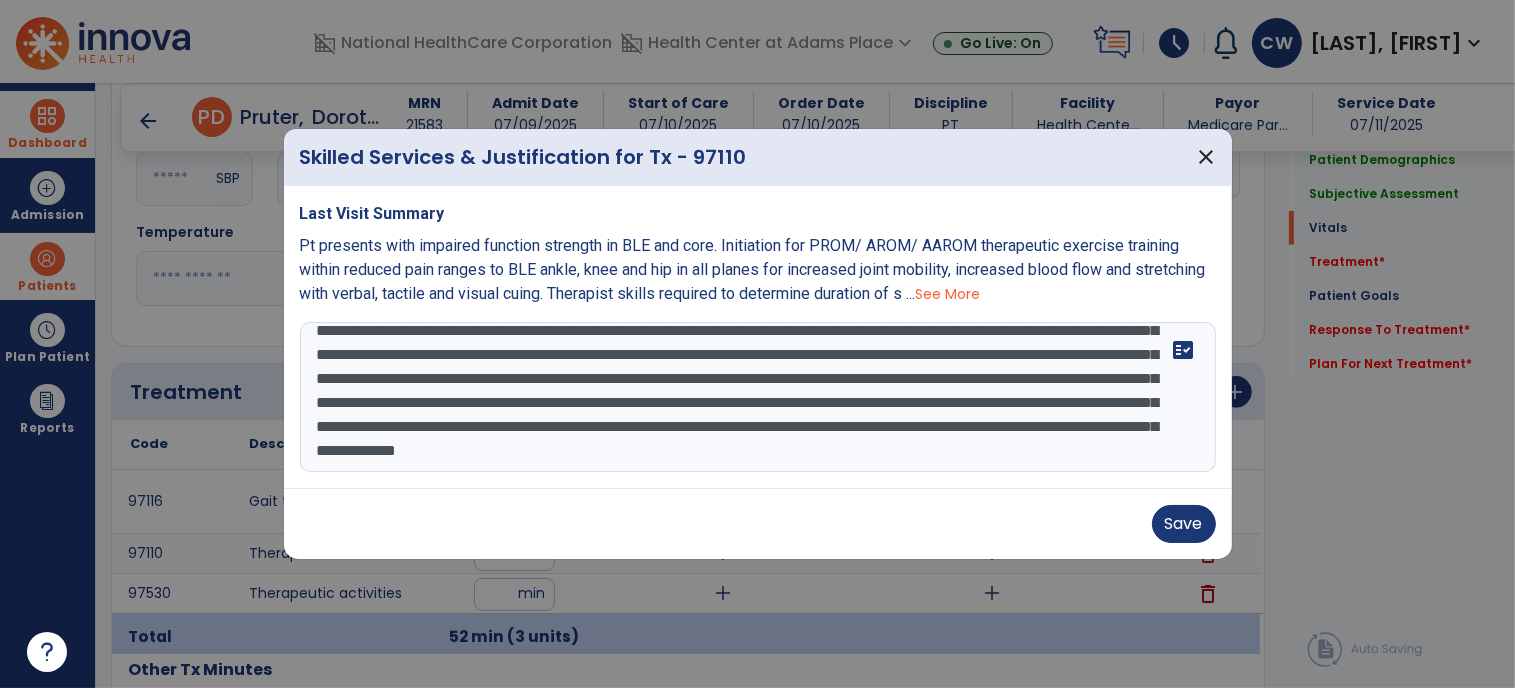 click on "**********" at bounding box center (758, 397) 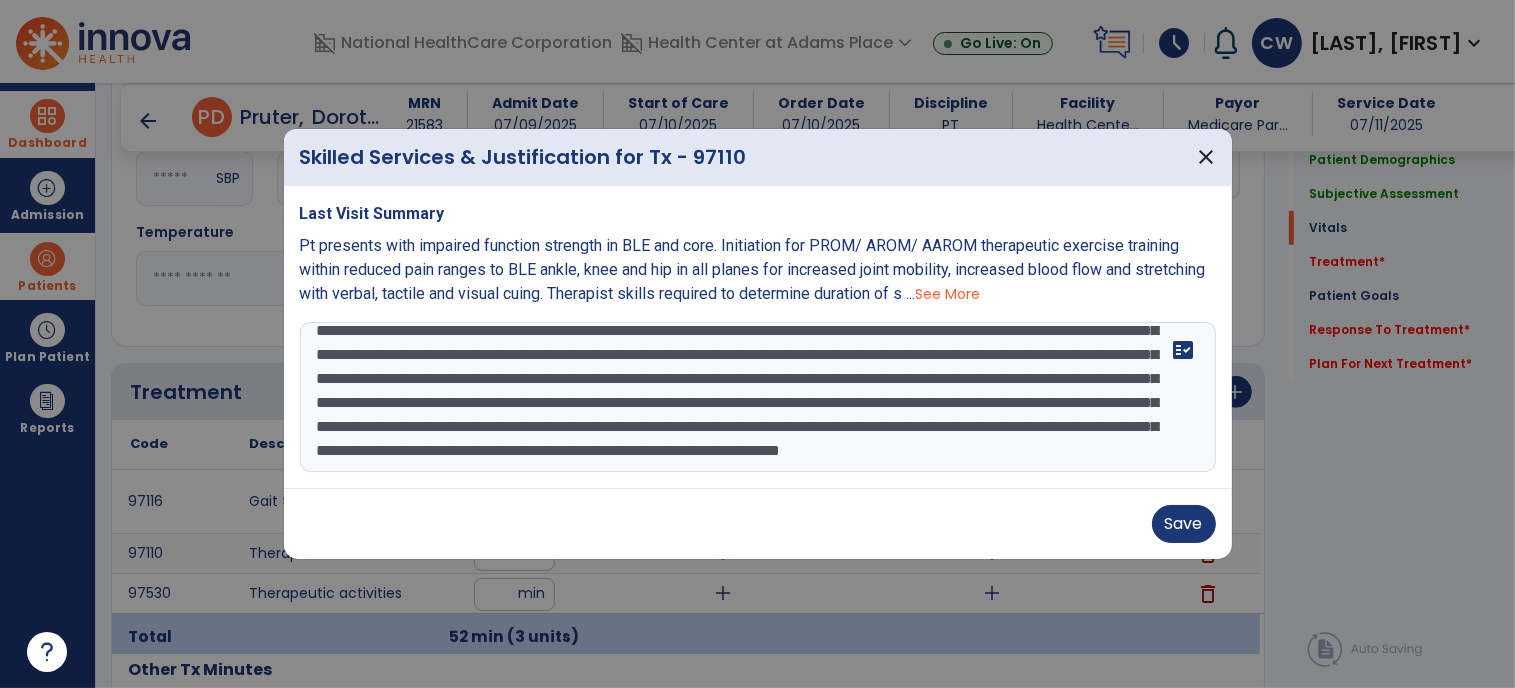 scroll, scrollTop: 112, scrollLeft: 0, axis: vertical 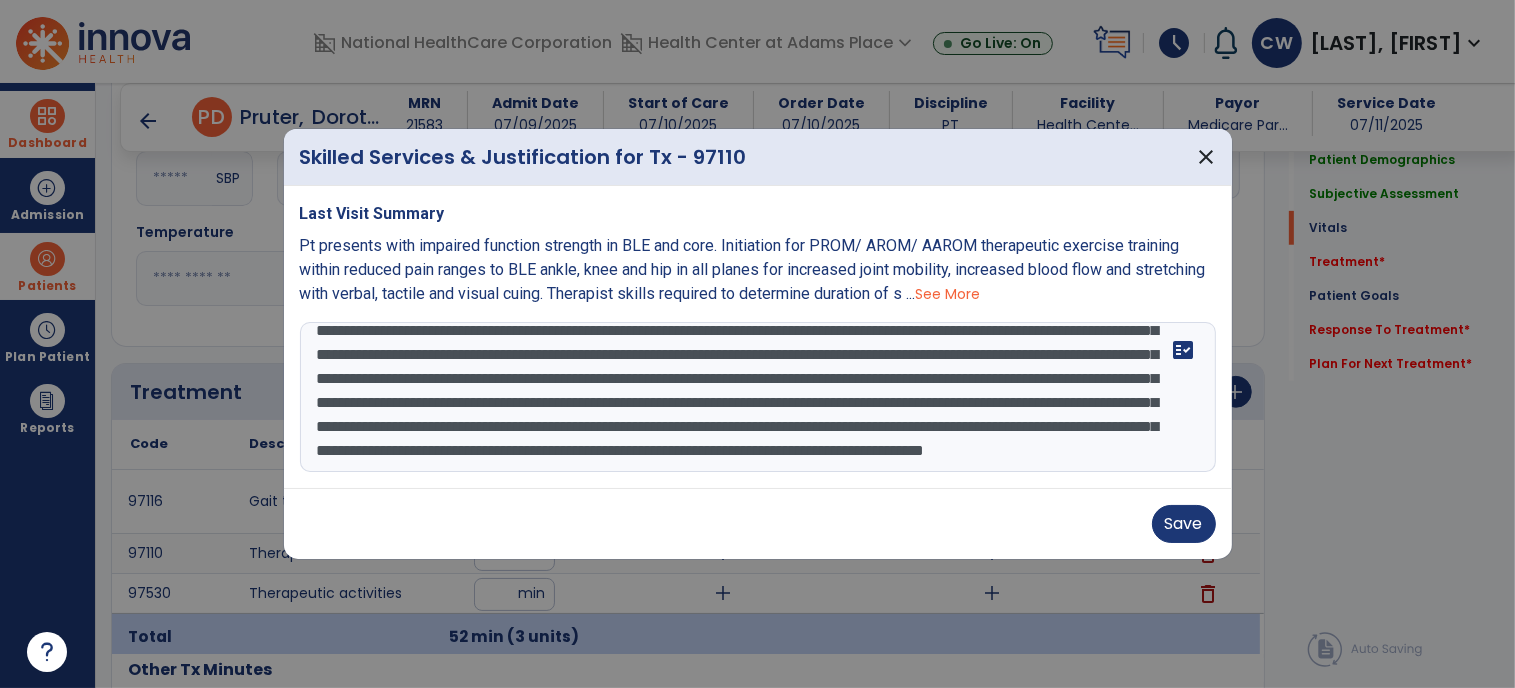 click on "**********" at bounding box center [758, 397] 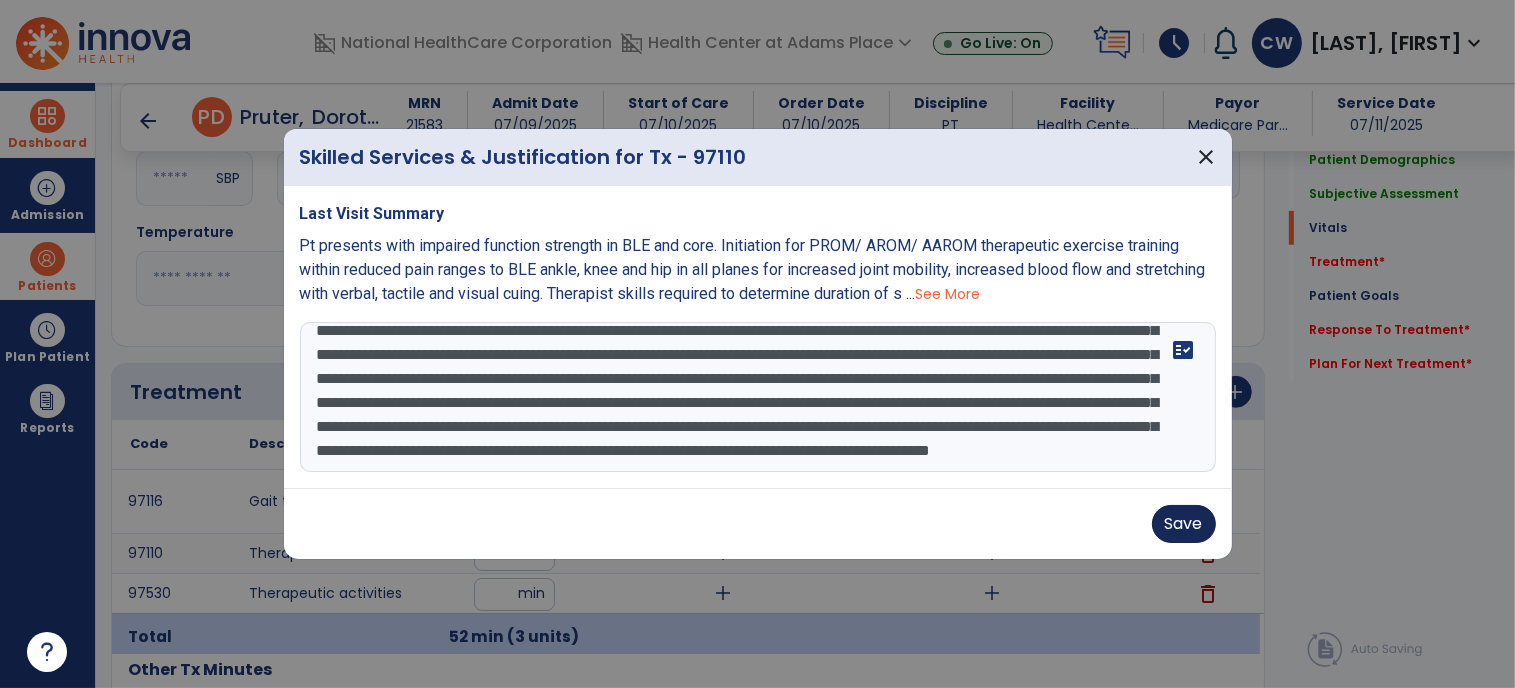 type on "**********" 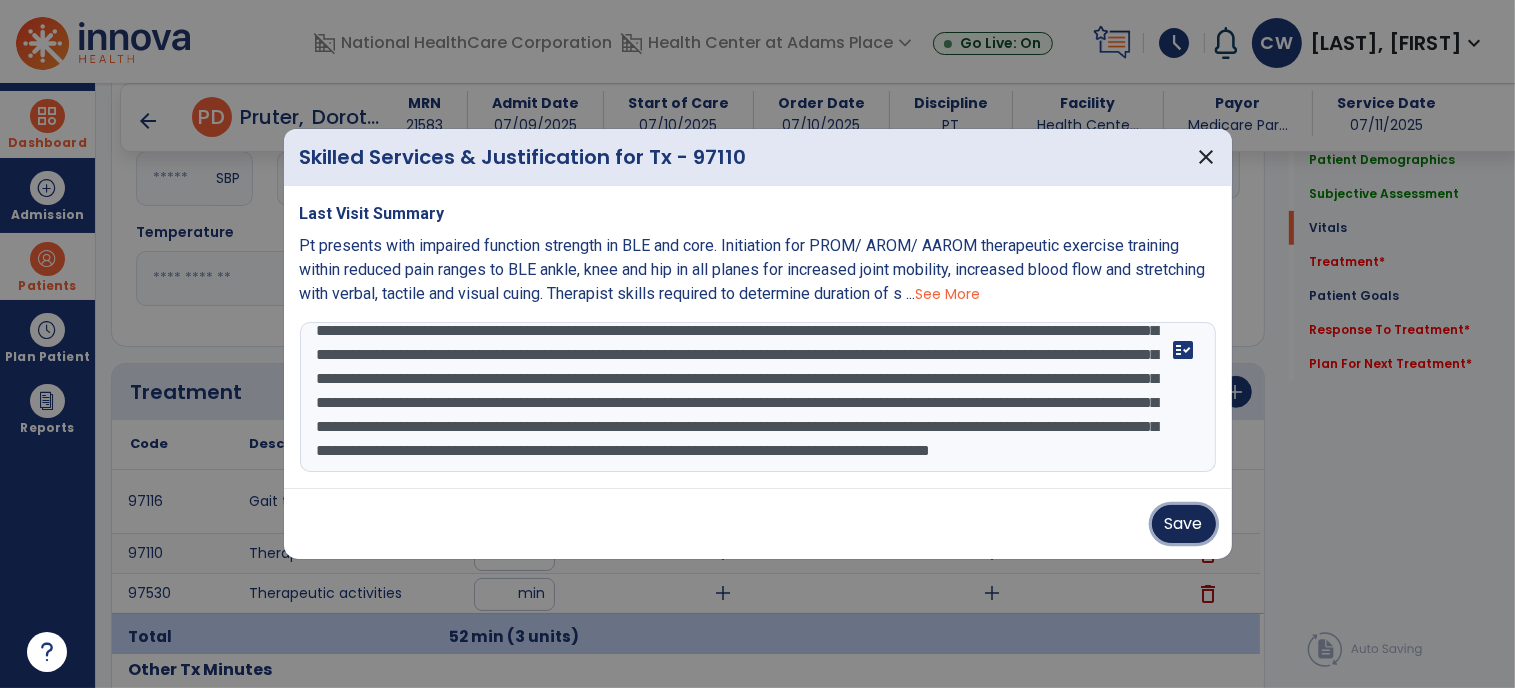 click on "Save" at bounding box center (1184, 524) 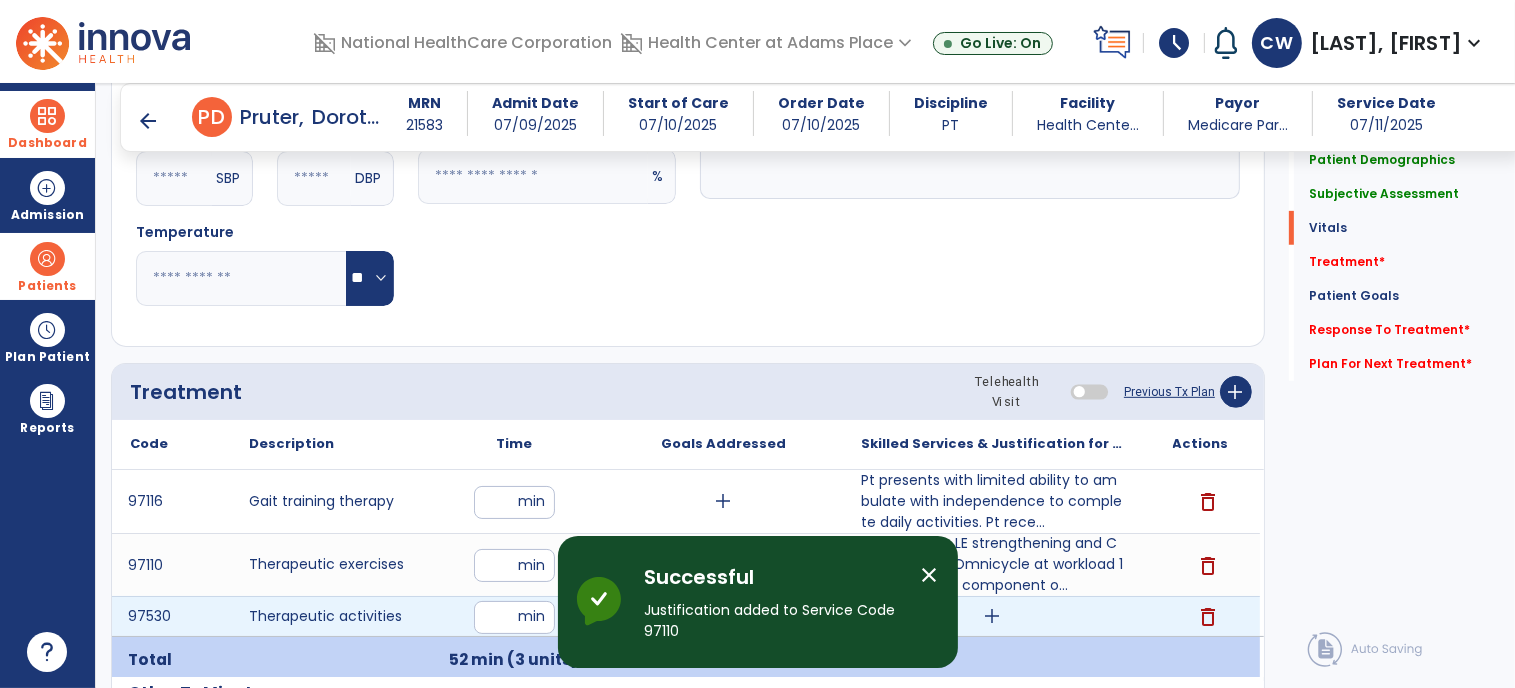 click on "add" at bounding box center (992, 616) 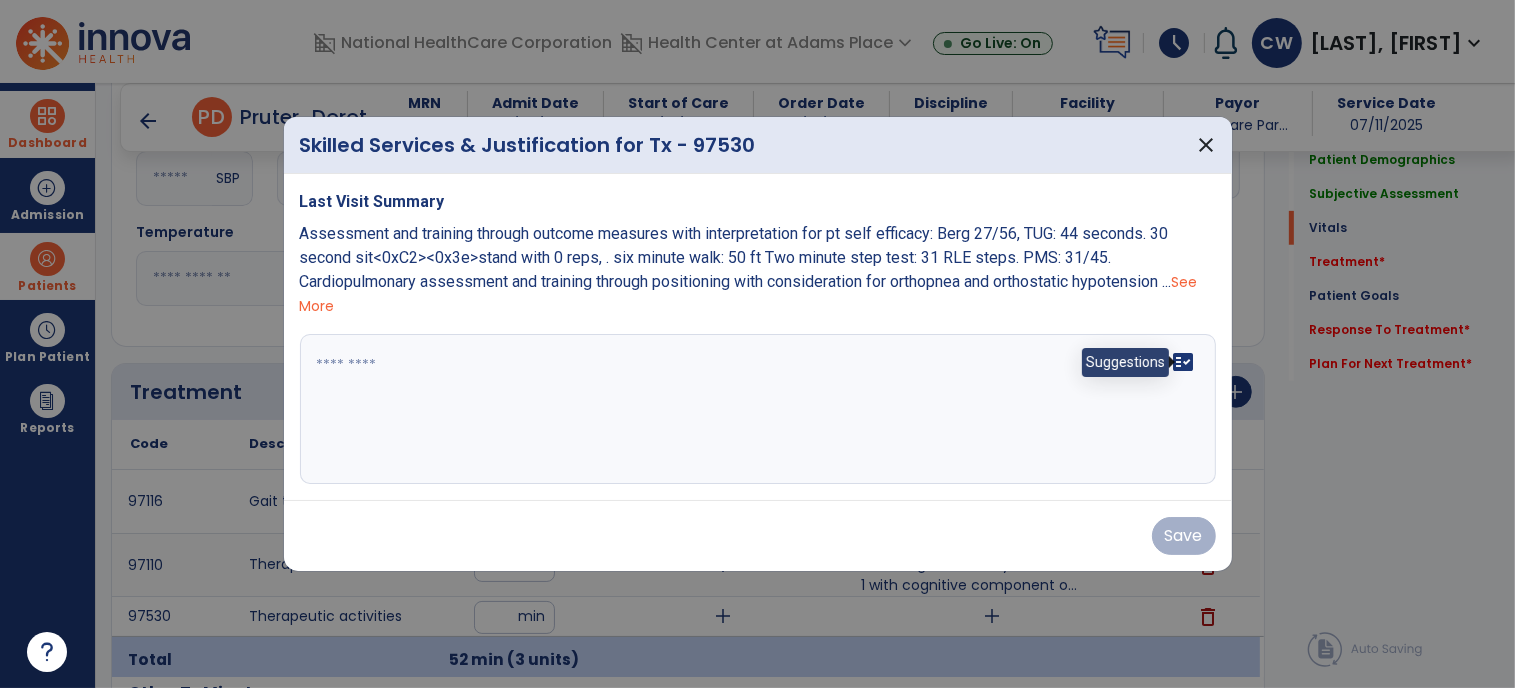 click on "fact_check" at bounding box center (1184, 362) 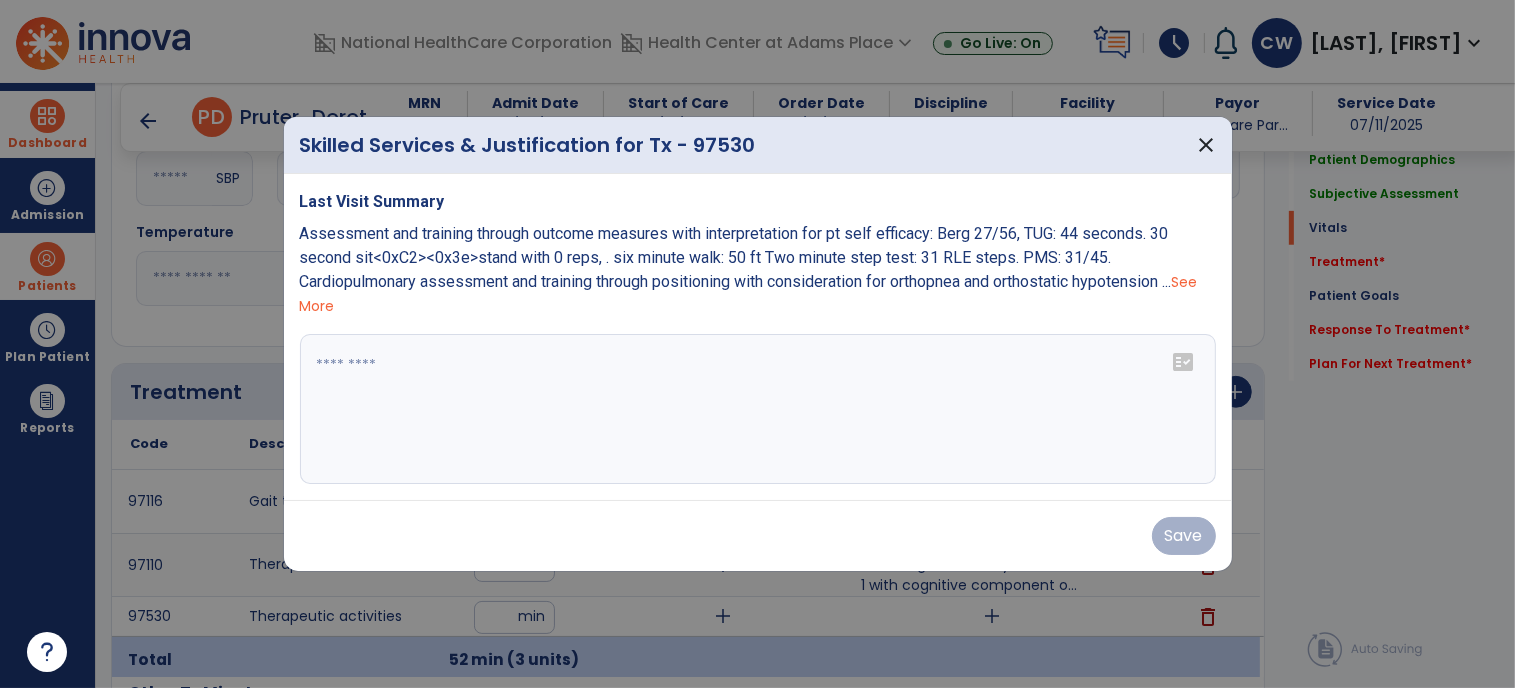 click on "fact_check" at bounding box center [1184, 362] 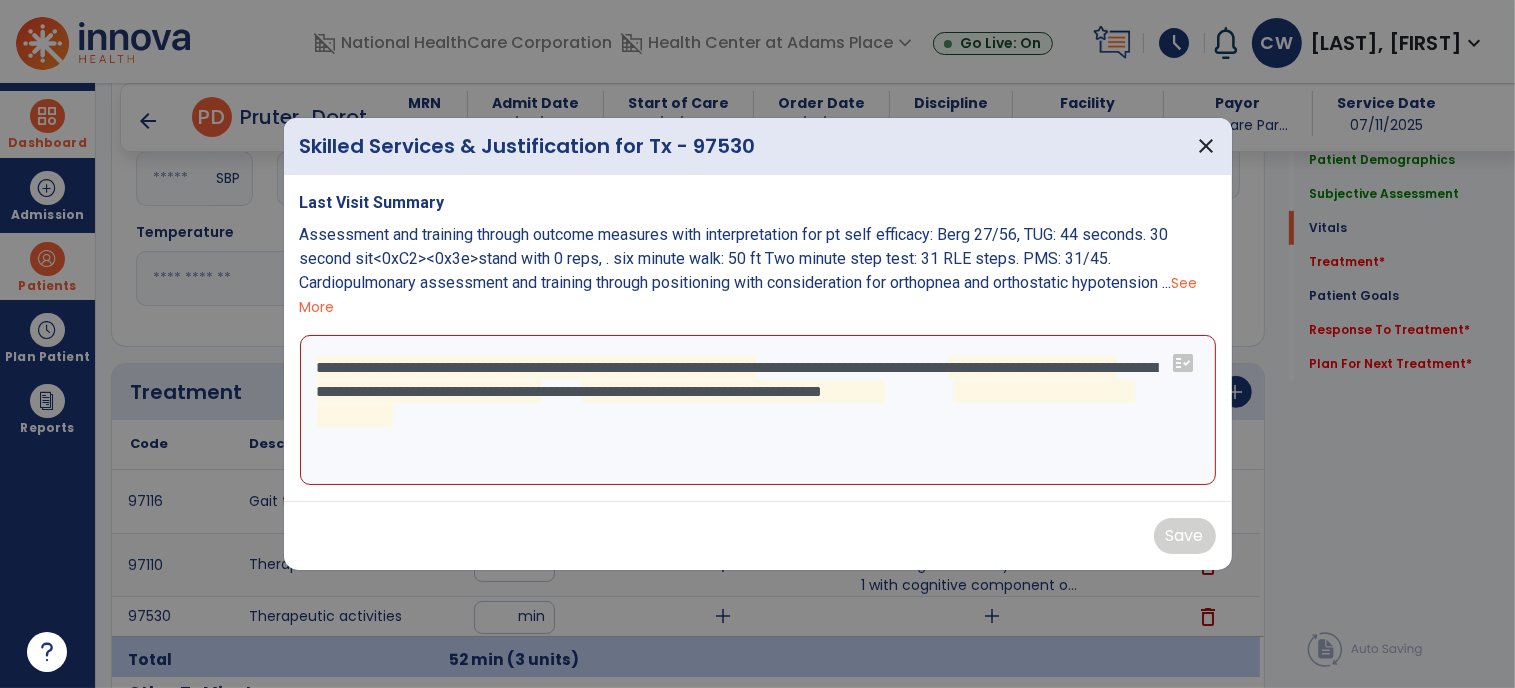 click on "**********" at bounding box center [758, 410] 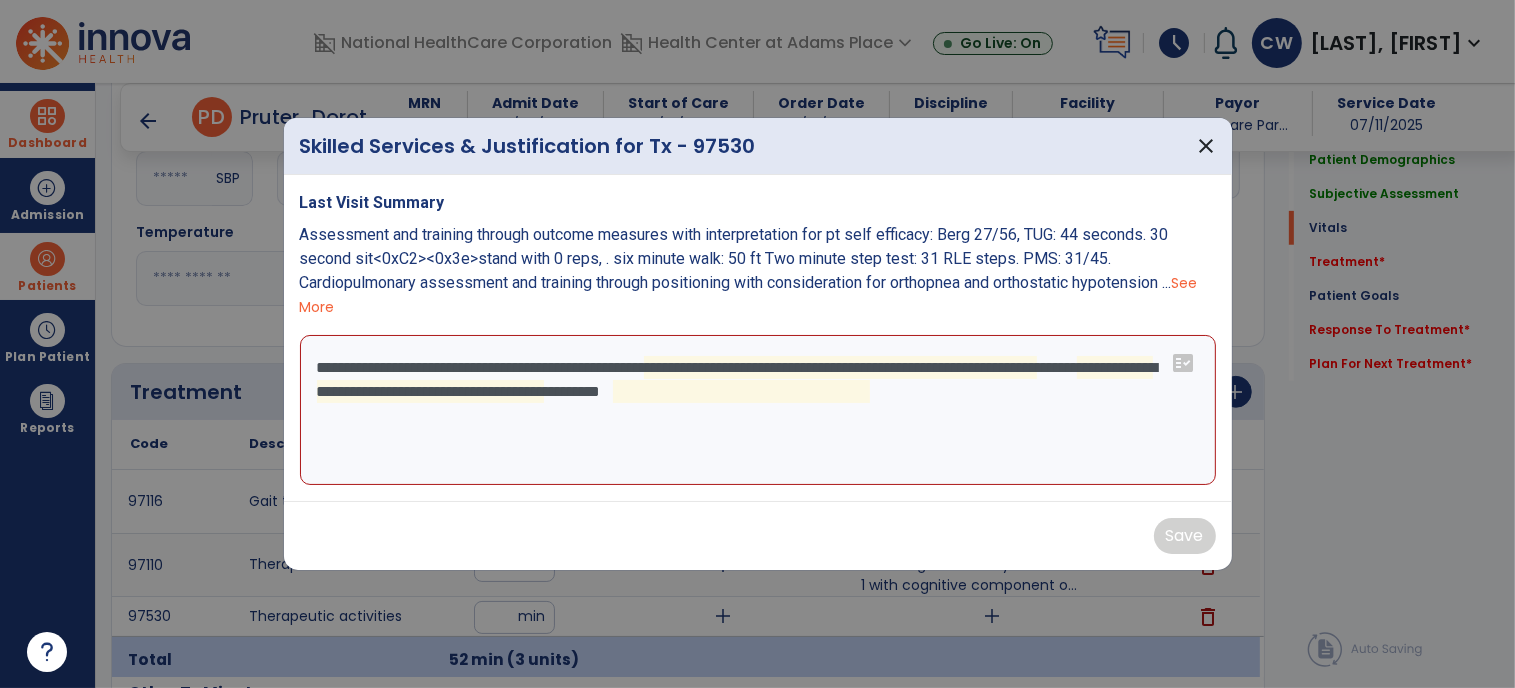 click on "**********" at bounding box center (758, 410) 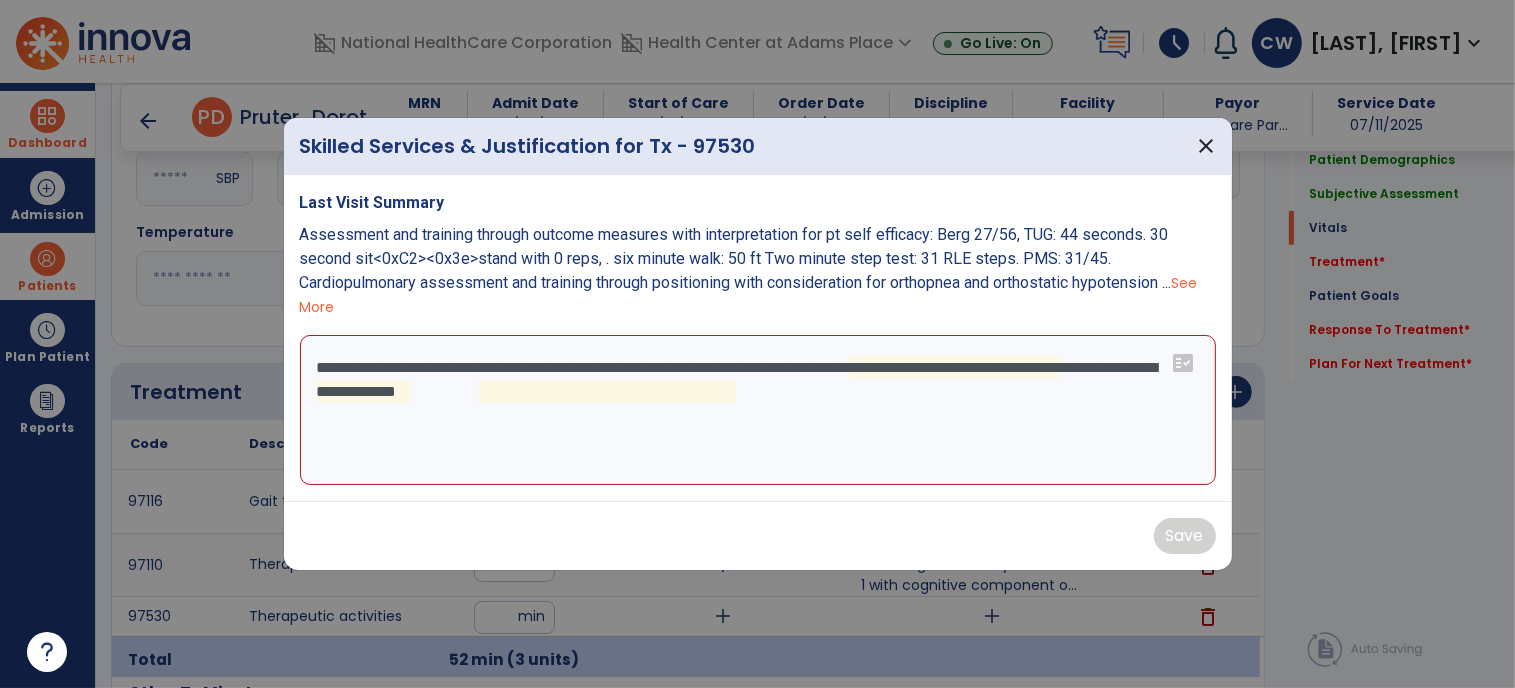 click on "**********" at bounding box center (758, 410) 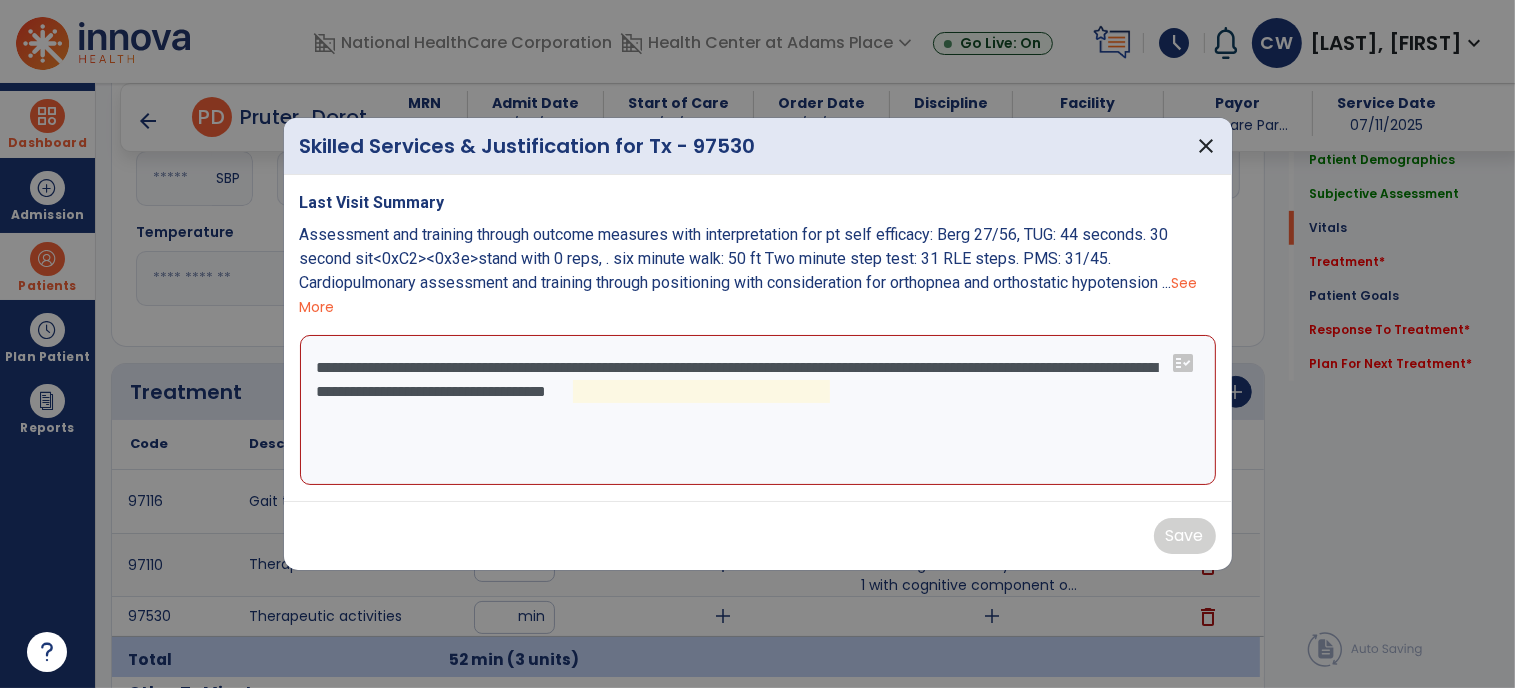 click on "**********" at bounding box center [758, 410] 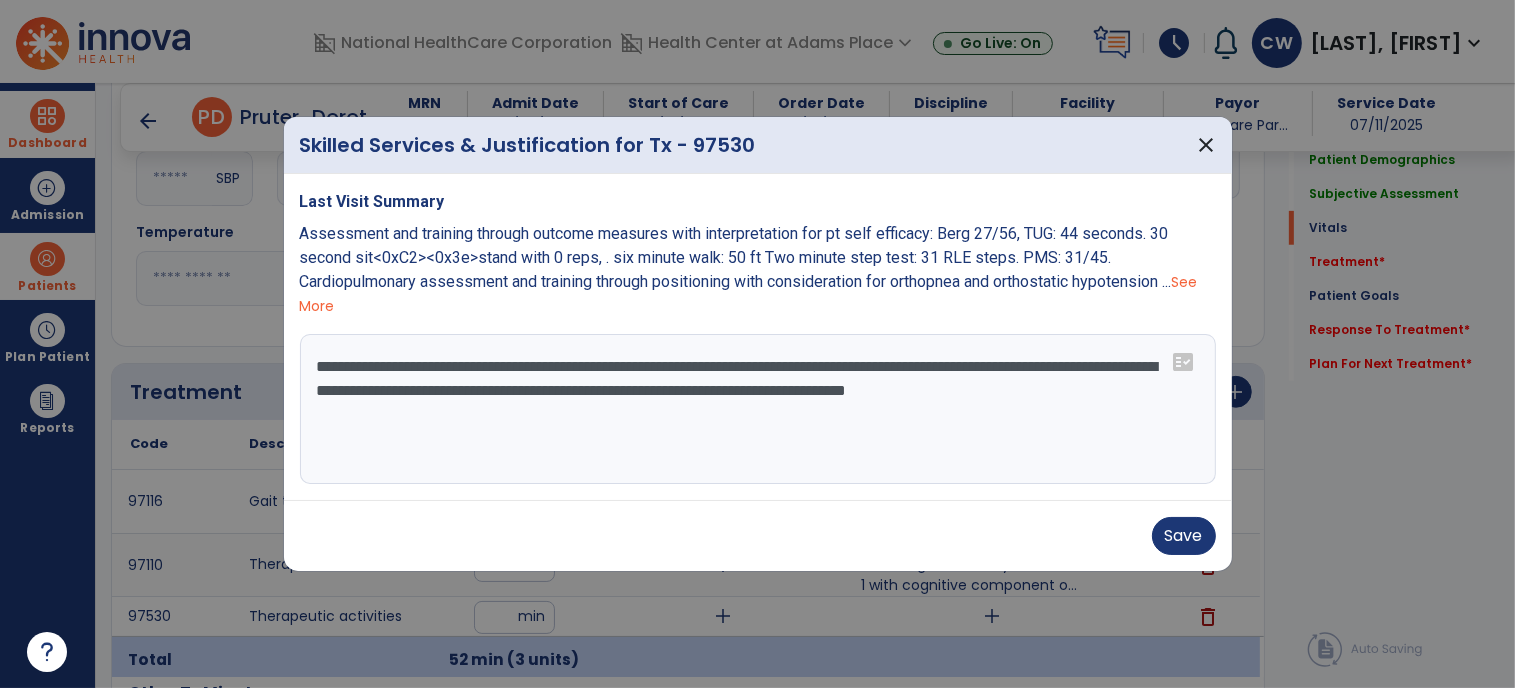 click on "**********" at bounding box center [758, 409] 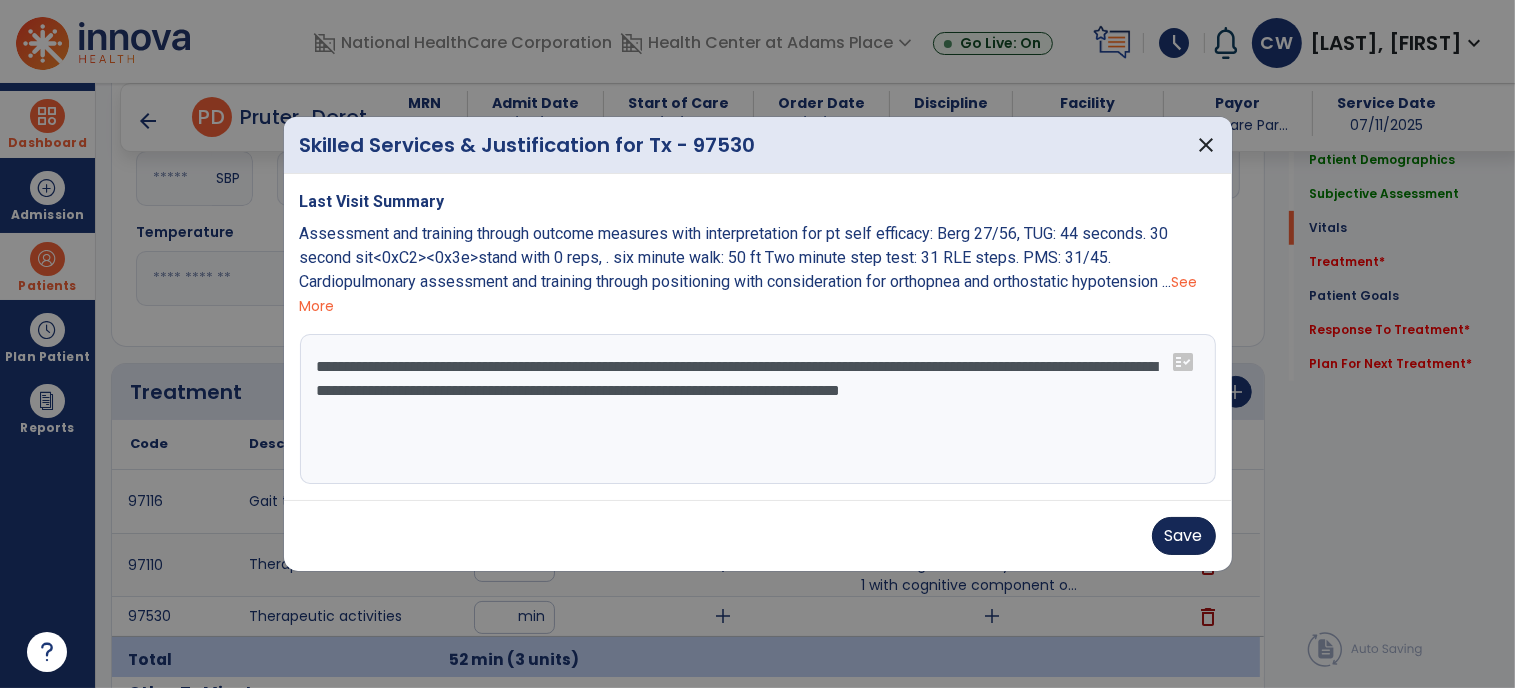 type on "**********" 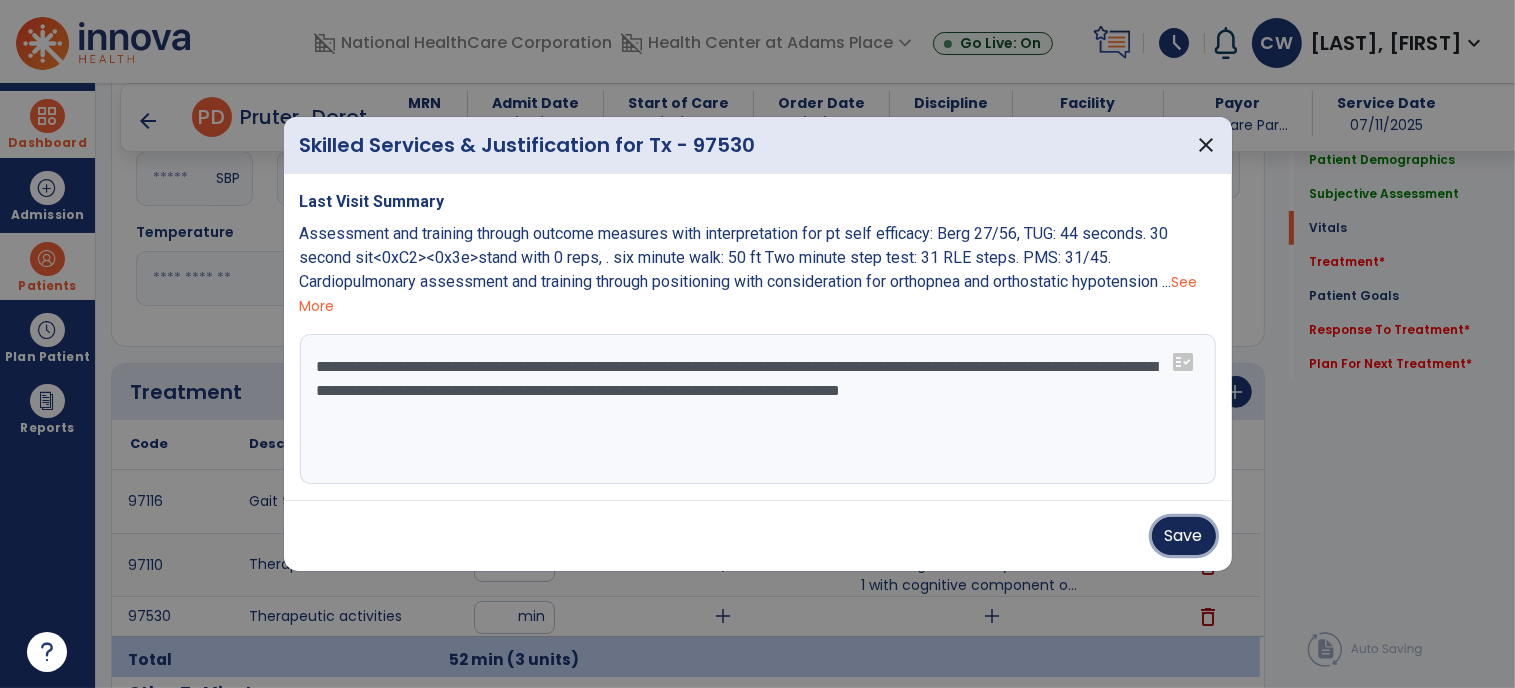 click on "Save" at bounding box center [1184, 536] 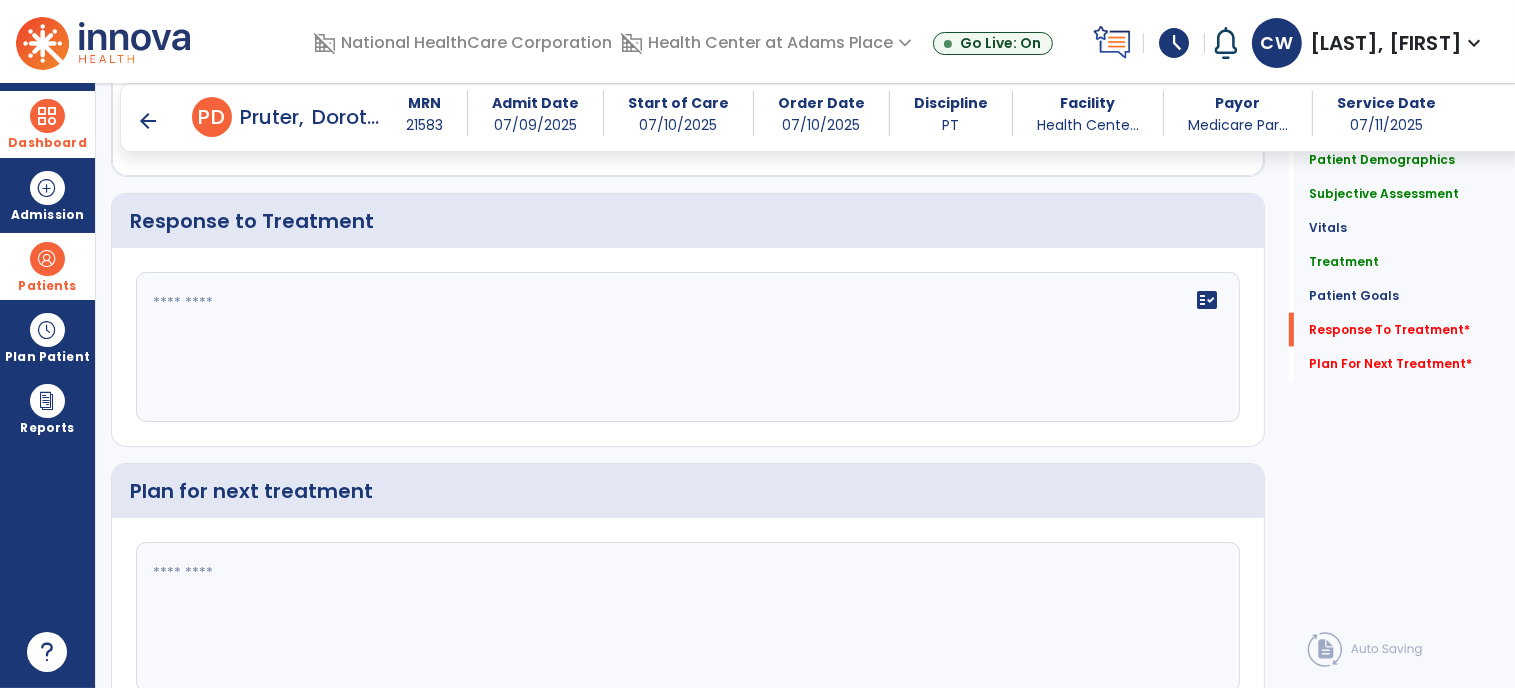 scroll, scrollTop: 2420, scrollLeft: 0, axis: vertical 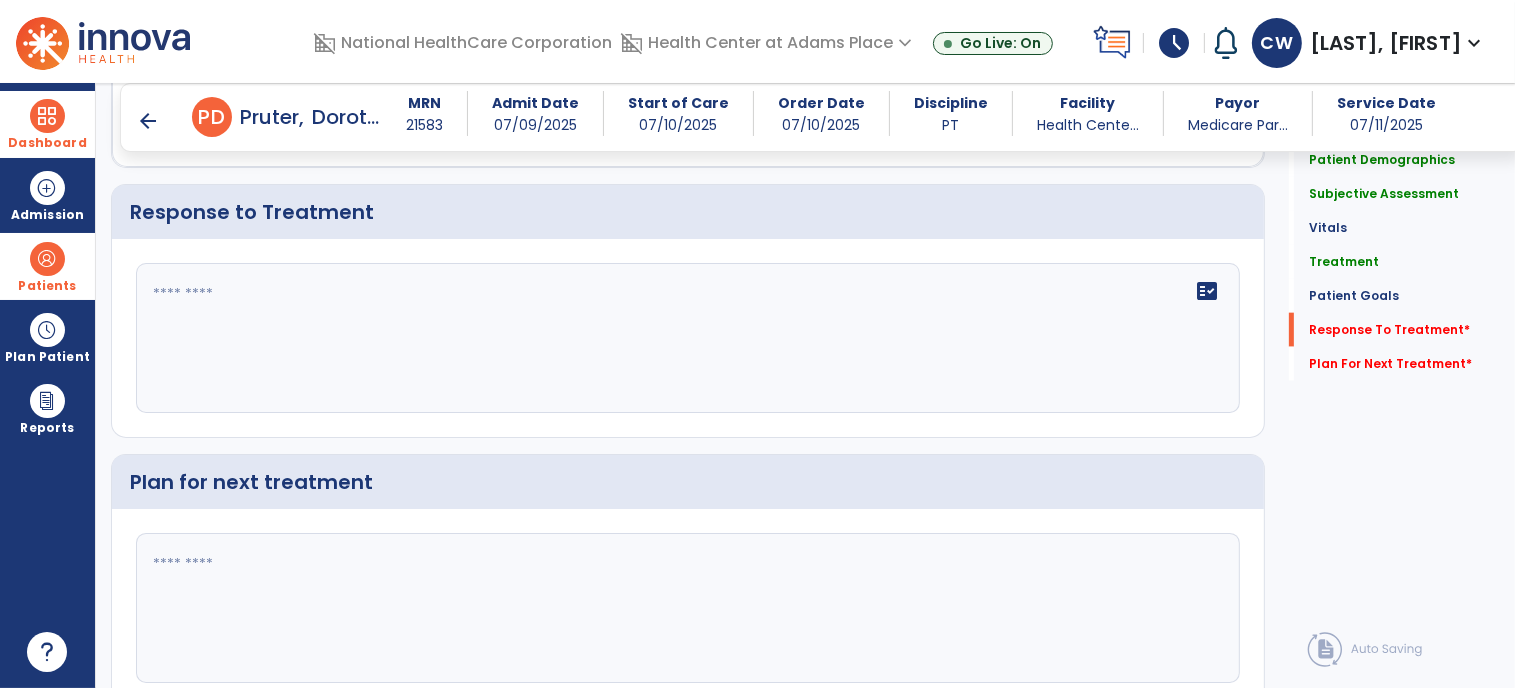 click on "fact_check" 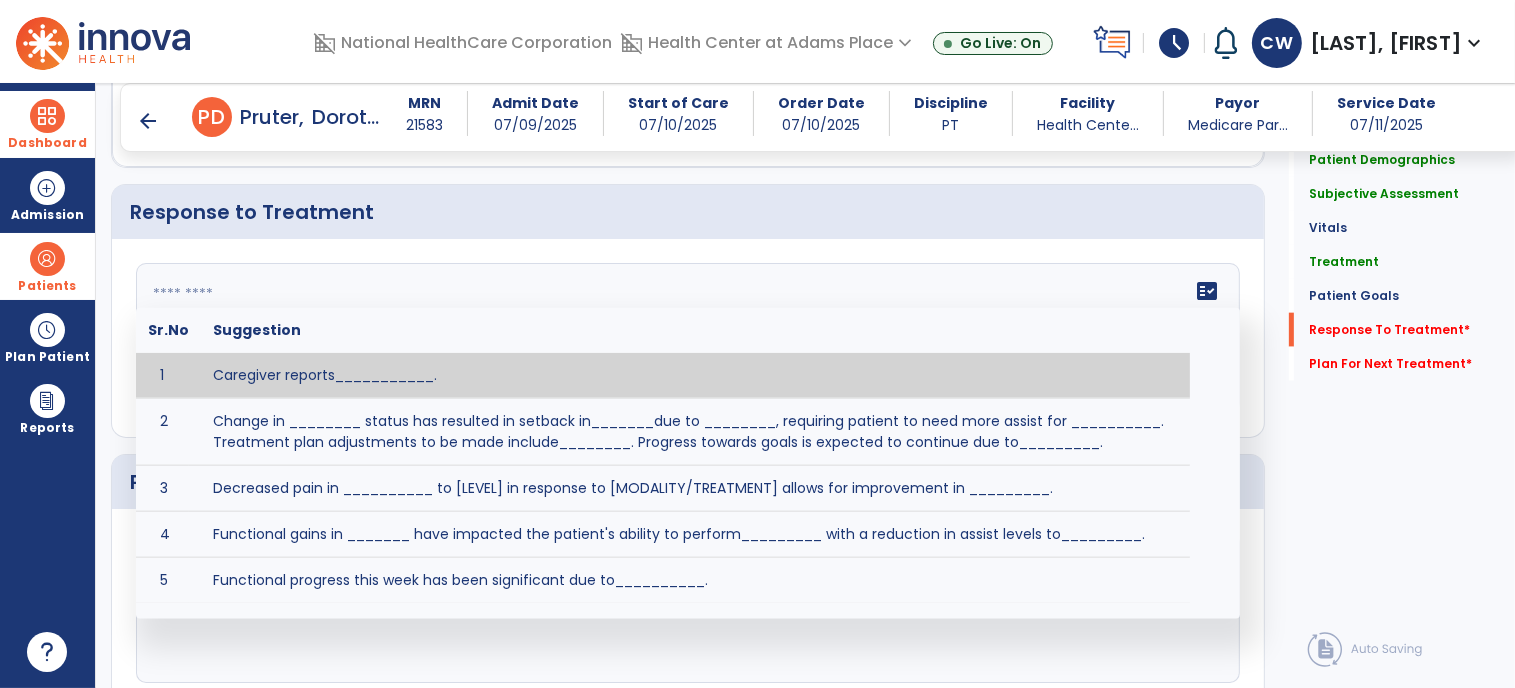 paste on "**********" 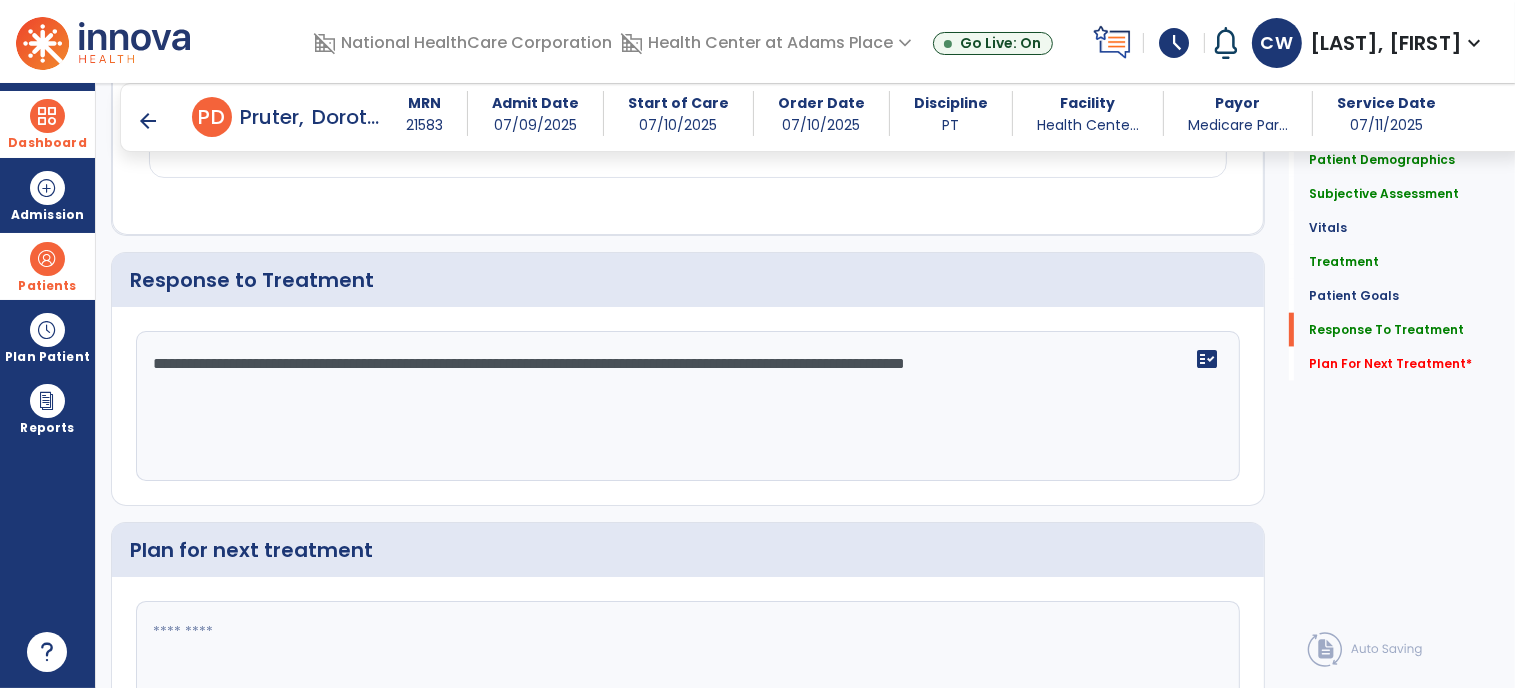 scroll, scrollTop: 2420, scrollLeft: 0, axis: vertical 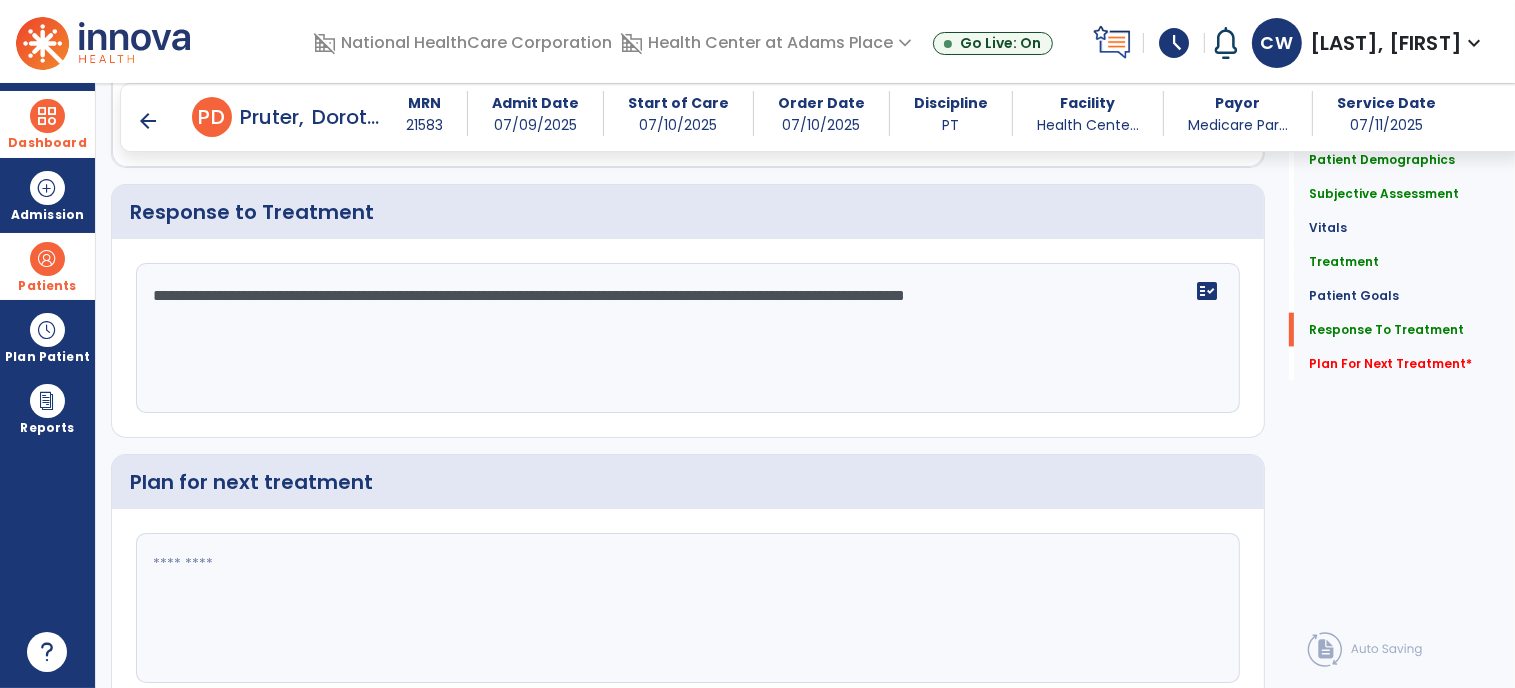 type on "**********" 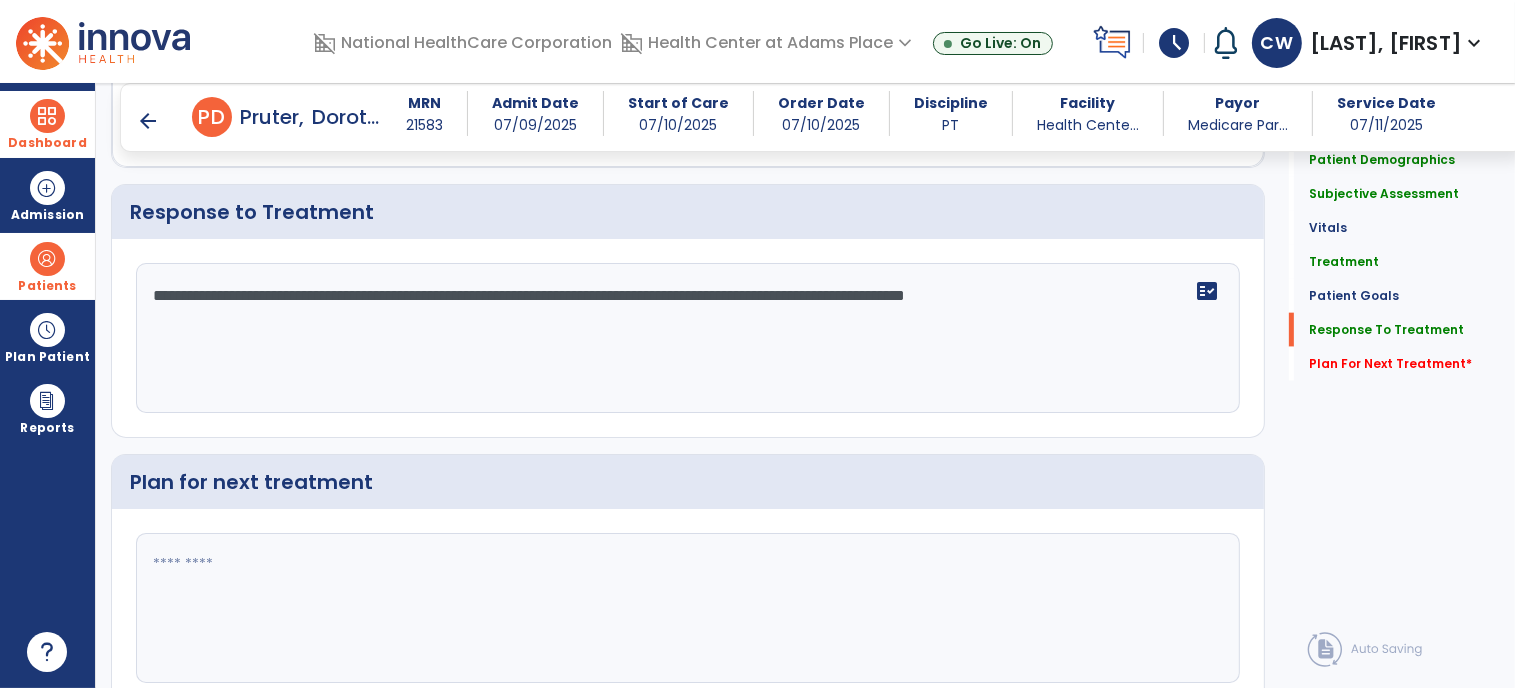 click 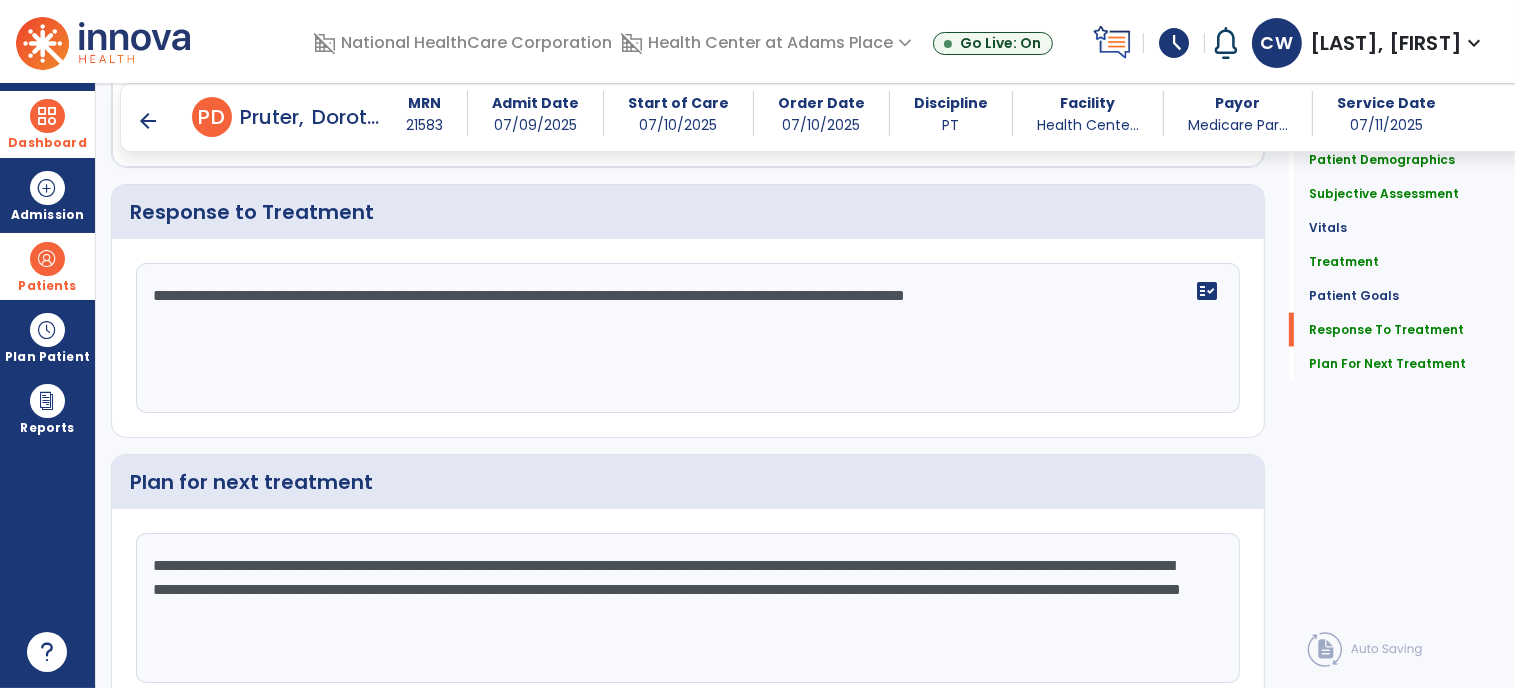 scroll, scrollTop: 2500, scrollLeft: 0, axis: vertical 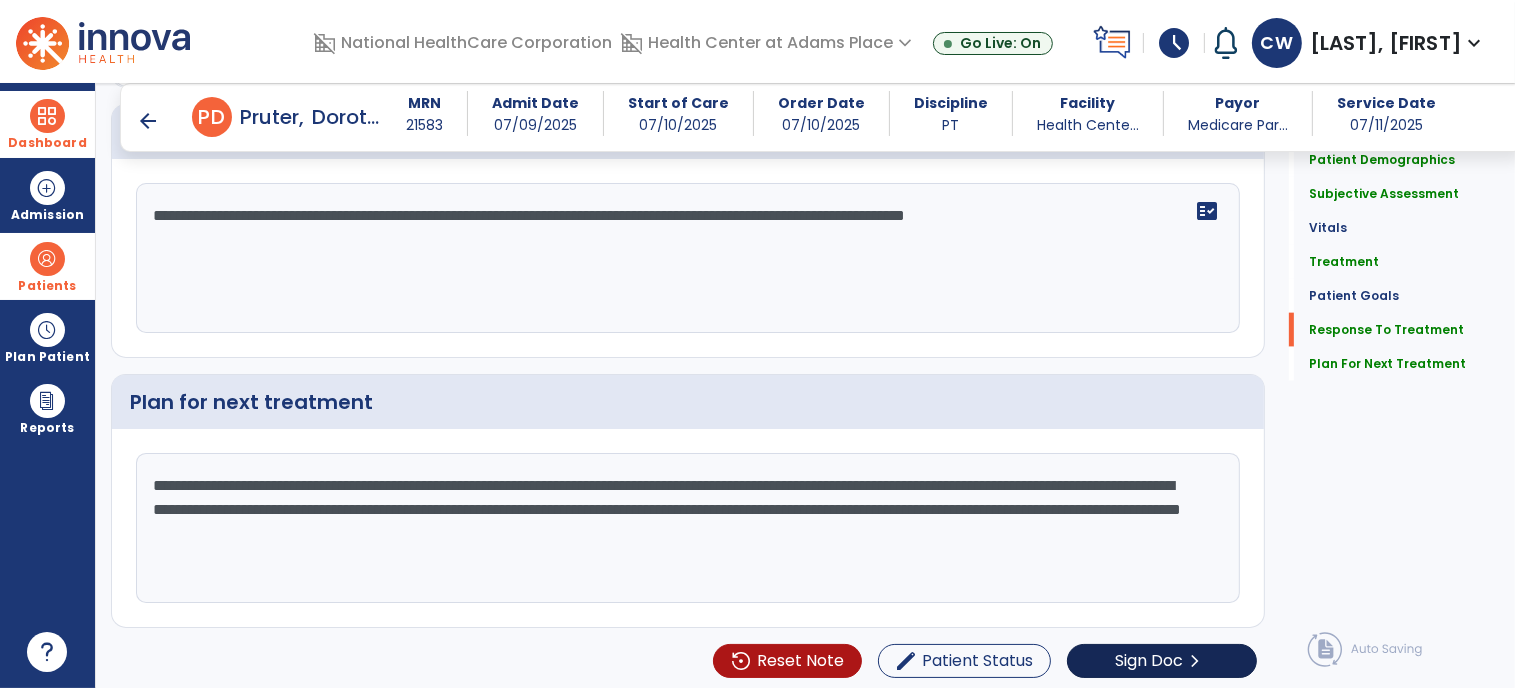 type on "**********" 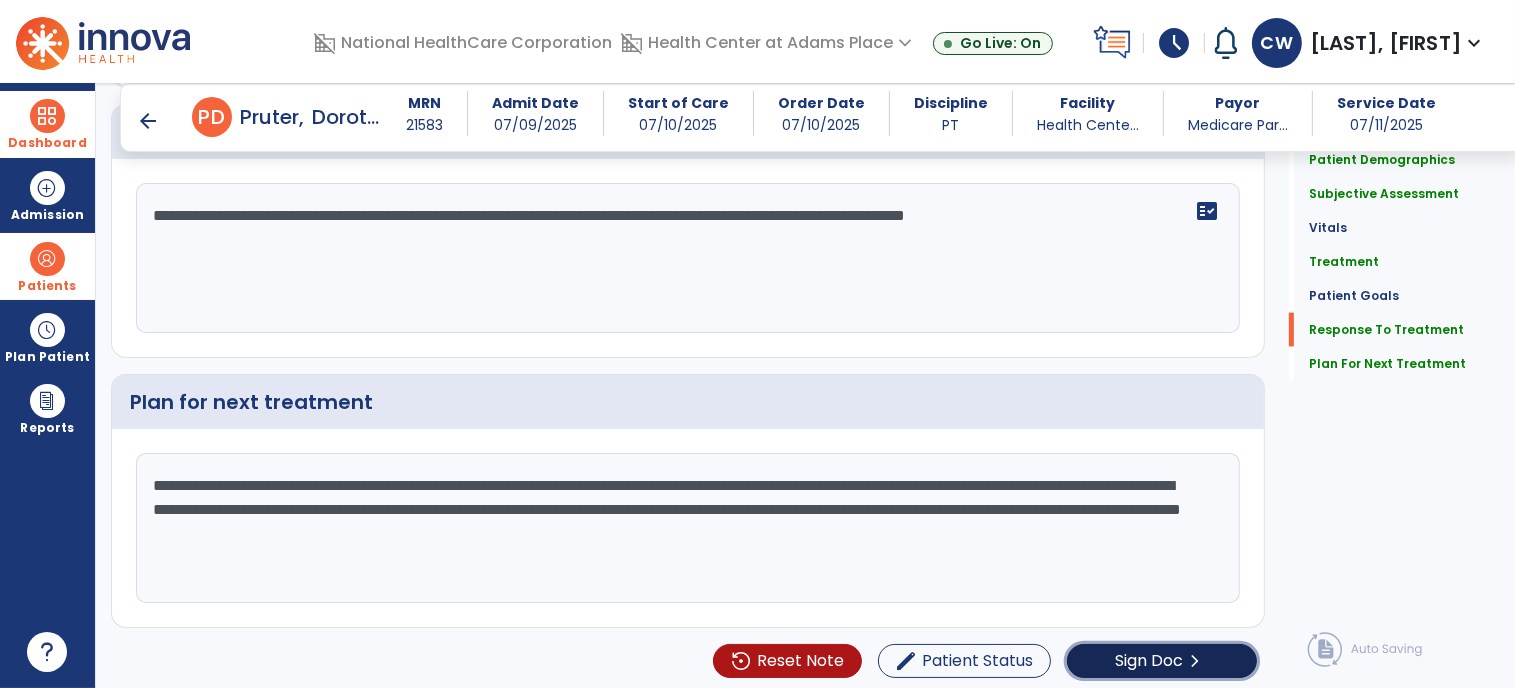 click on "Sign Doc" 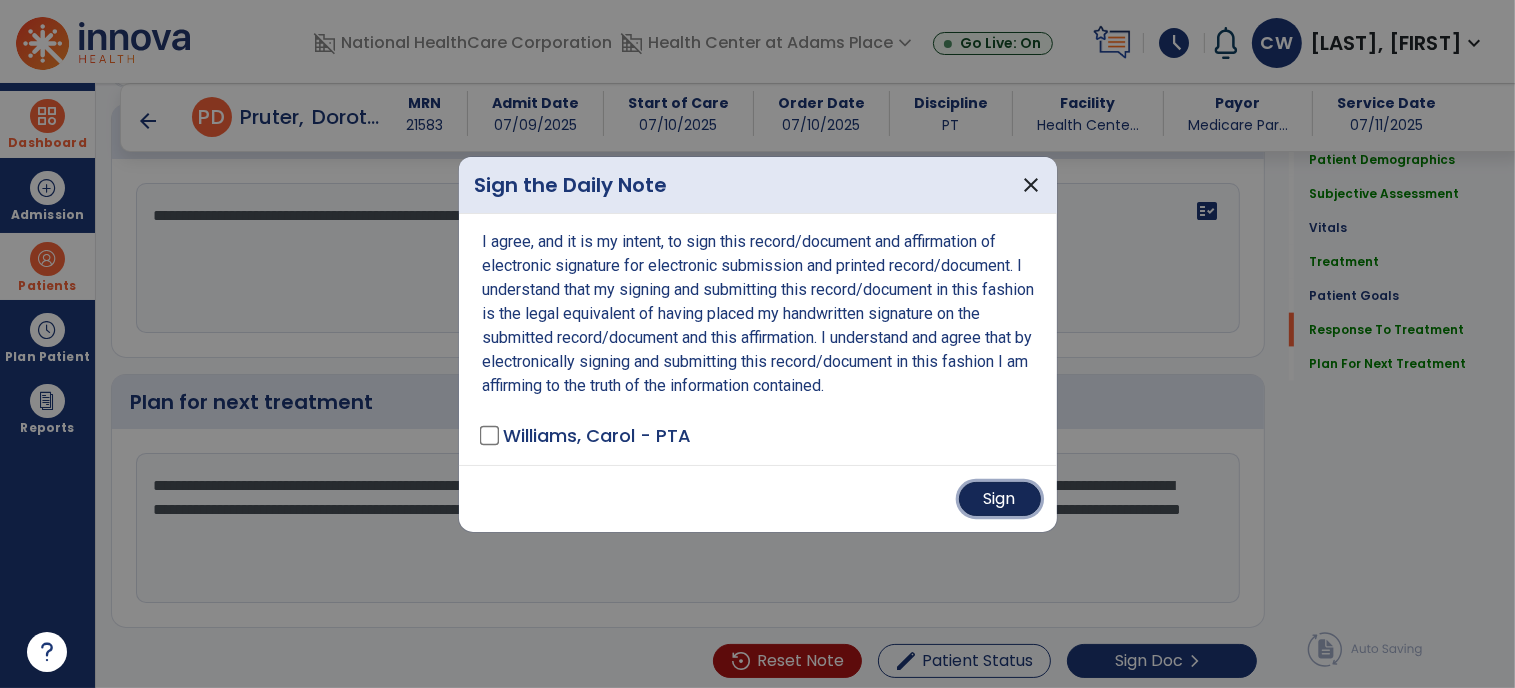 click on "Sign" at bounding box center [1000, 499] 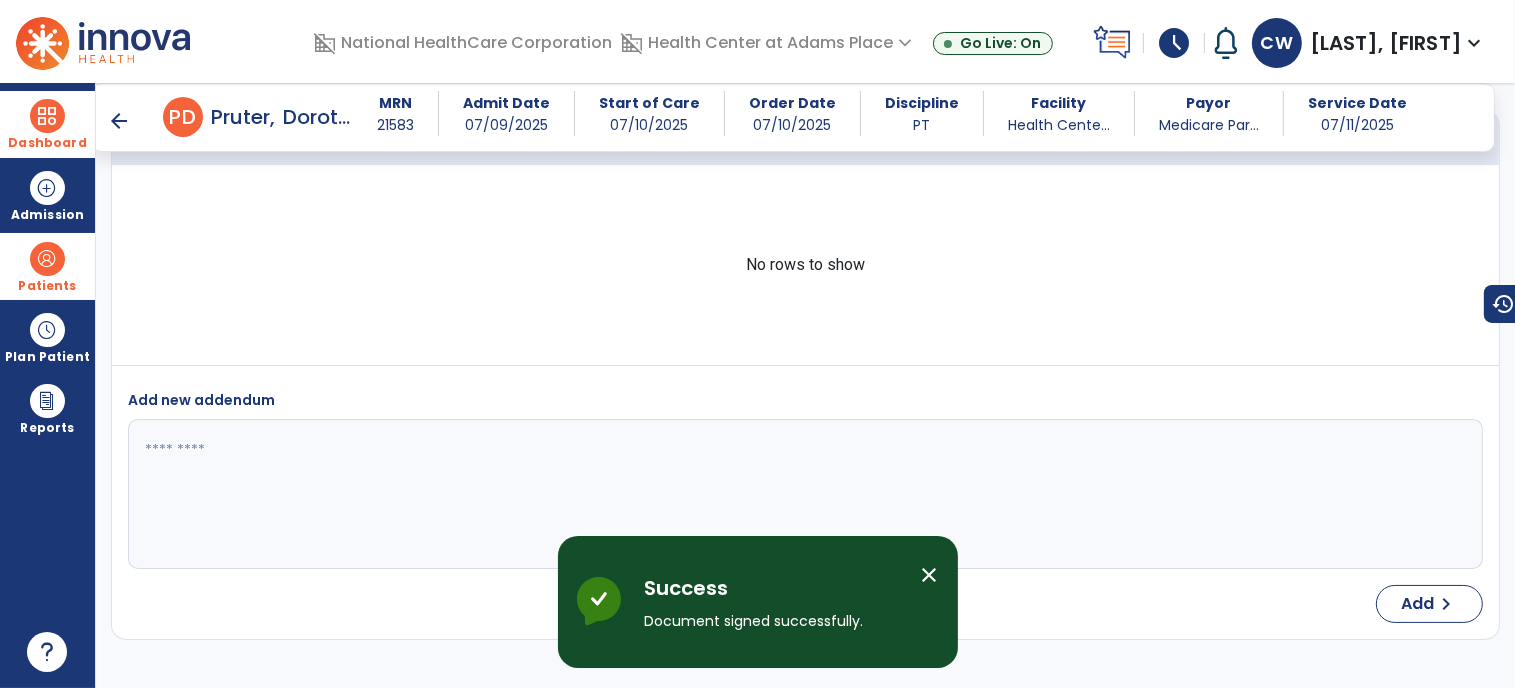 scroll, scrollTop: 4372, scrollLeft: 0, axis: vertical 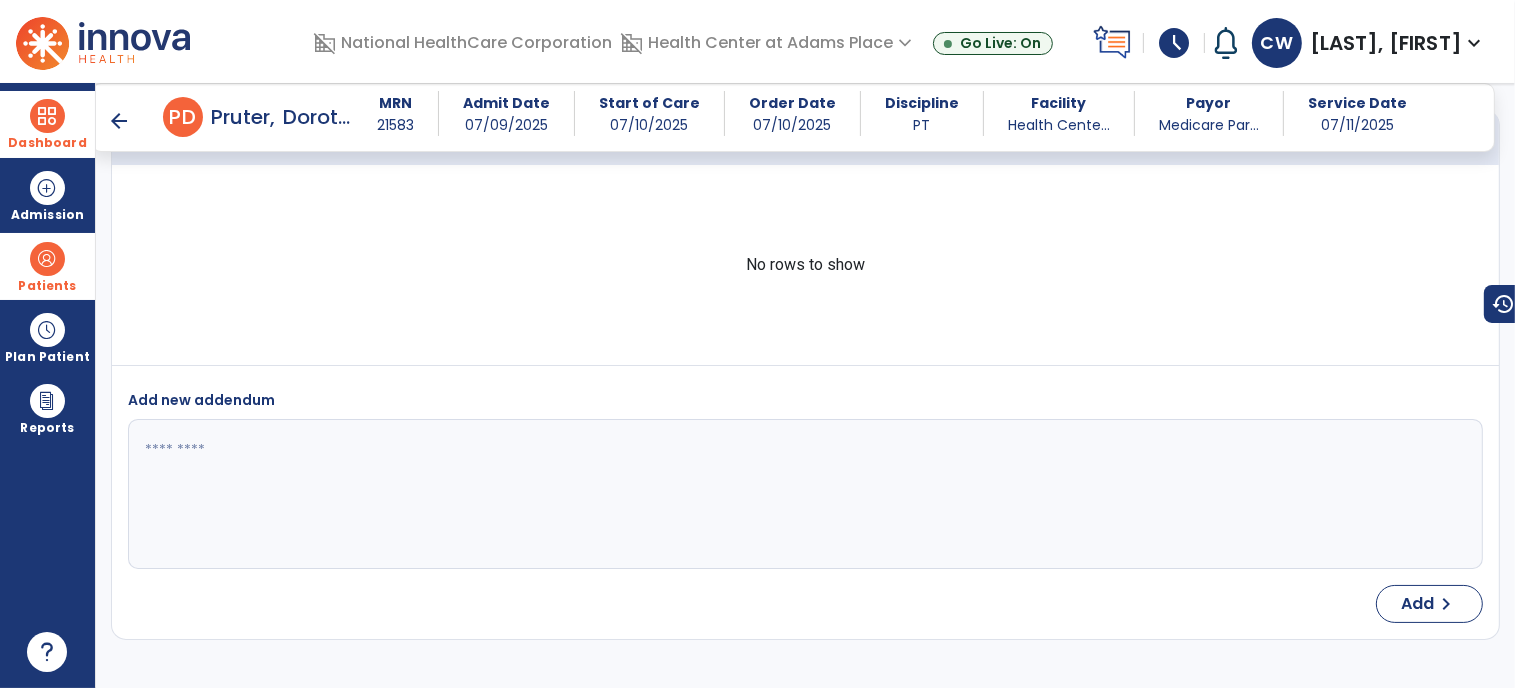 click on "Medical Diagnosis
No.
Code
Description" 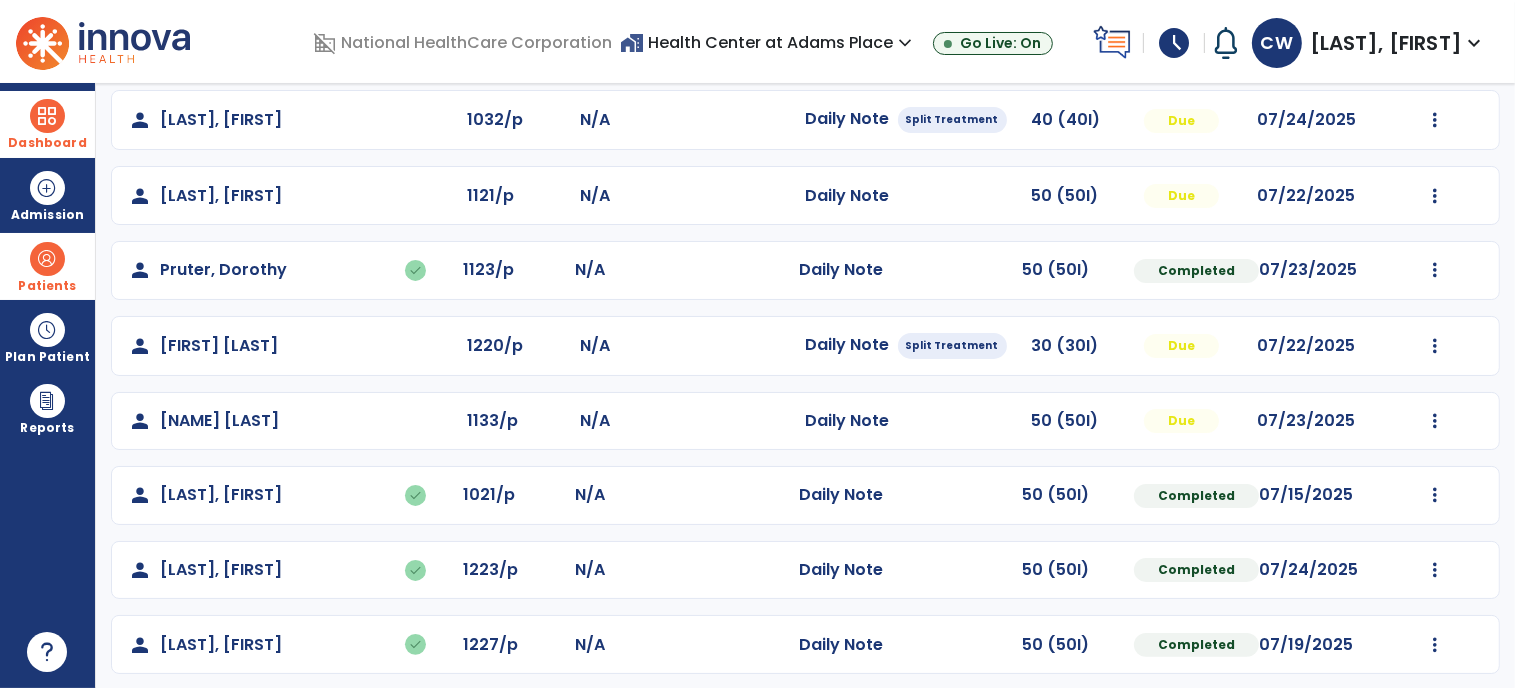 scroll, scrollTop: 392, scrollLeft: 0, axis: vertical 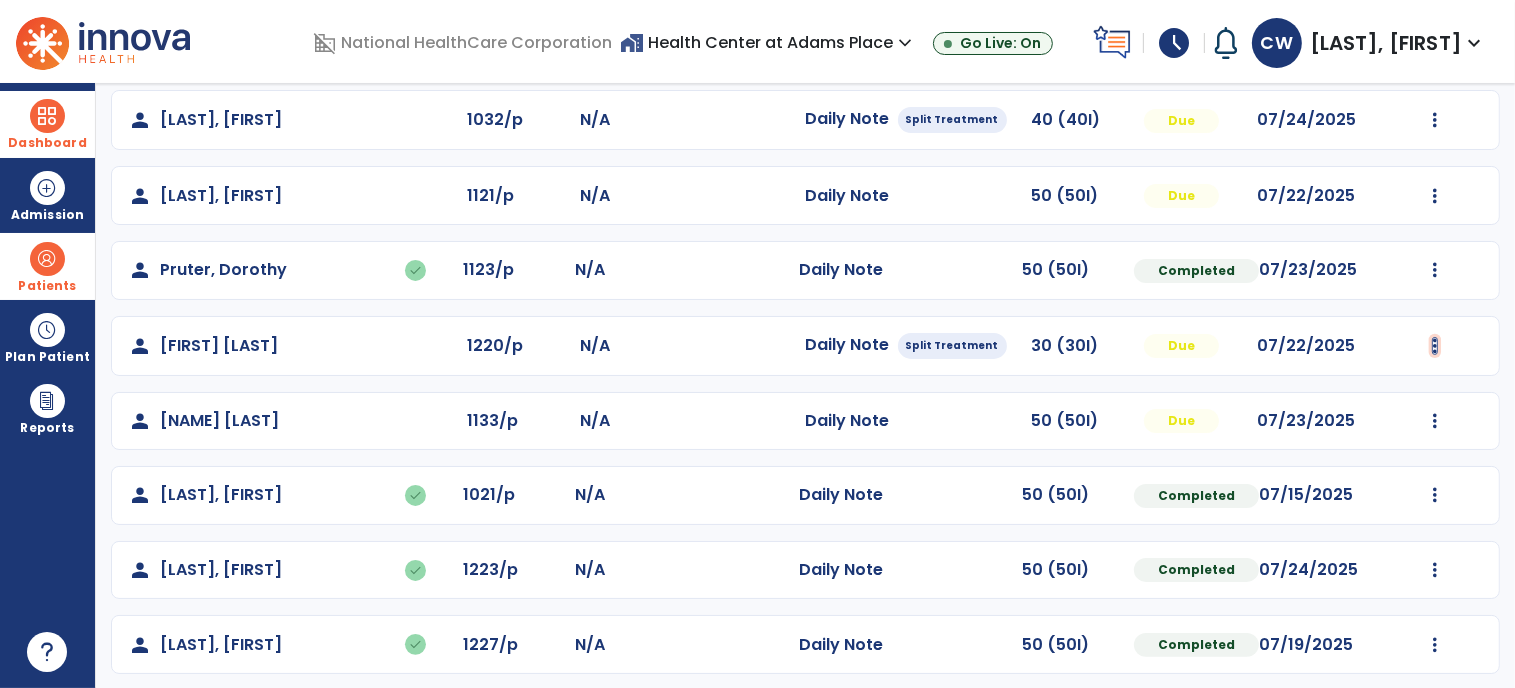 click at bounding box center [1435, -104] 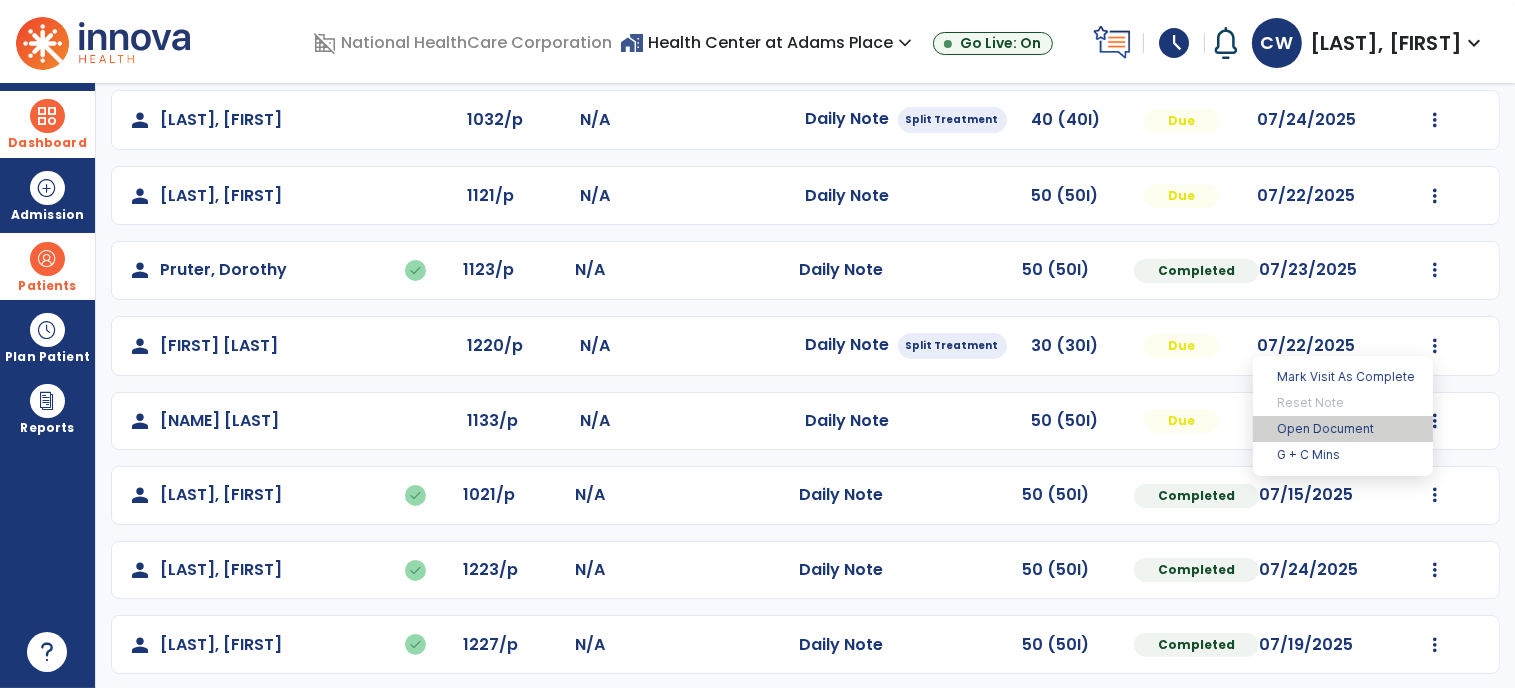 click on "Open Document" at bounding box center (1343, 429) 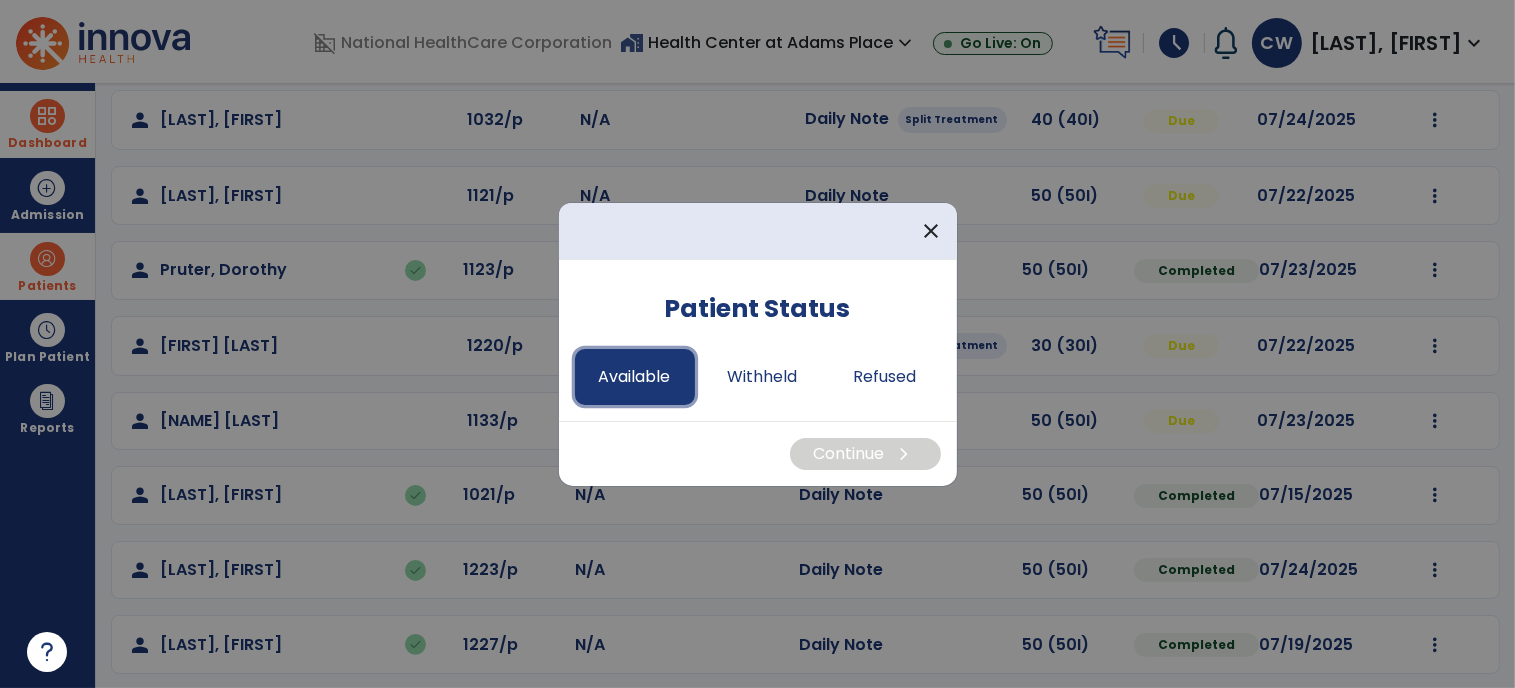 click on "Available" at bounding box center [635, 377] 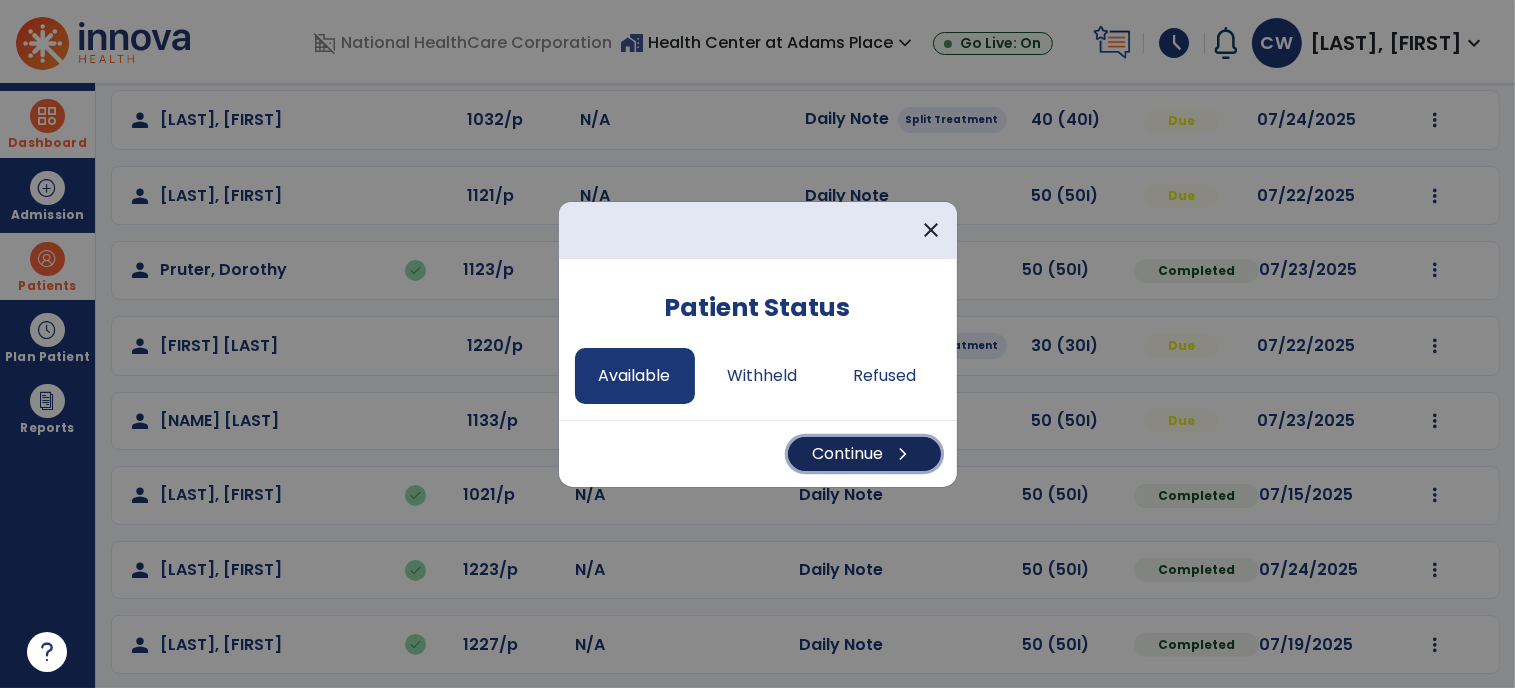 click on "Continue   chevron_right" at bounding box center (864, 454) 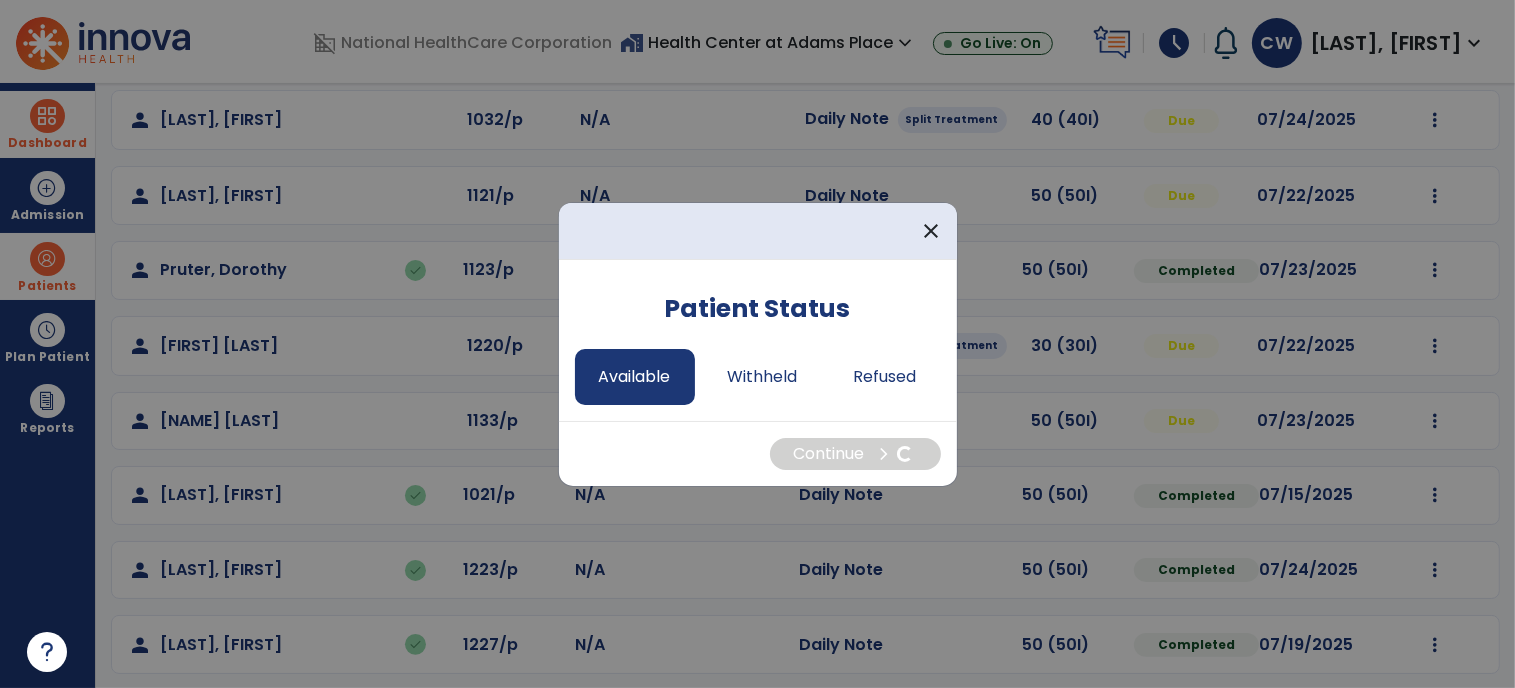 select on "*" 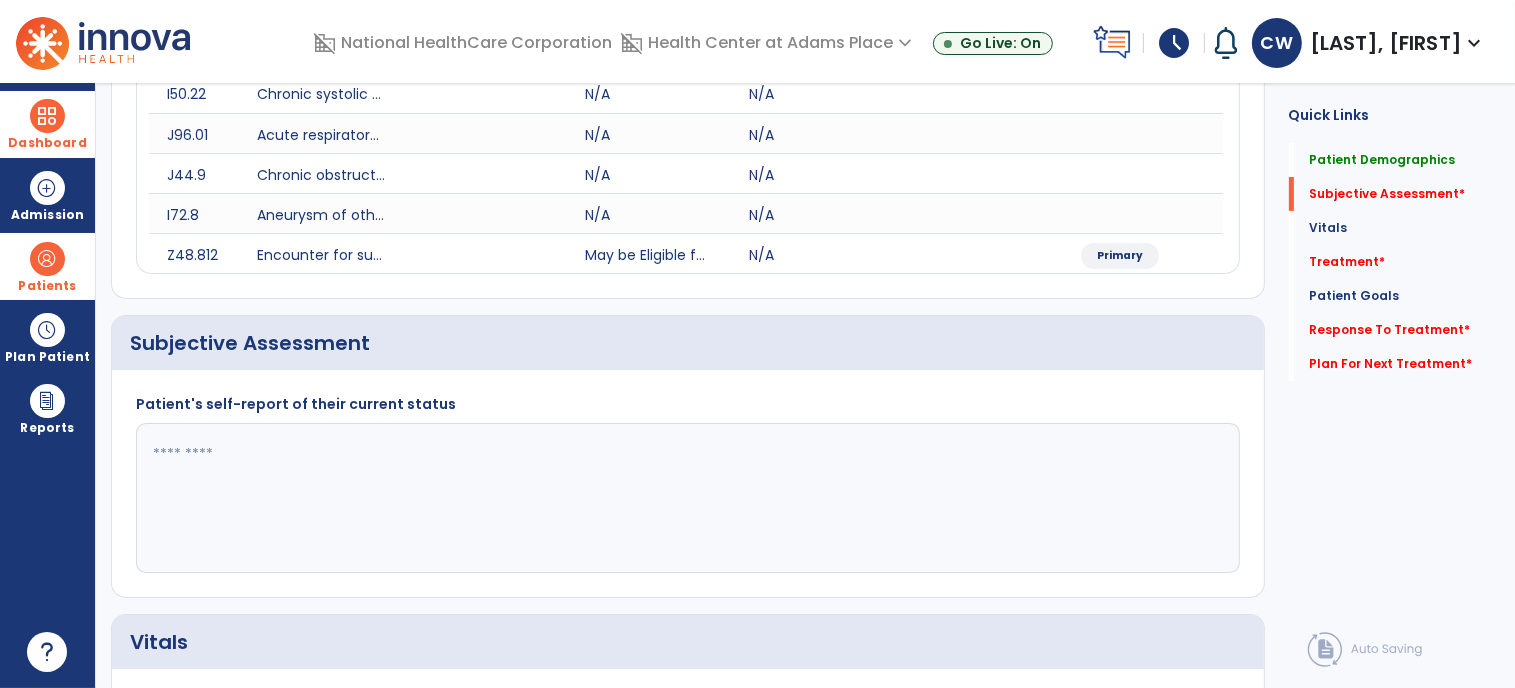 click 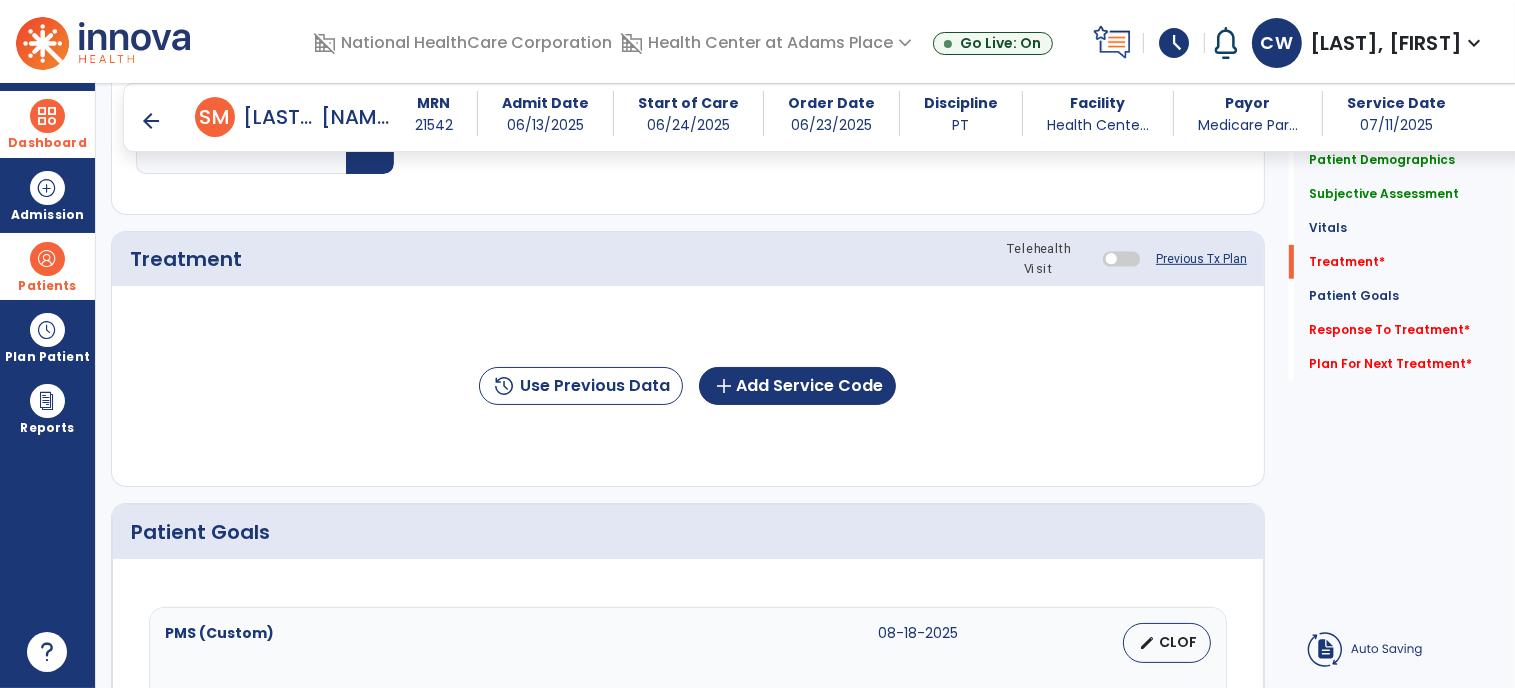 scroll, scrollTop: 1180, scrollLeft: 0, axis: vertical 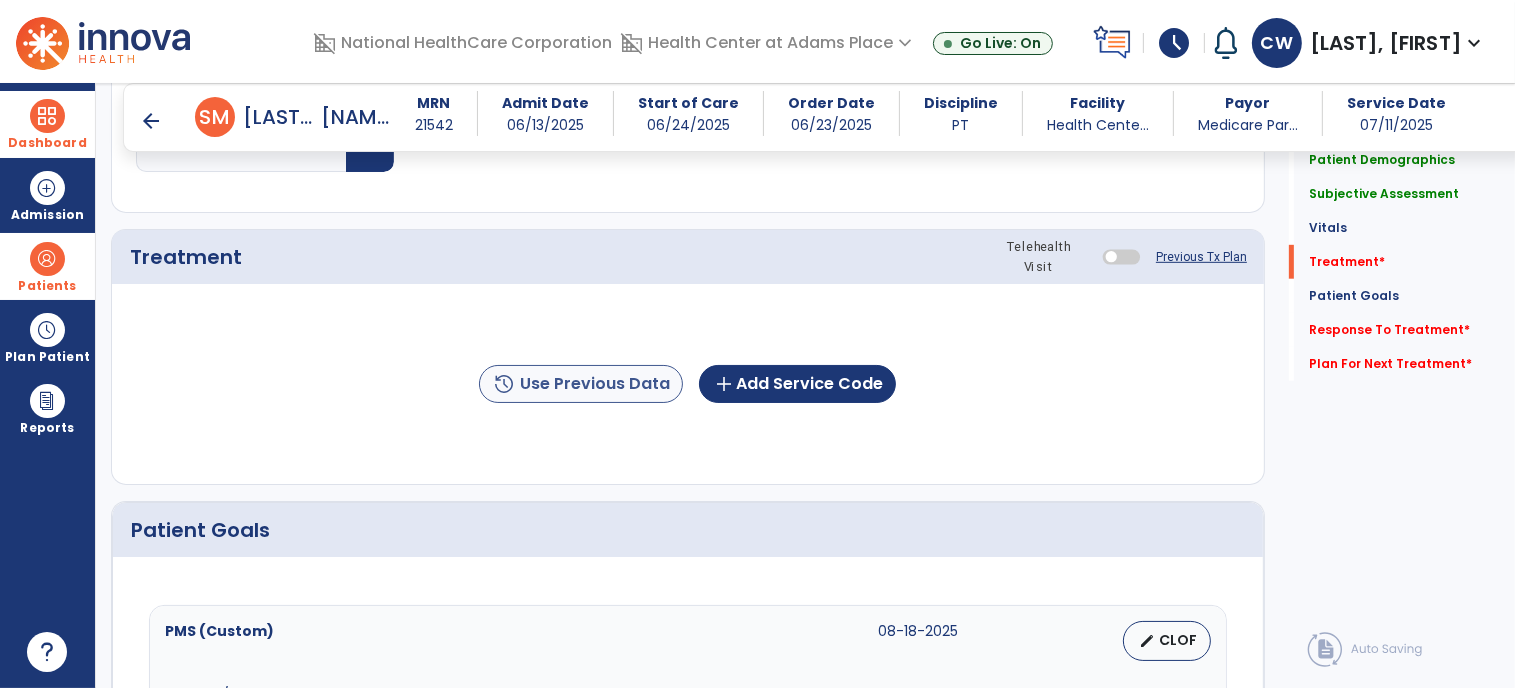 type on "**********" 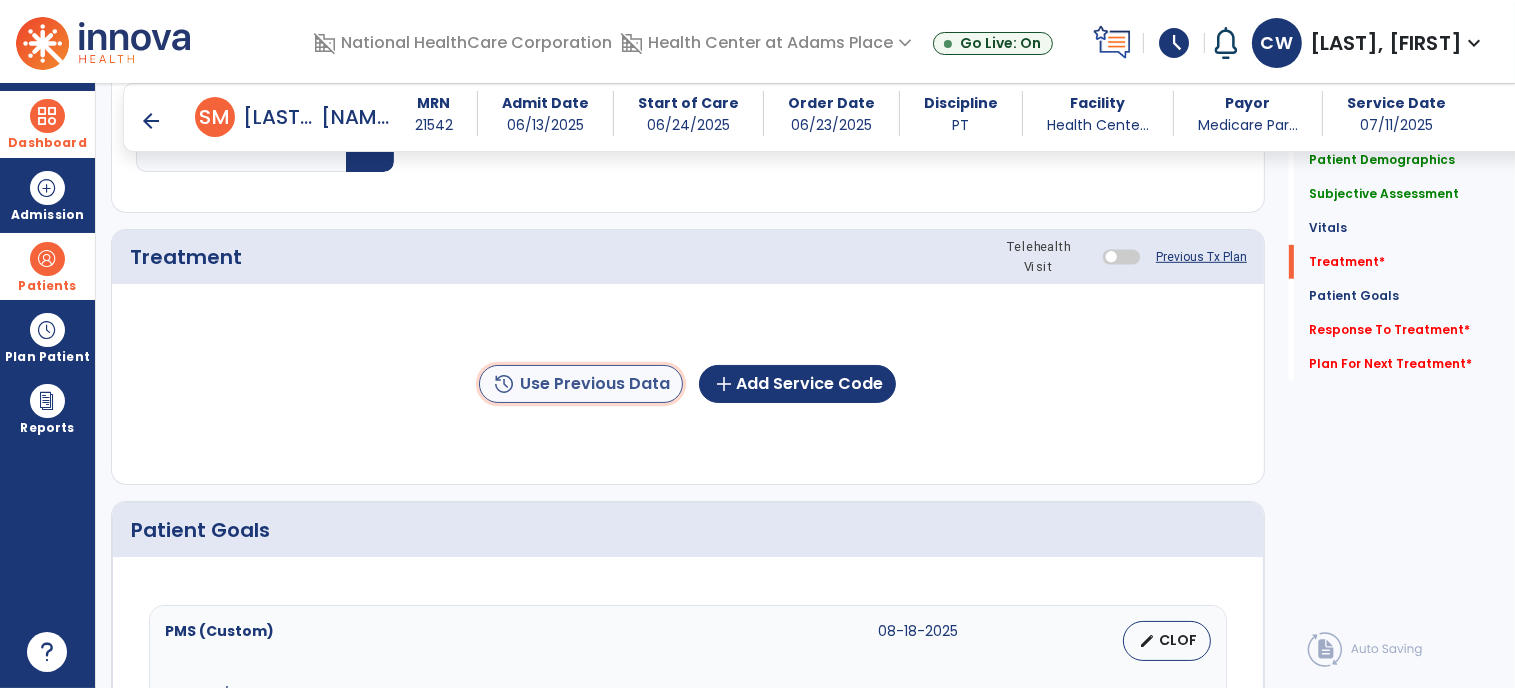 click on "history  Use Previous Data" 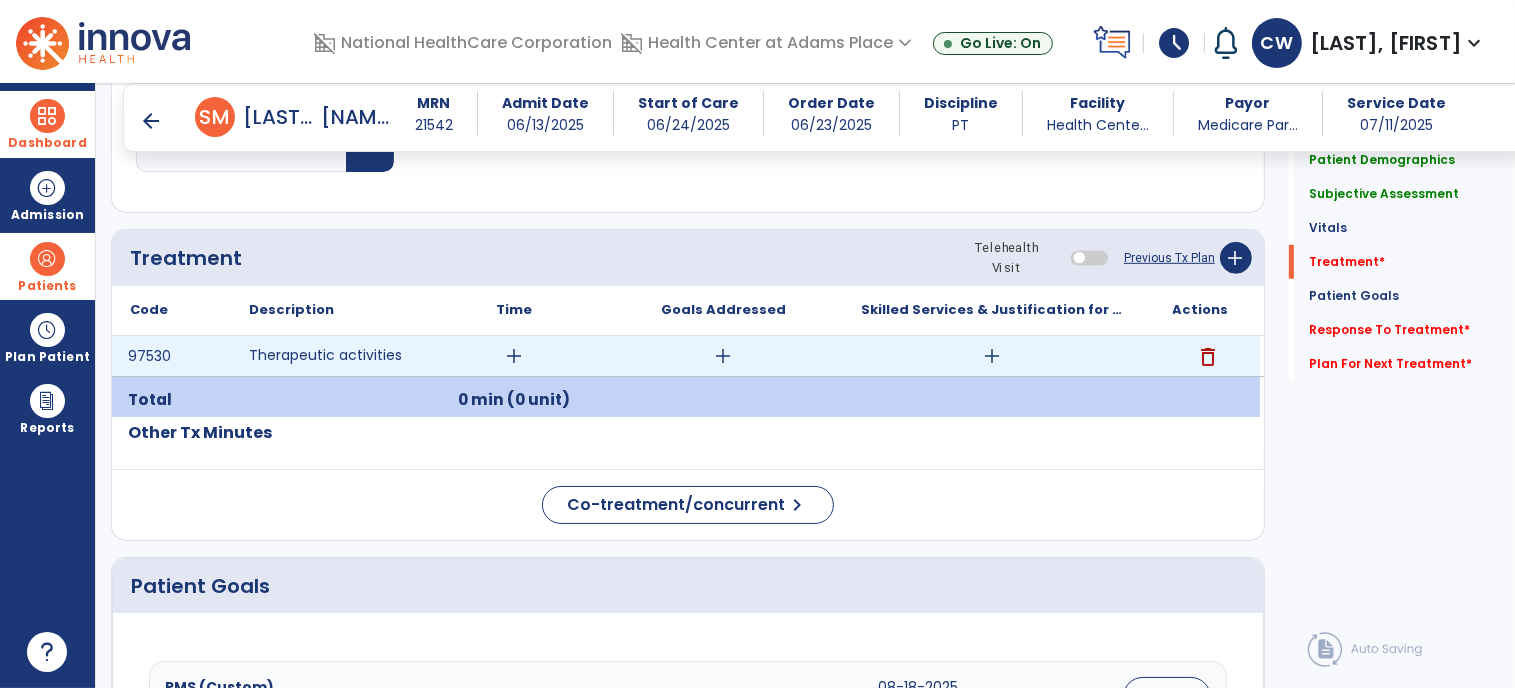 click on "add" at bounding box center [515, 356] 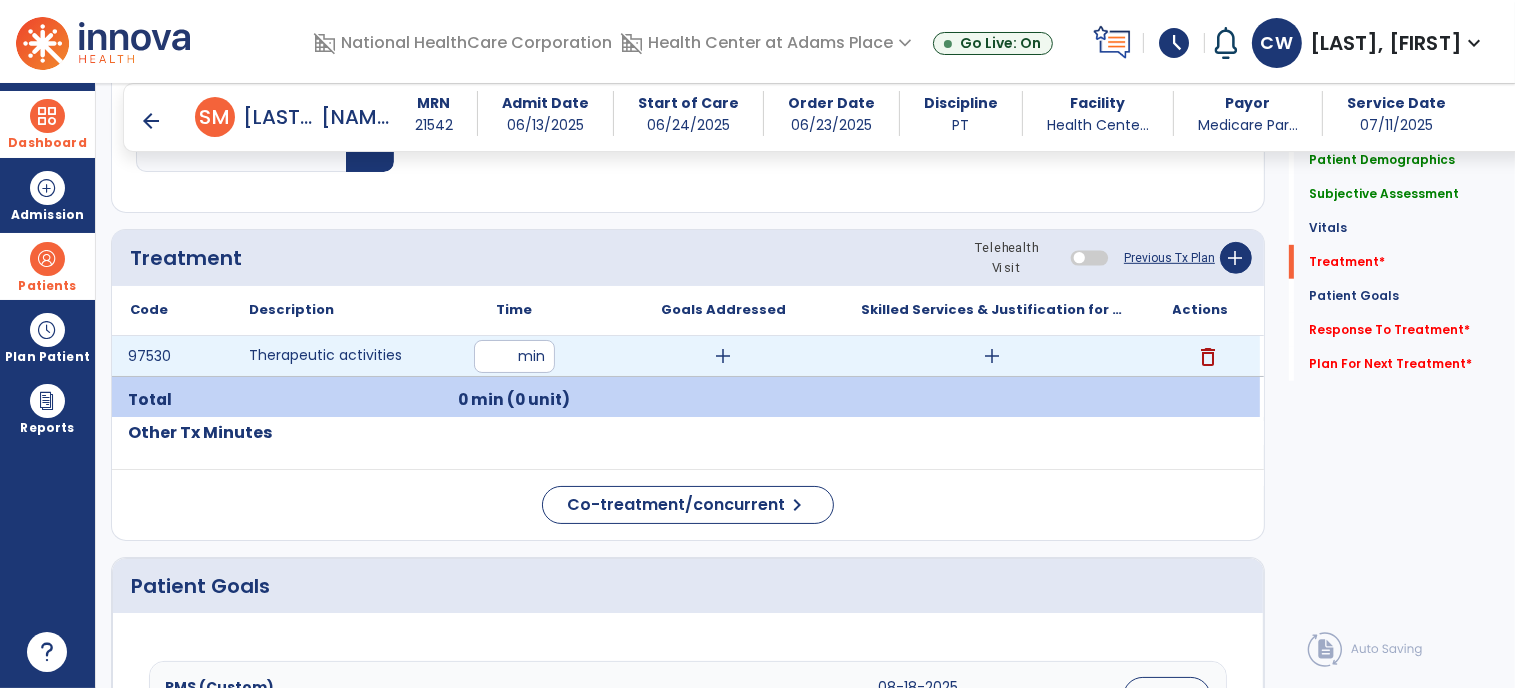 type on "**" 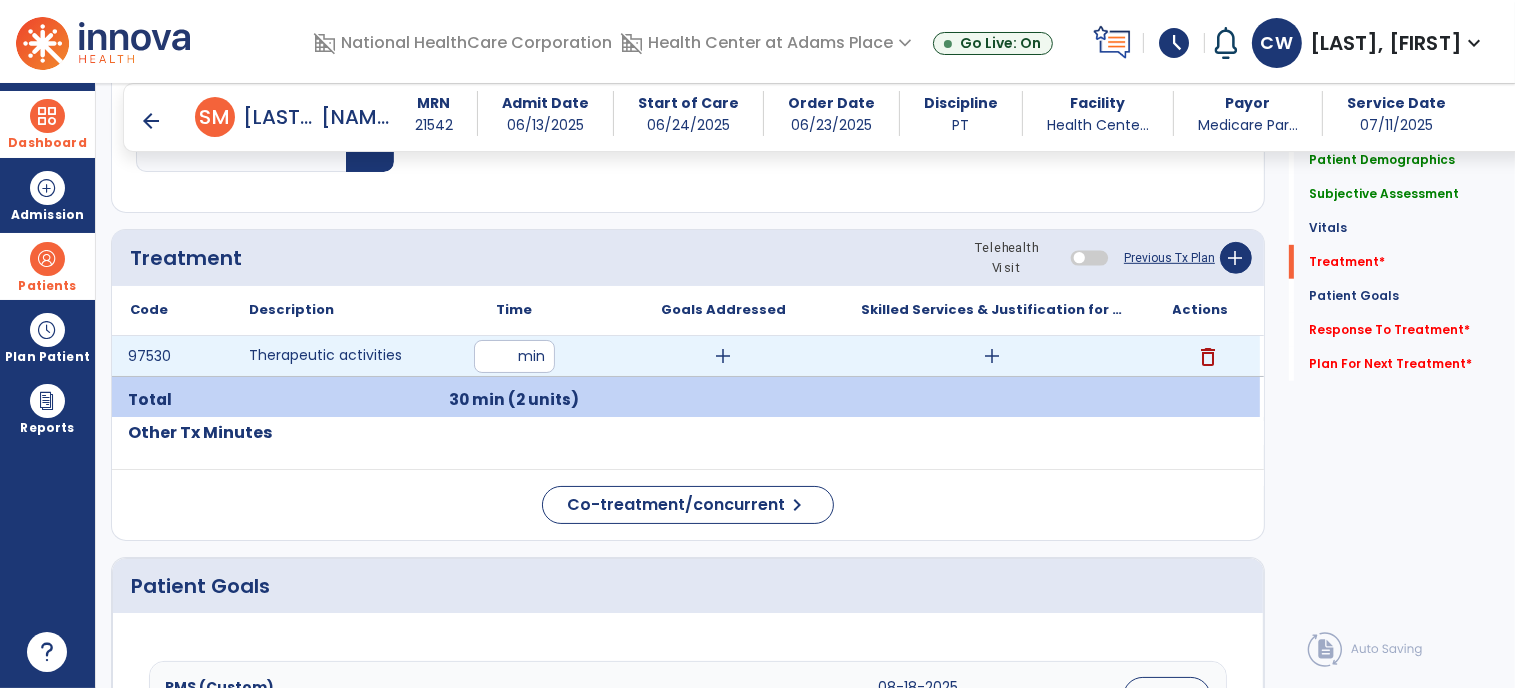 click on "add" at bounding box center [992, 356] 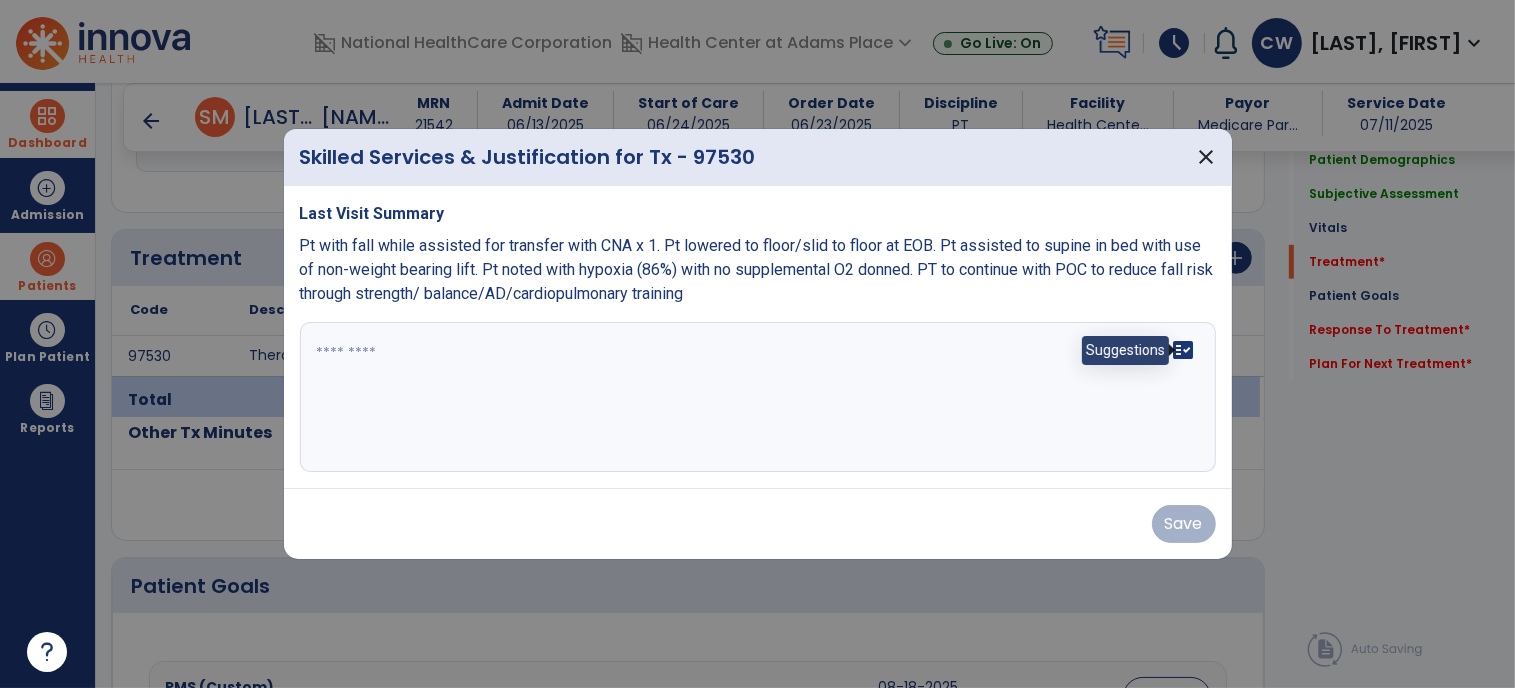 click on "fact_check" at bounding box center [1184, 350] 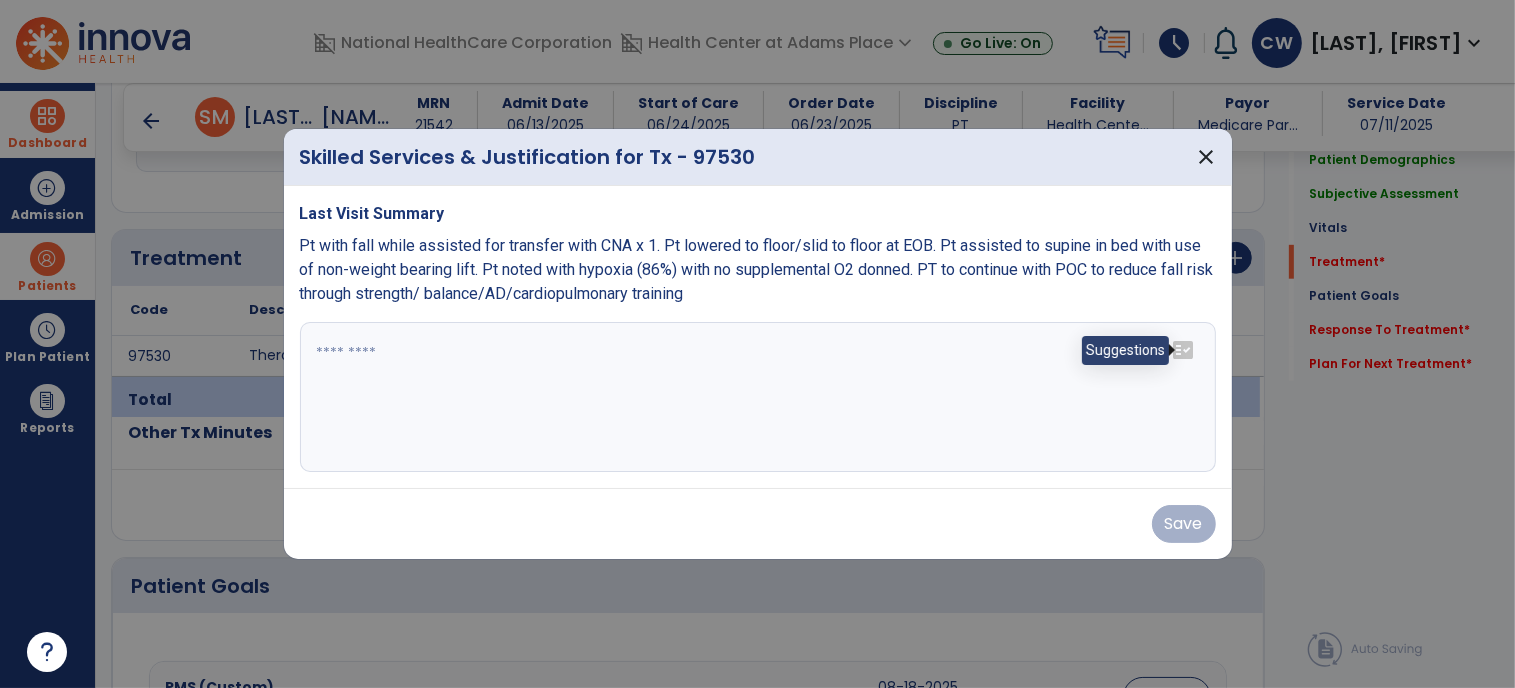 click on "fact_check" at bounding box center [1184, 350] 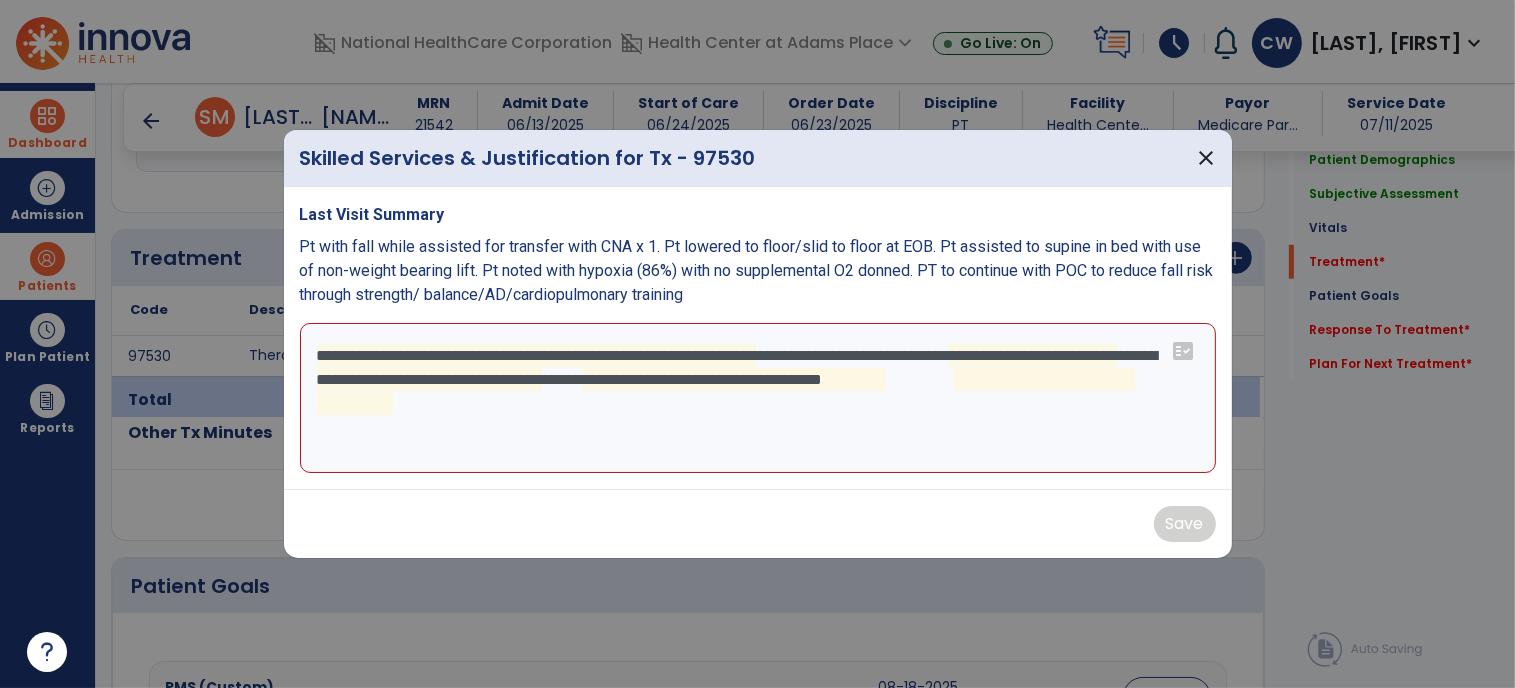 click on "**********" at bounding box center [758, 398] 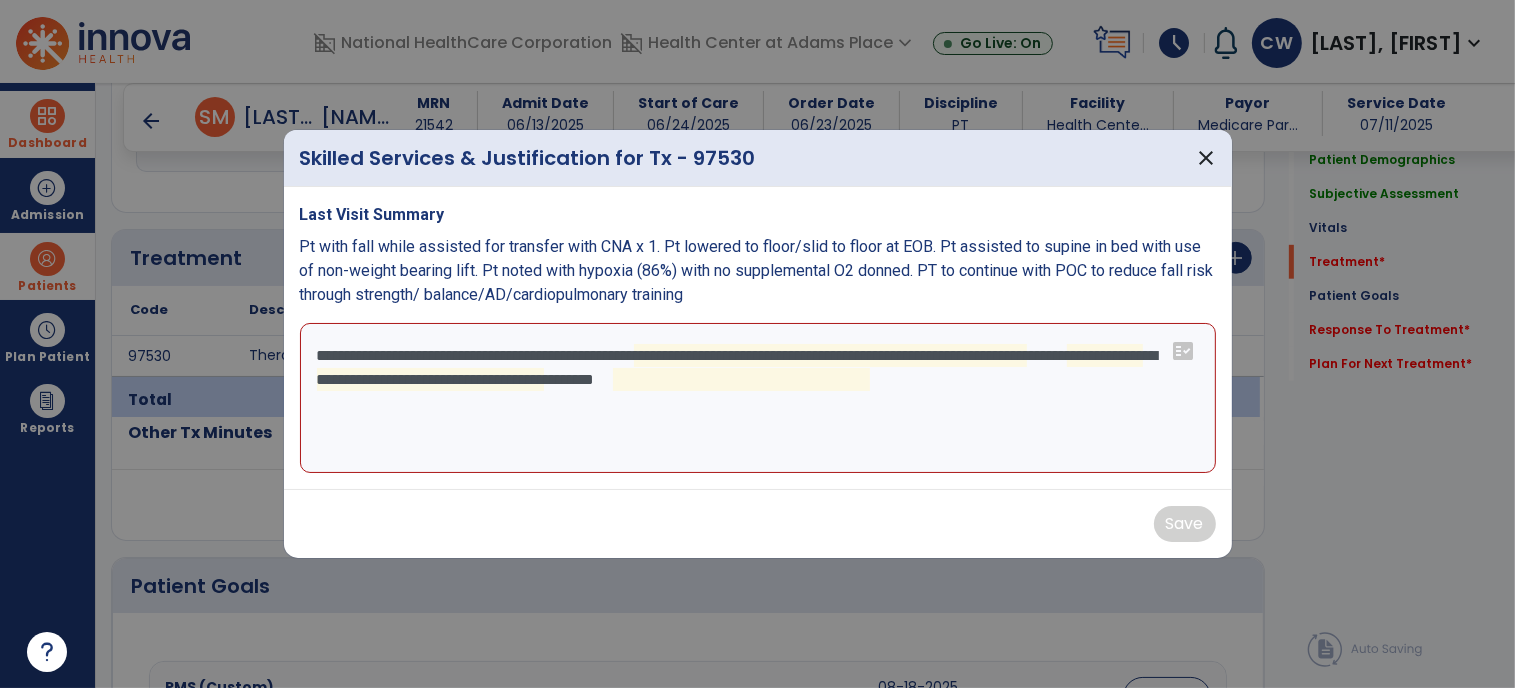 click on "**********" at bounding box center (758, 398) 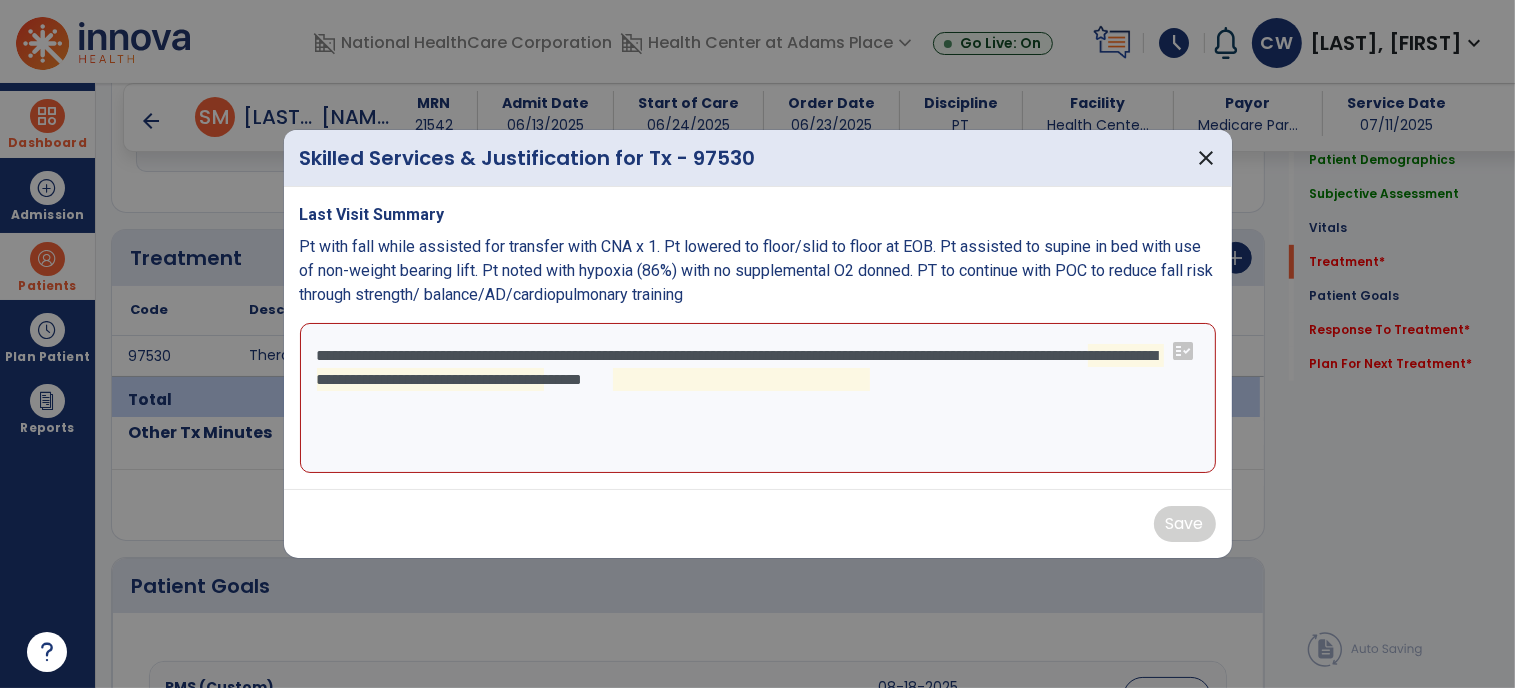 click on "**********" at bounding box center (758, 398) 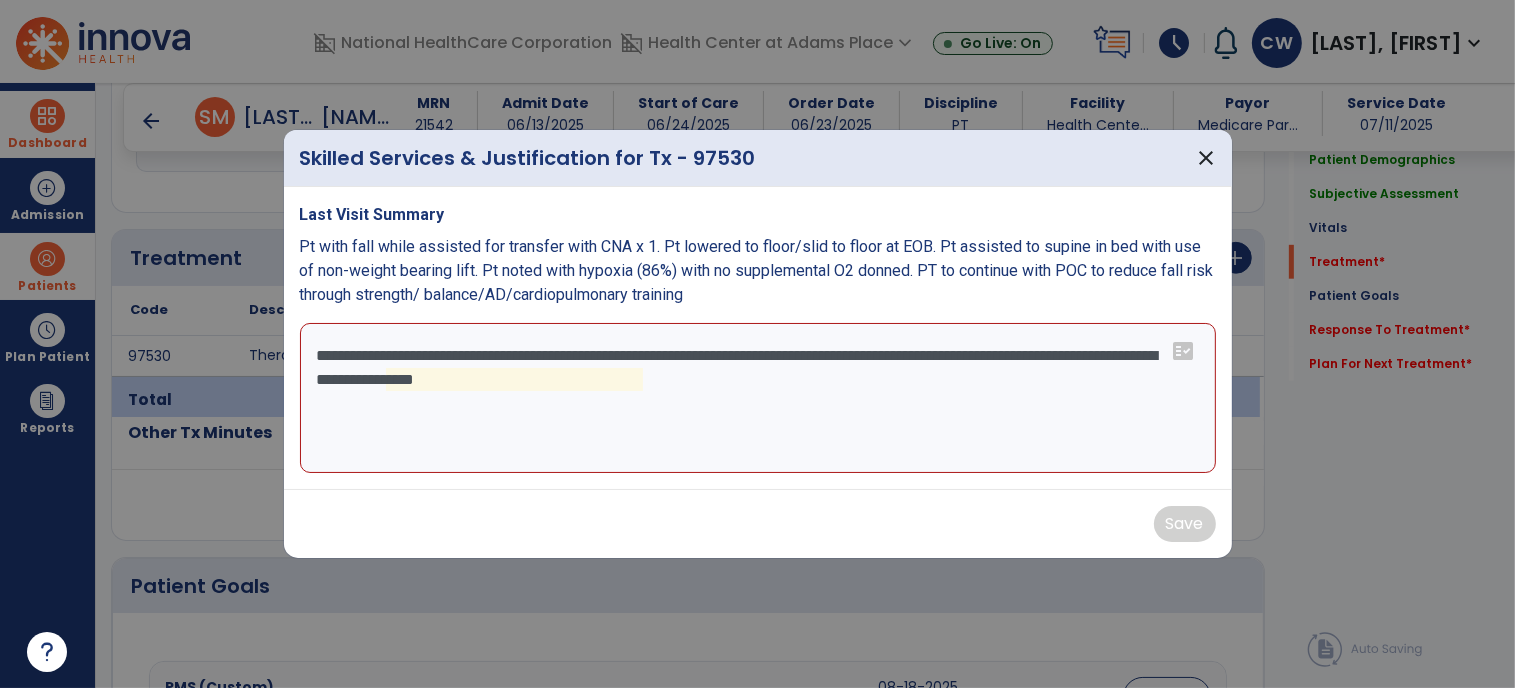 click on "**********" at bounding box center [758, 398] 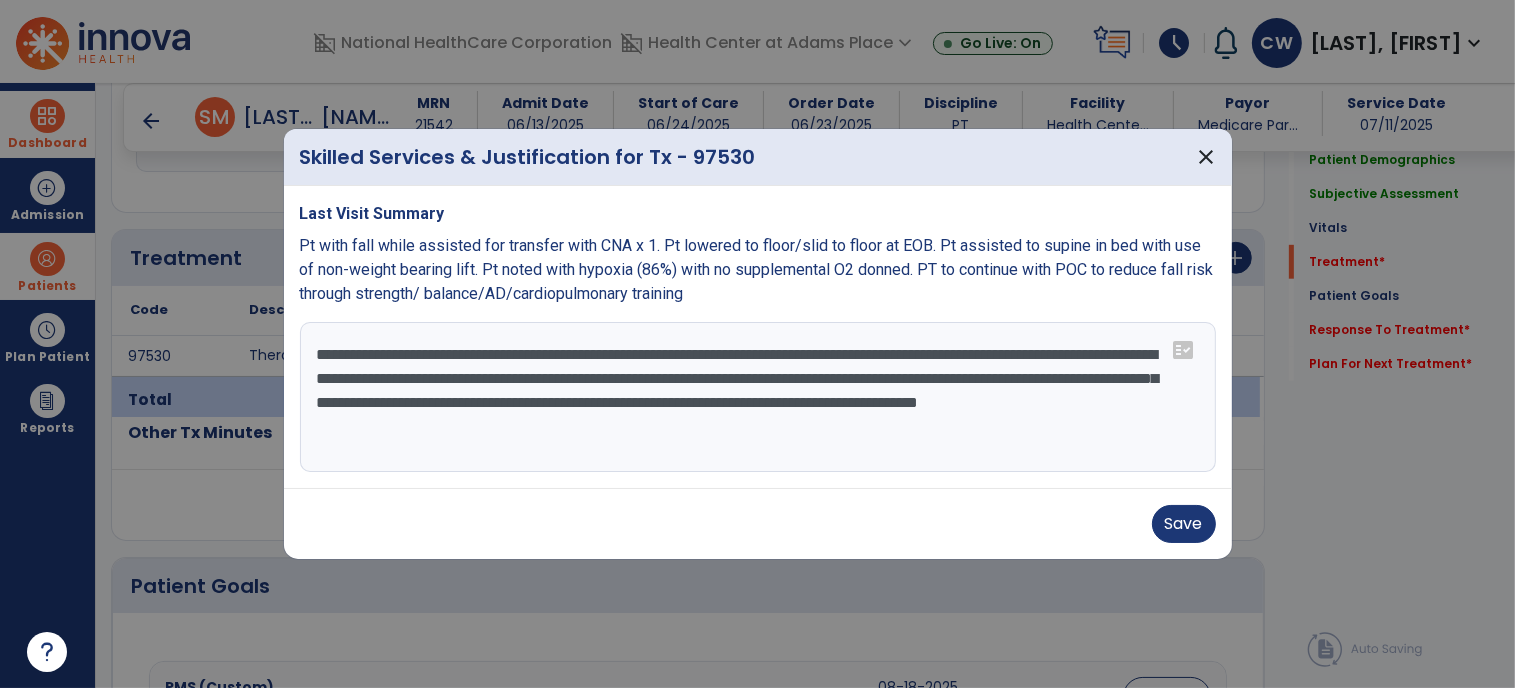 click on "**********" at bounding box center (758, 397) 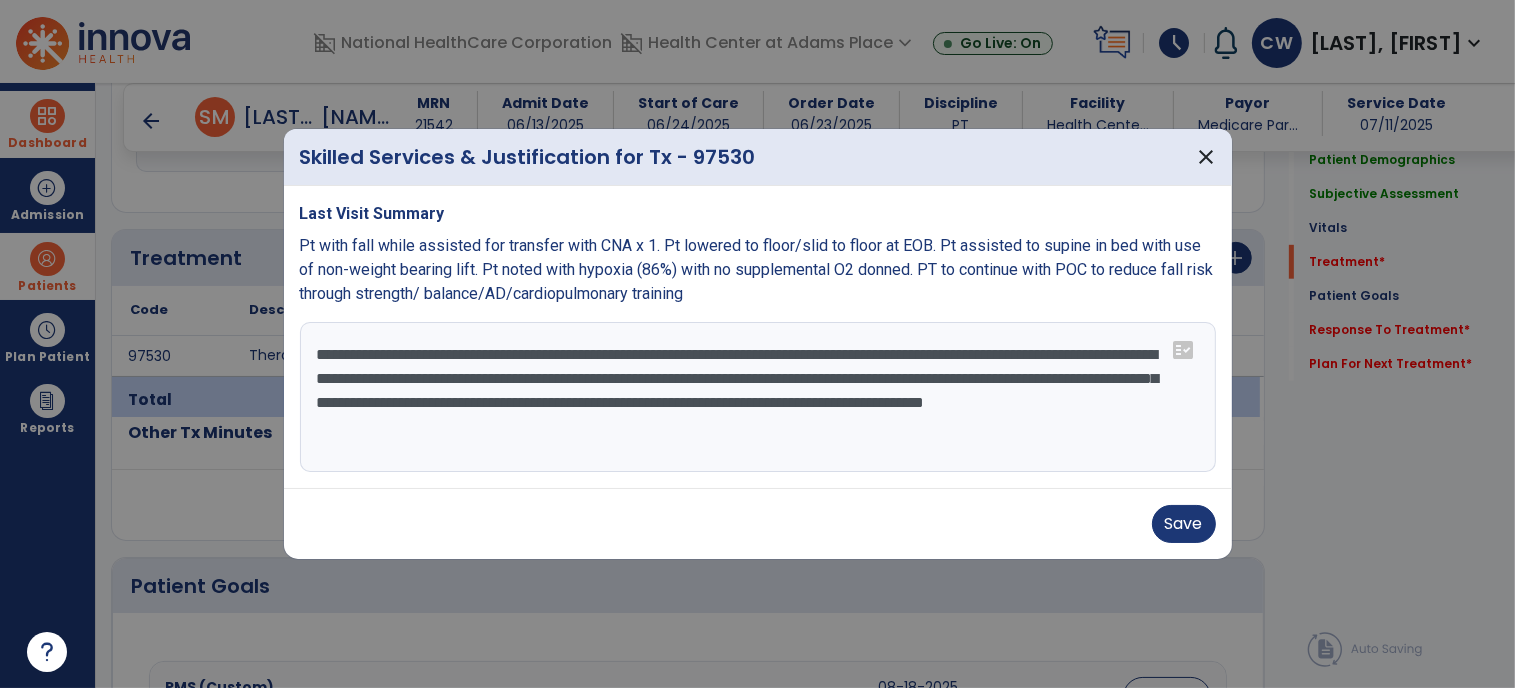 click on "**********" at bounding box center (758, 397) 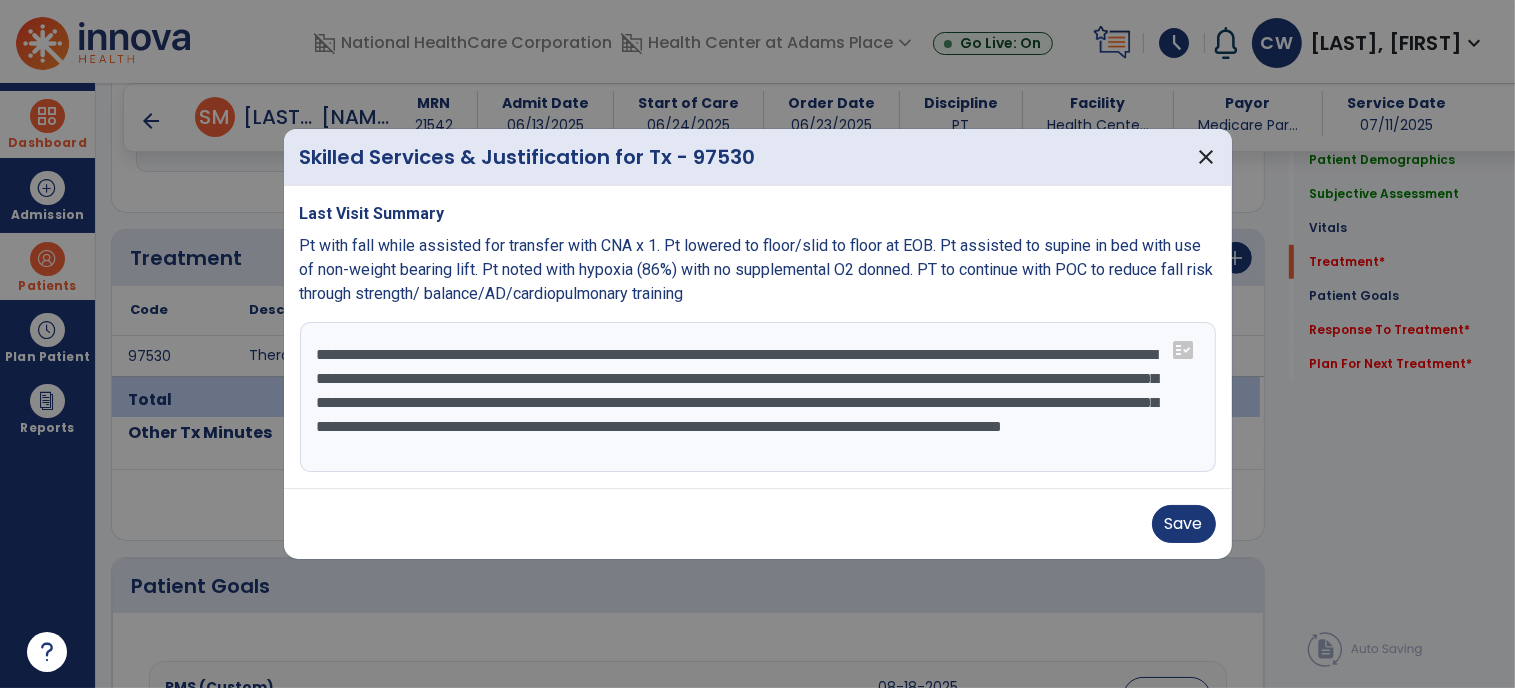 scroll, scrollTop: 16, scrollLeft: 0, axis: vertical 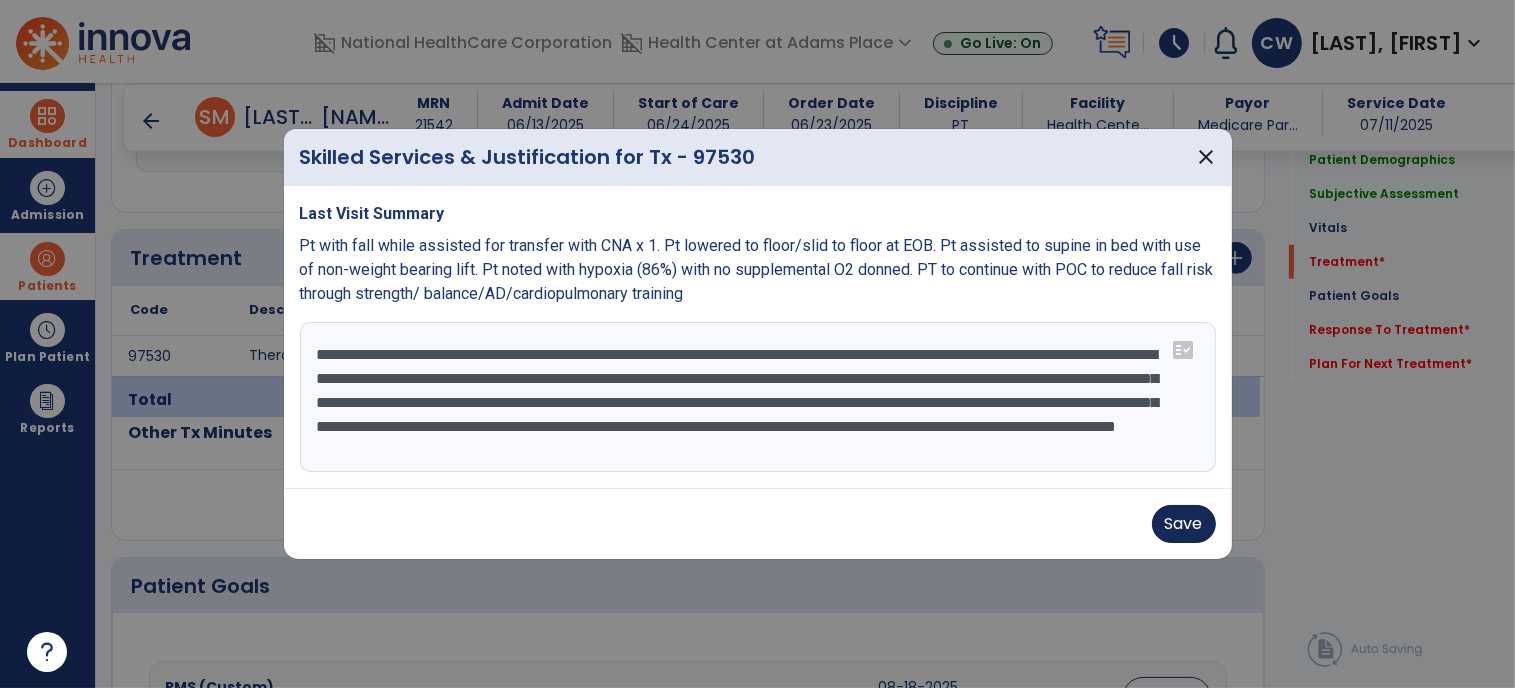 type on "**********" 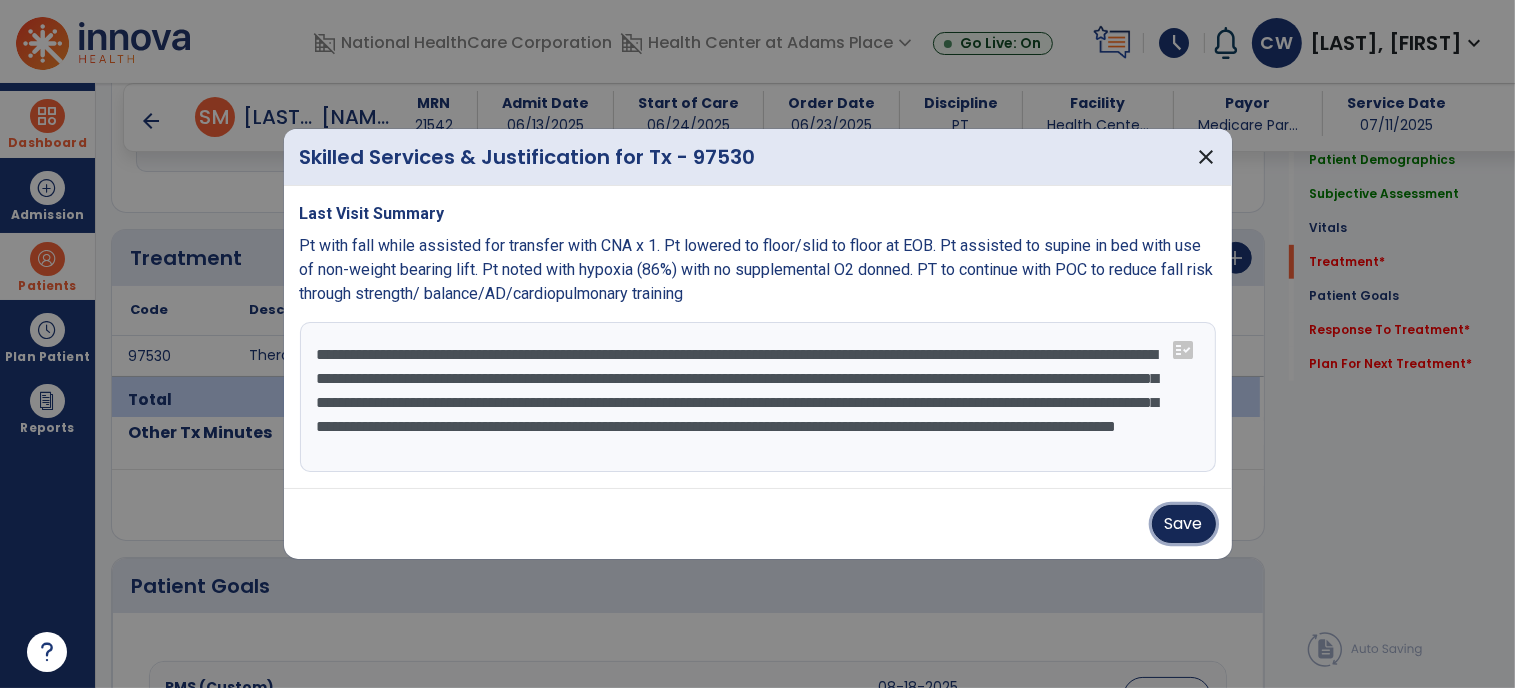 click on "Save" at bounding box center (1184, 524) 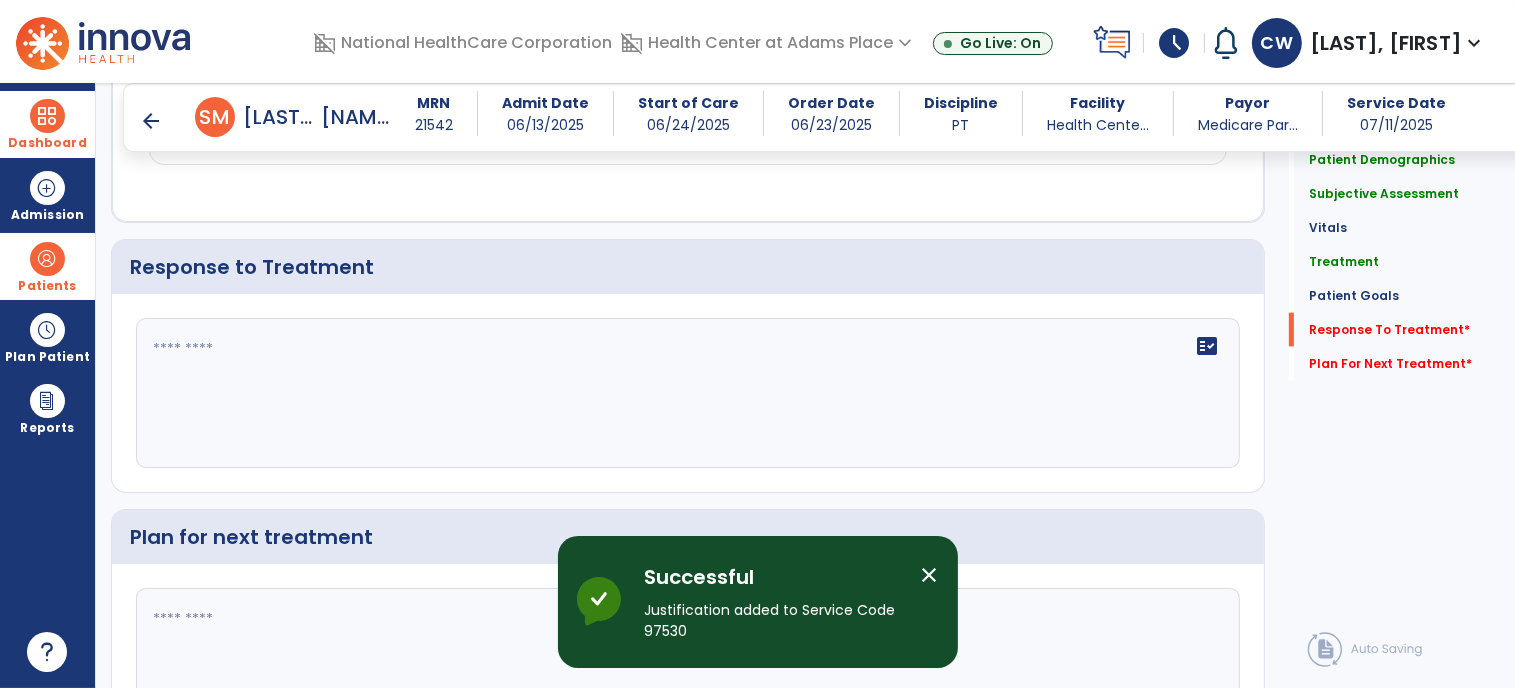 scroll, scrollTop: 2428, scrollLeft: 0, axis: vertical 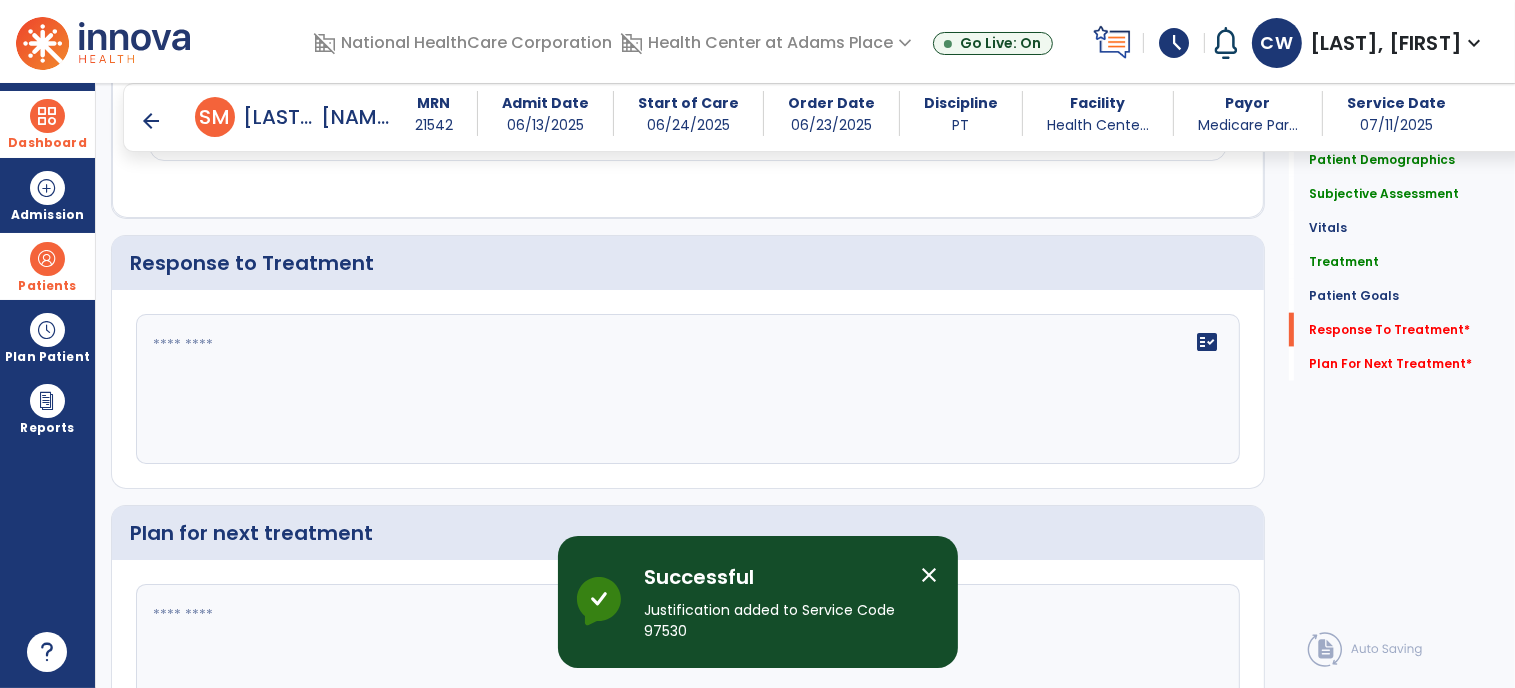 click on "fact_check" 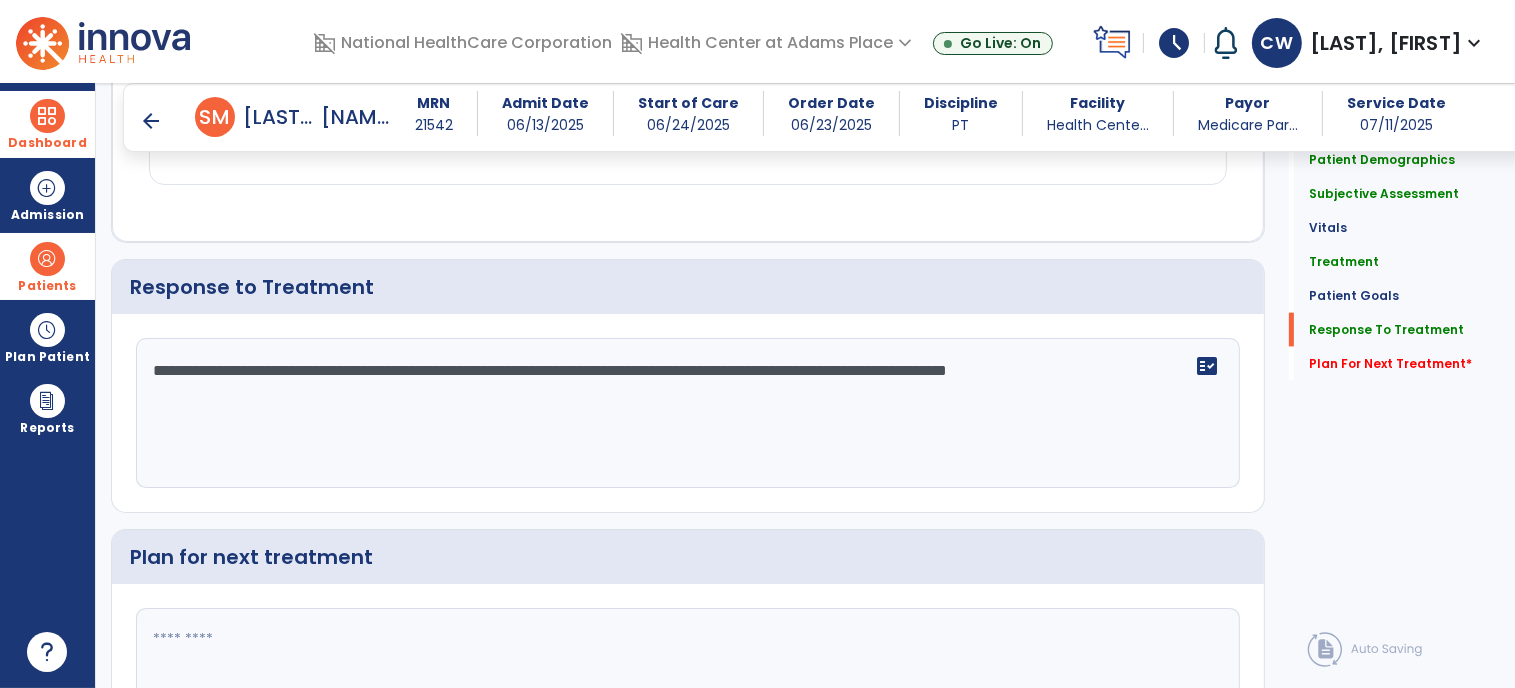 scroll, scrollTop: 2428, scrollLeft: 0, axis: vertical 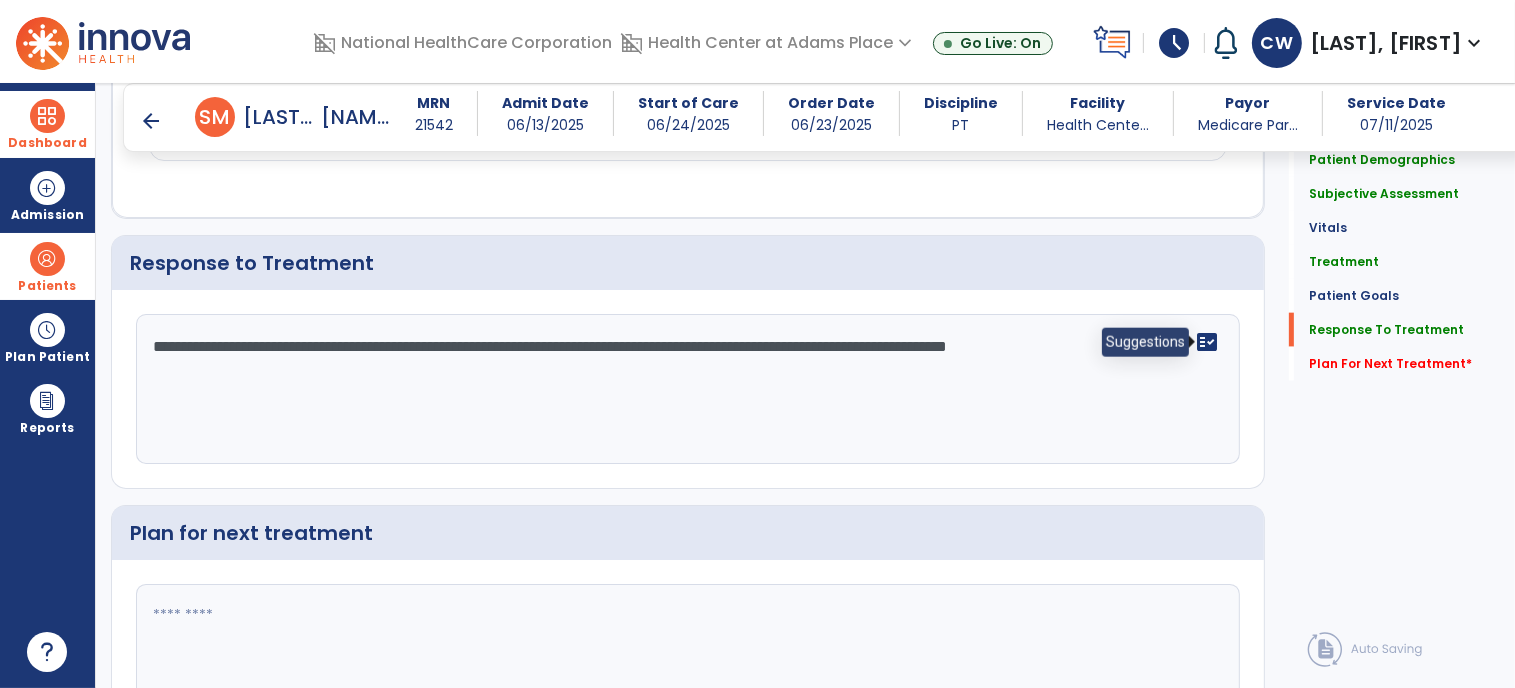 click on "fact_check" 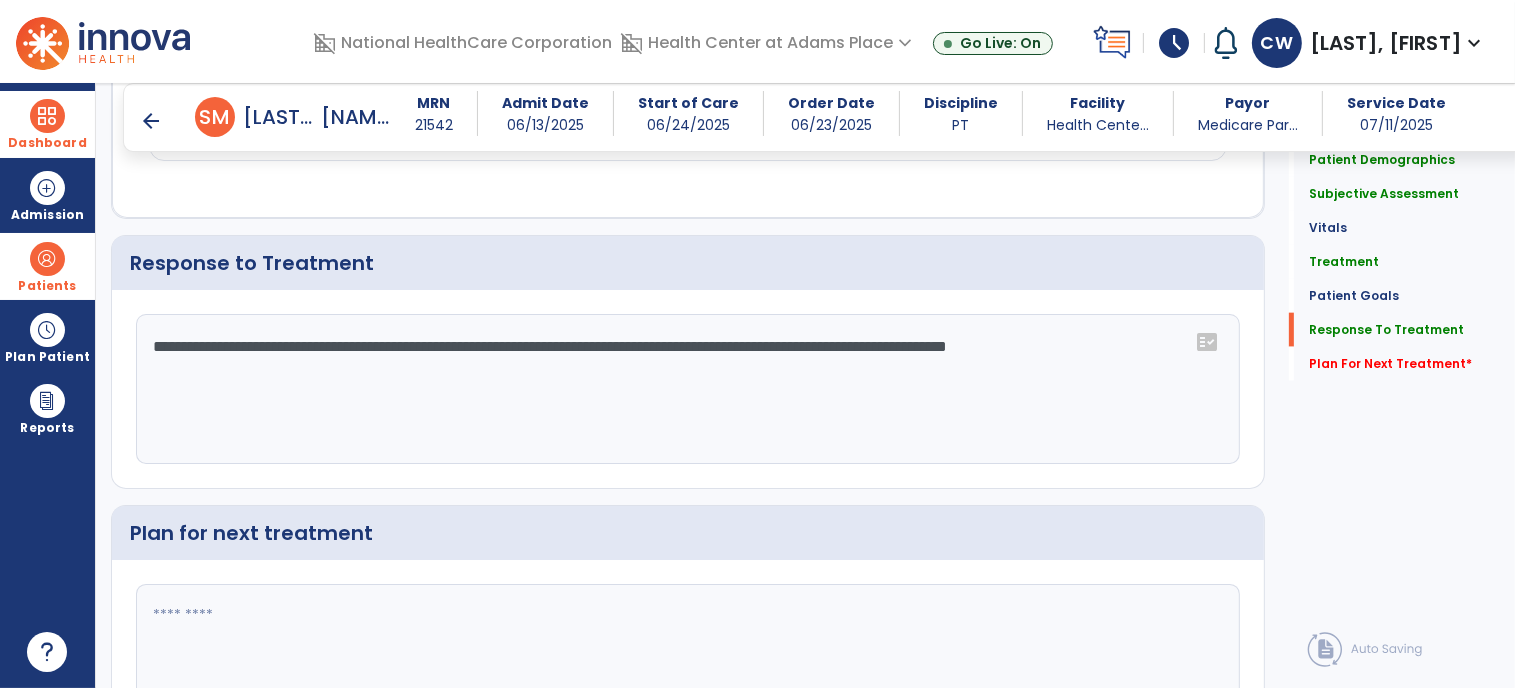 click on "fact_check" 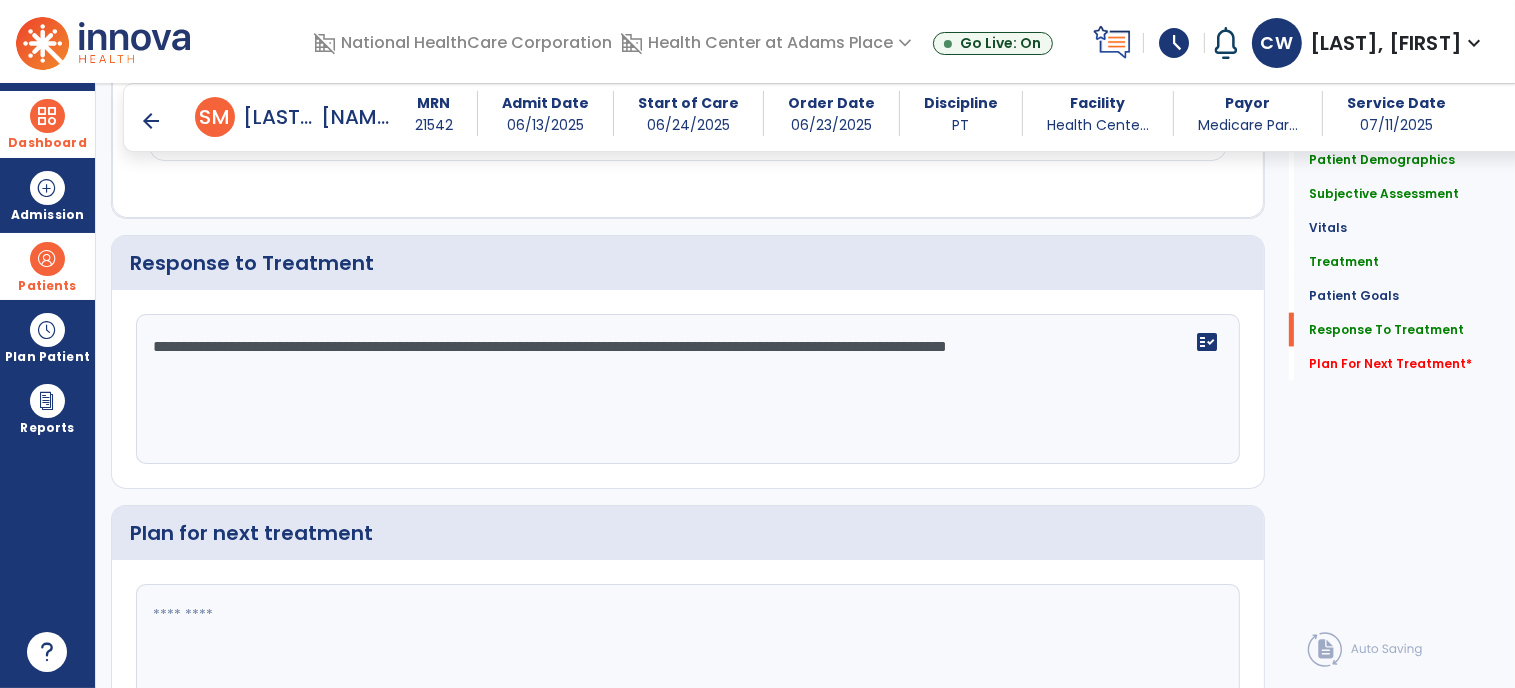 click on "**********" 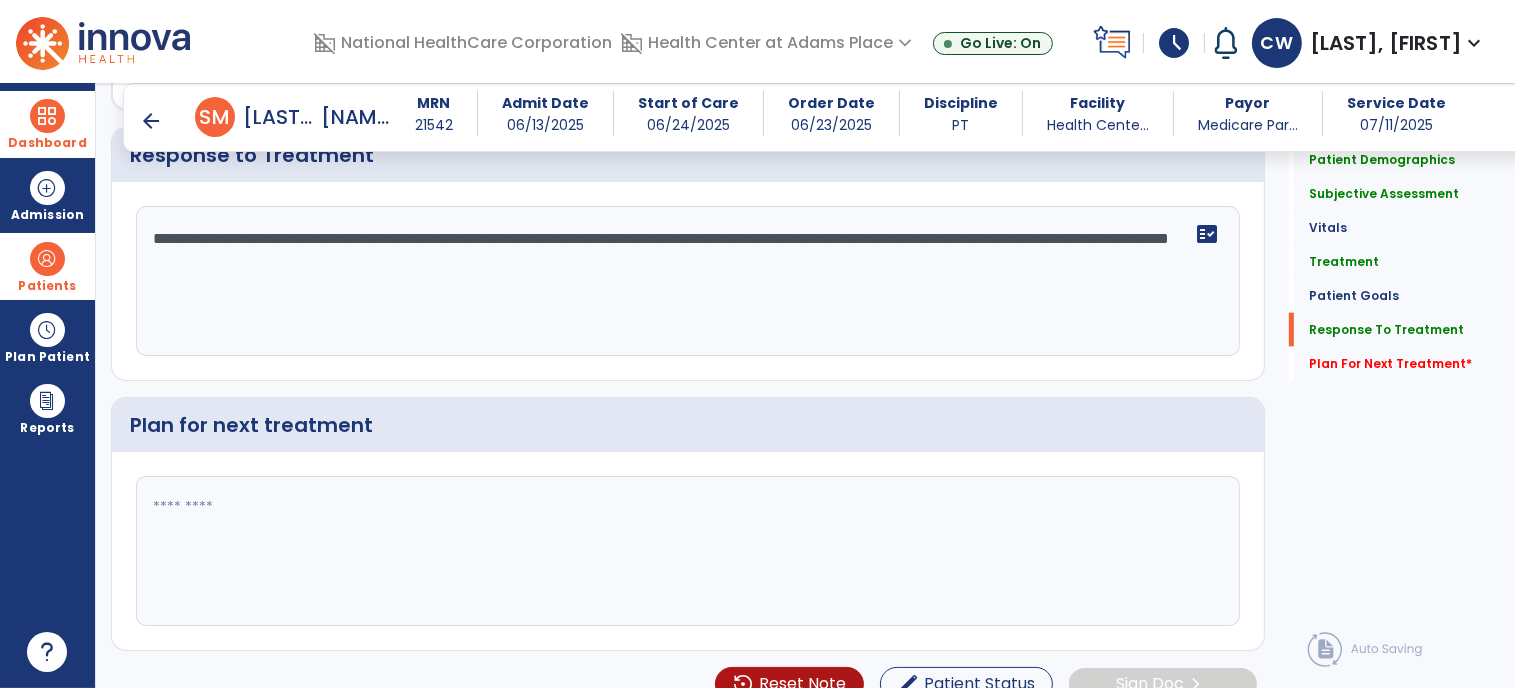 scroll, scrollTop: 2559, scrollLeft: 0, axis: vertical 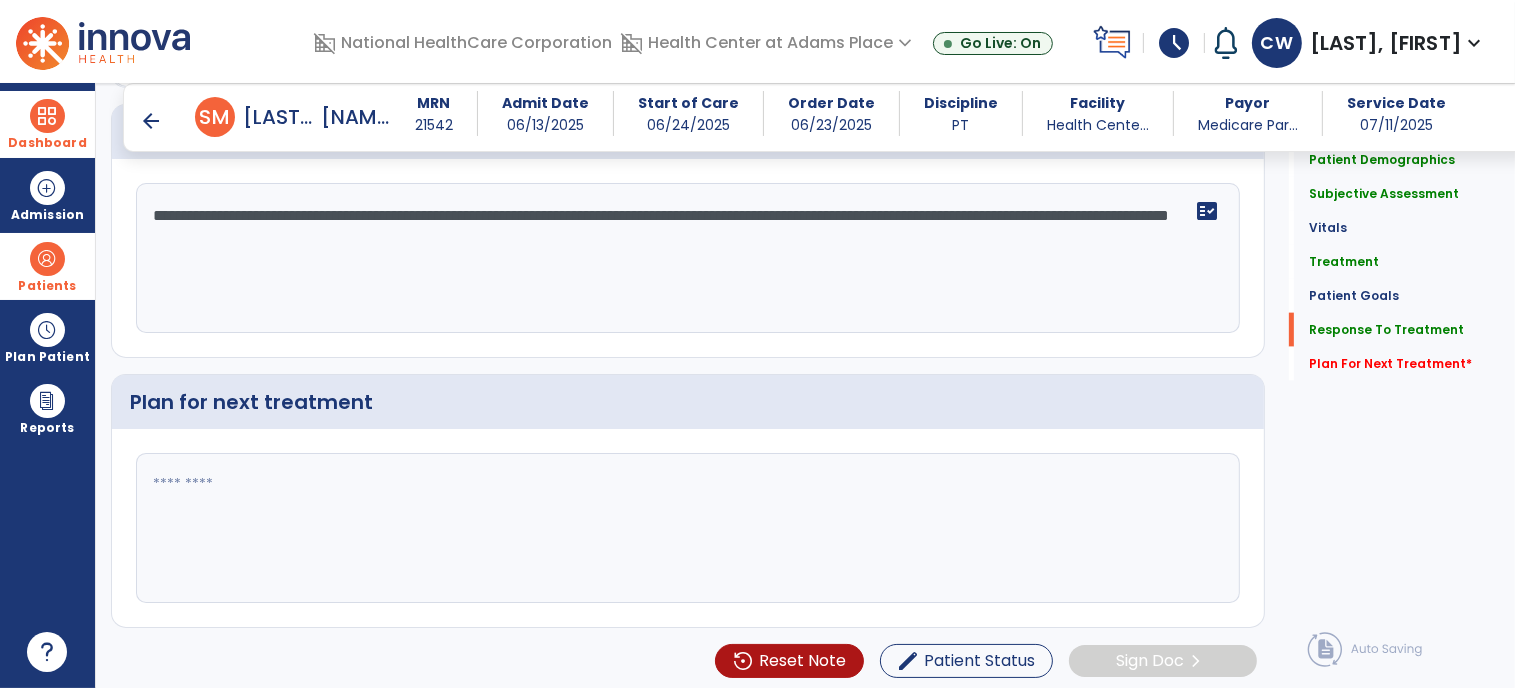 type on "**********" 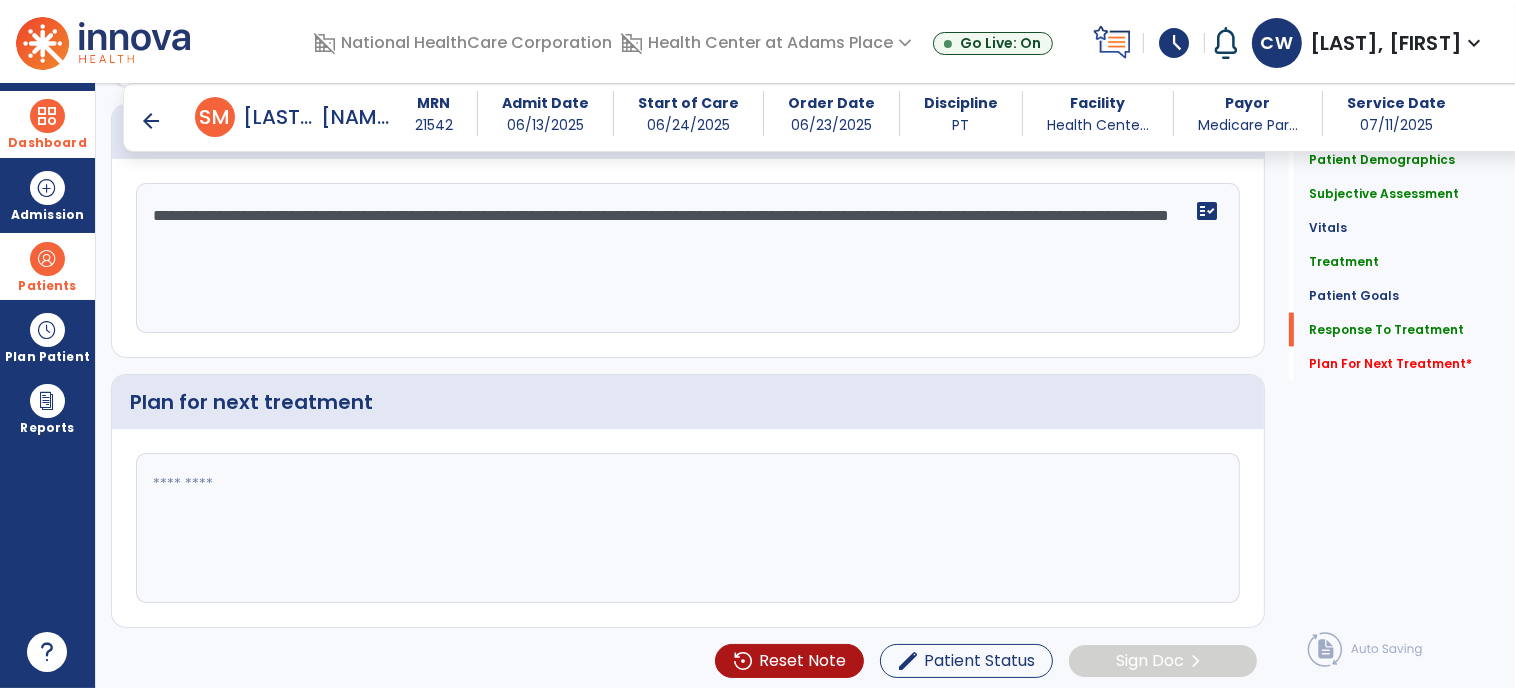 click 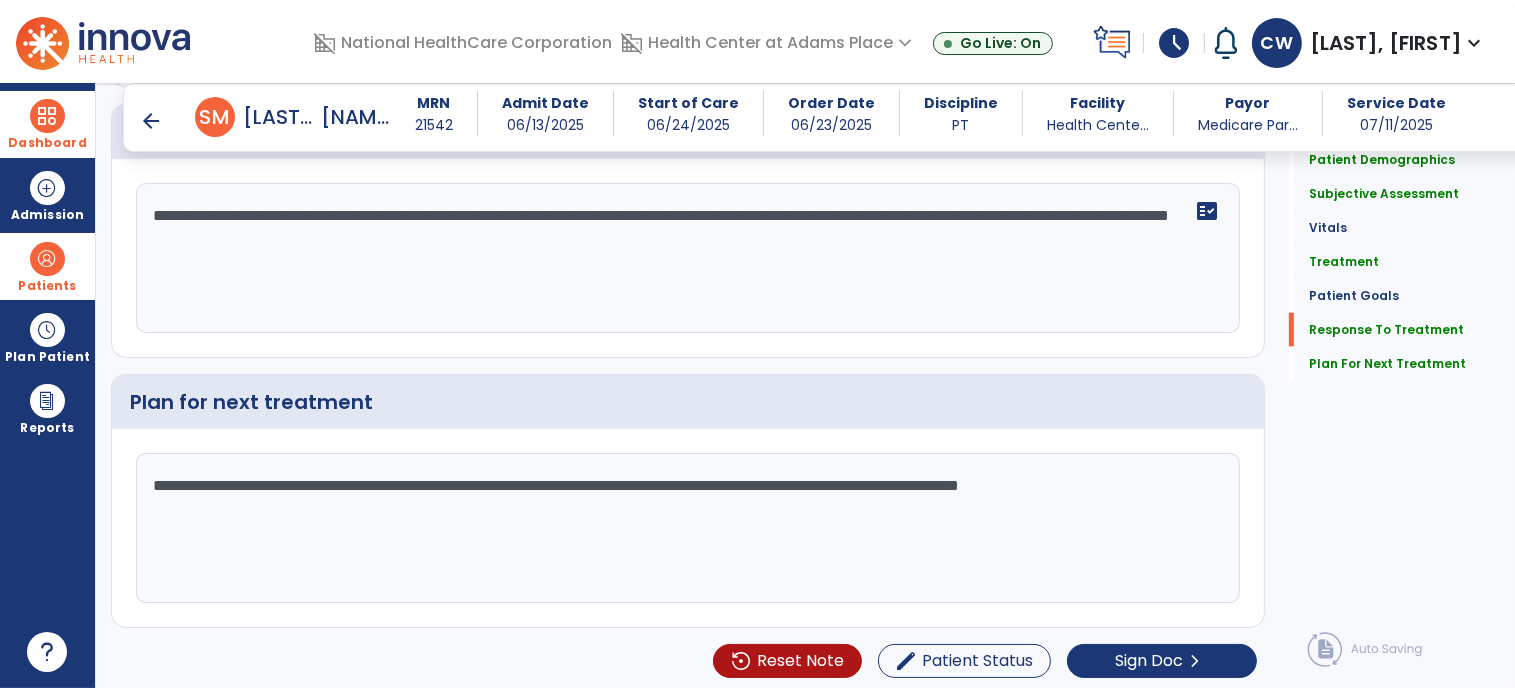 scroll, scrollTop: 2559, scrollLeft: 0, axis: vertical 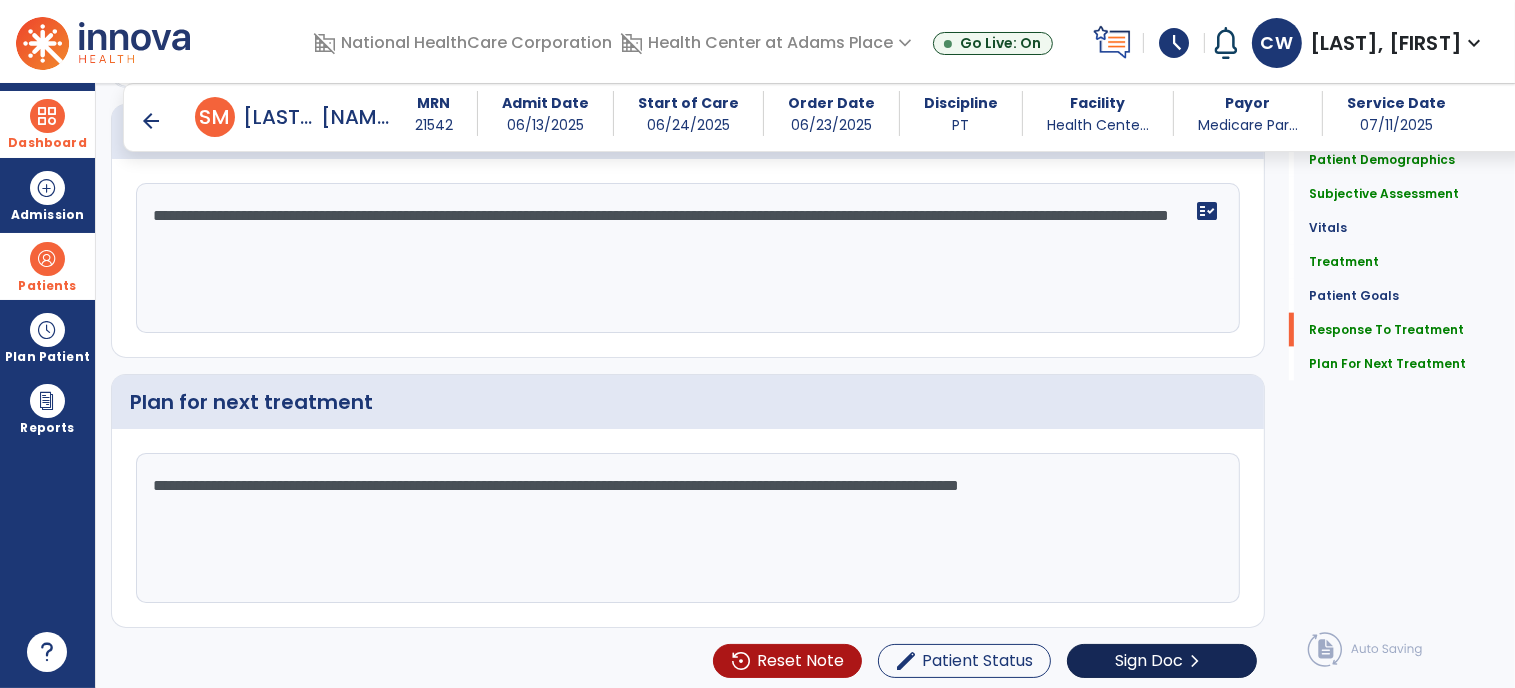 type on "**********" 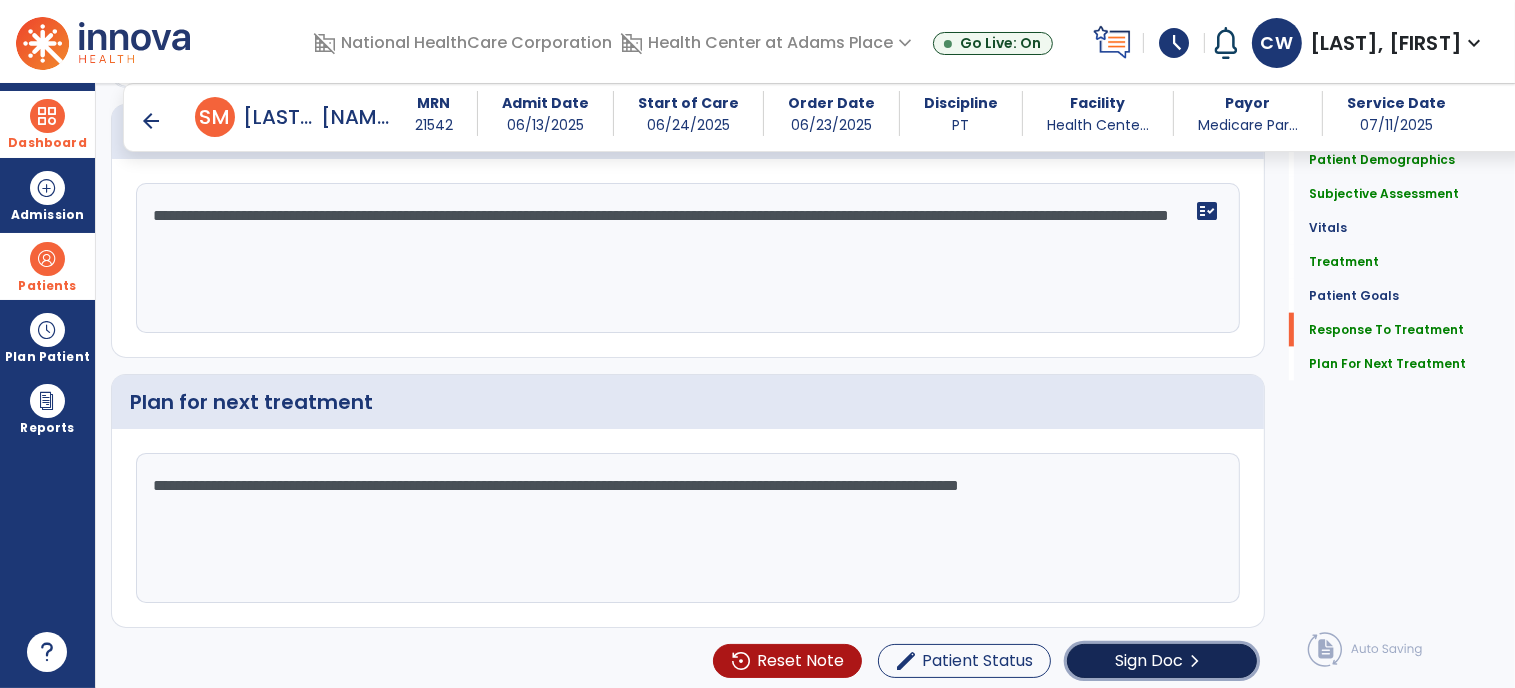 click on "Sign Doc  chevron_right" 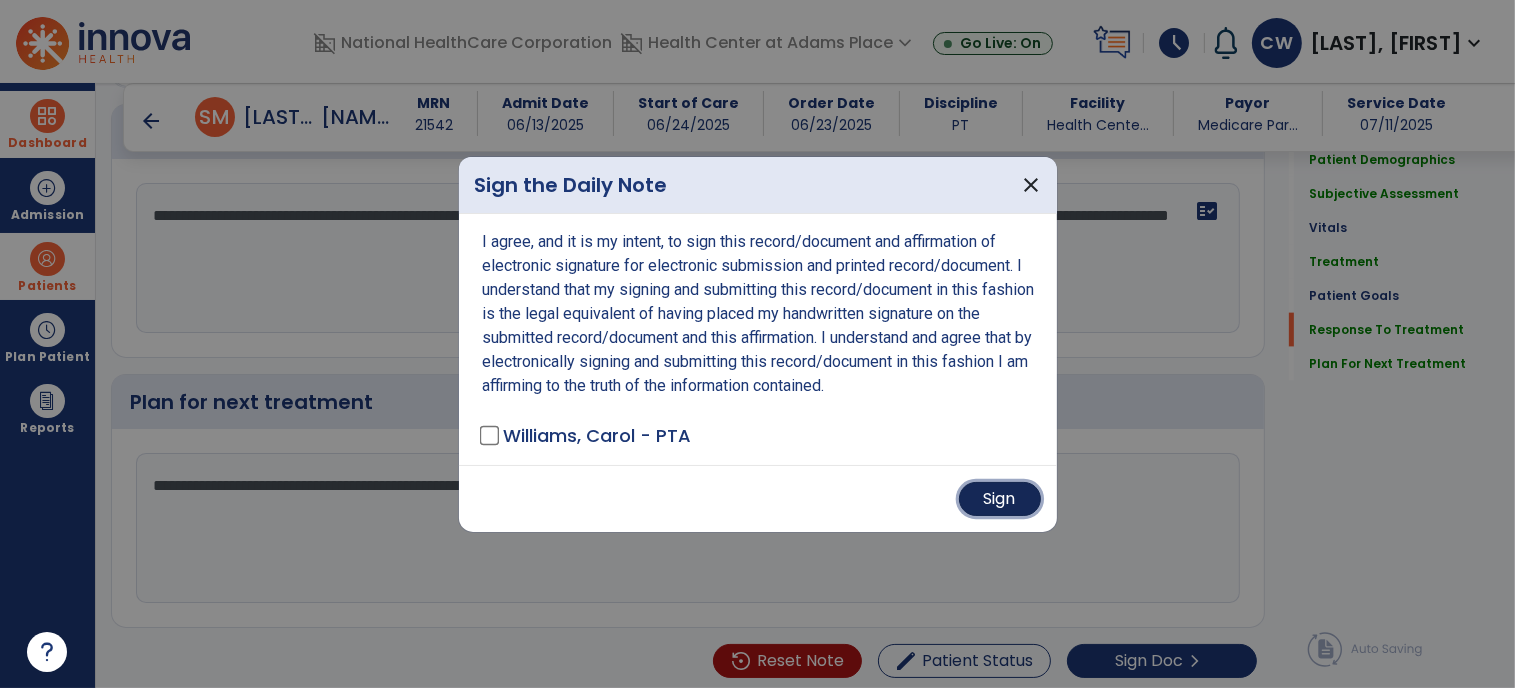 click on "Sign" at bounding box center (1000, 499) 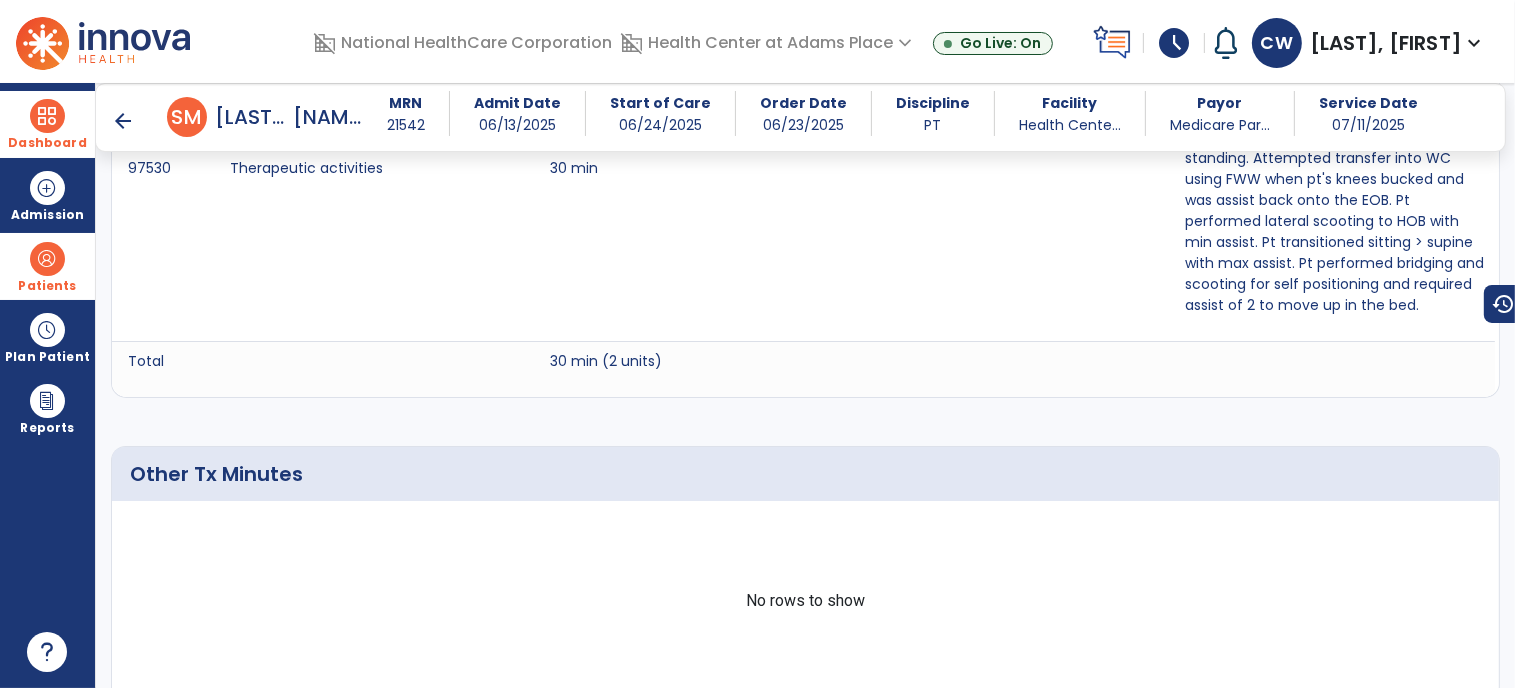 scroll, scrollTop: 1716, scrollLeft: 0, axis: vertical 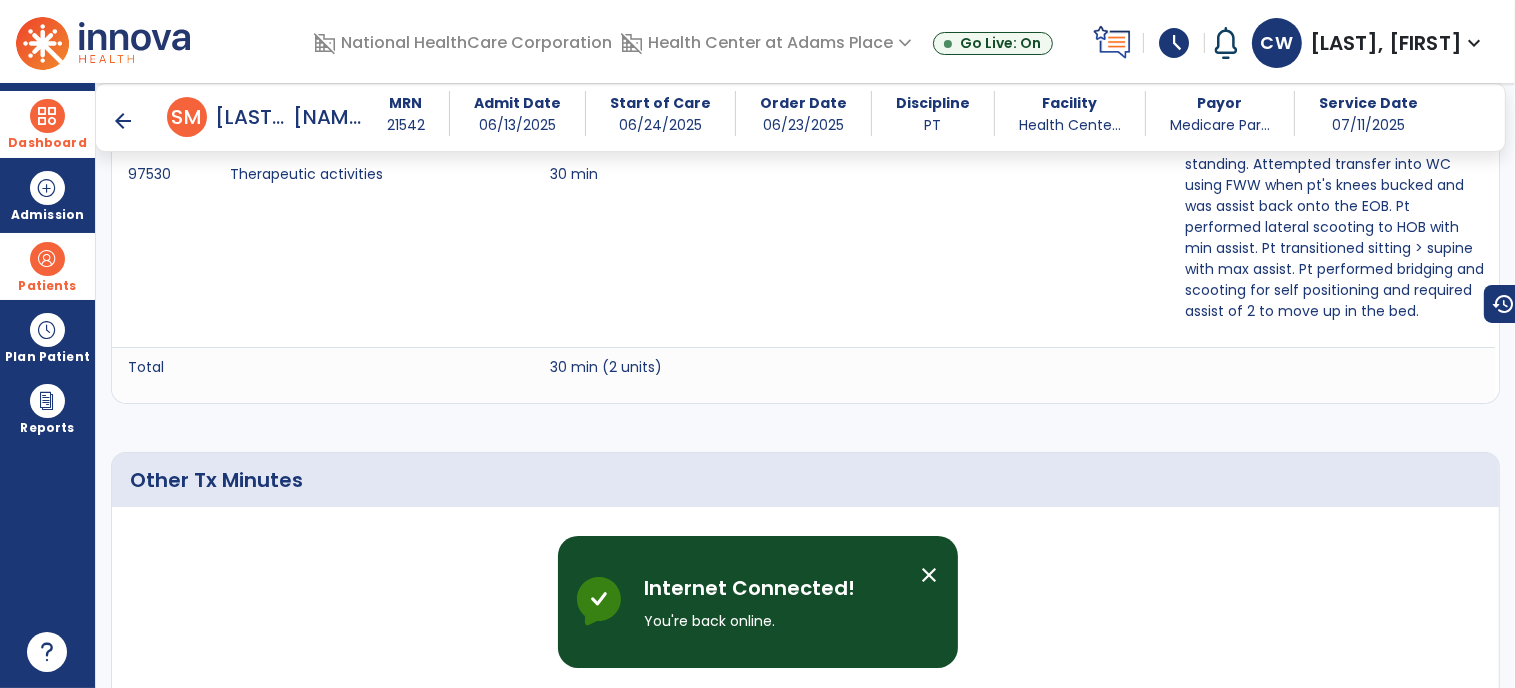 click on "arrow_back" at bounding box center (123, 121) 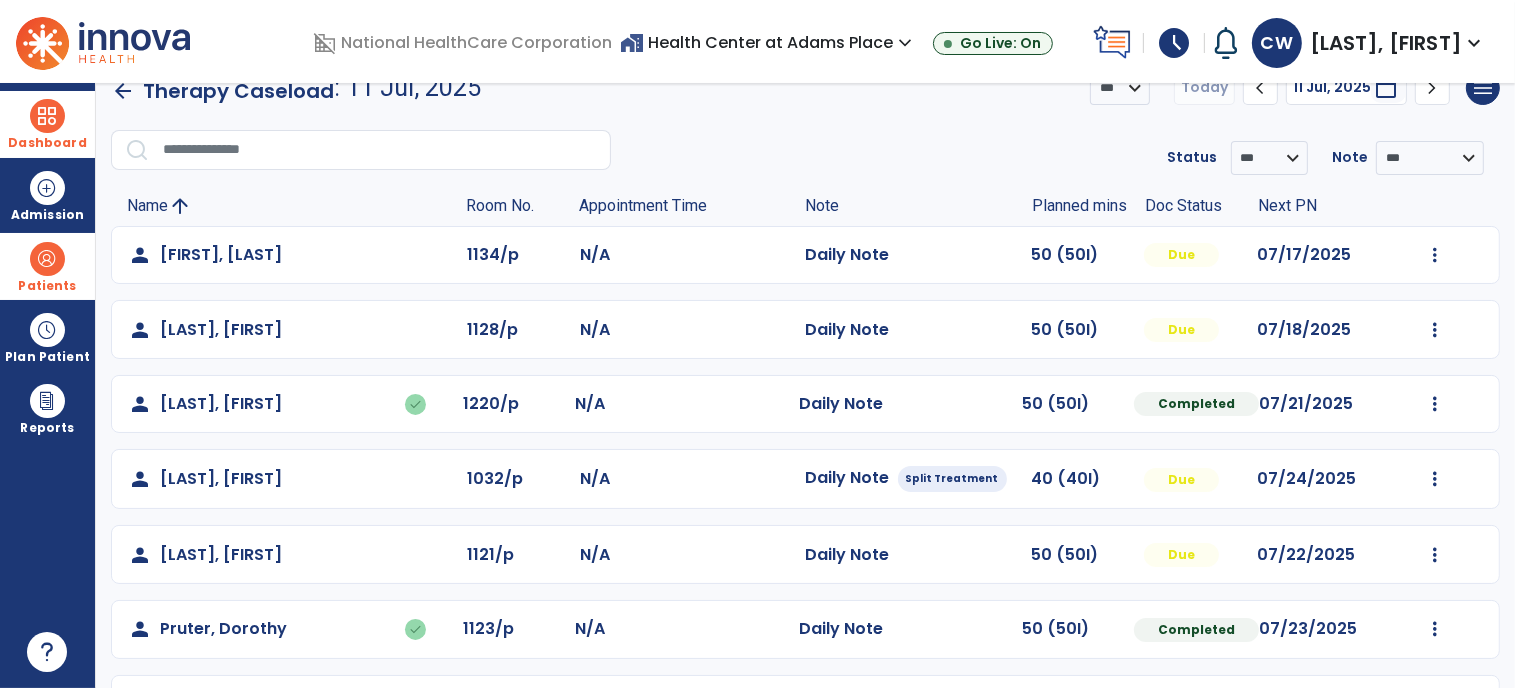 scroll, scrollTop: 0, scrollLeft: 0, axis: both 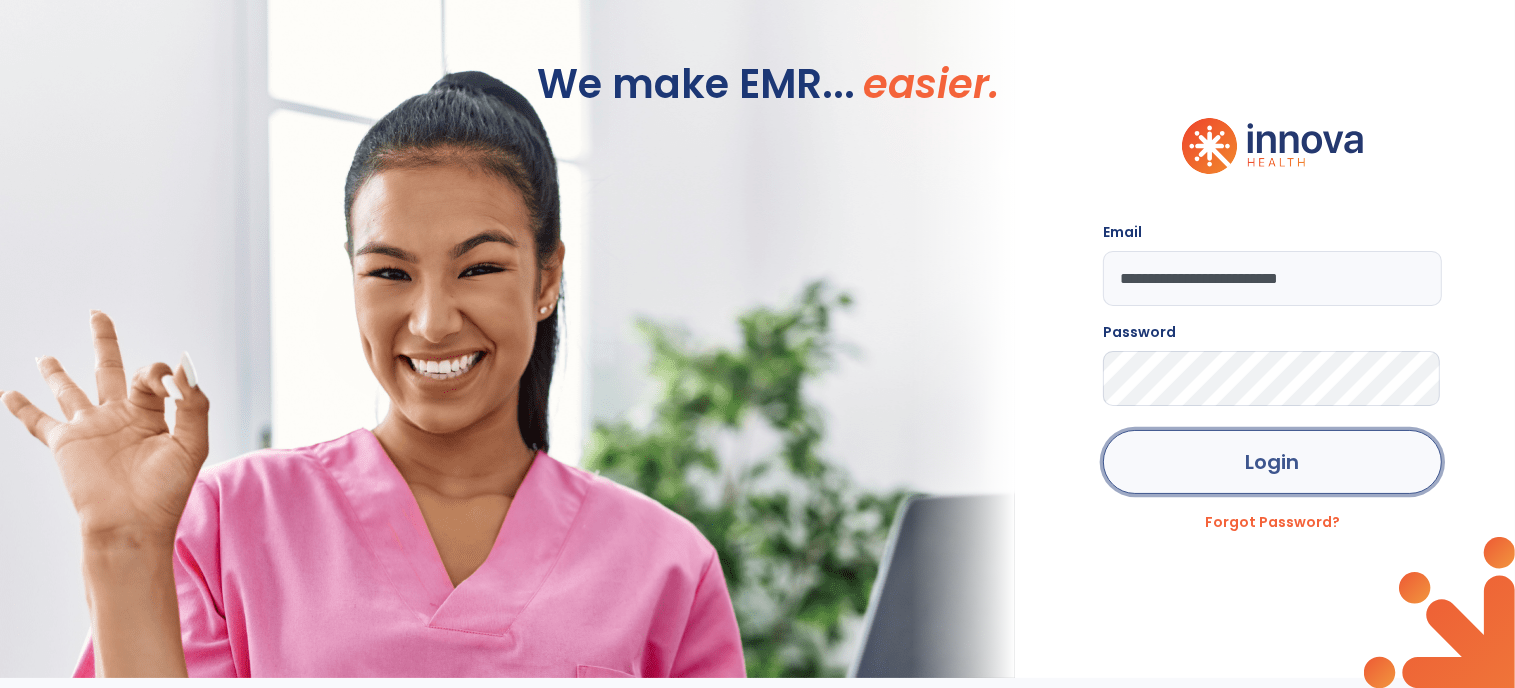 click on "Login" 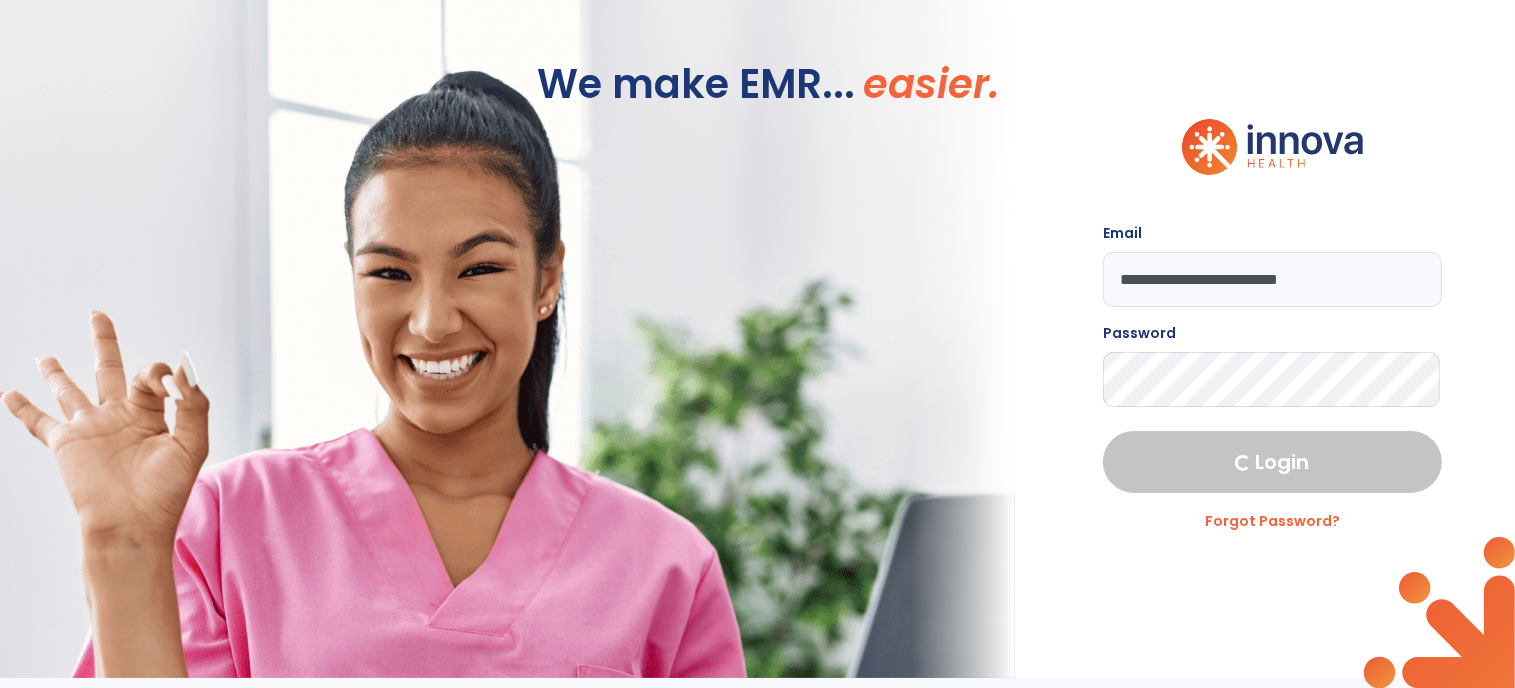 select on "****" 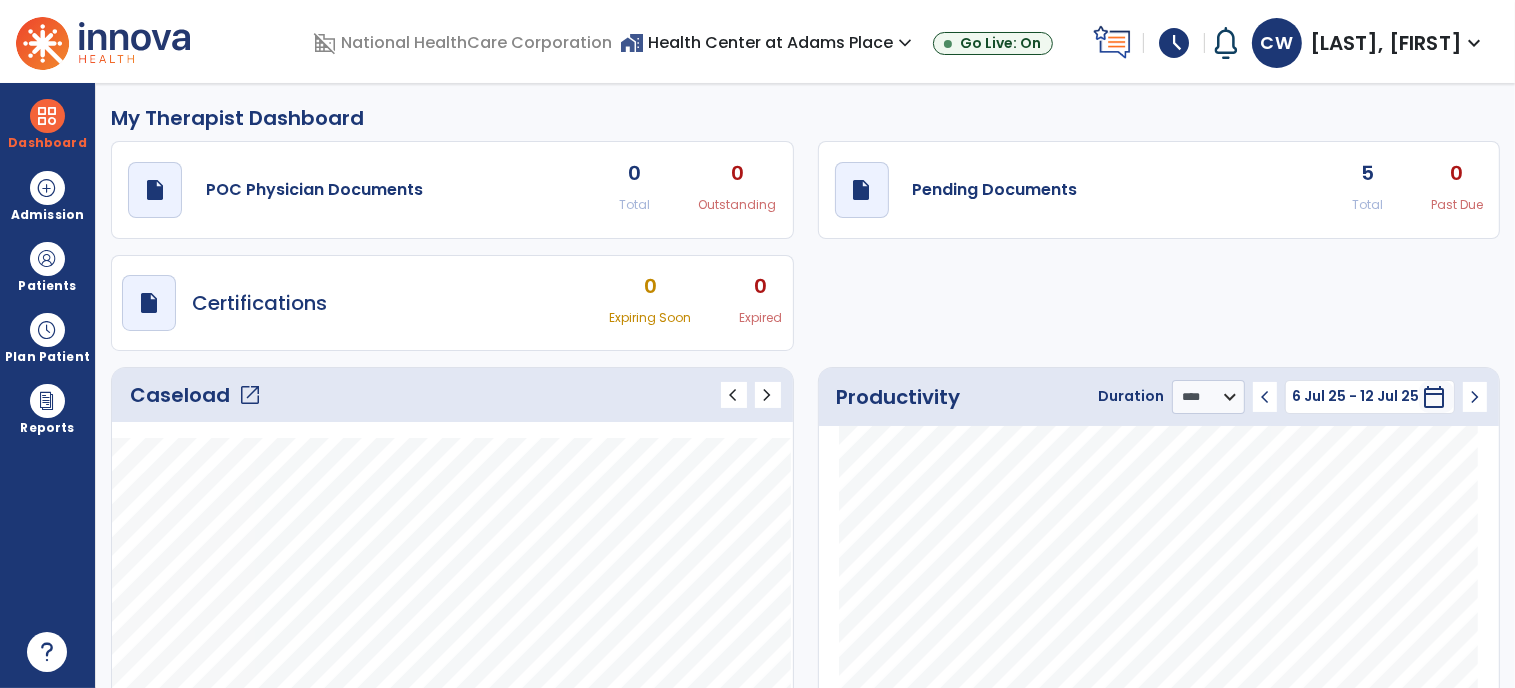 click on "open_in_new" 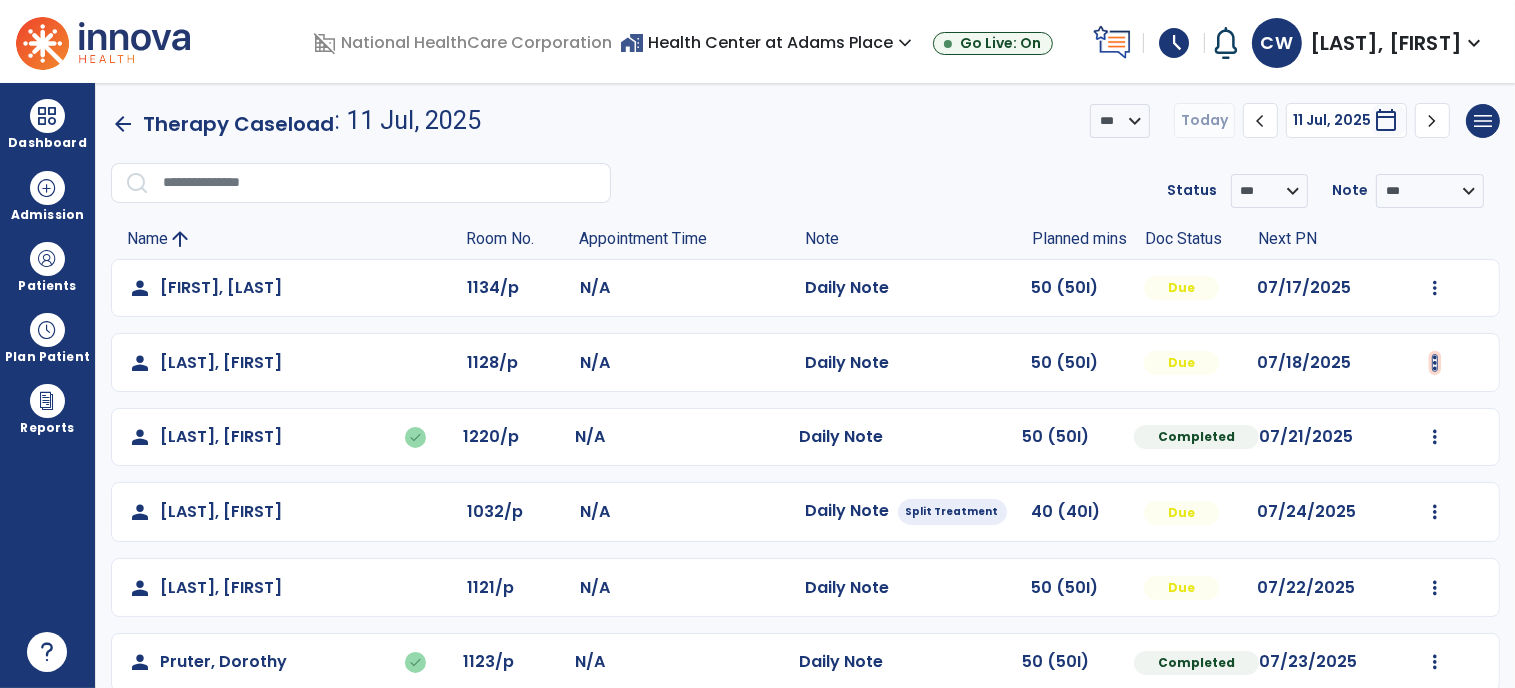 click at bounding box center [1435, 288] 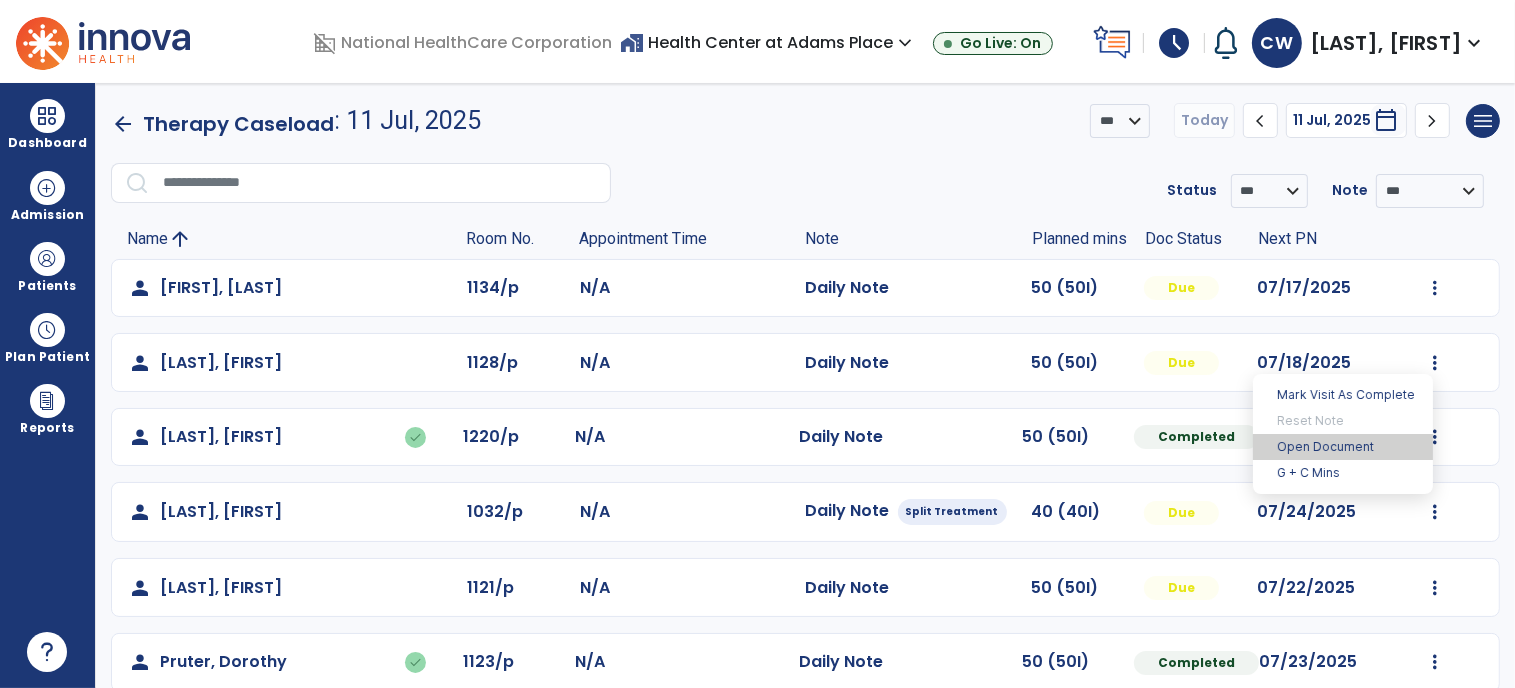 click on "Open Document" at bounding box center [1343, 447] 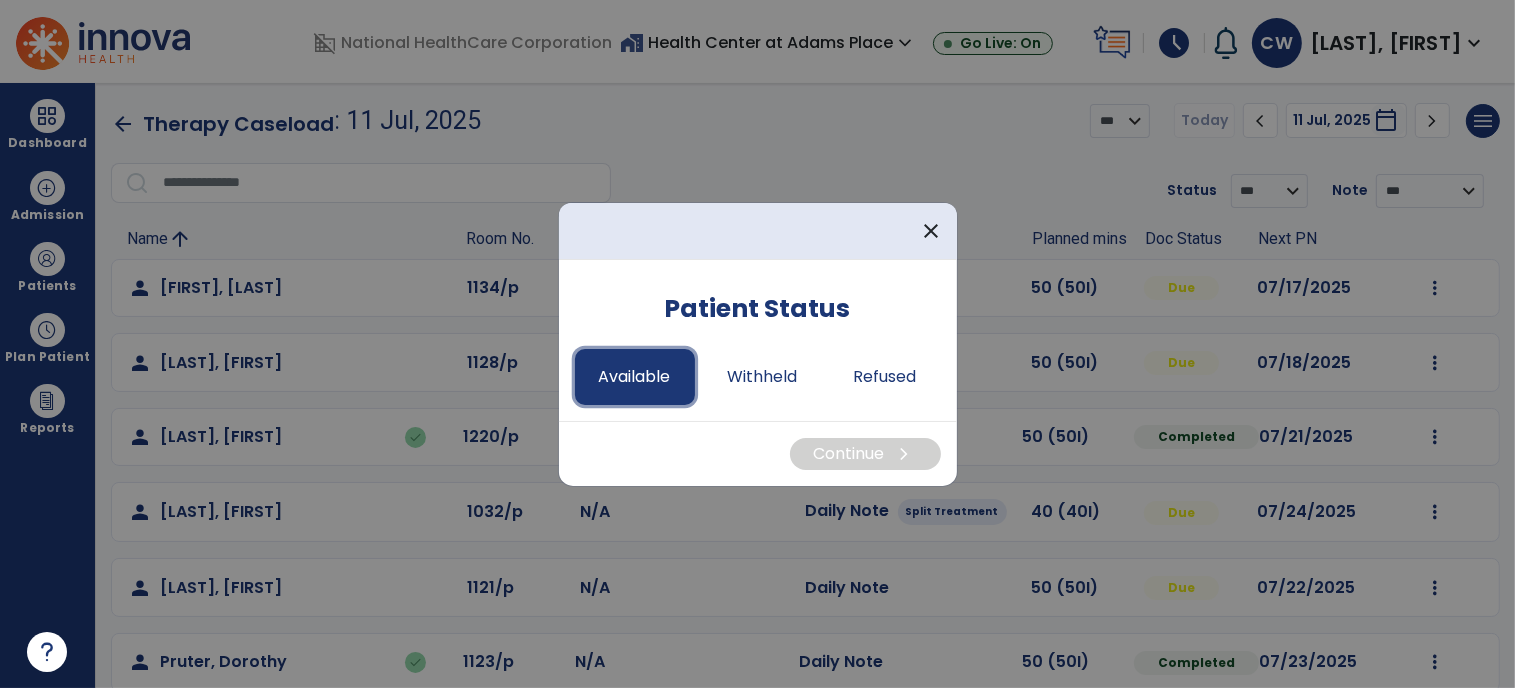 click on "Available" at bounding box center [635, 377] 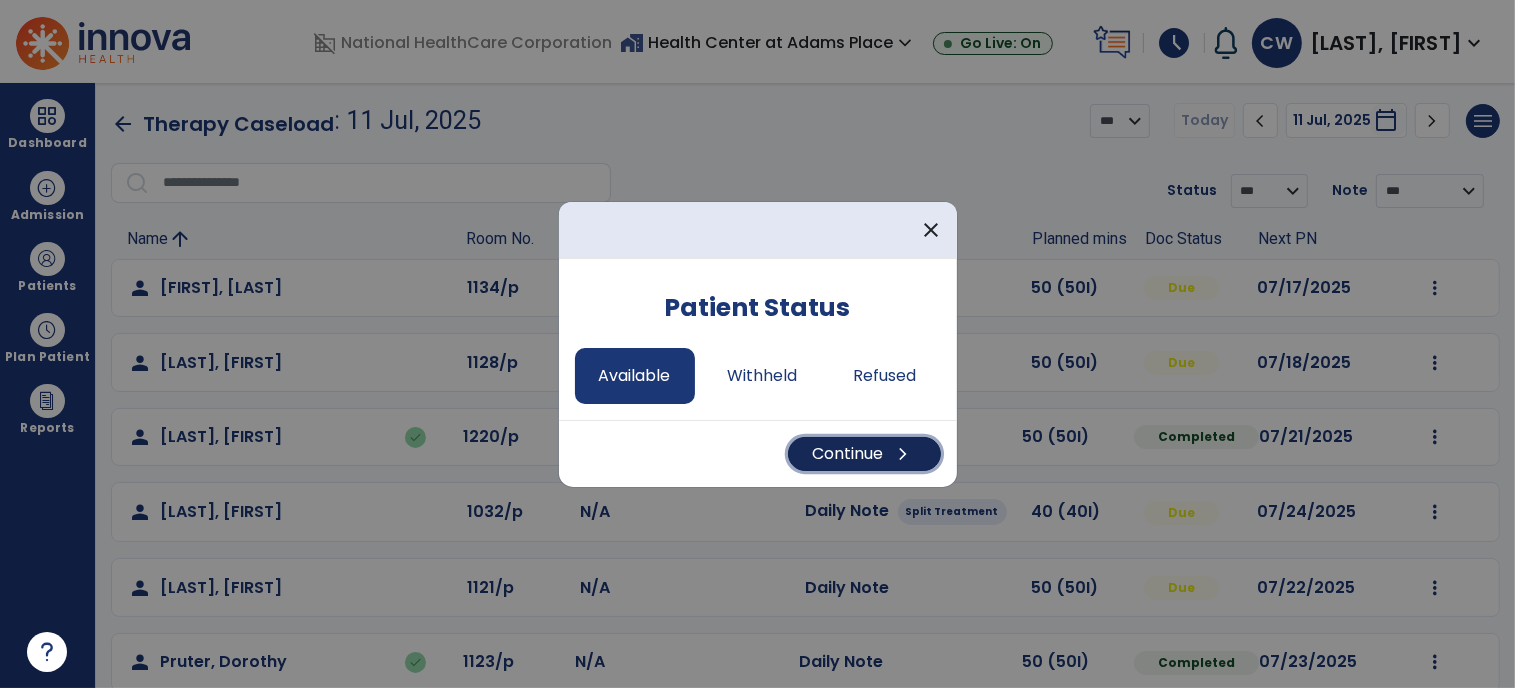 click on "Continue   chevron_right" at bounding box center [864, 454] 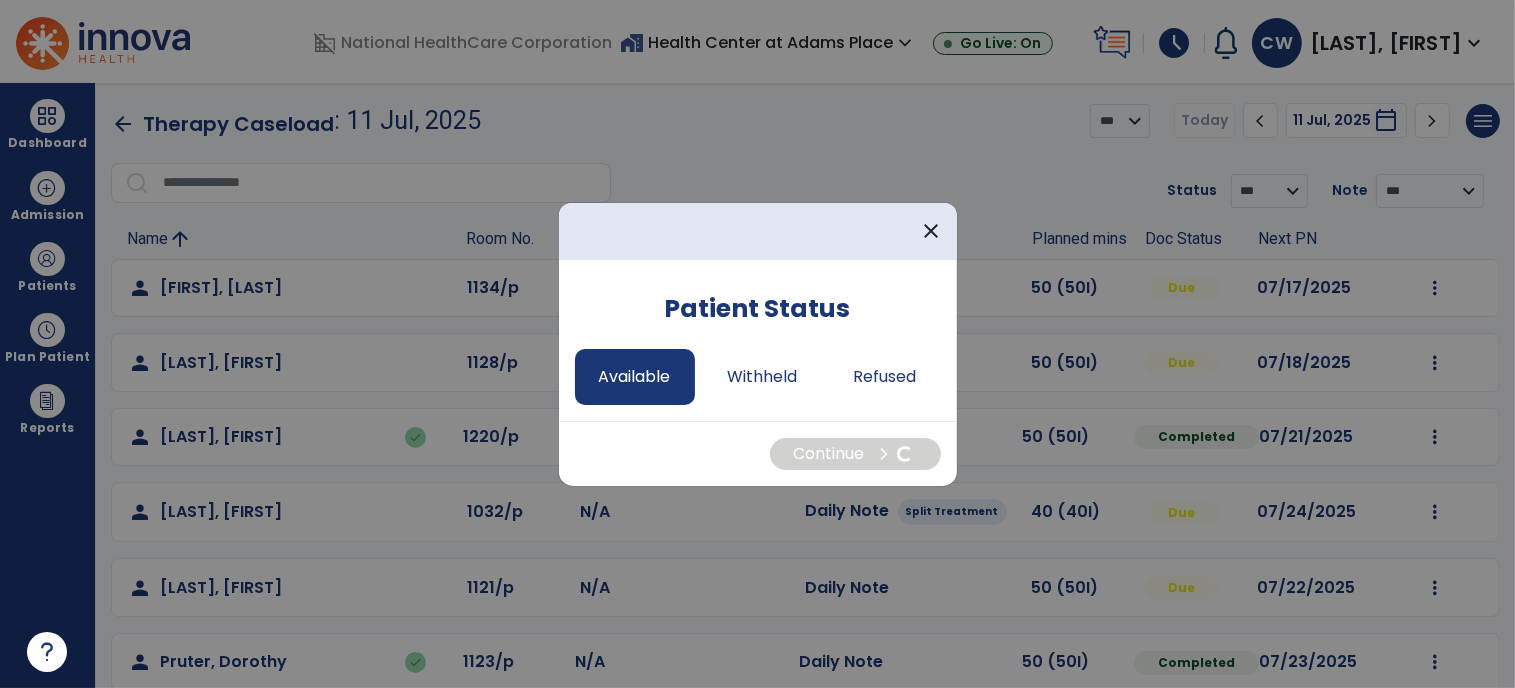 select on "*" 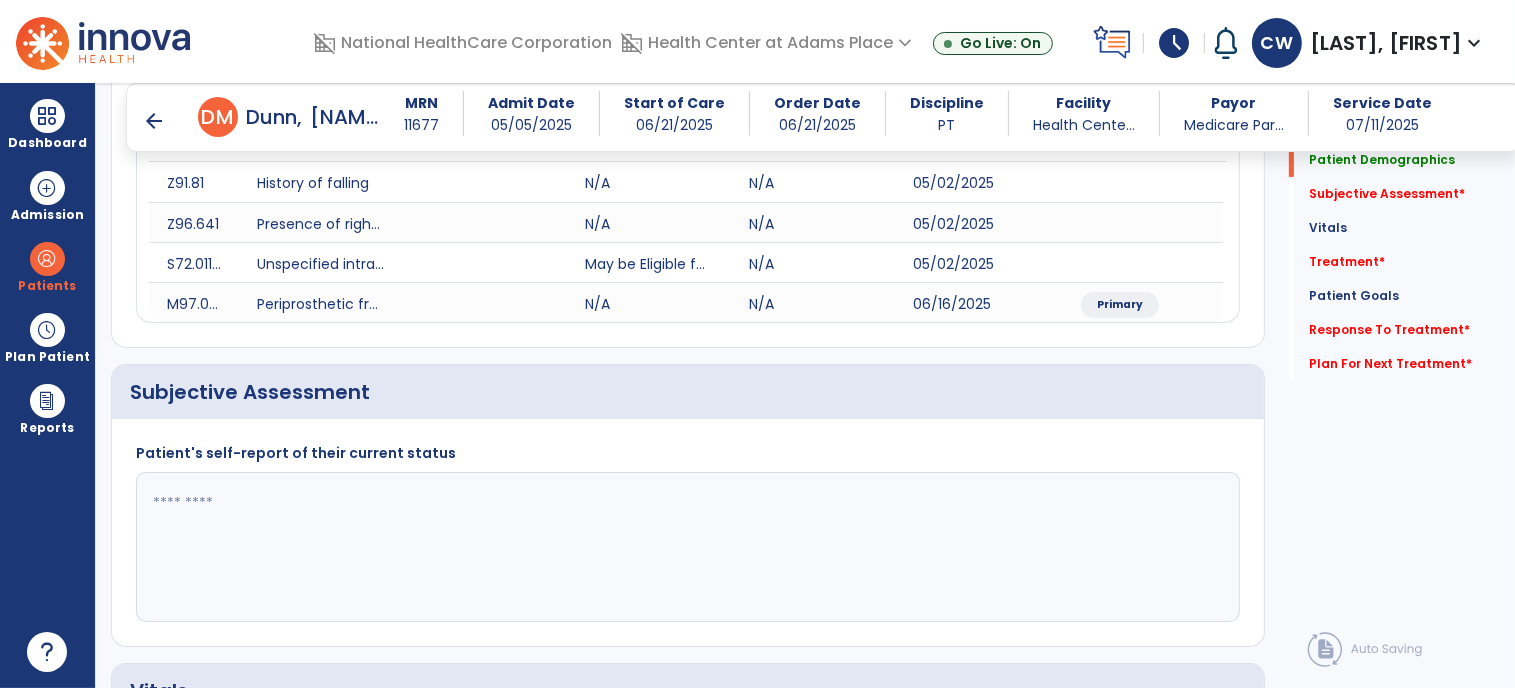 scroll, scrollTop: 291, scrollLeft: 0, axis: vertical 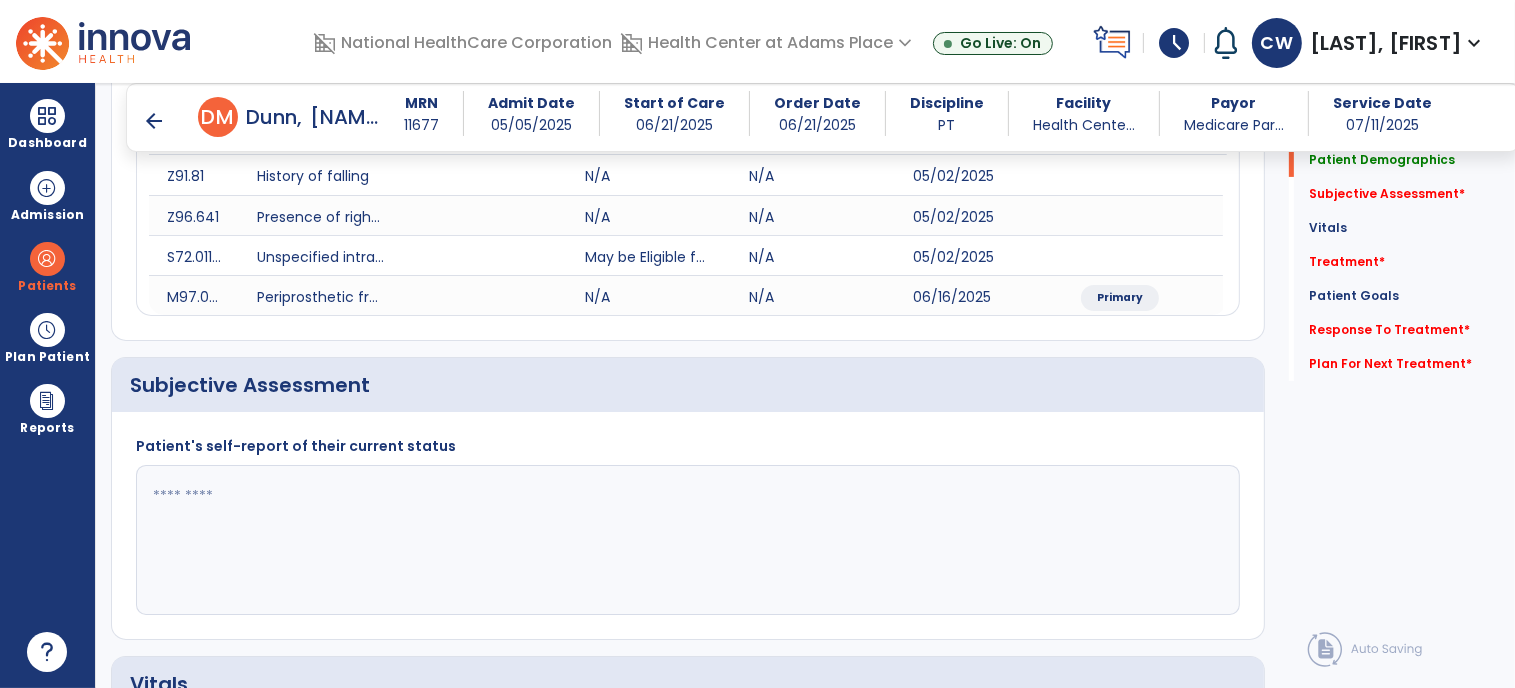 click 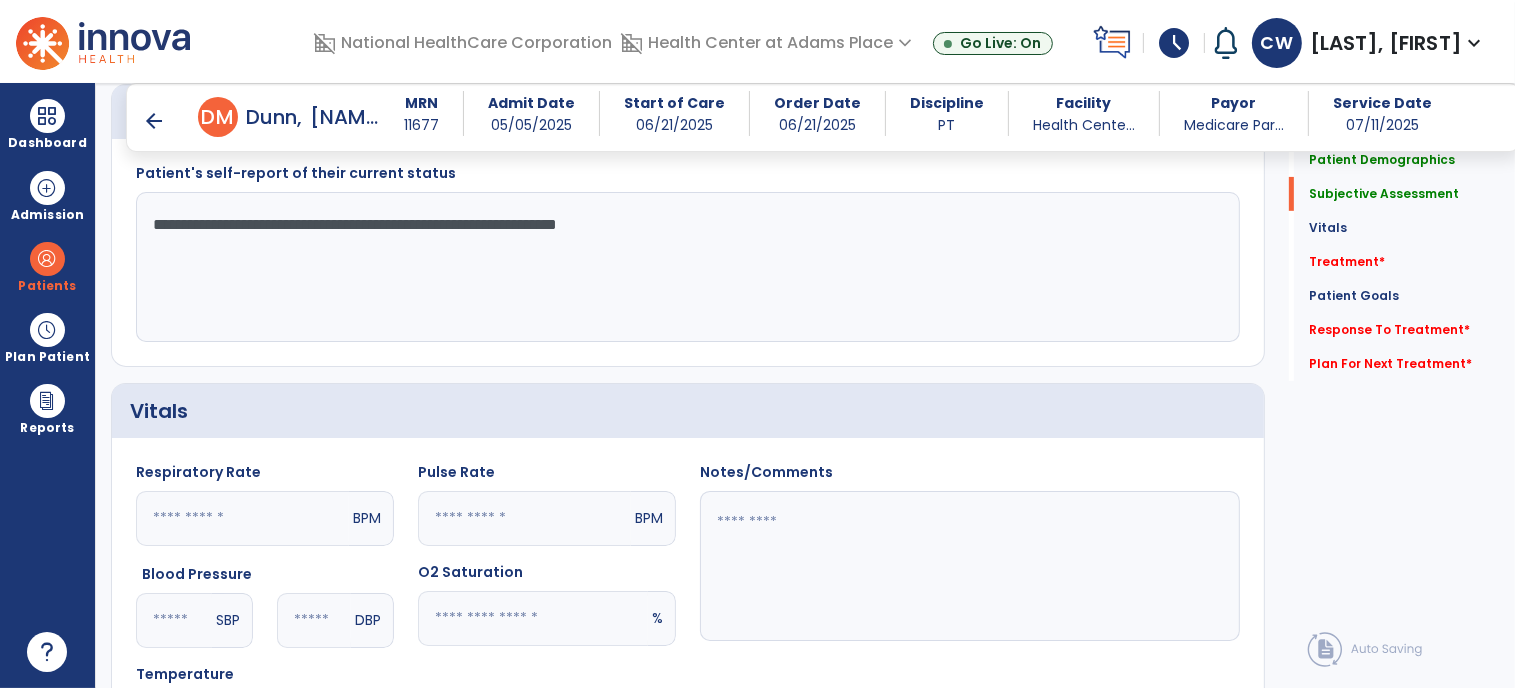 type on "**********" 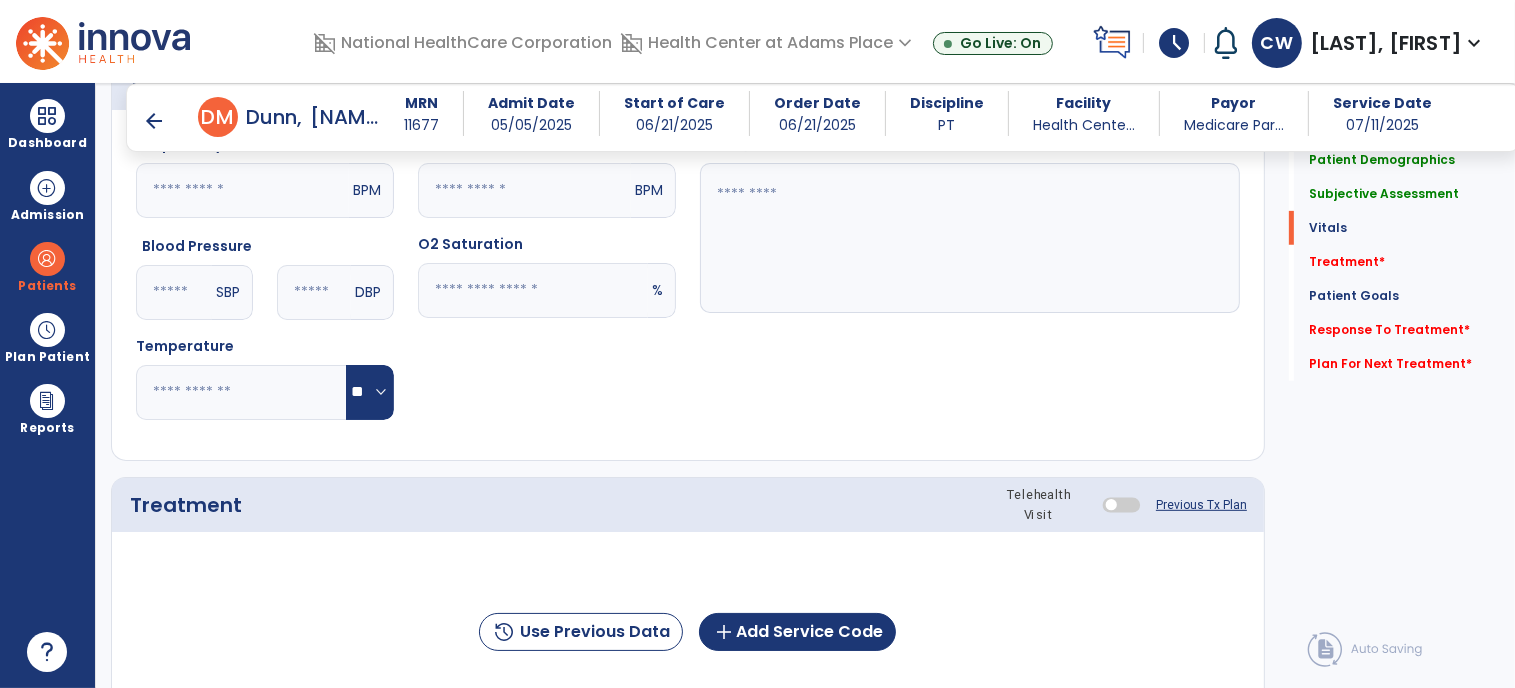 click on "Notes/Comments" 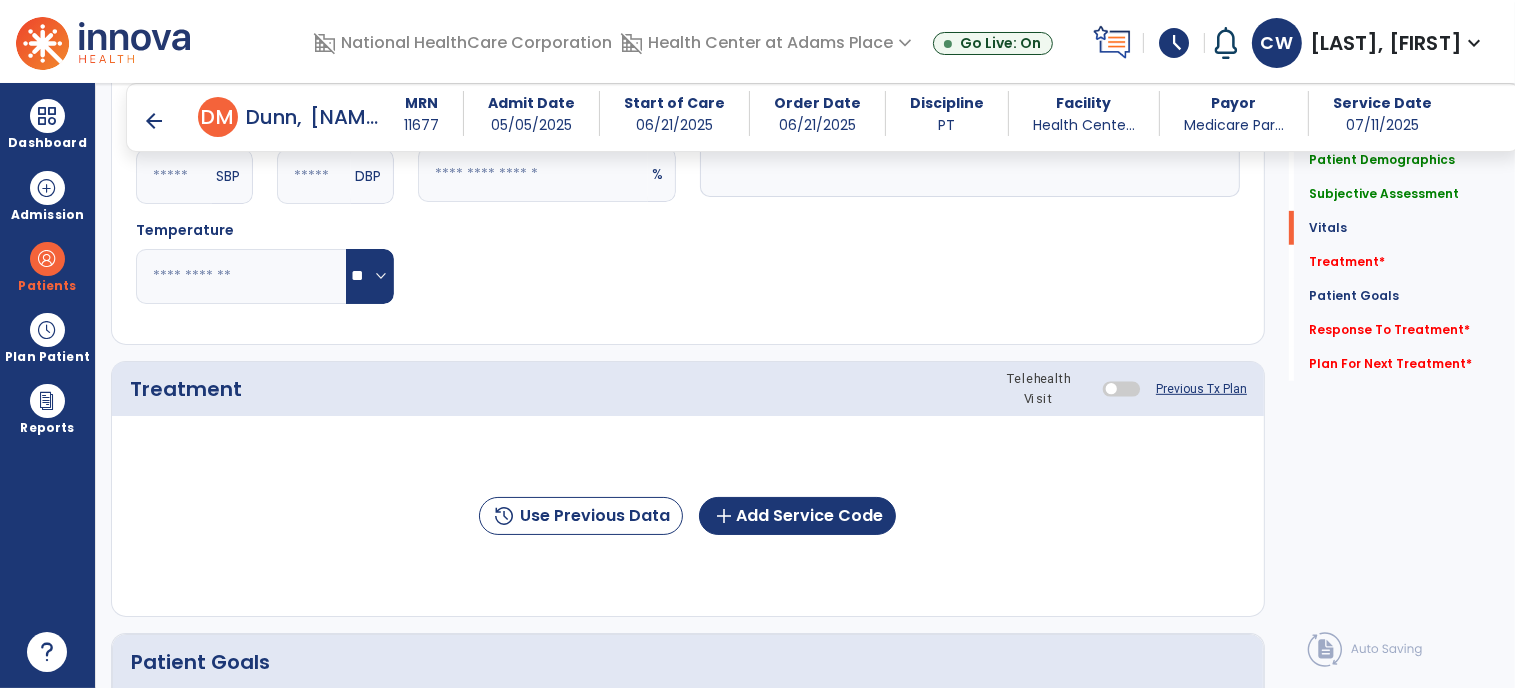 scroll, scrollTop: 1012, scrollLeft: 0, axis: vertical 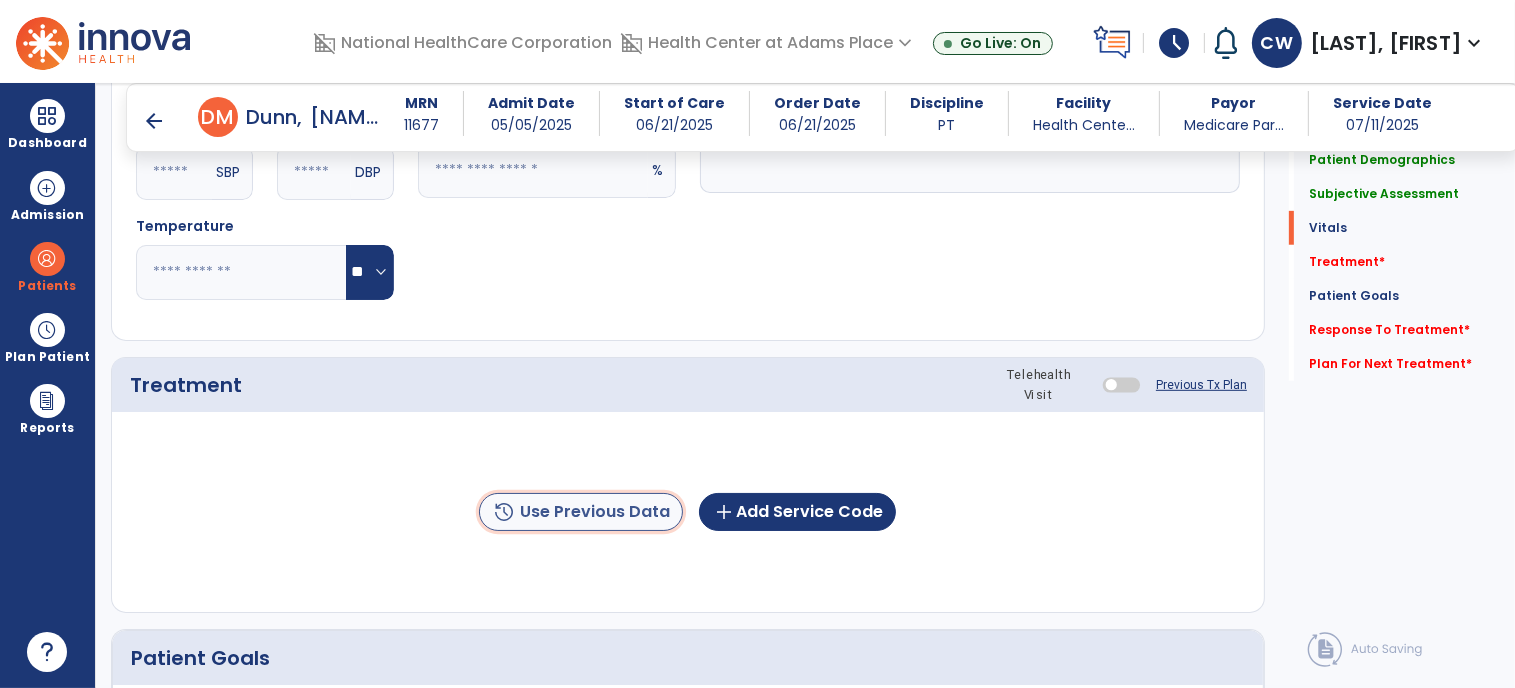 click on "history  Use Previous Data" 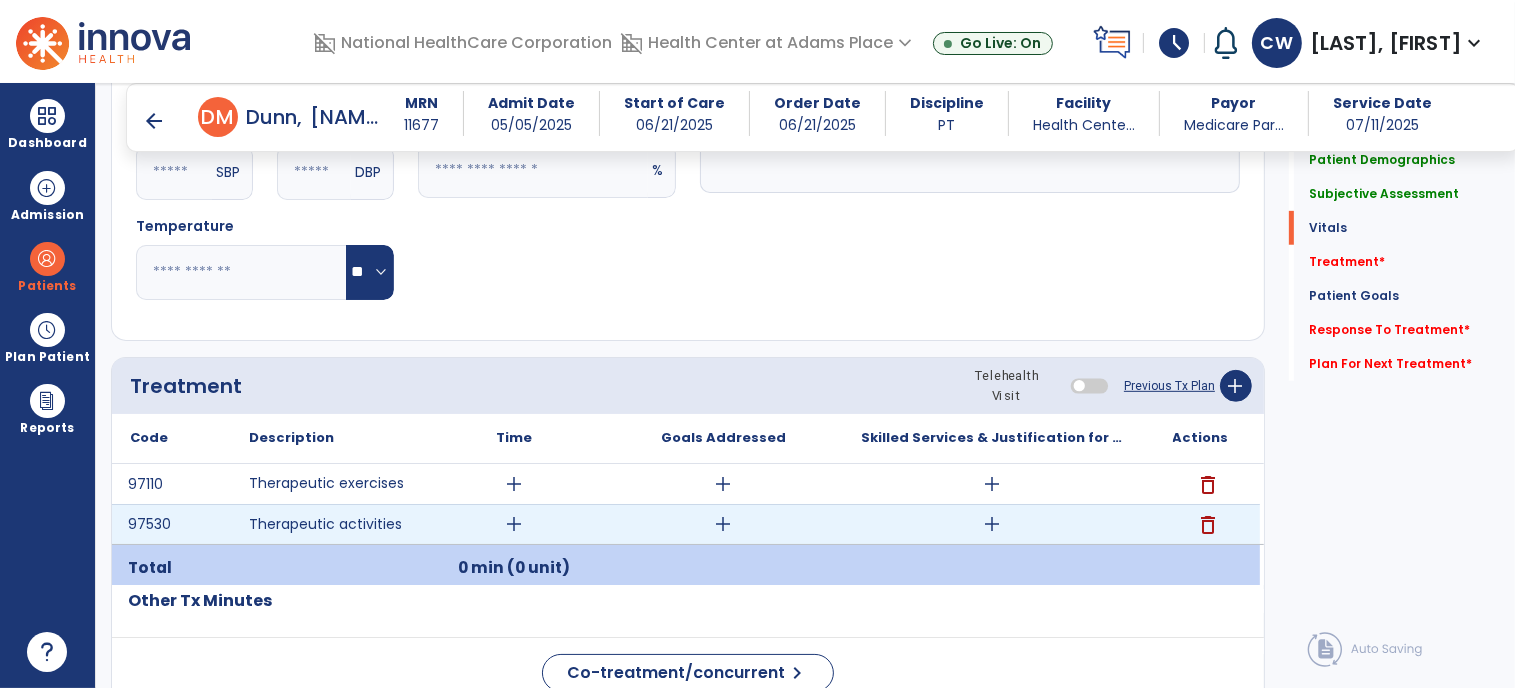 click on "delete" at bounding box center (1209, 525) 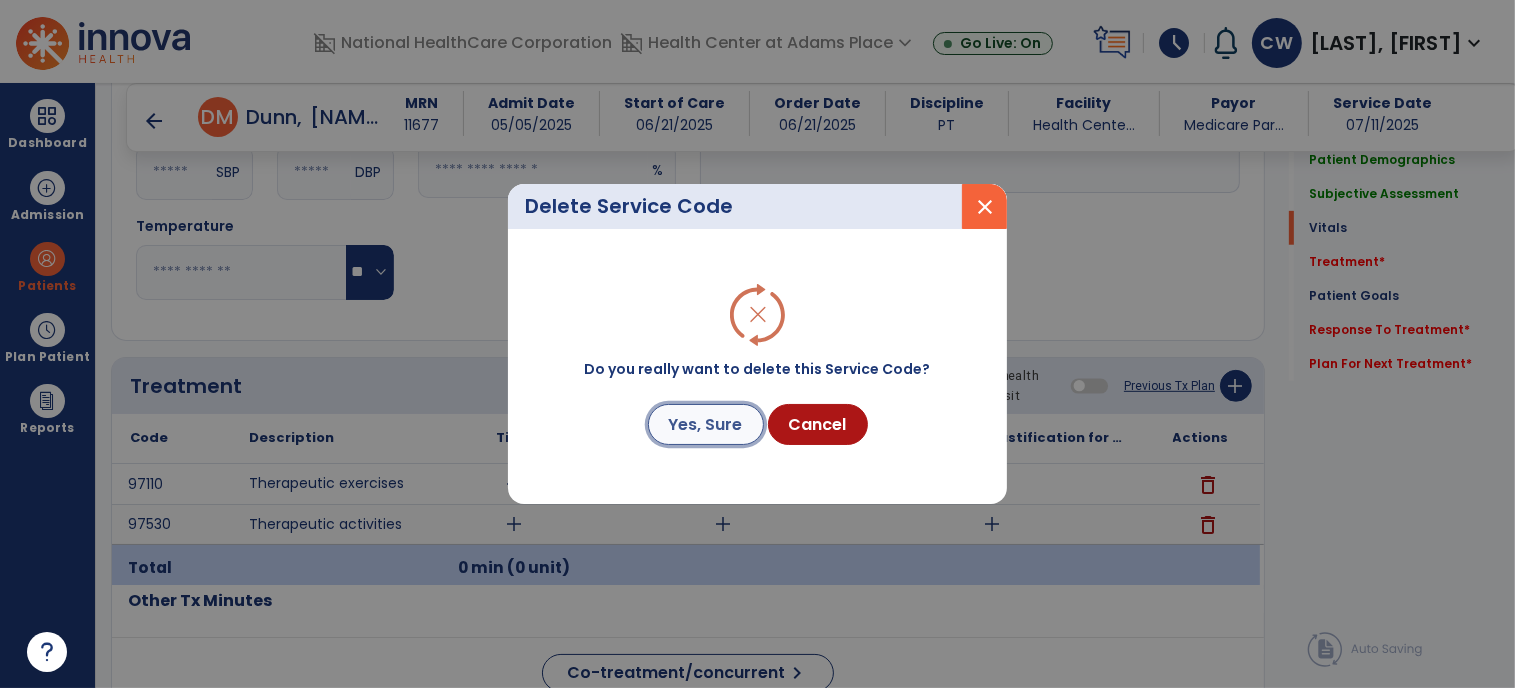click on "Yes, Sure" at bounding box center (706, 424) 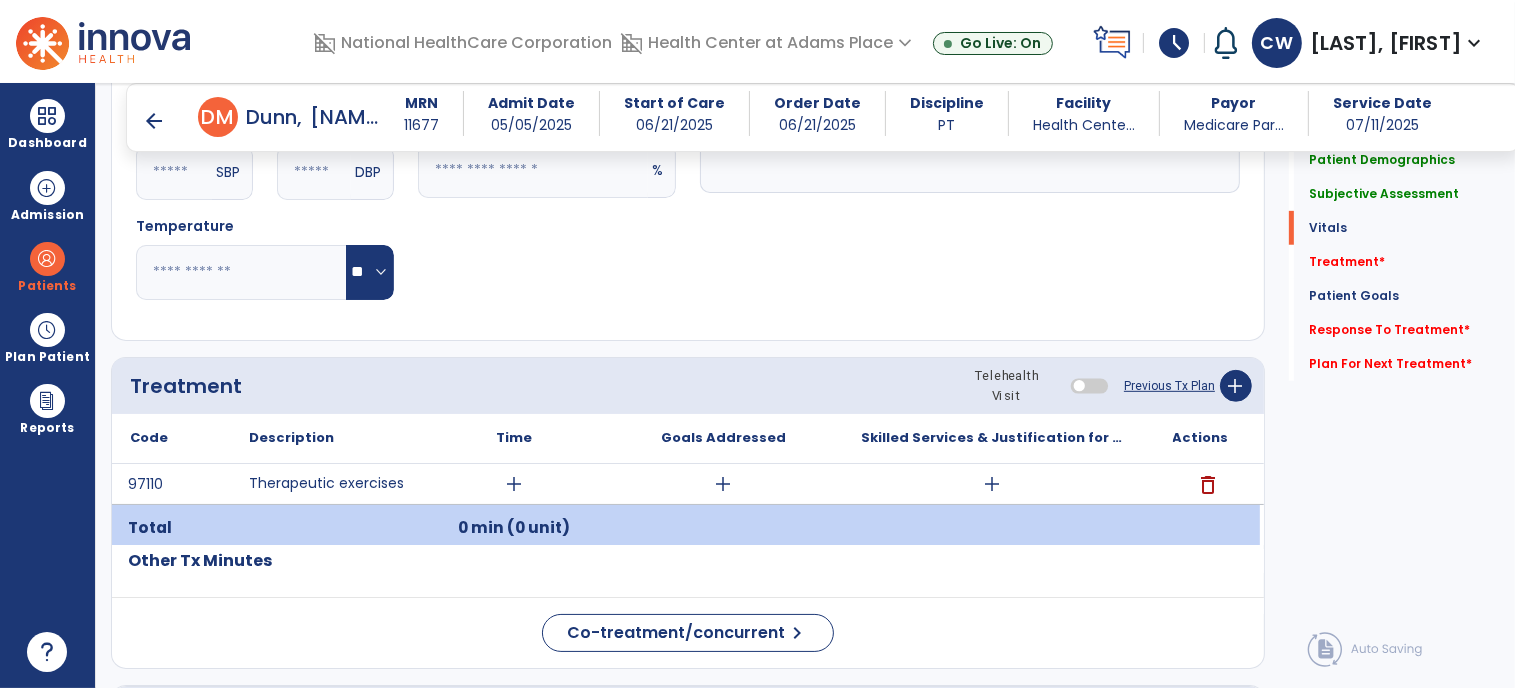 drag, startPoint x: 676, startPoint y: 436, endPoint x: 1044, endPoint y: 435, distance: 368.00137 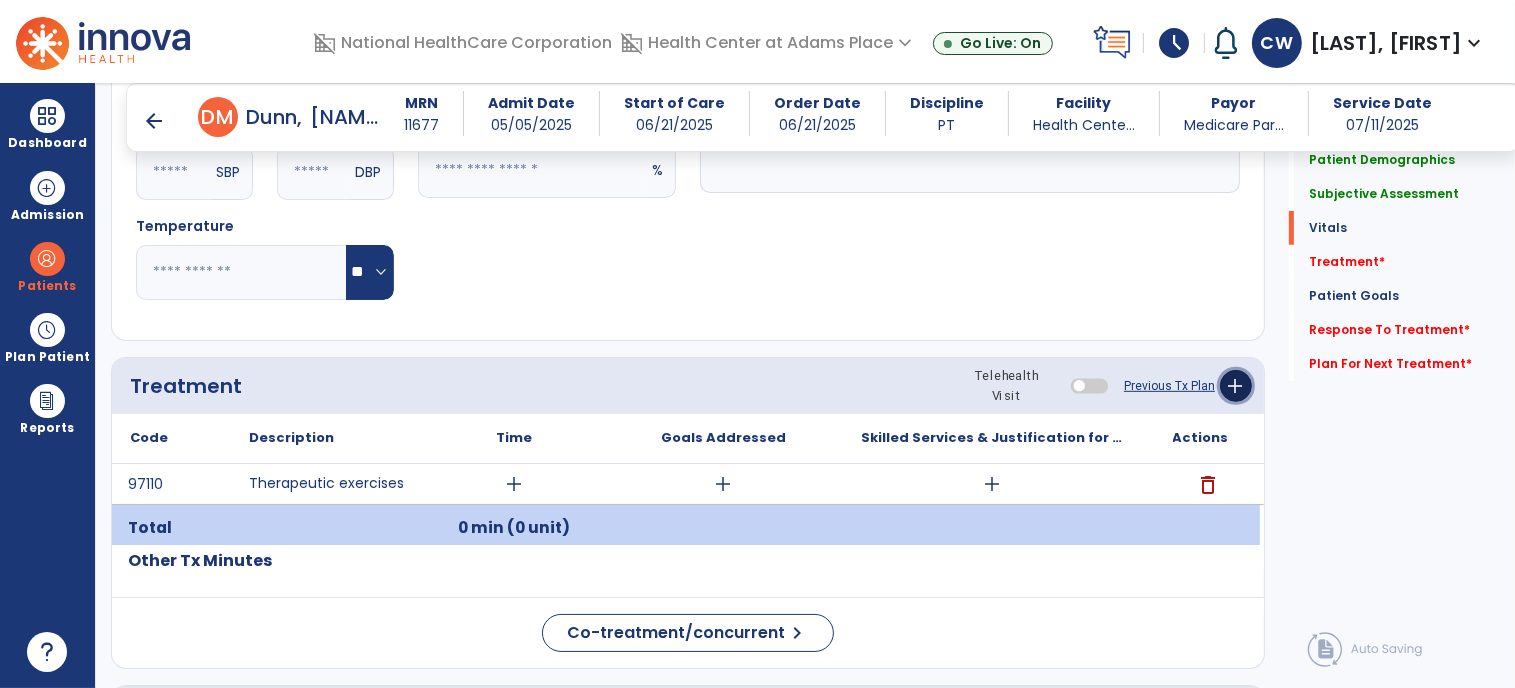 click on "add" 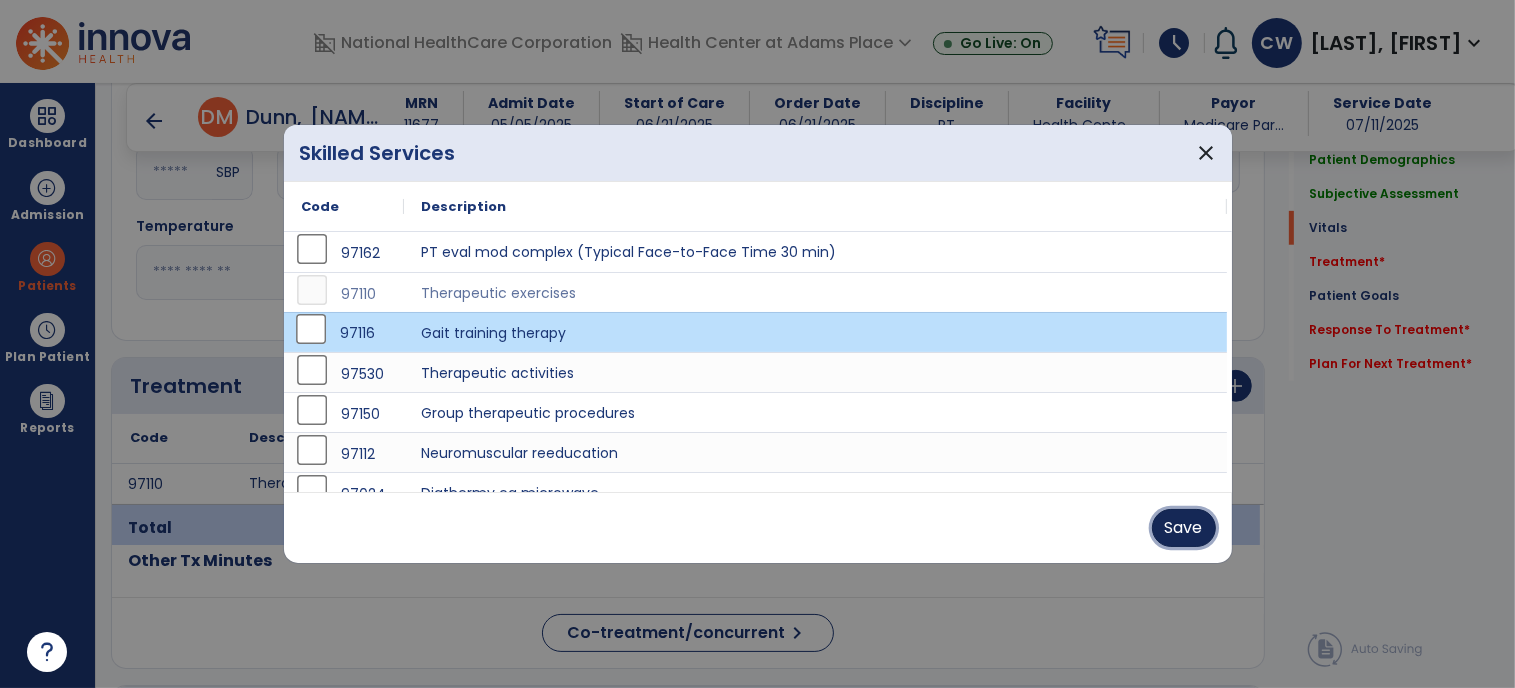 click on "Save" at bounding box center [1184, 528] 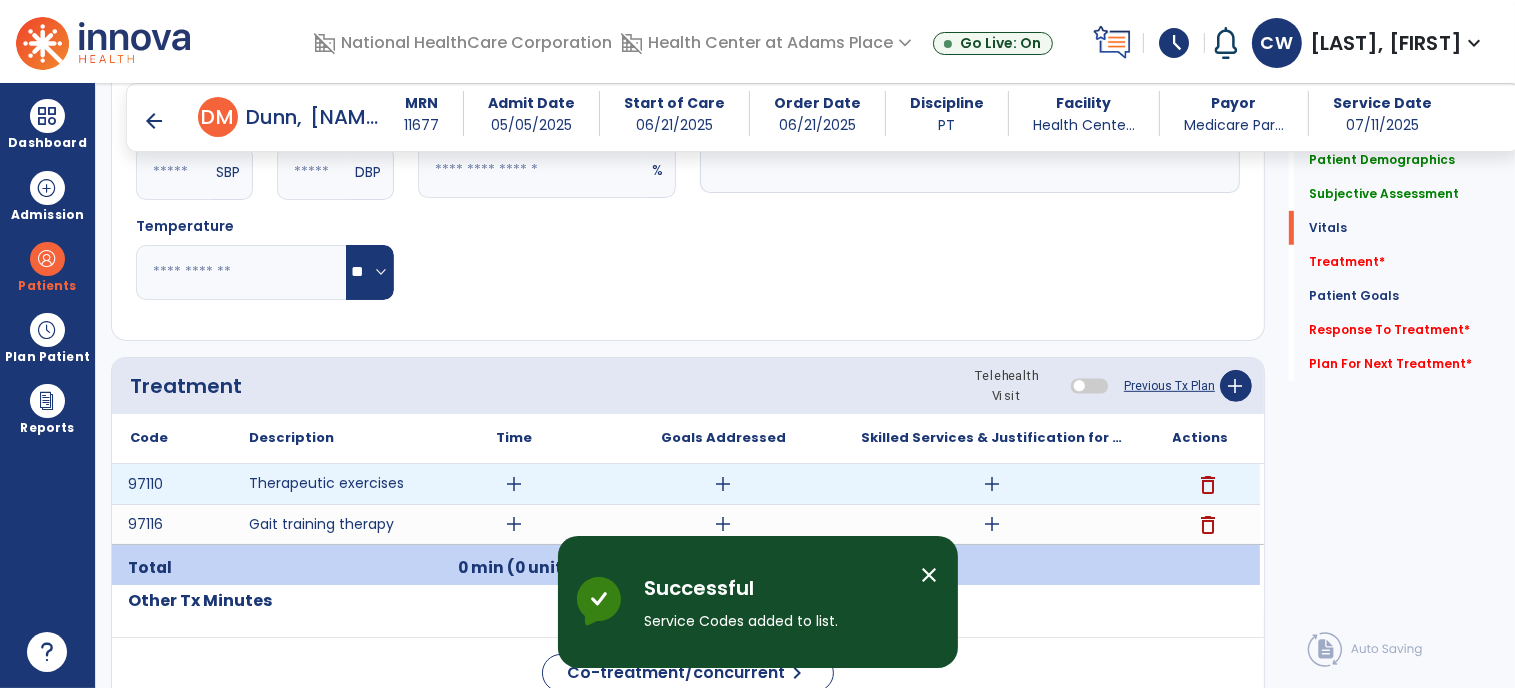 click on "add" at bounding box center (515, 484) 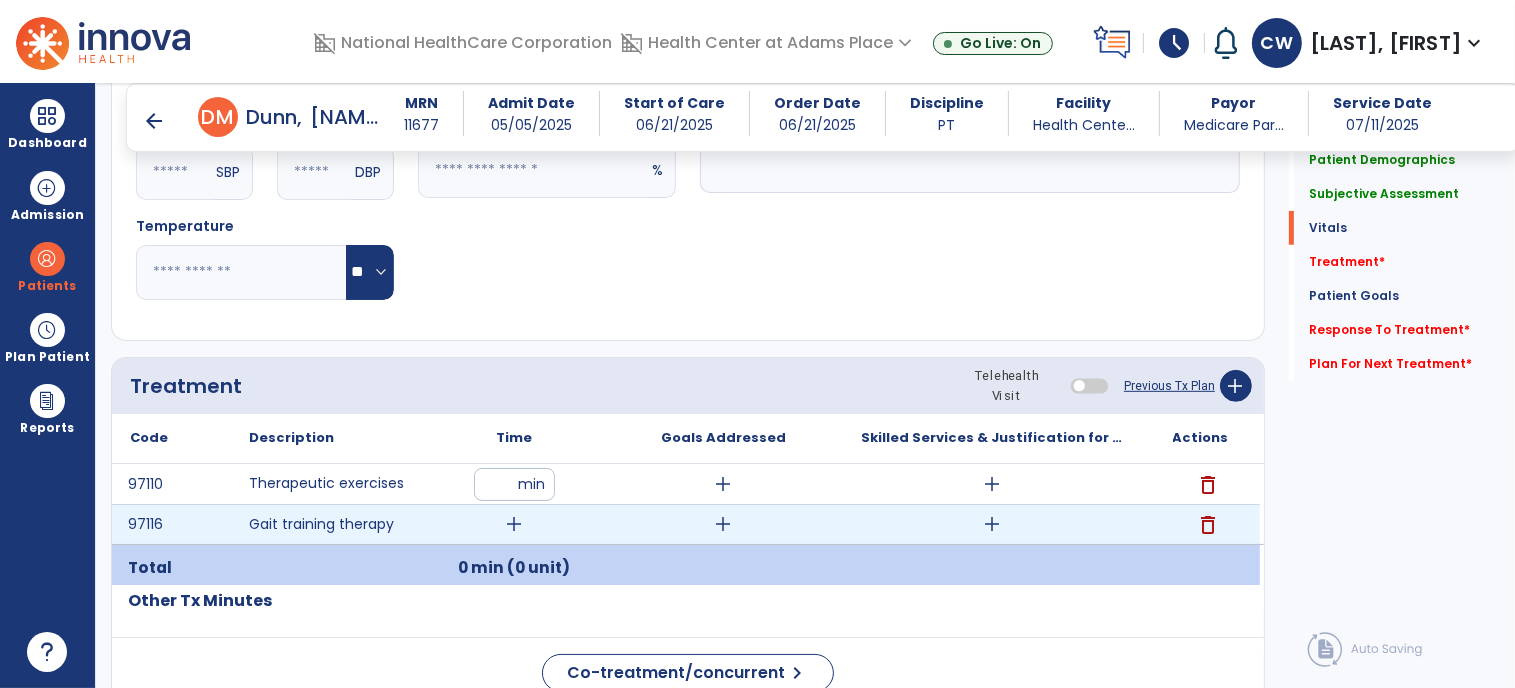 type on "**" 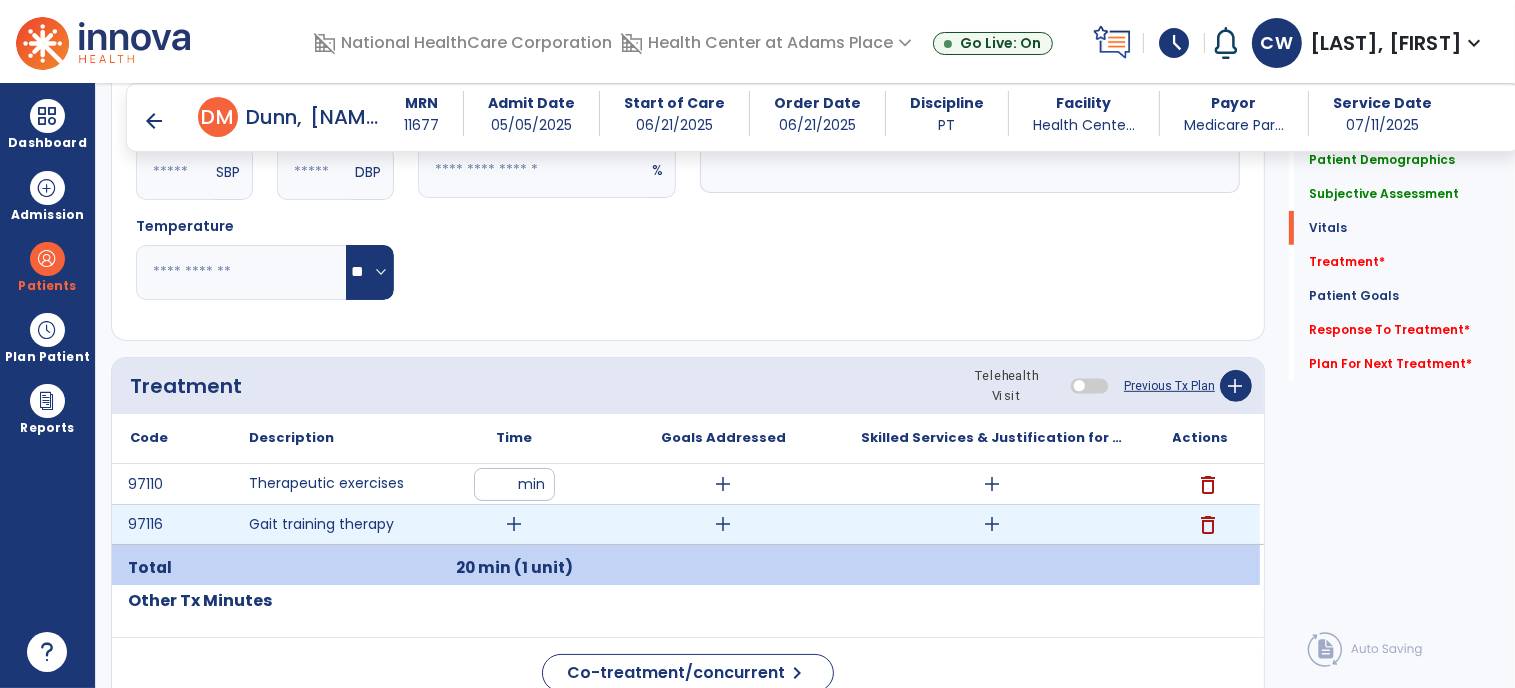 click on "add" at bounding box center [515, 524] 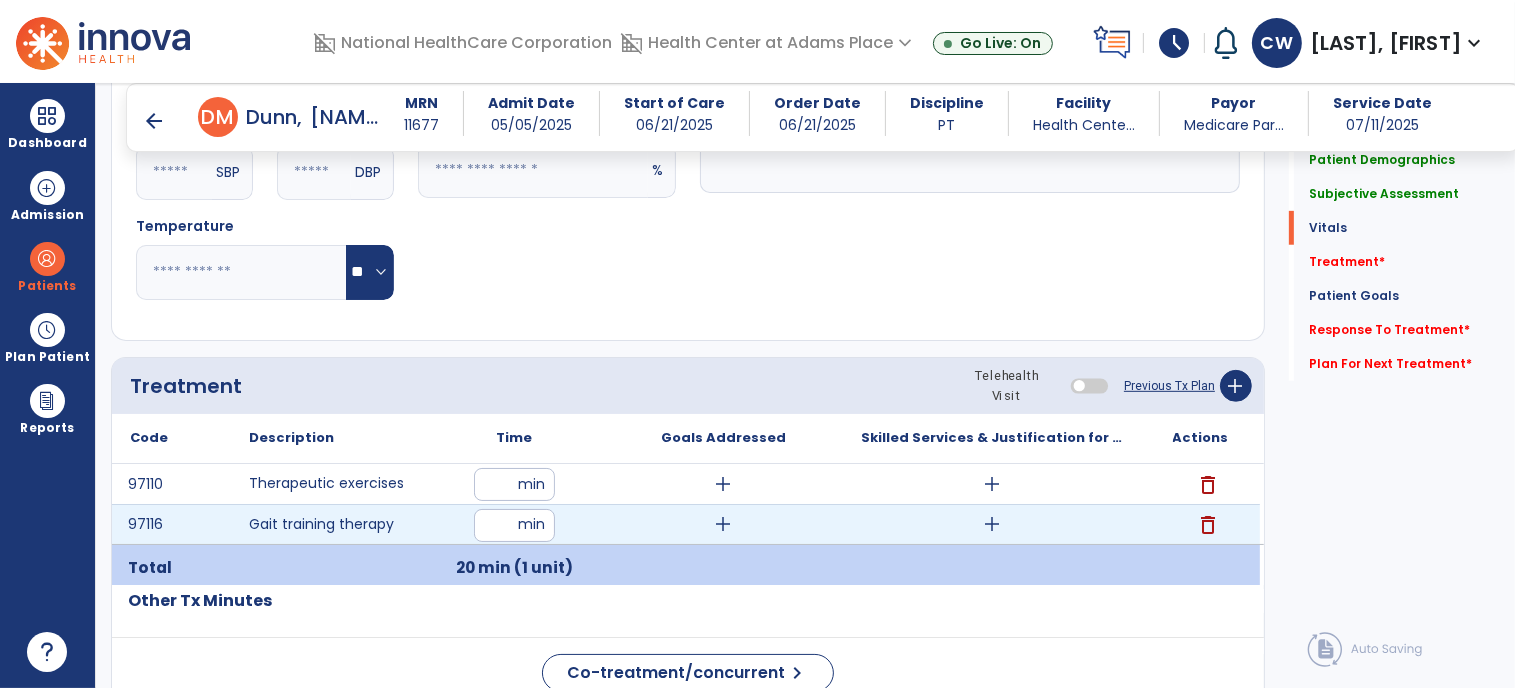 type on "**" 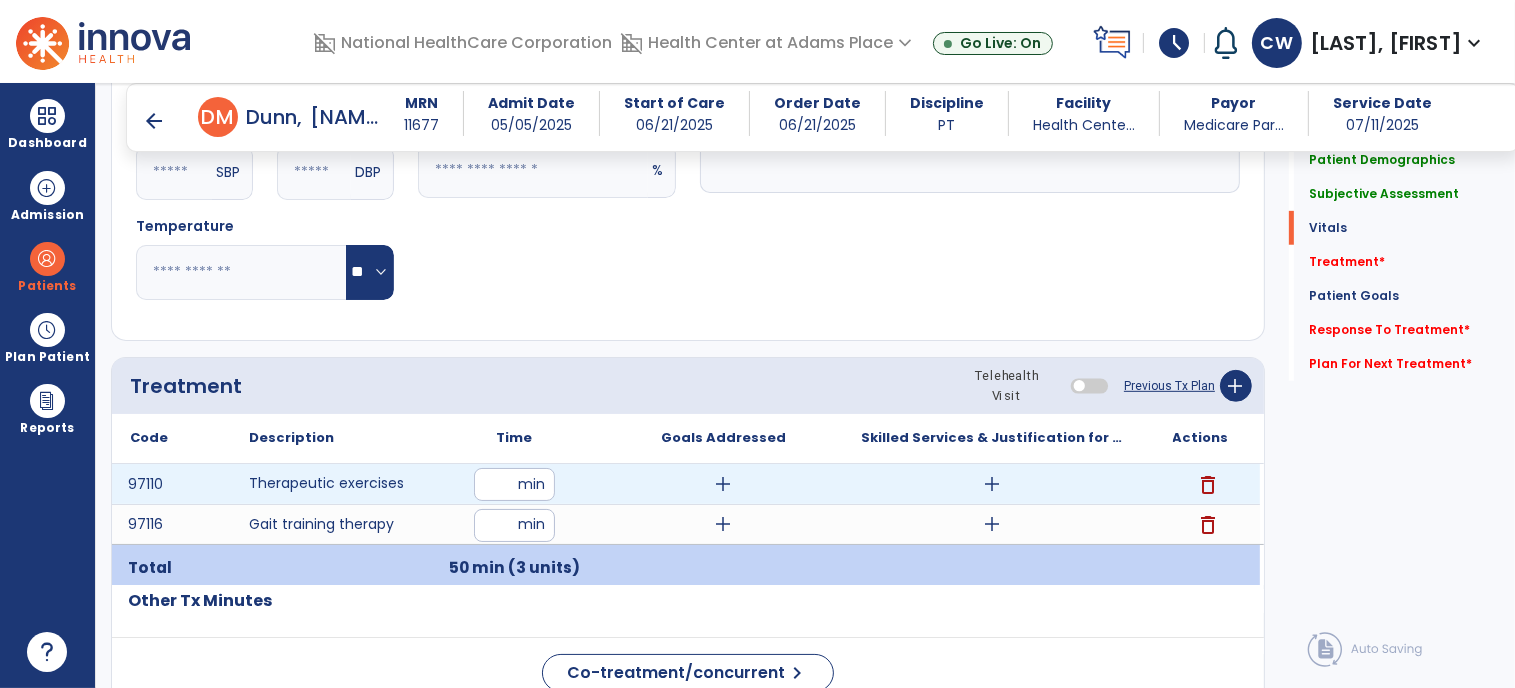 click on "add" at bounding box center (992, 484) 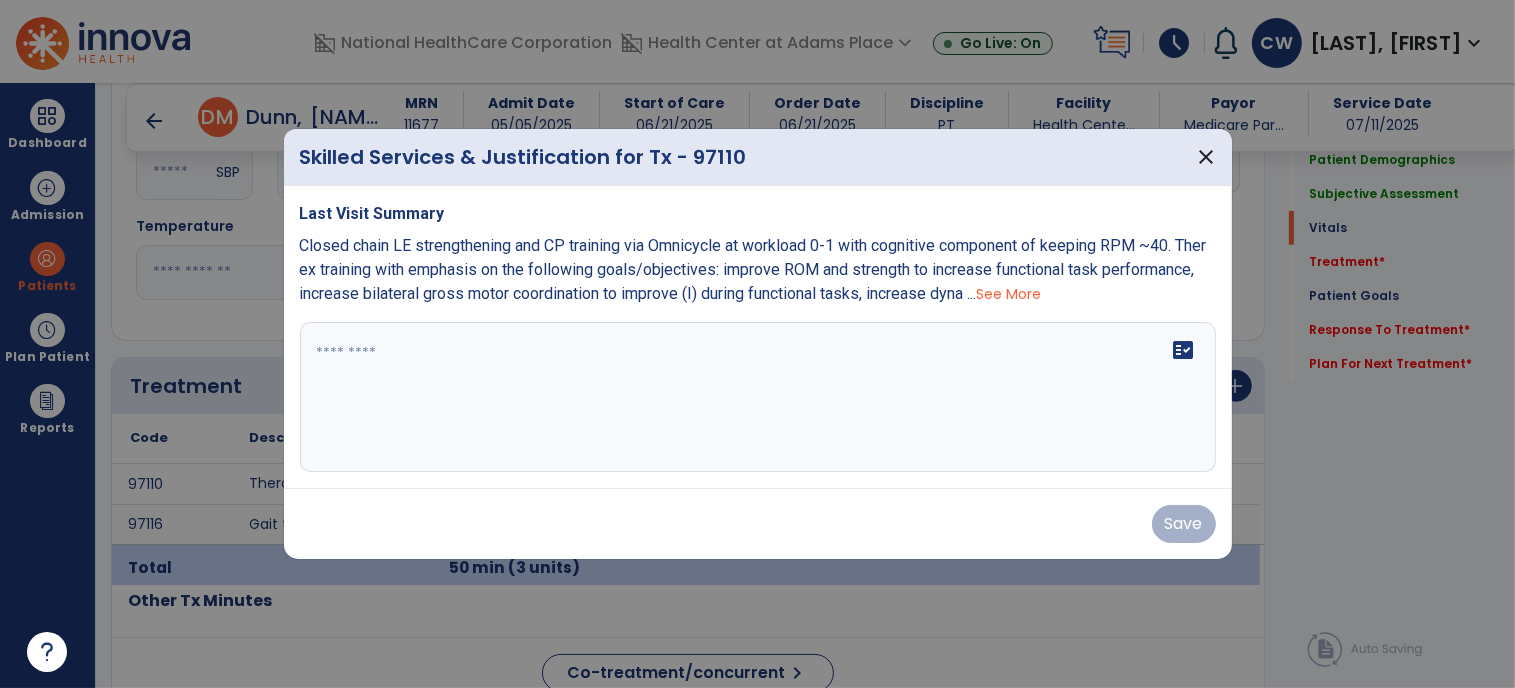click on "See More" at bounding box center [1009, 294] 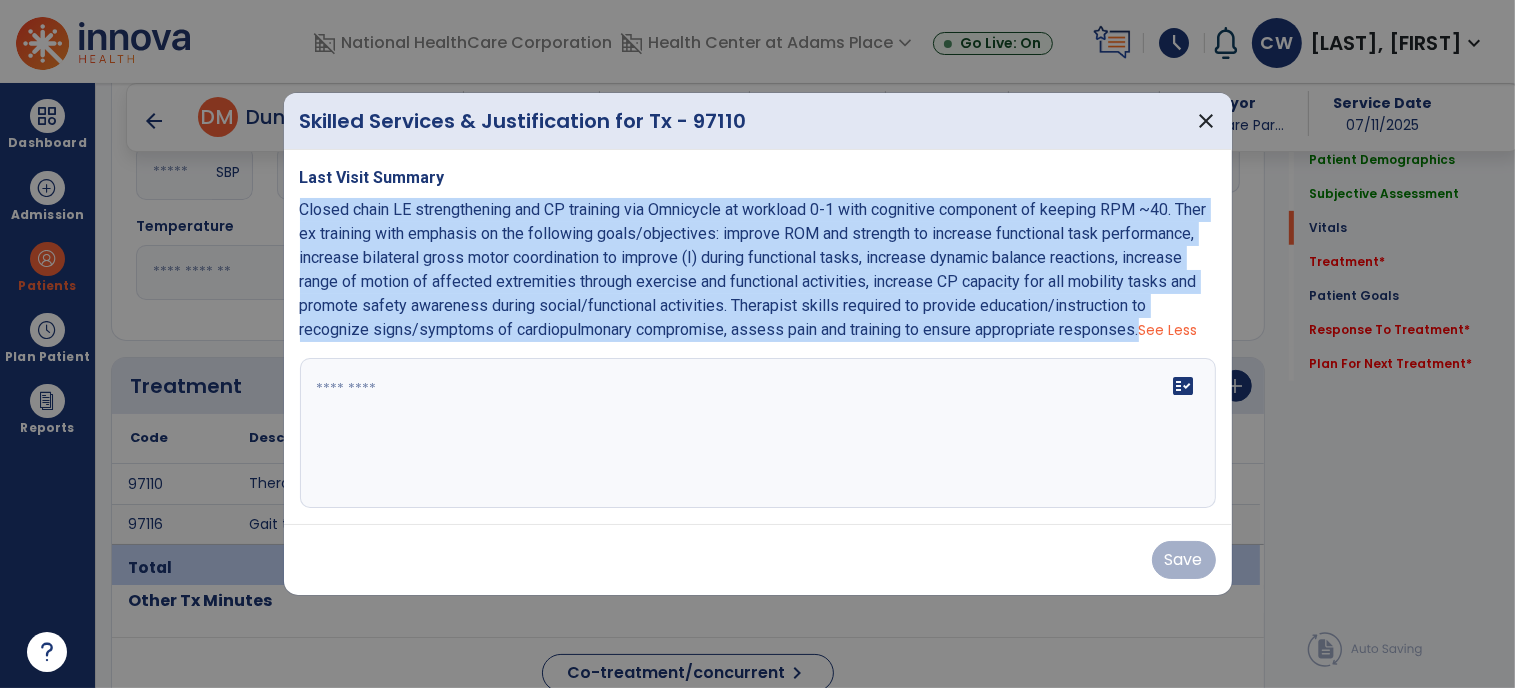 drag, startPoint x: 461, startPoint y: 340, endPoint x: 285, endPoint y: 206, distance: 221.20578 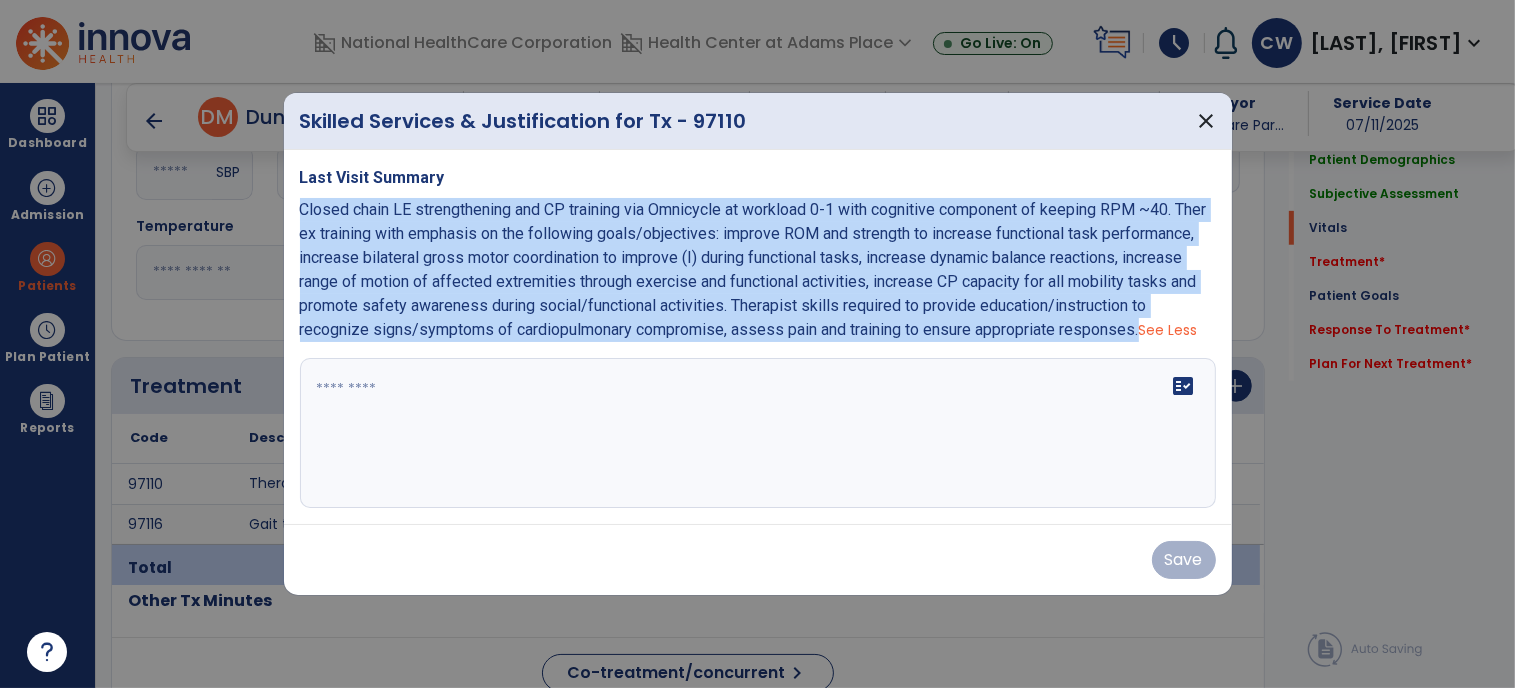 click on "Last Visit Summary Closed chain LE strengthening and CP training via Omnicycle at workload 0-1 with cognitive component of keeping RPM ~40. Ther ex training with emphasis on the following goals/objectives: improve ROM and strength to increase functional task performance, increase bilateral gross motor coordination to improve (I) during functional tasks, increase dynamic balance reactions, increase range of motion of affected extremities through exercise and functional activities, increase CP capacity for all mobility tasks and promote safety awareness during social/functional activities. Therapist skills required to provide education/instruction to recognize signs/symptoms of cardiopulmonary compromise, assess pain and training to ensure appropriate responses.  See Less   fact_check" at bounding box center (758, 337) 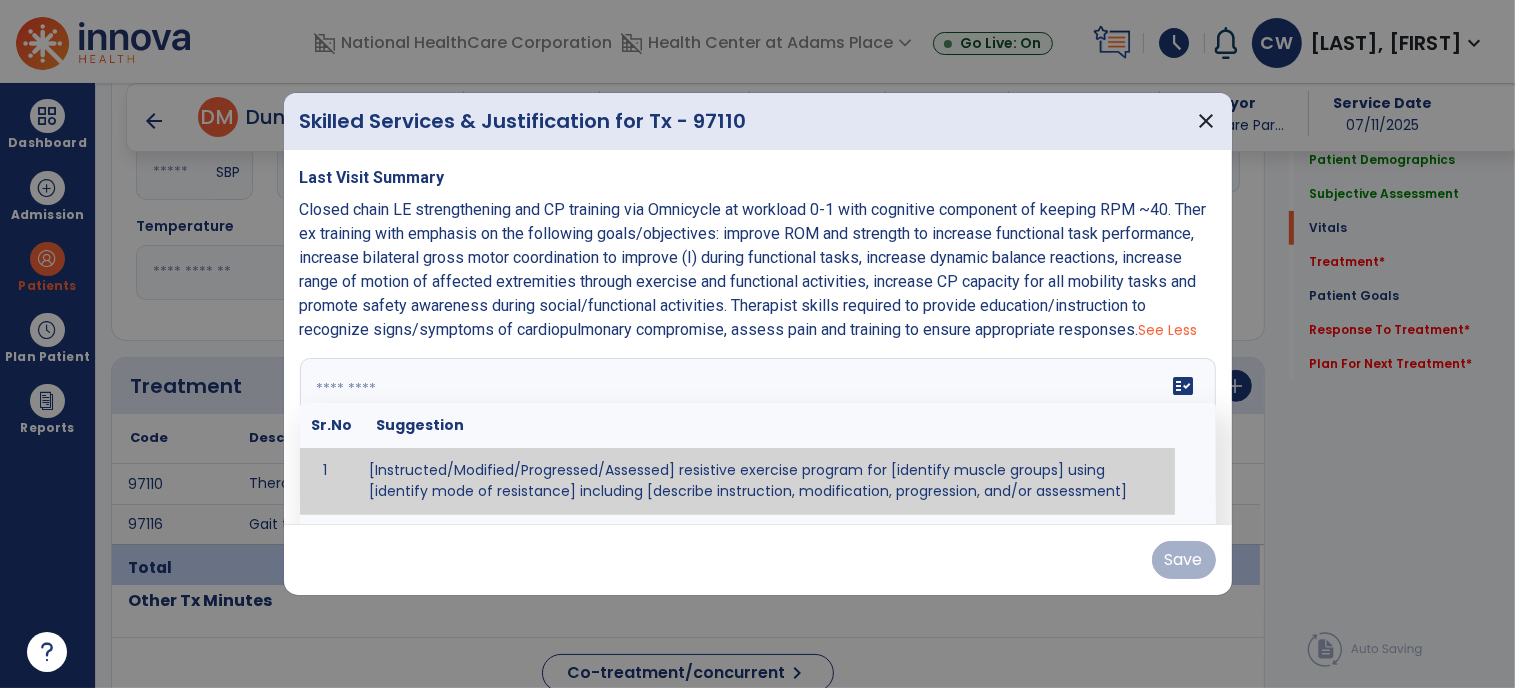 click at bounding box center [758, 433] 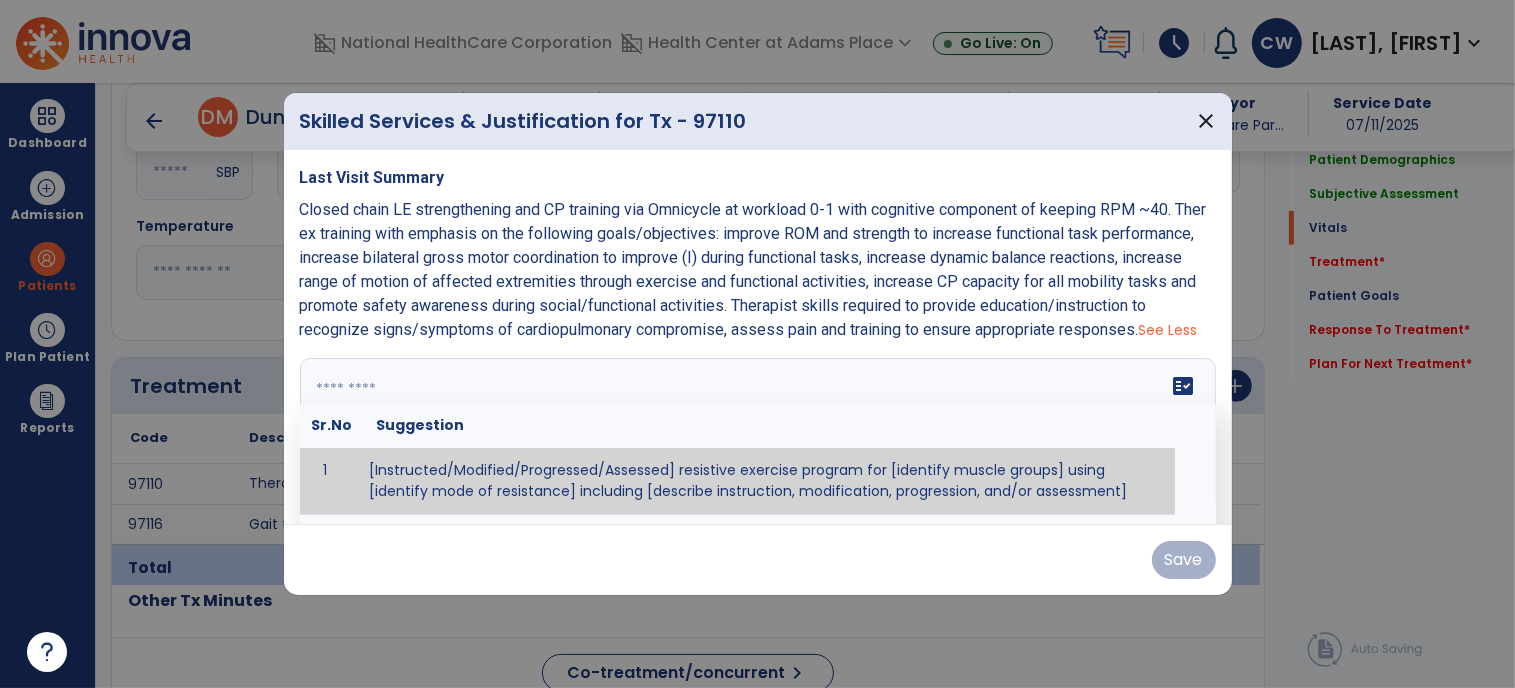 paste on "**********" 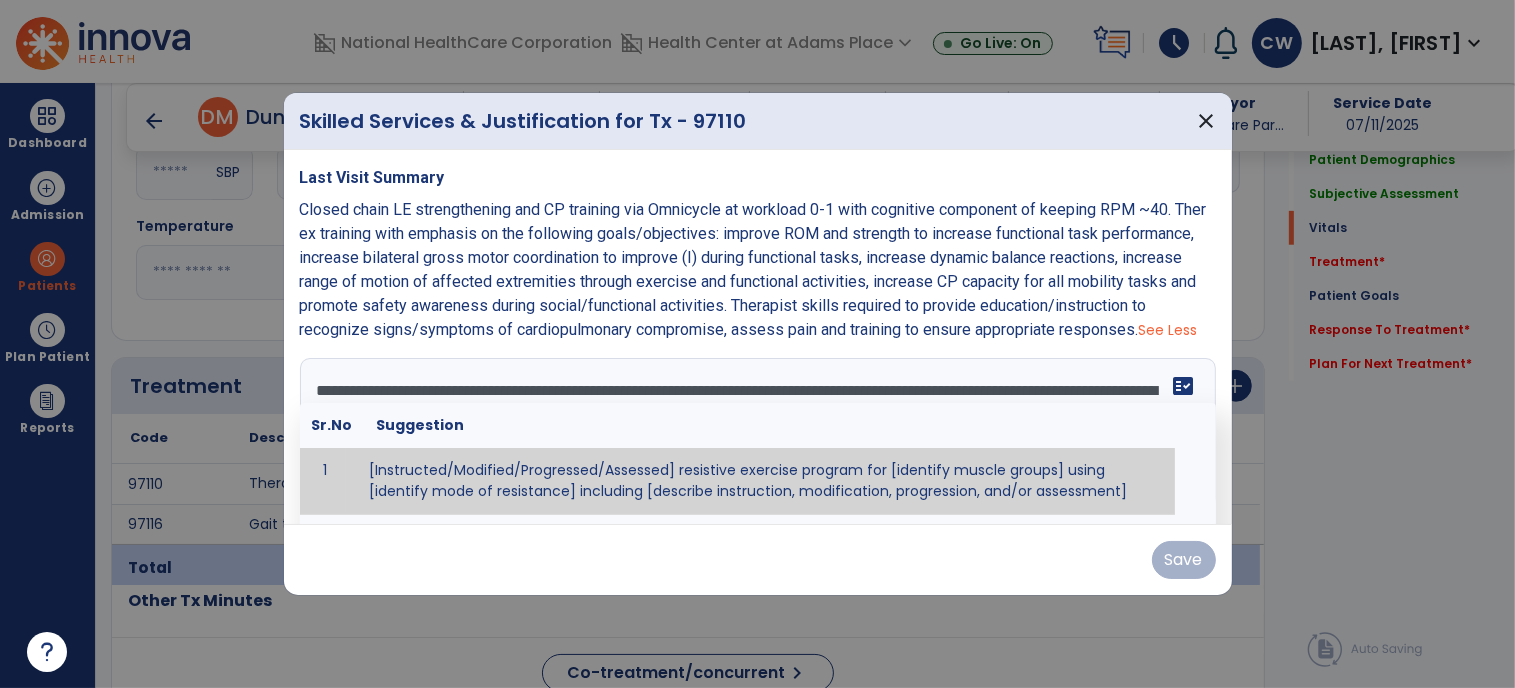 scroll, scrollTop: 64, scrollLeft: 0, axis: vertical 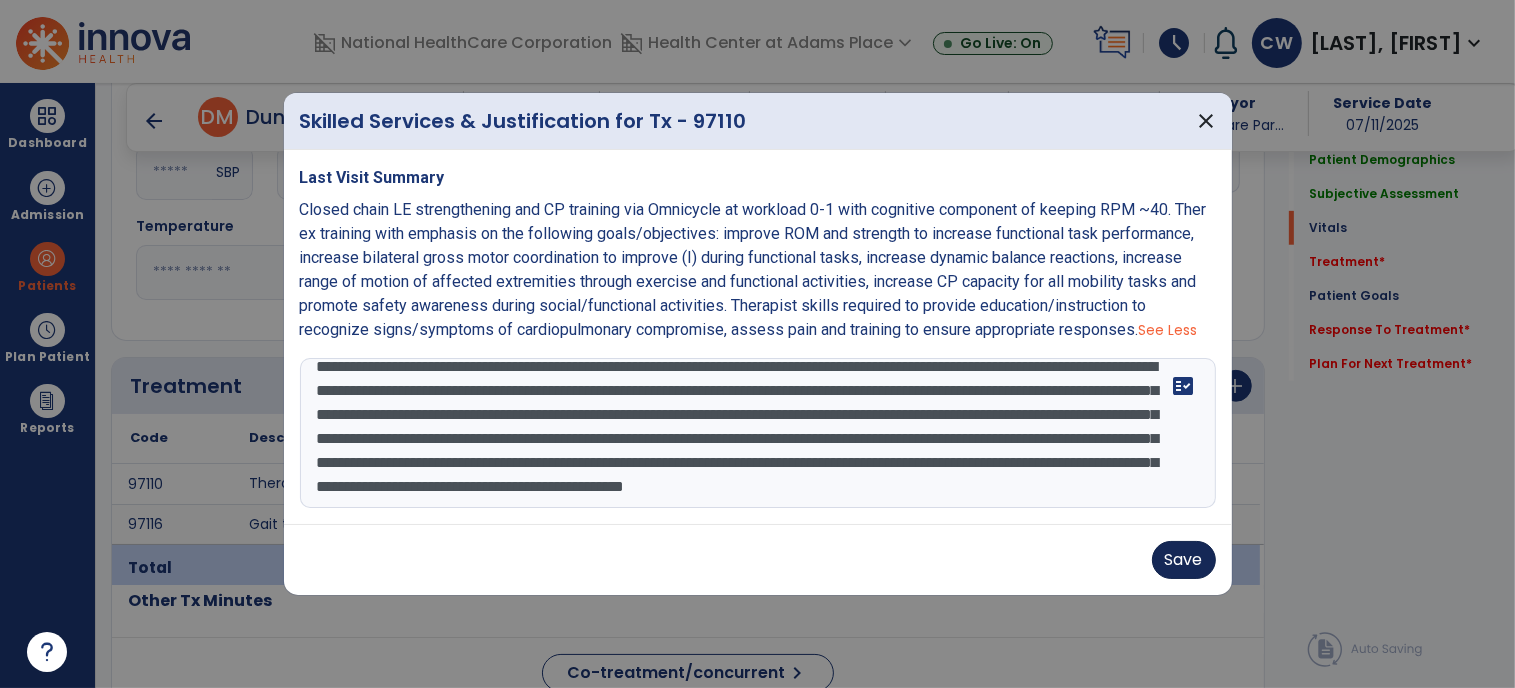 type on "**********" 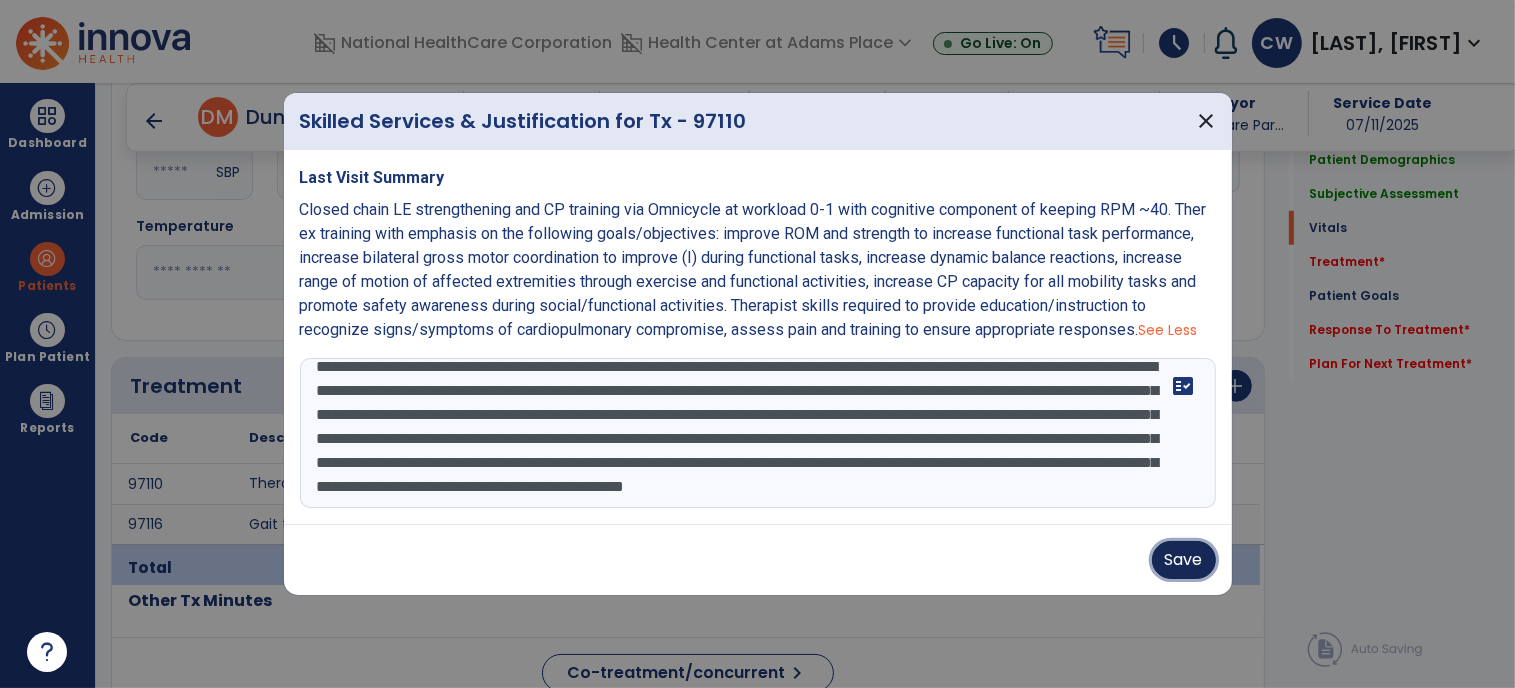 click on "Save" at bounding box center [1184, 560] 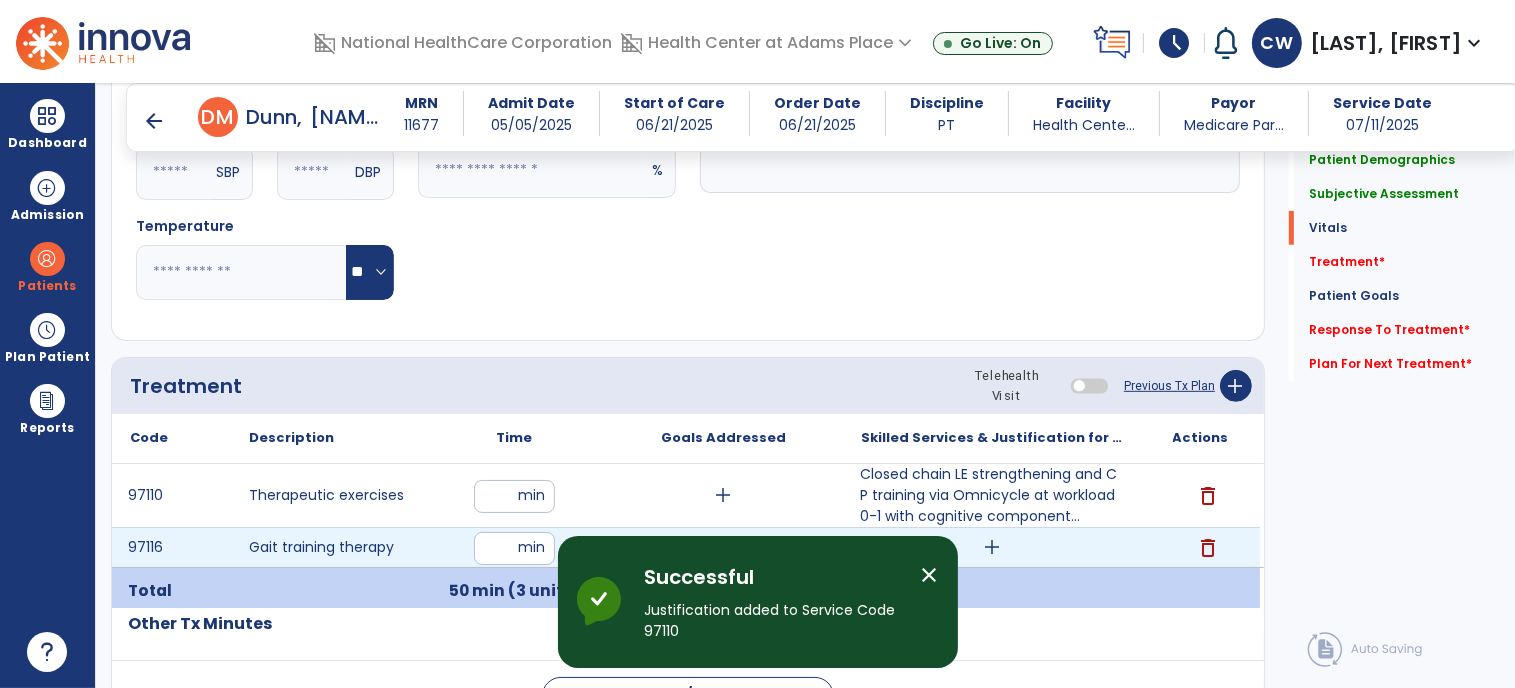 click on "add" at bounding box center [992, 547] 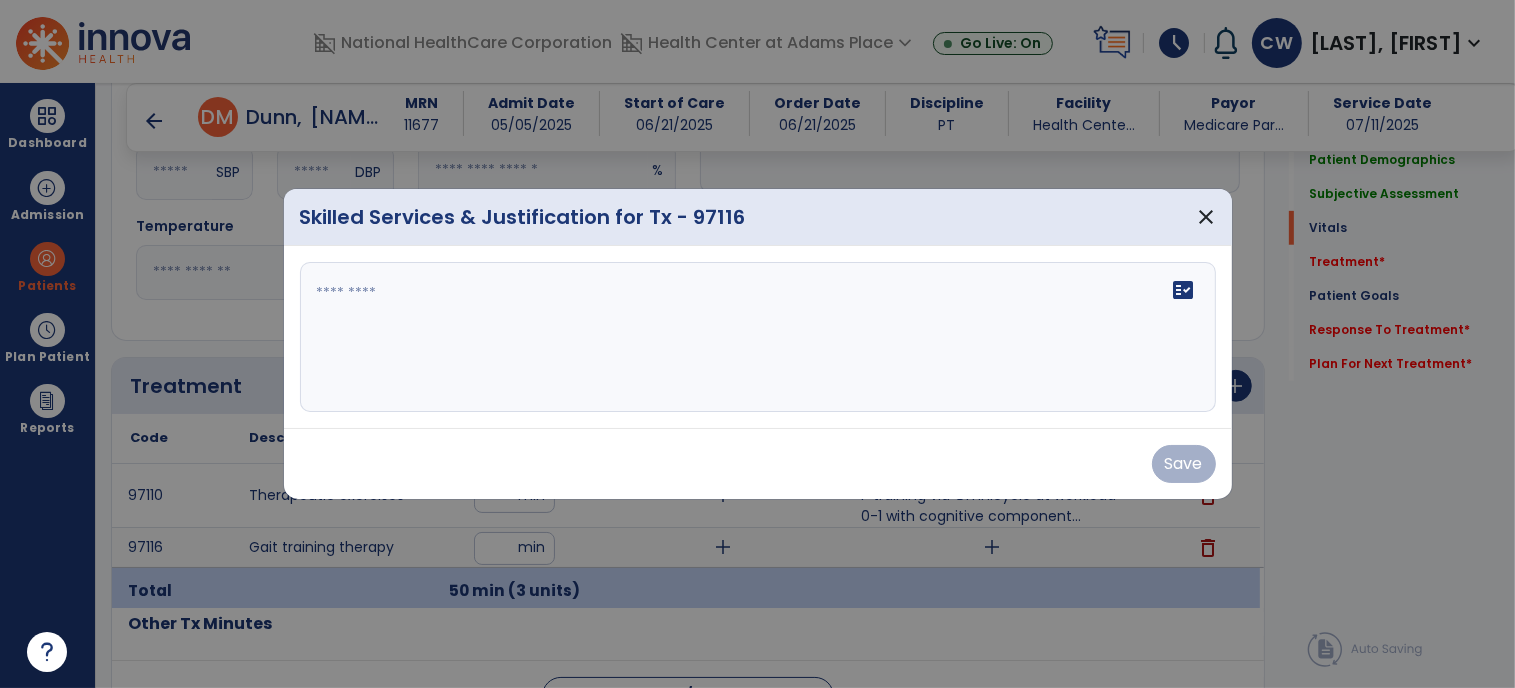 click on "fact_check" at bounding box center [758, 337] 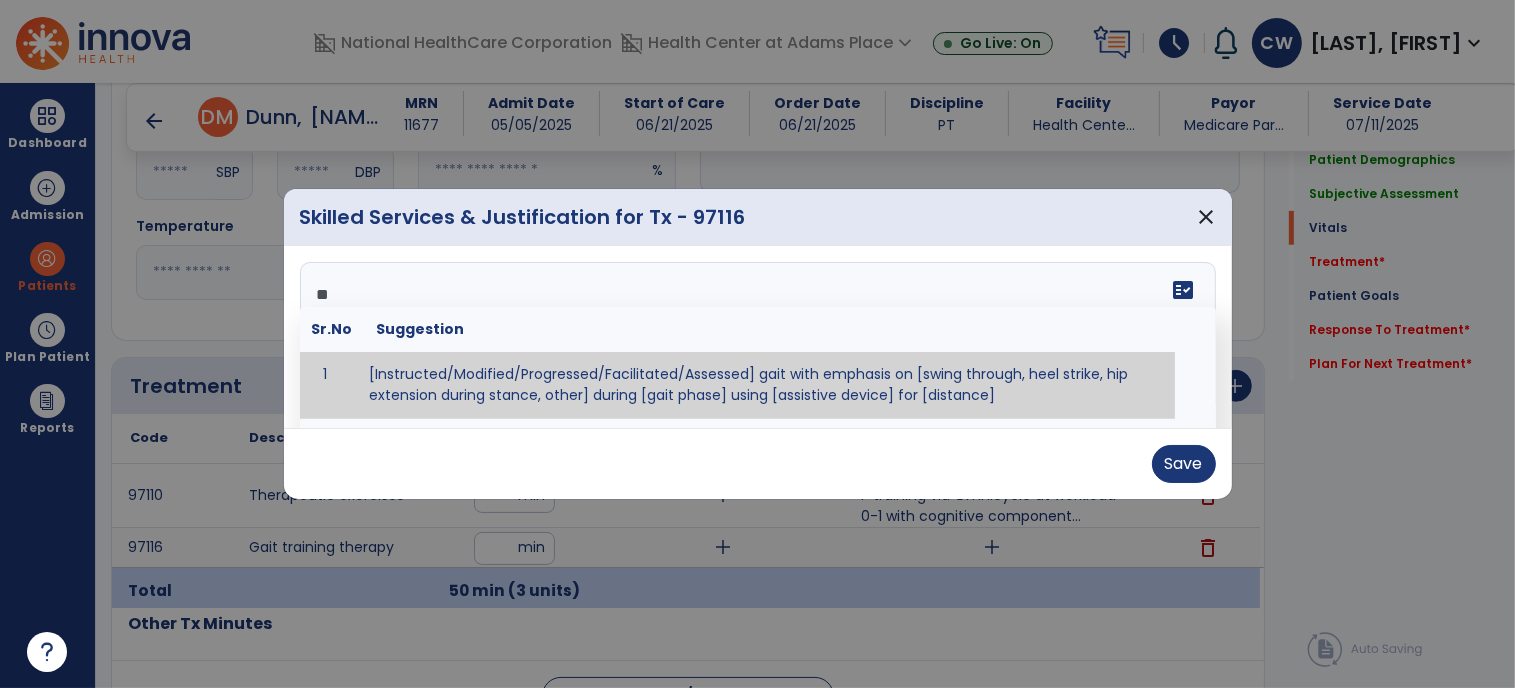 type on "*" 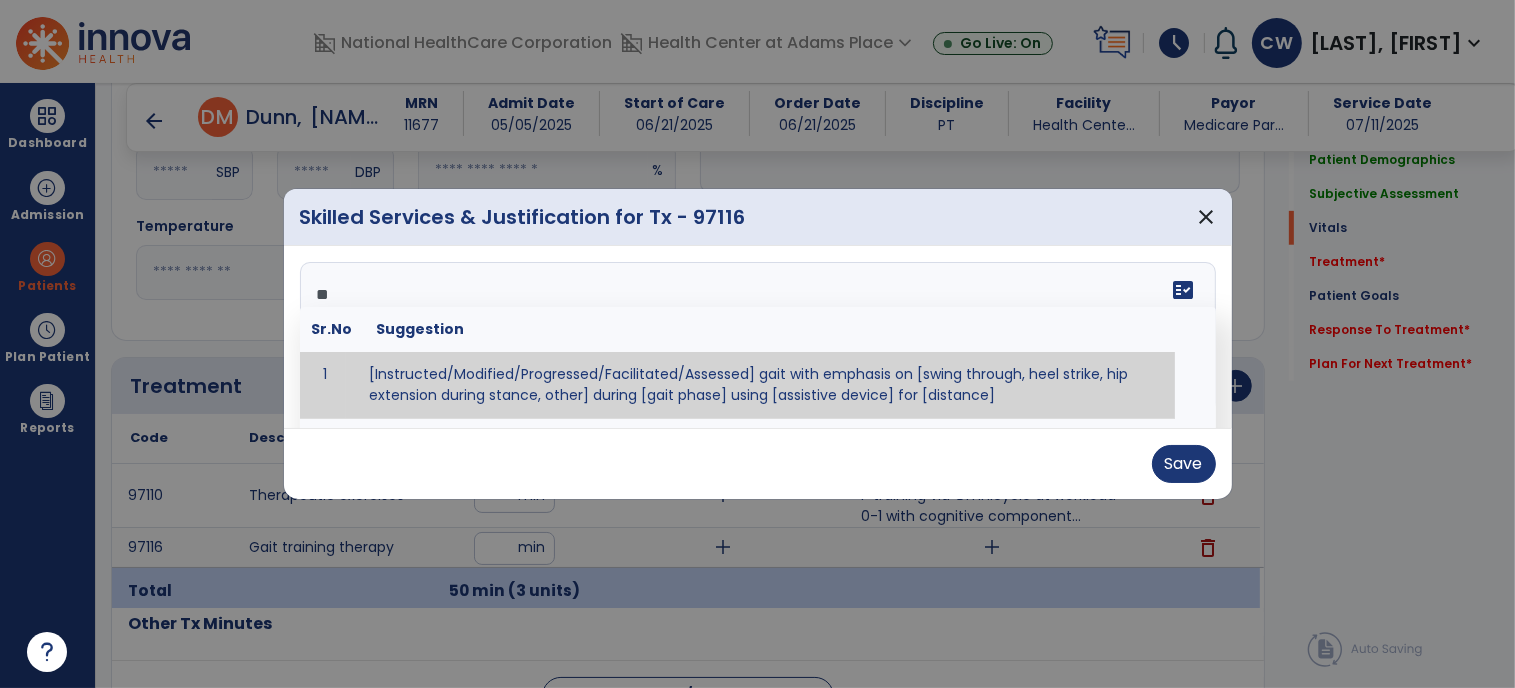 type on "*" 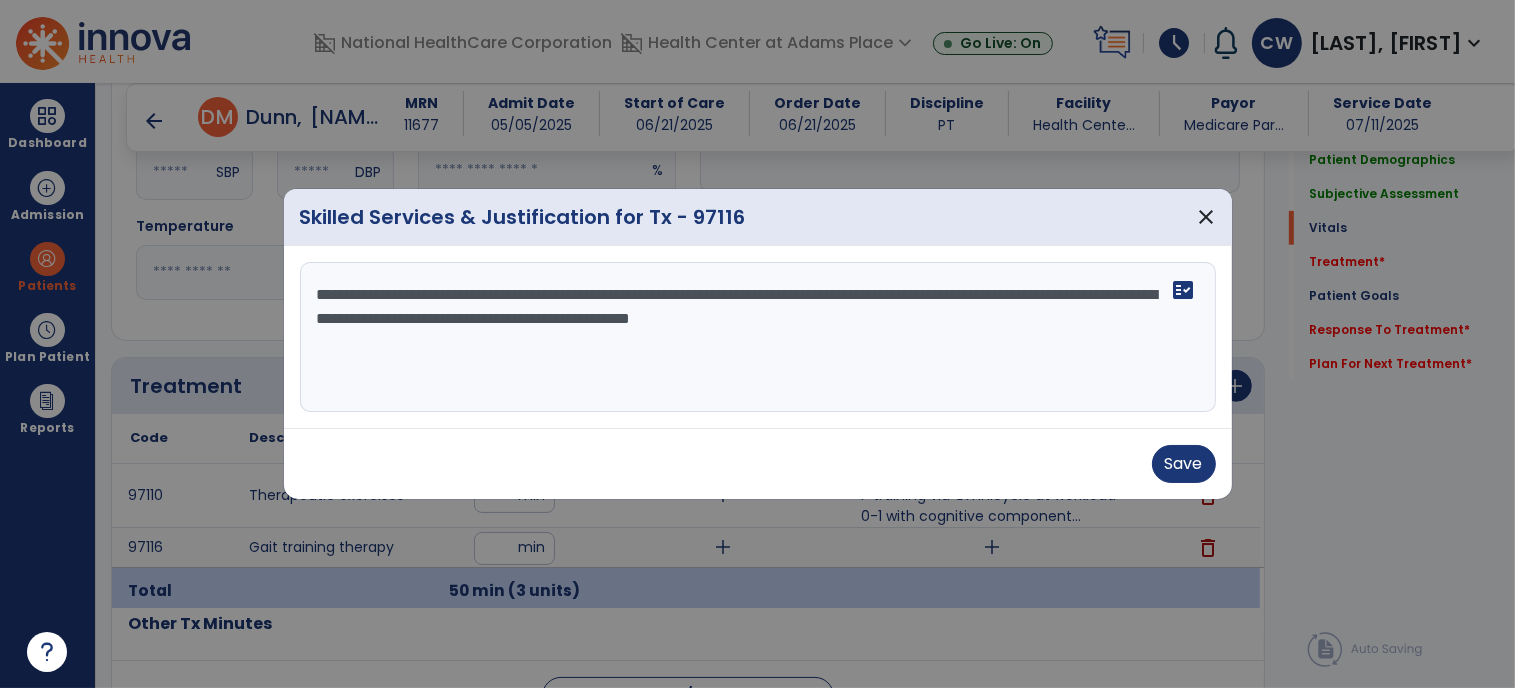 click on "**********" at bounding box center [758, 337] 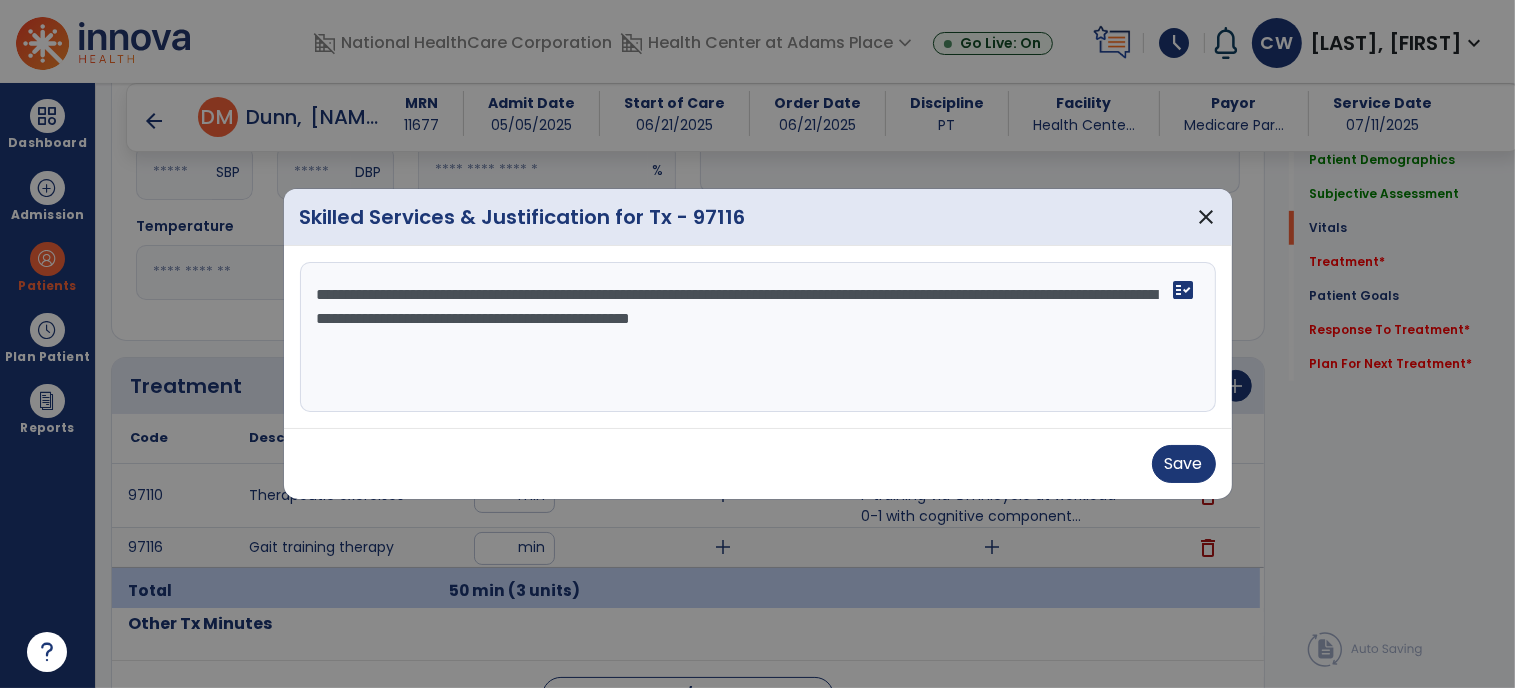 click on "**********" at bounding box center [758, 337] 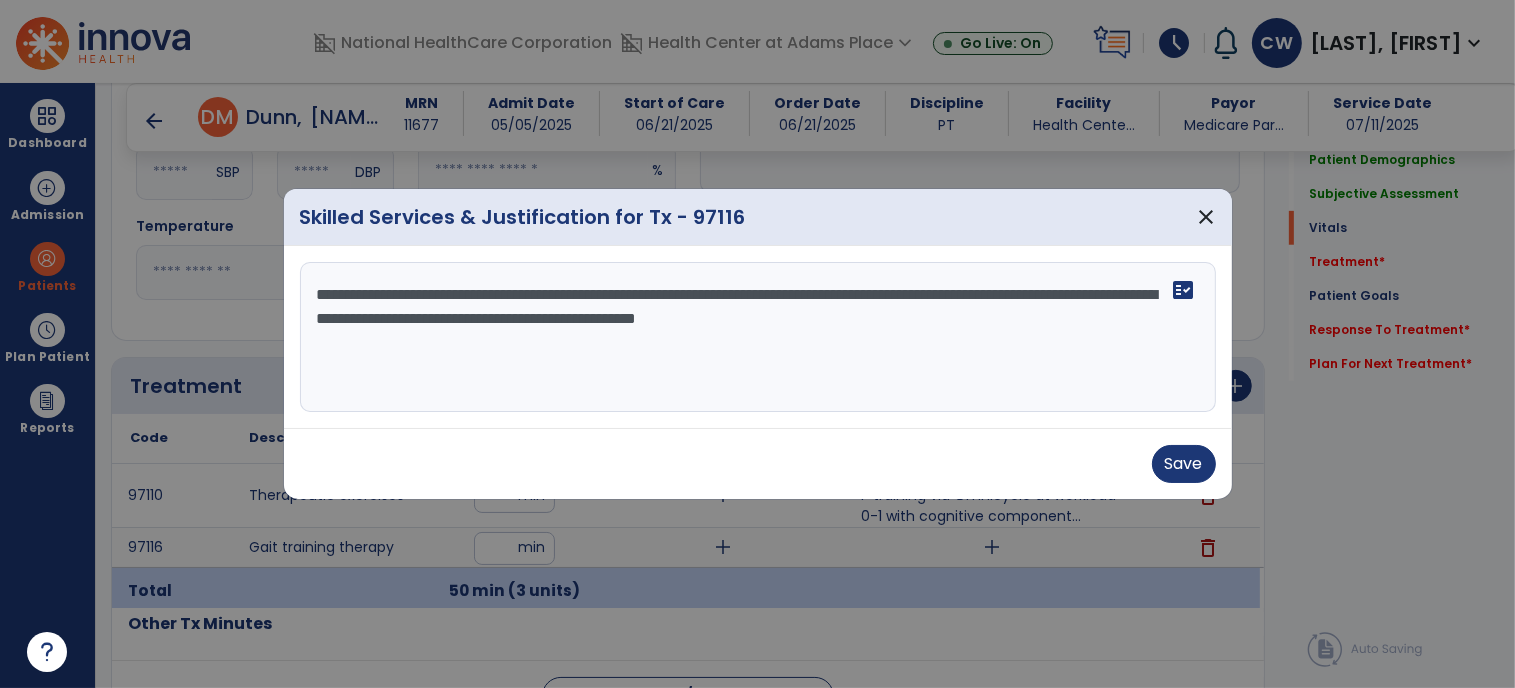 click on "**********" at bounding box center [758, 337] 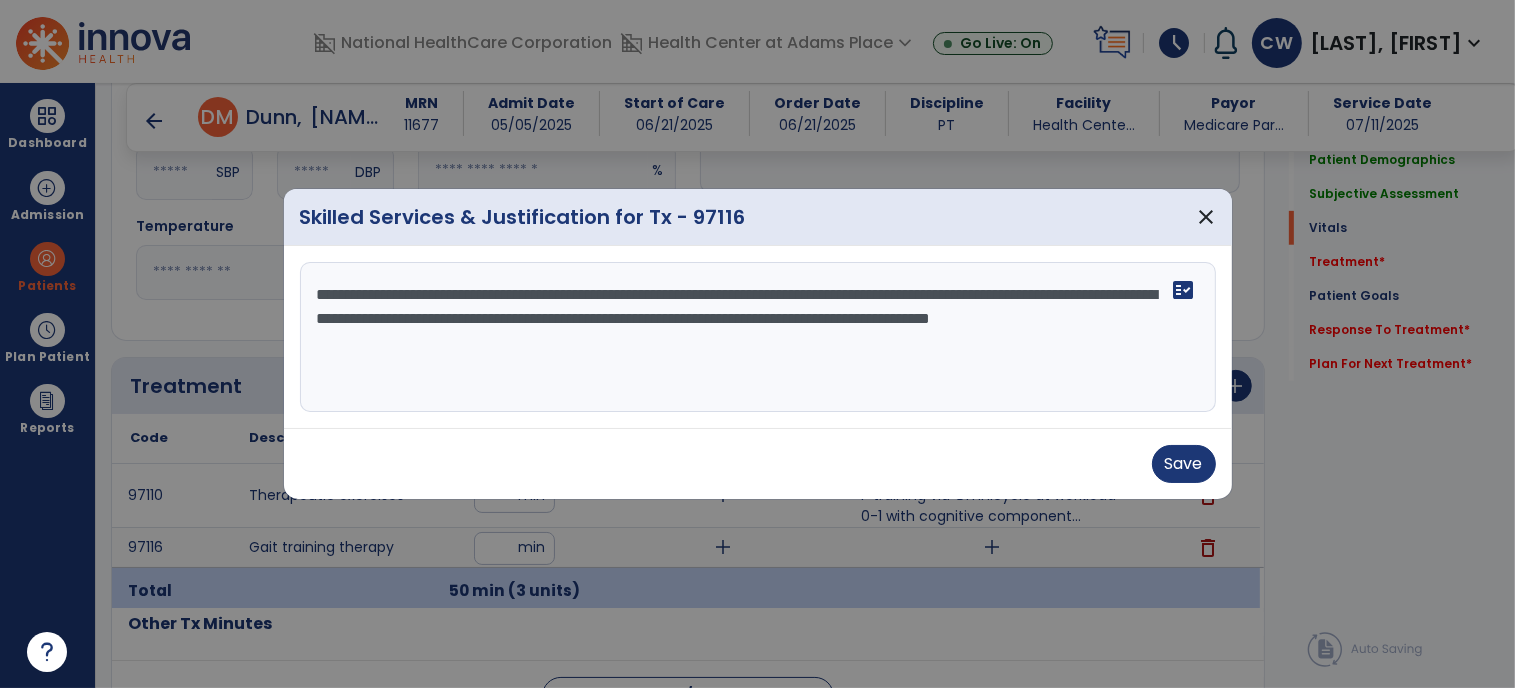 click on "**********" at bounding box center [758, 337] 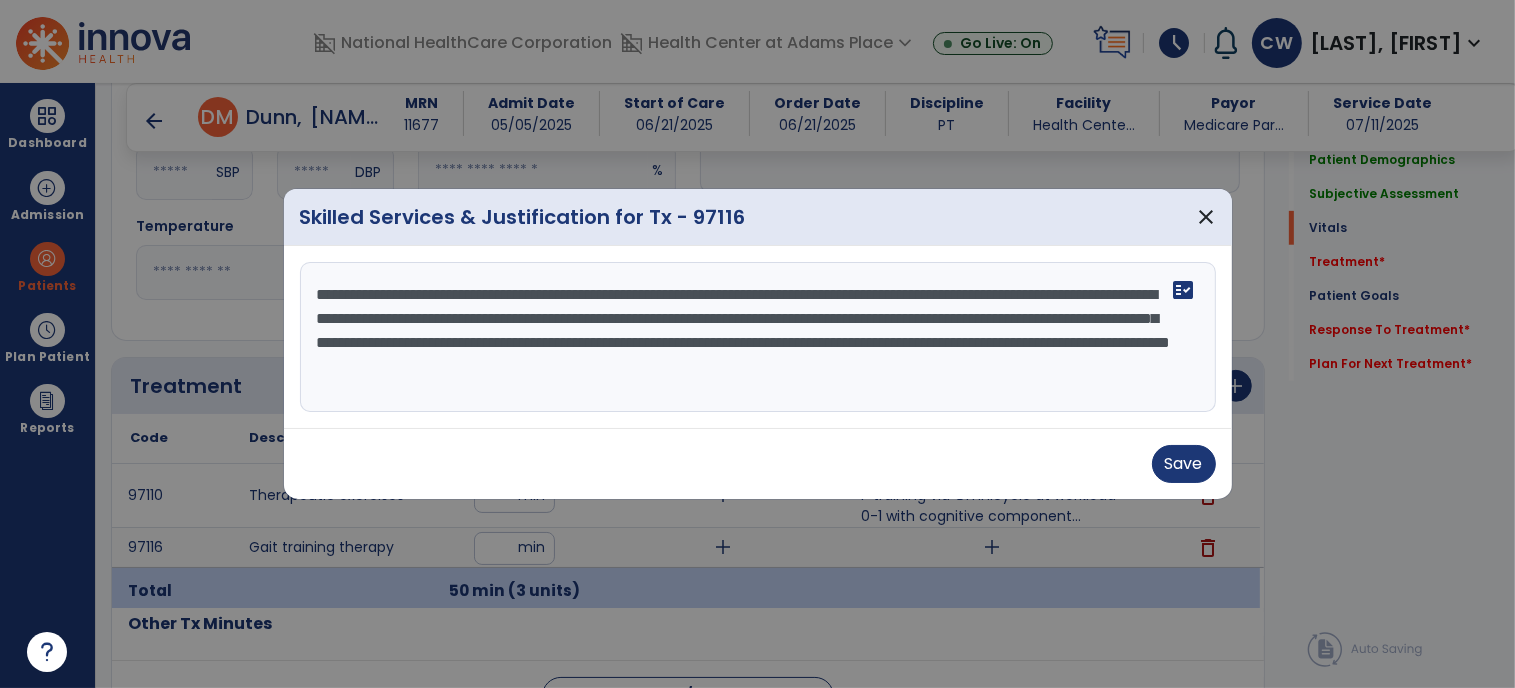 click on "**********" at bounding box center (758, 337) 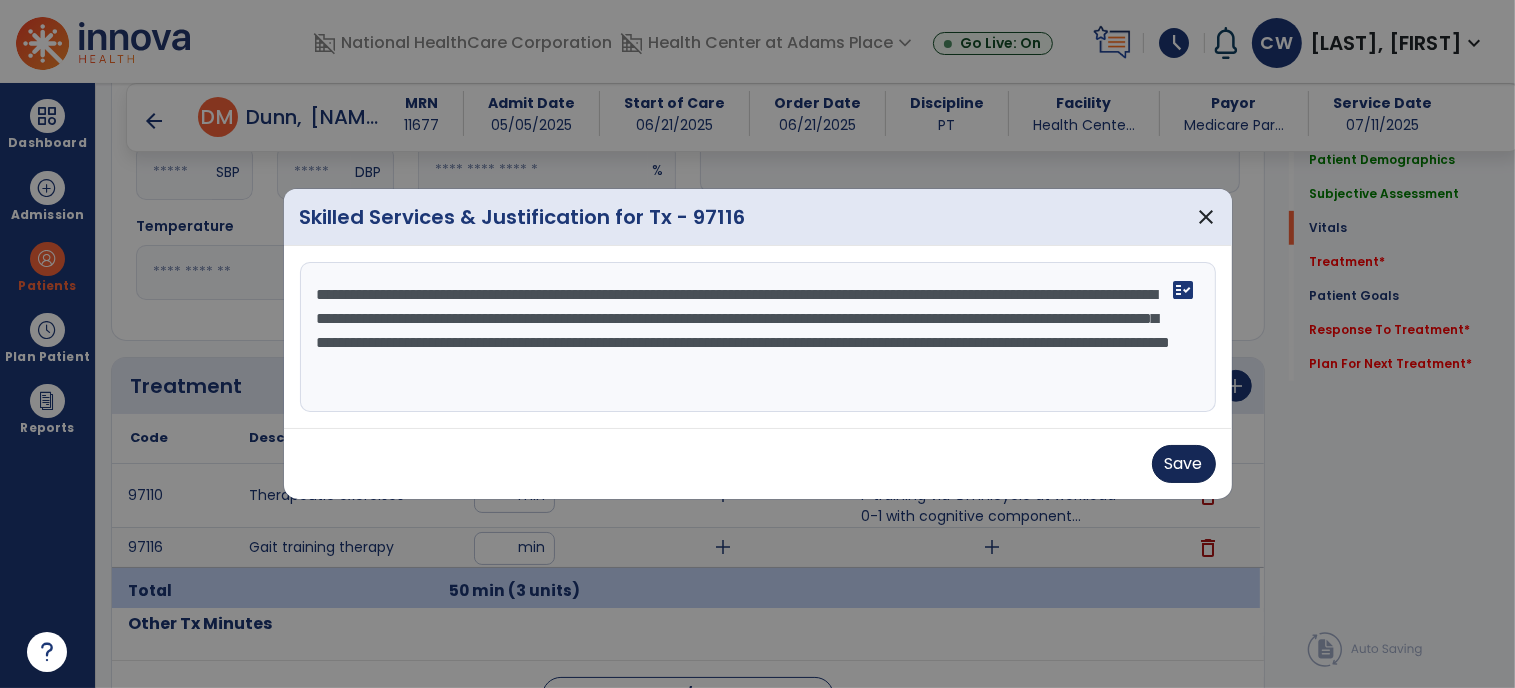 type on "**********" 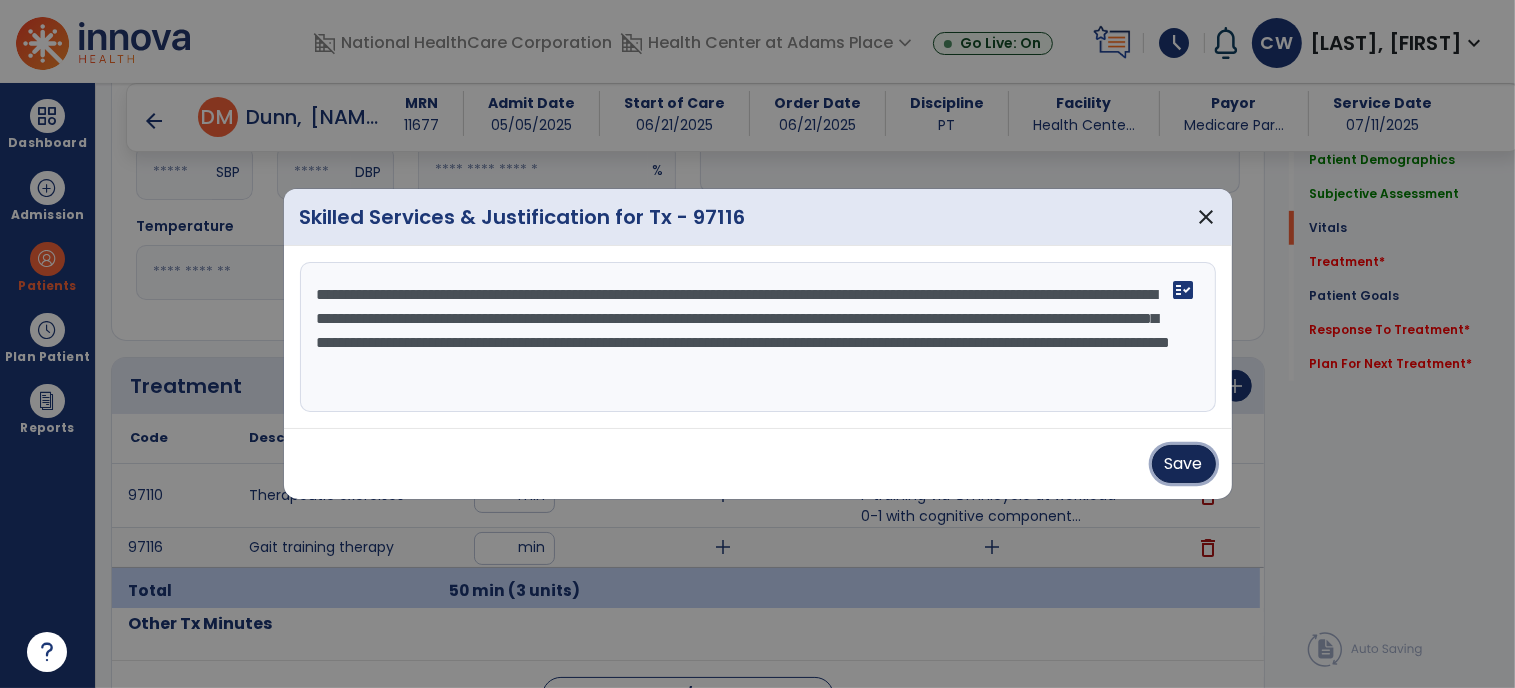 click on "Save" at bounding box center (1184, 464) 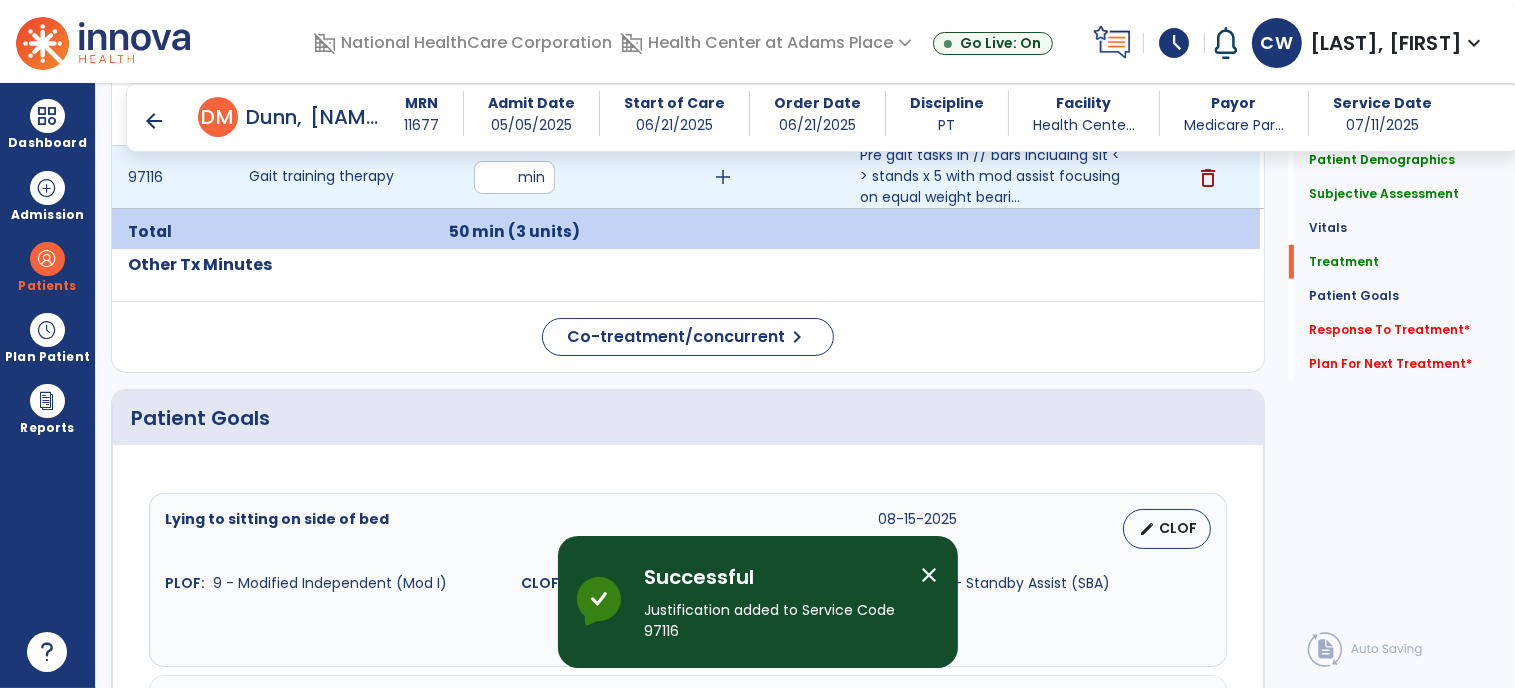 scroll, scrollTop: 1404, scrollLeft: 0, axis: vertical 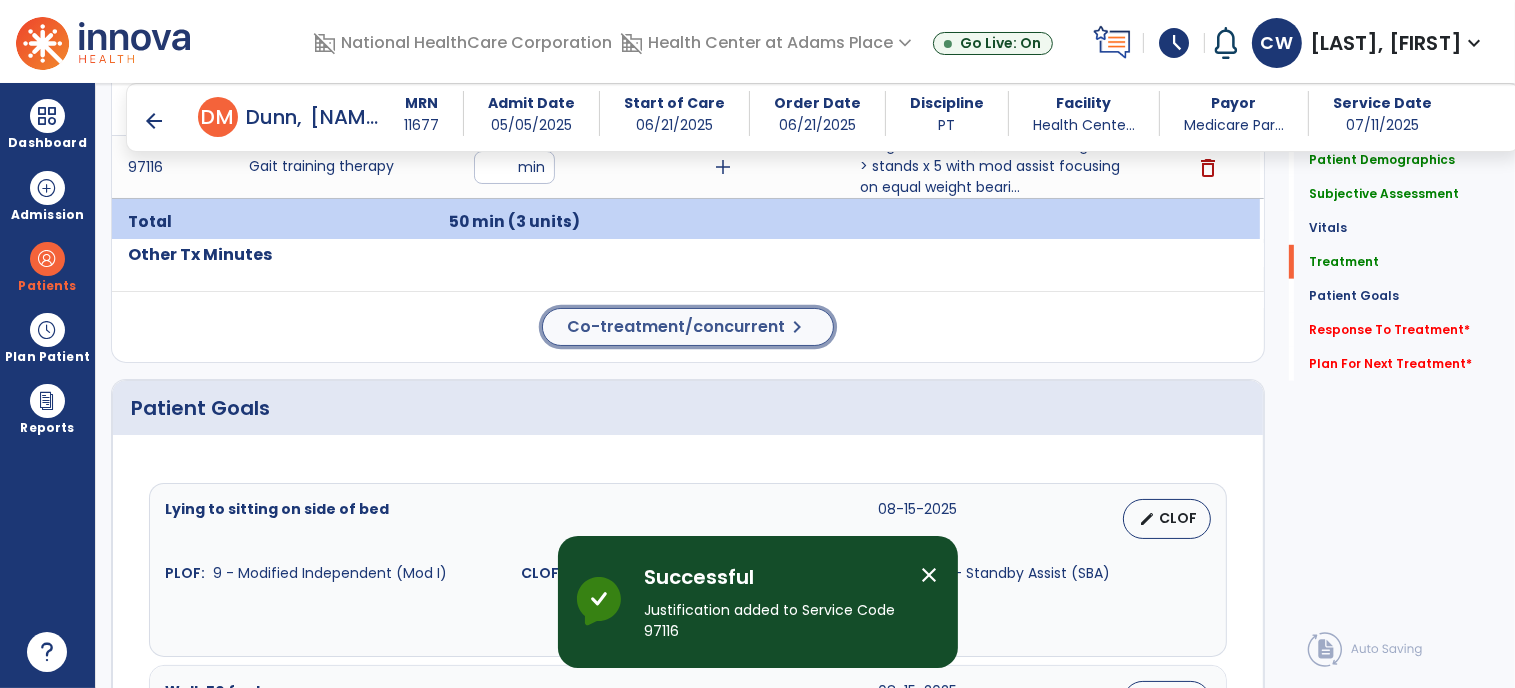 click on "Co-treatment/concurrent" 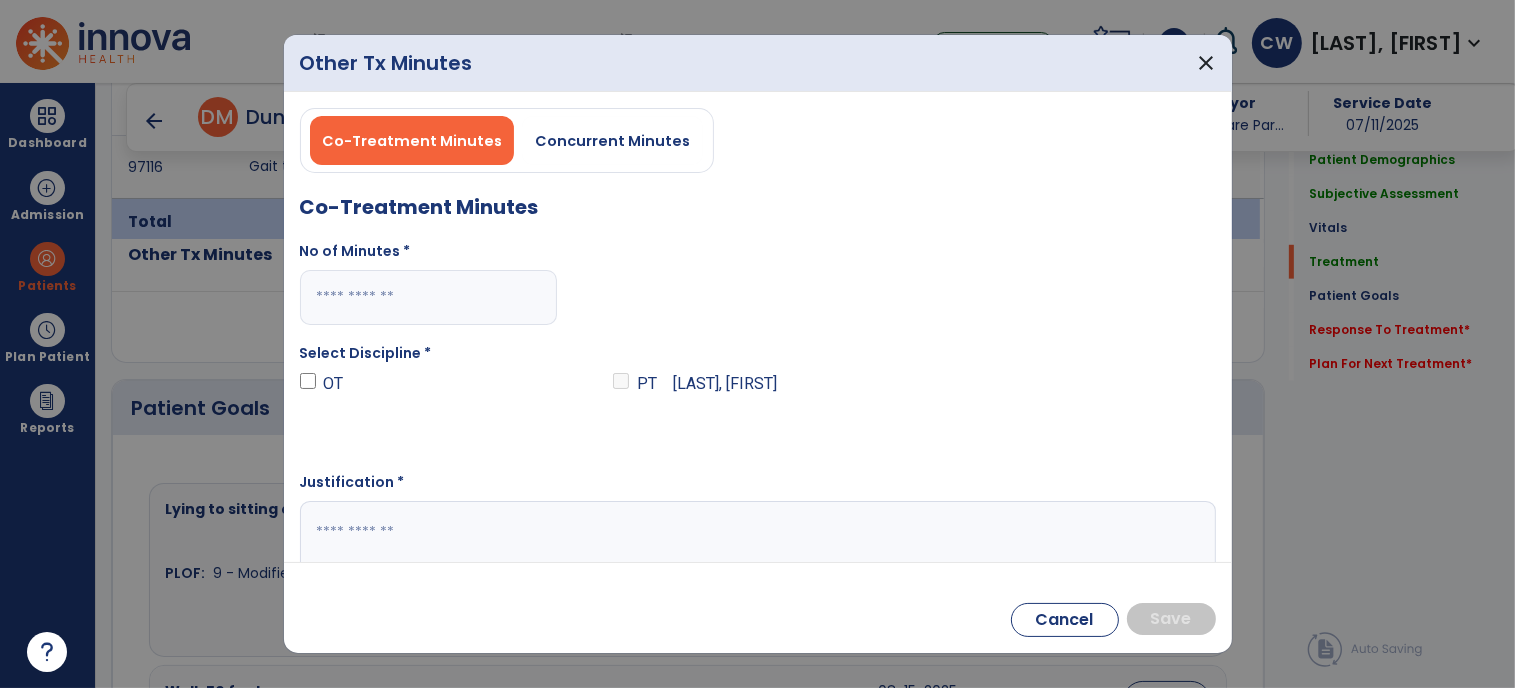 click on "Co-Treatment Minutes   Concurrent Minutes  Co-Treatment Minutes No of Minutes * Select Discipline *     OT      PT   Williams, Carol  Justification *" at bounding box center (758, 343) 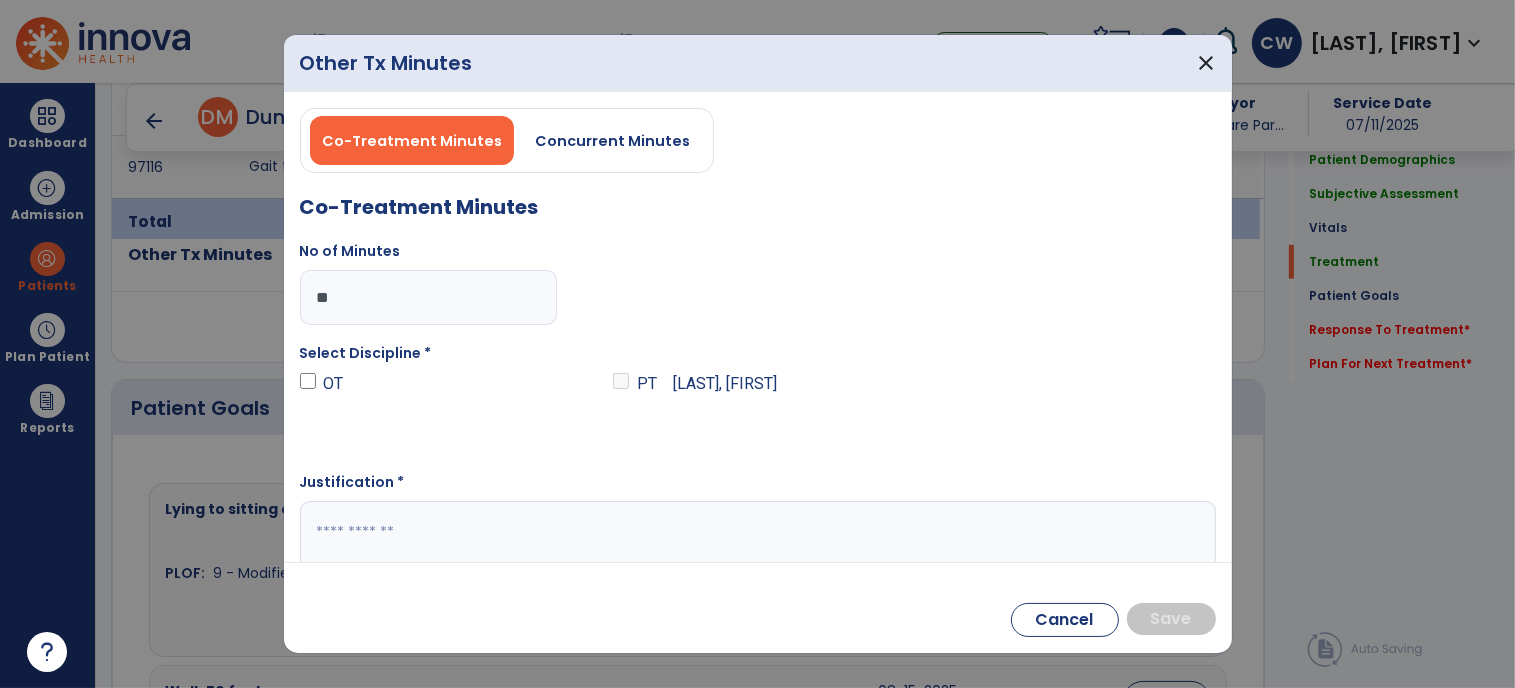 type on "*" 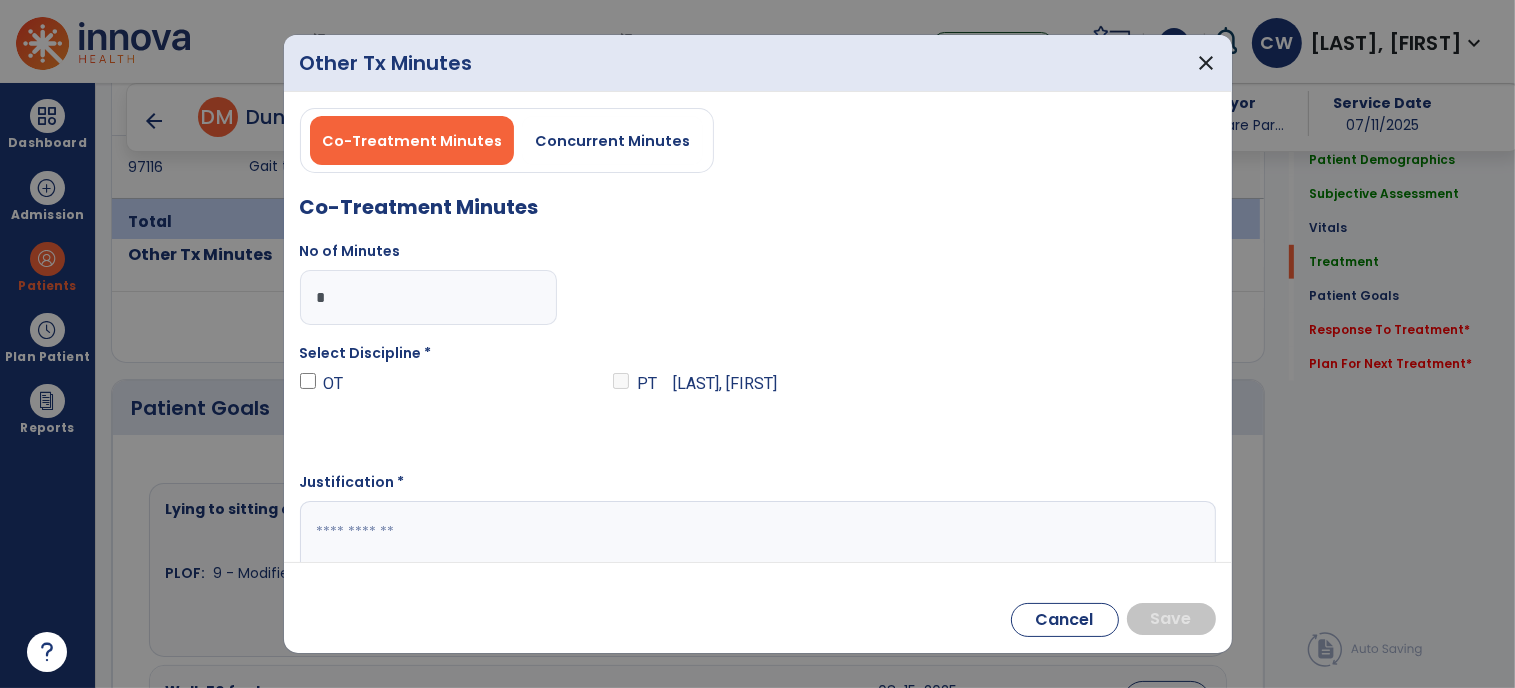 type 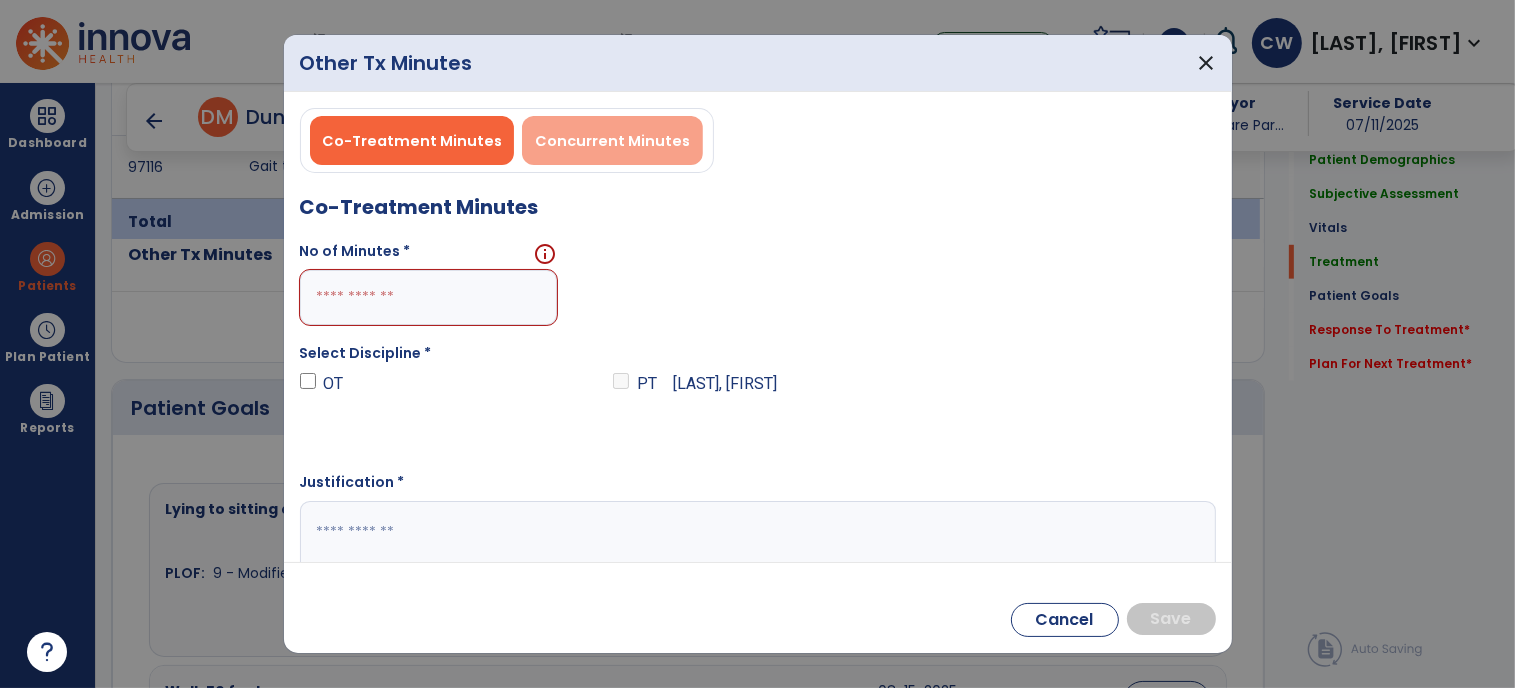 click on "Concurrent Minutes" at bounding box center [612, 141] 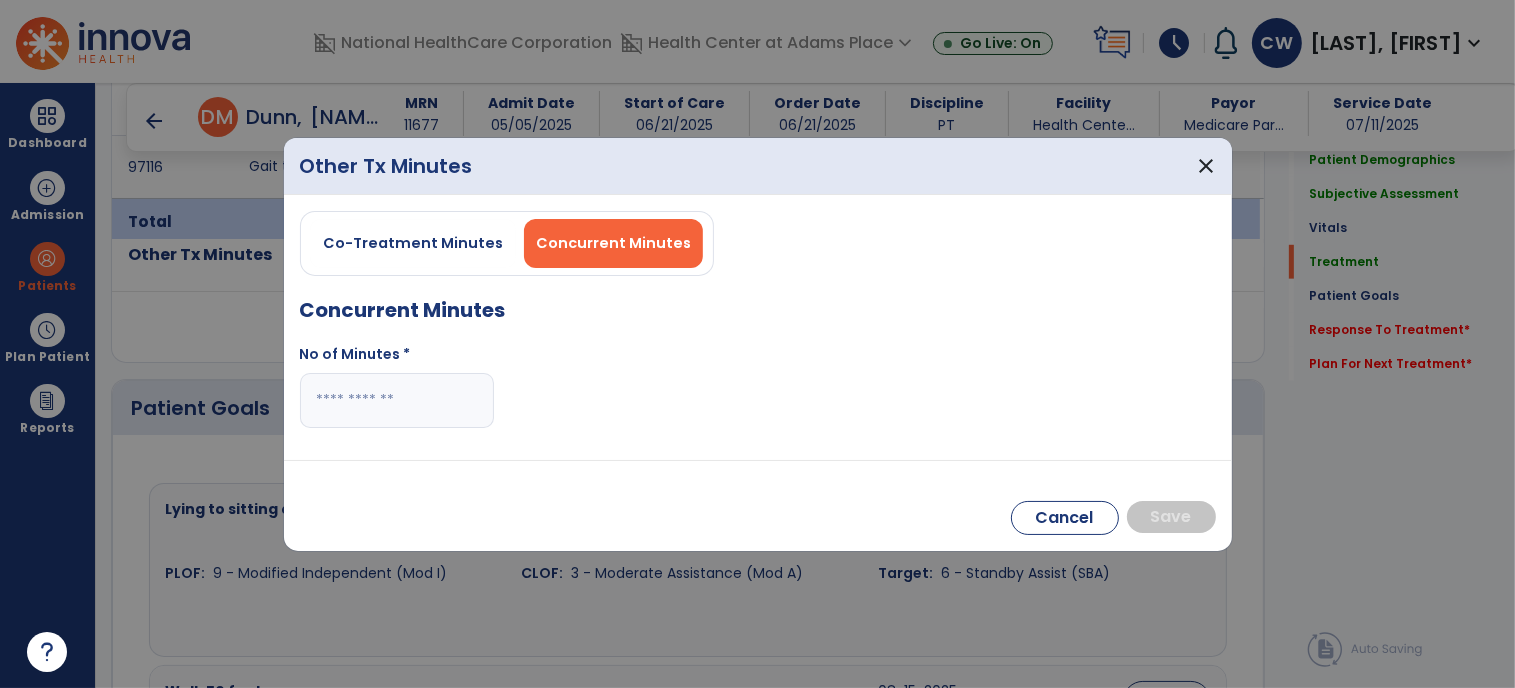 click at bounding box center [397, 400] 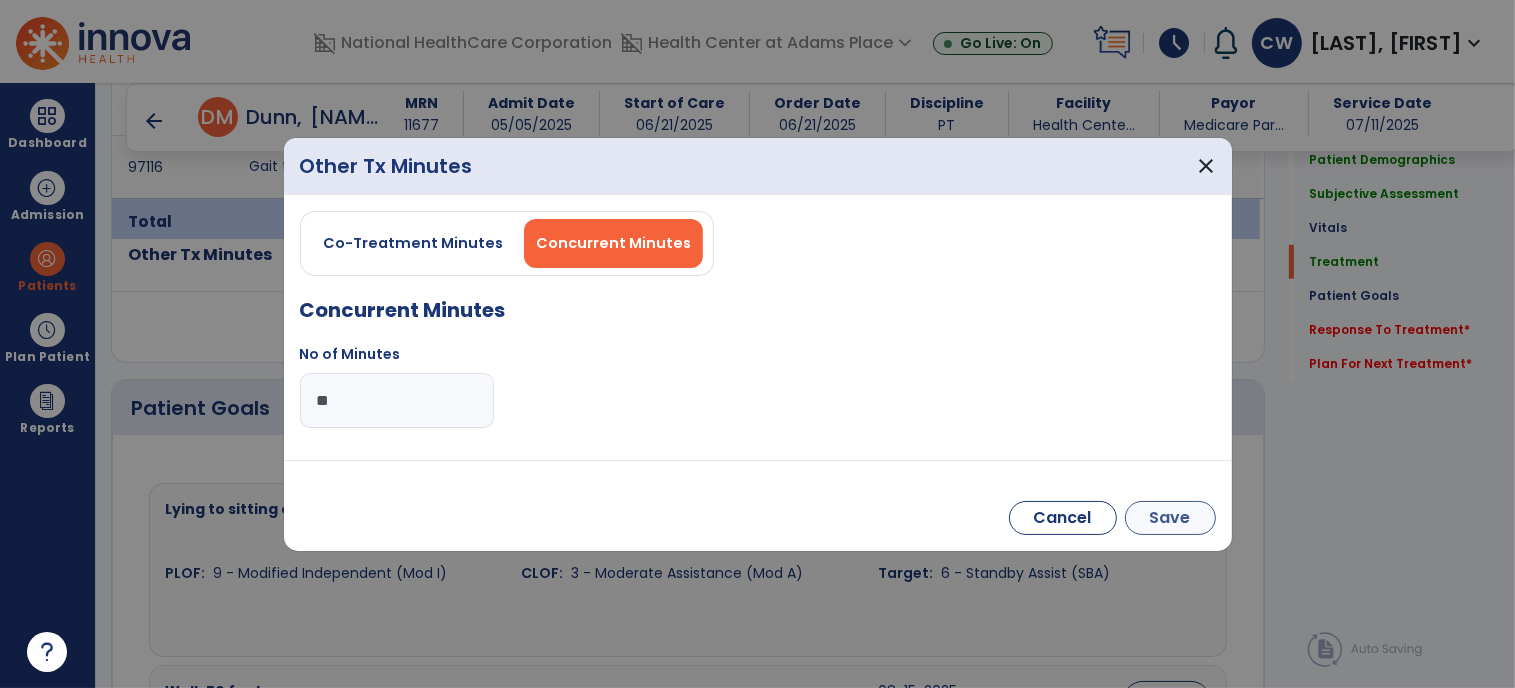 type on "**" 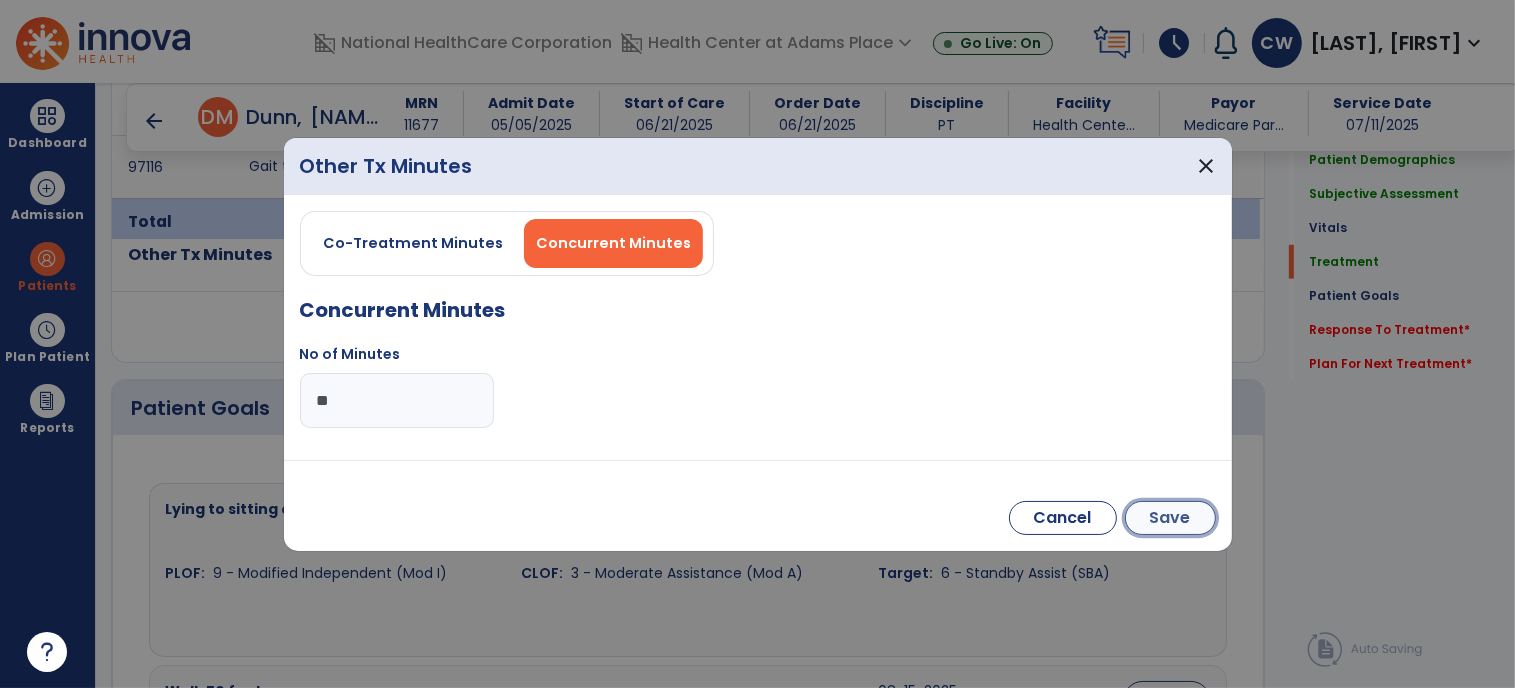 click on "Save" at bounding box center (1170, 518) 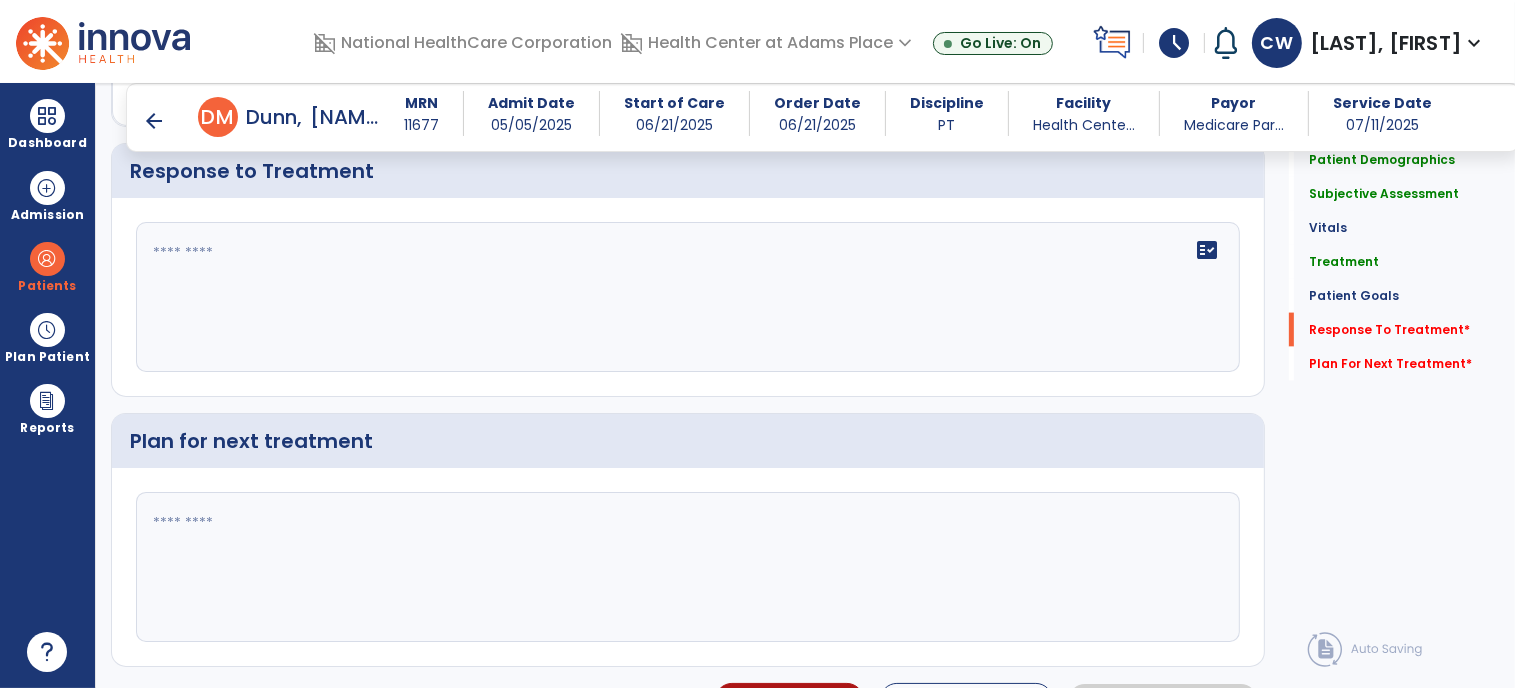scroll, scrollTop: 2839, scrollLeft: 0, axis: vertical 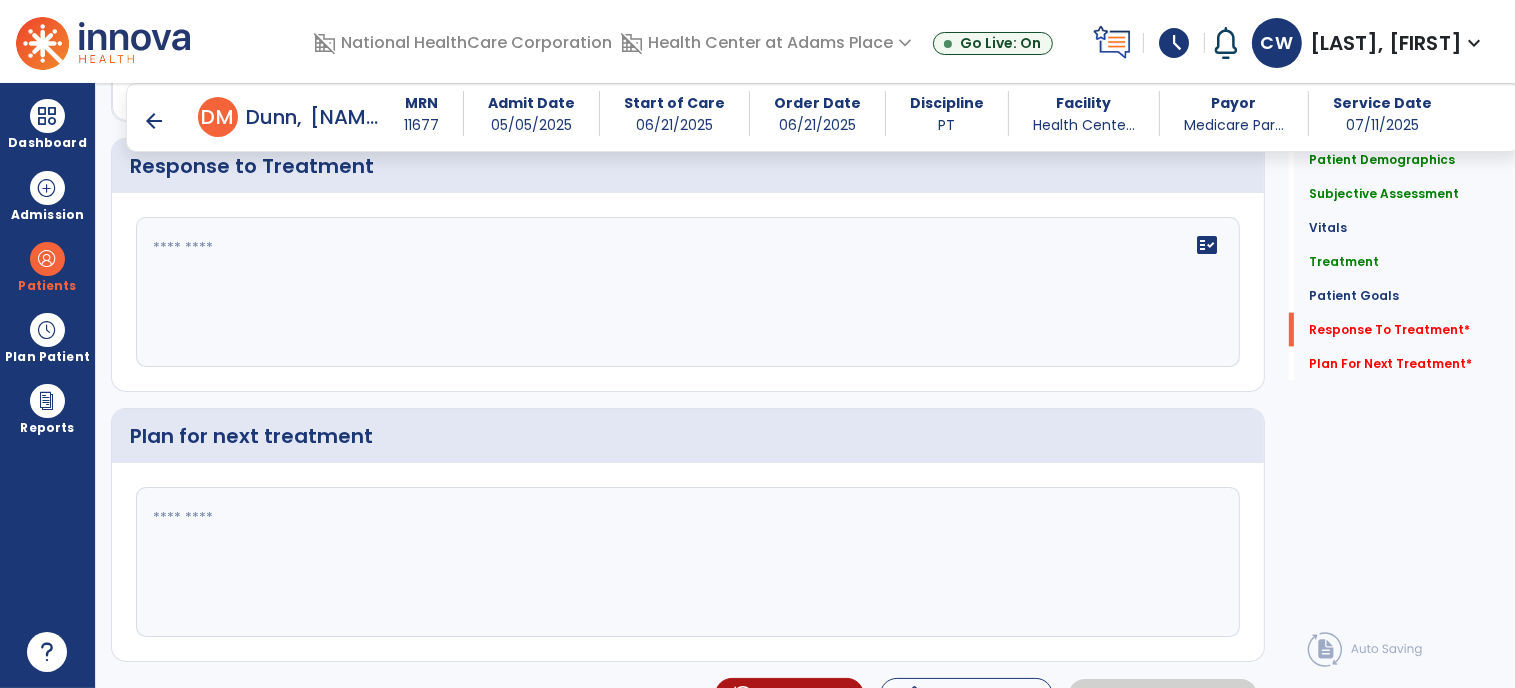 click on "fact_check" 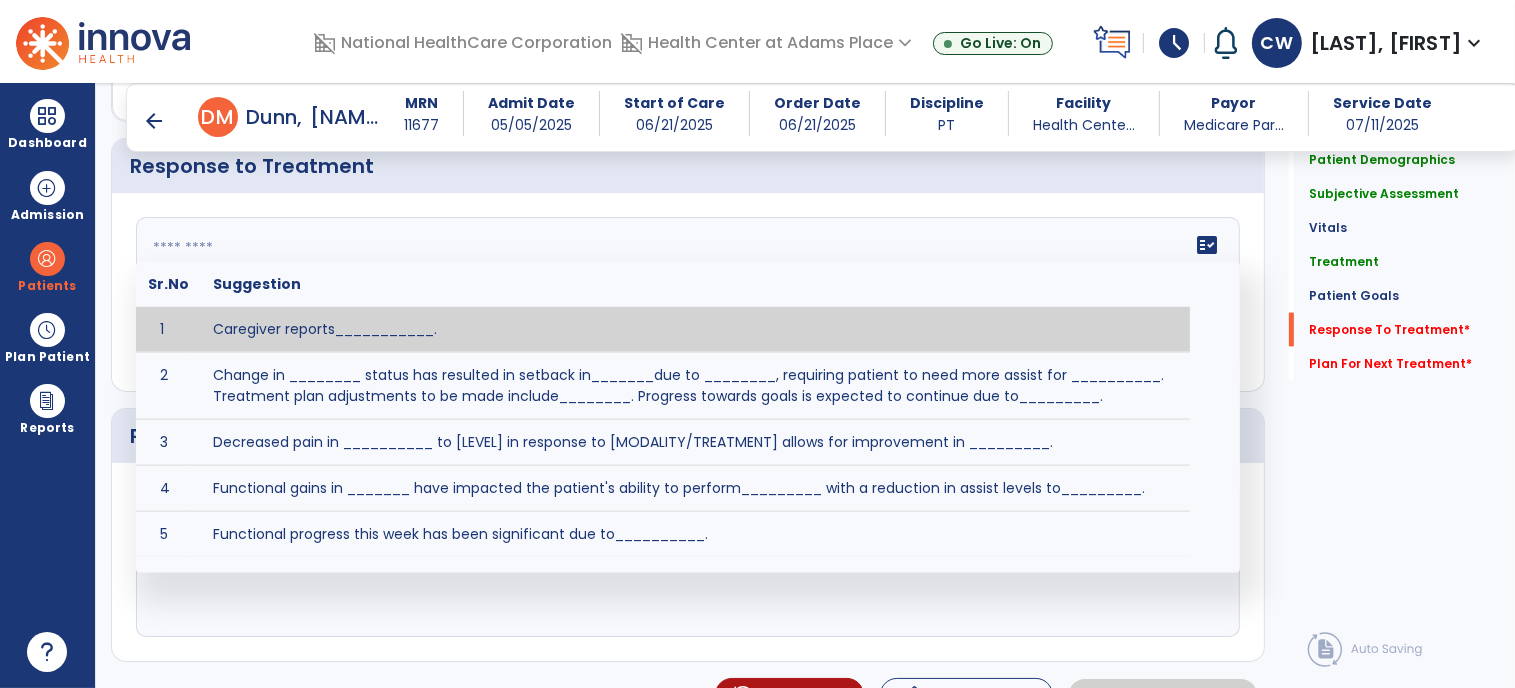 paste on "**********" 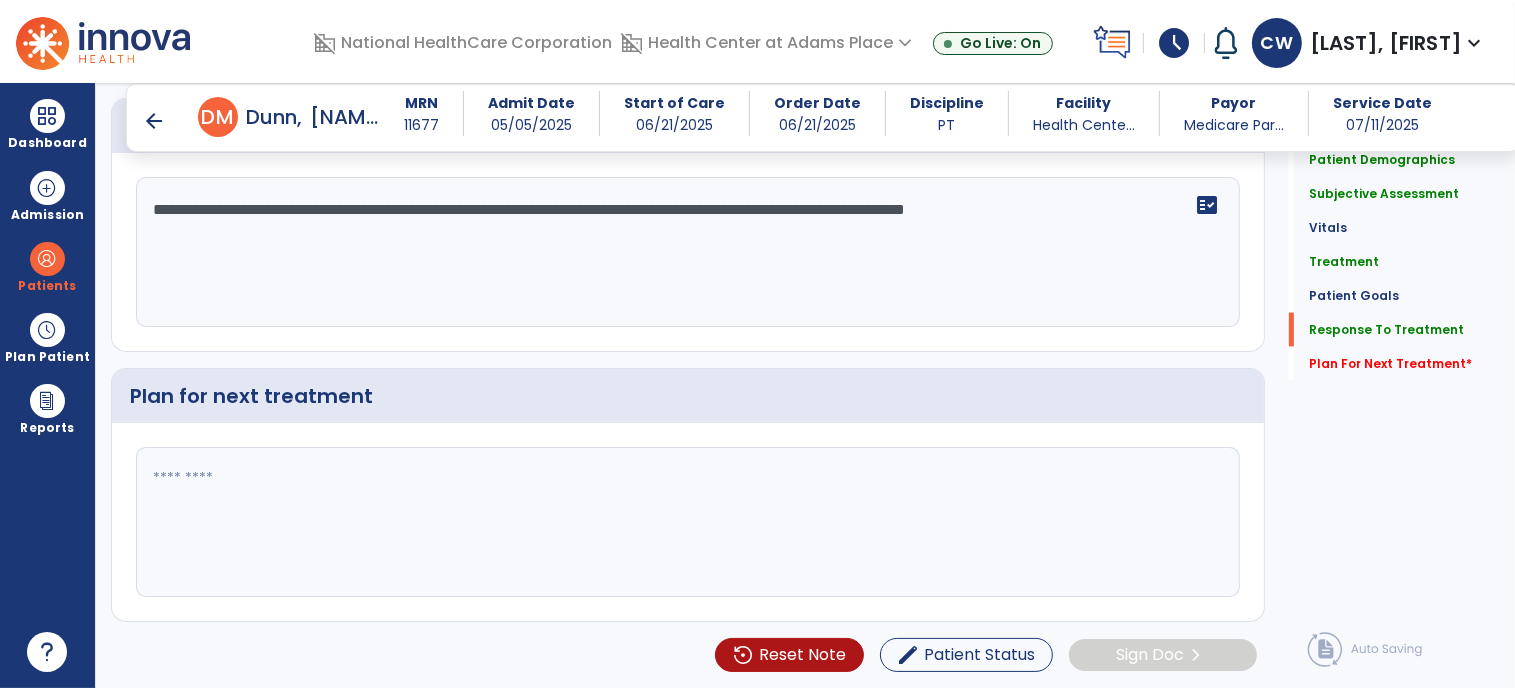 scroll, scrollTop: 2752, scrollLeft: 0, axis: vertical 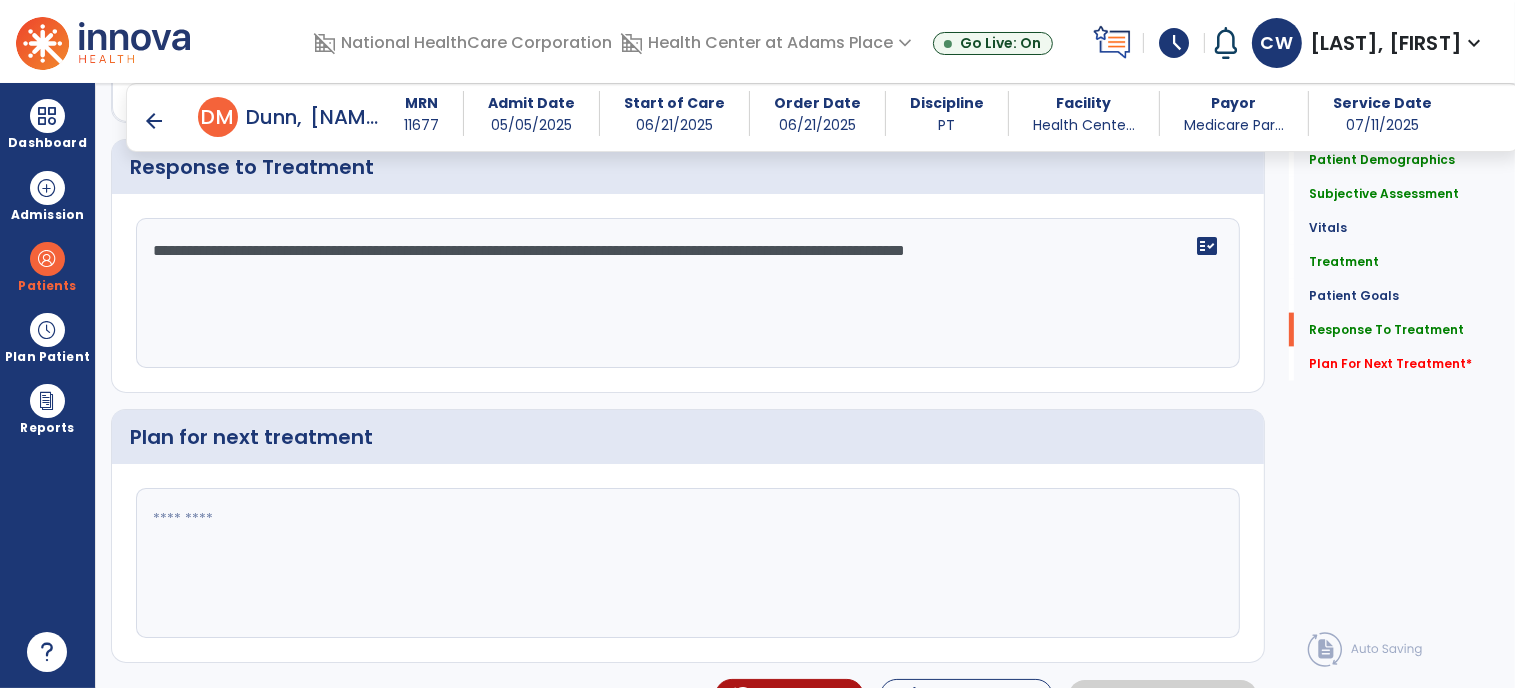 type on "**********" 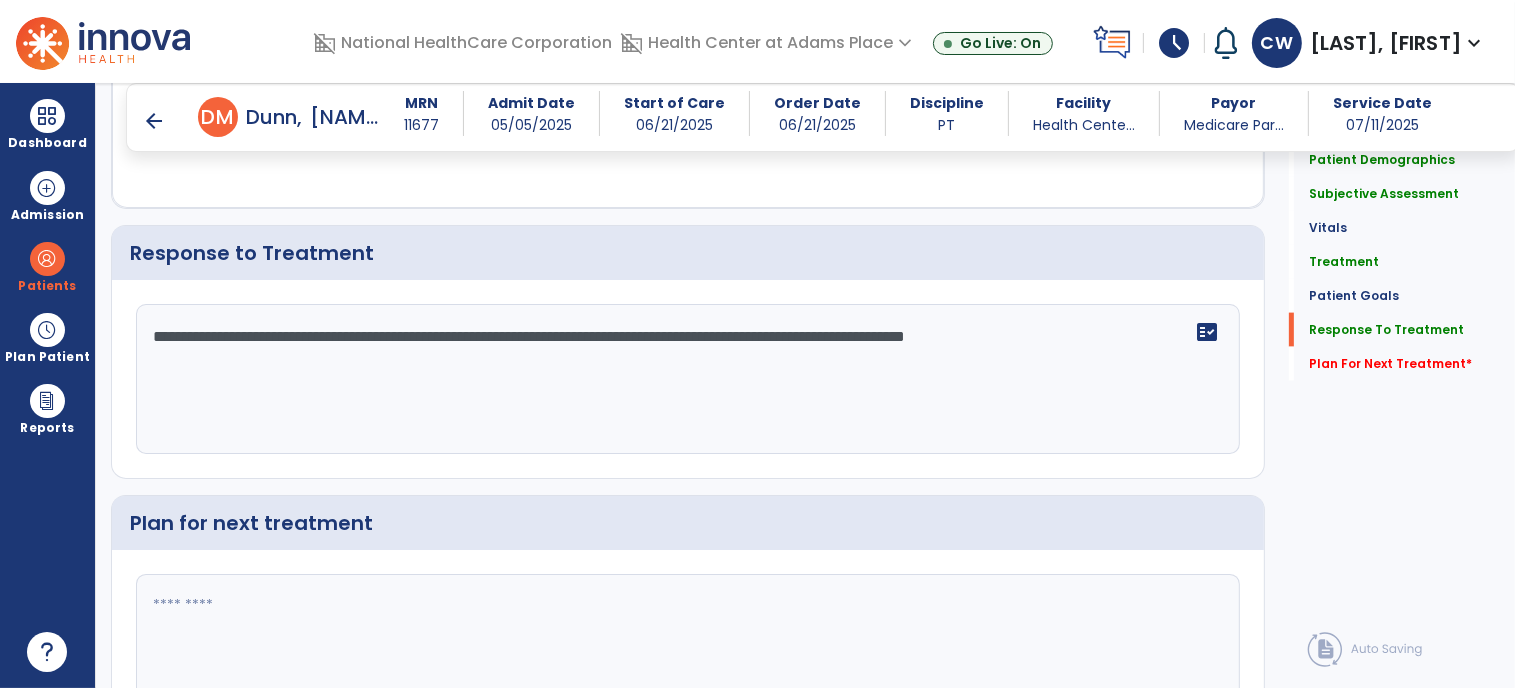 scroll, scrollTop: 2839, scrollLeft: 0, axis: vertical 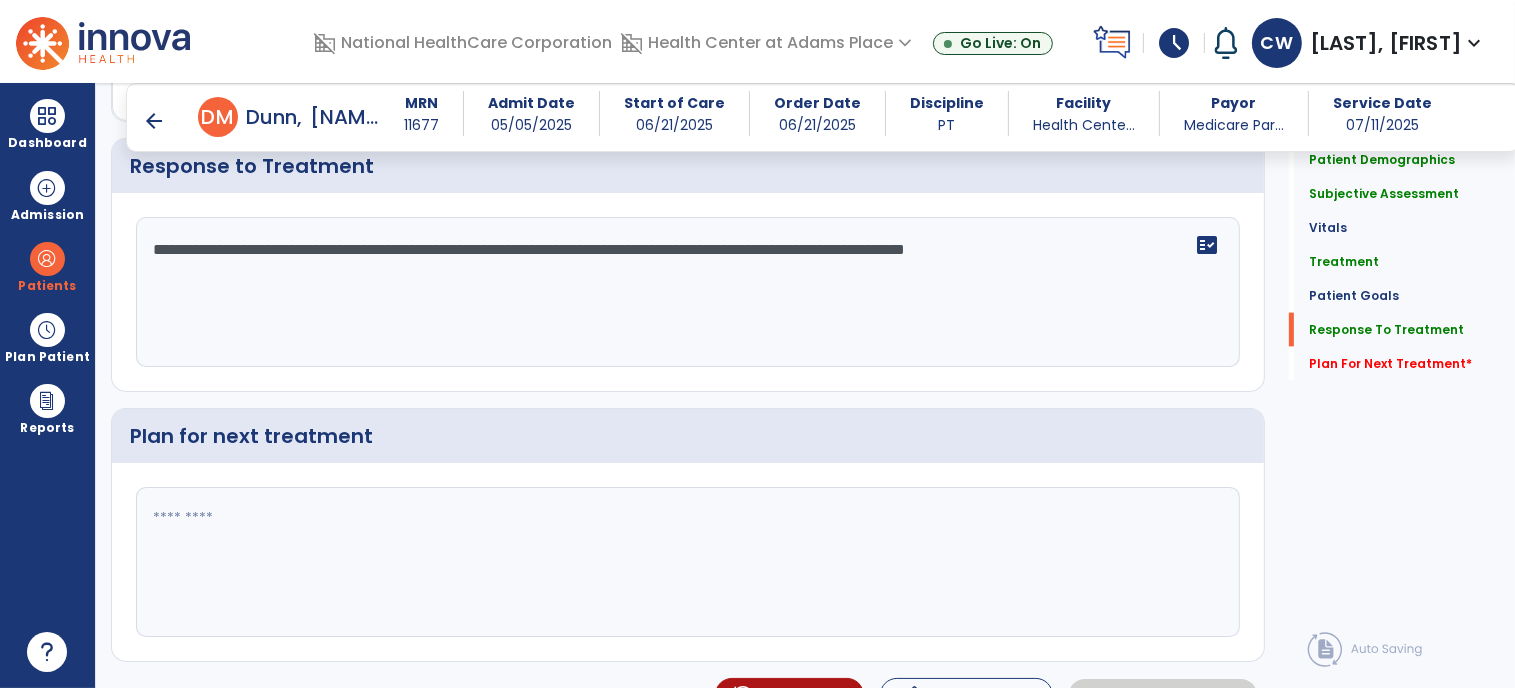 click 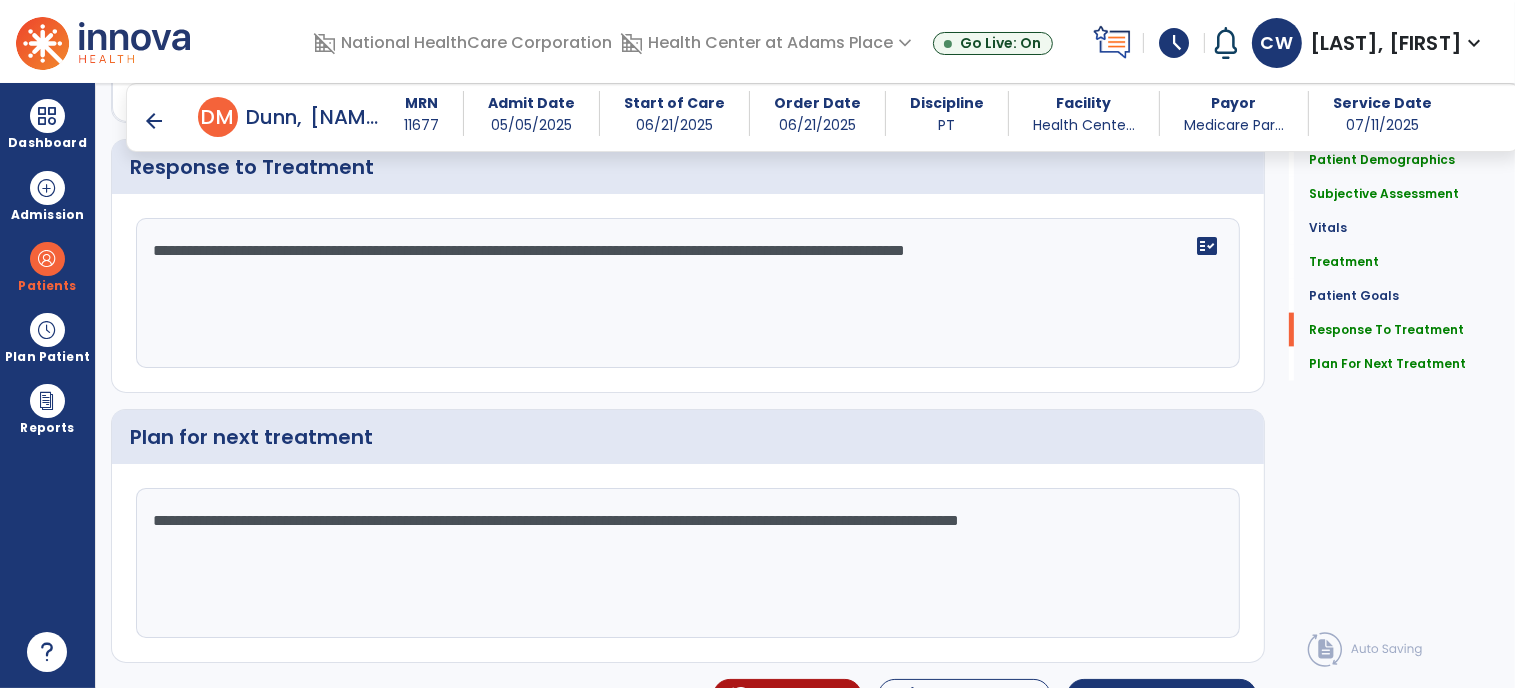 click on "**********" 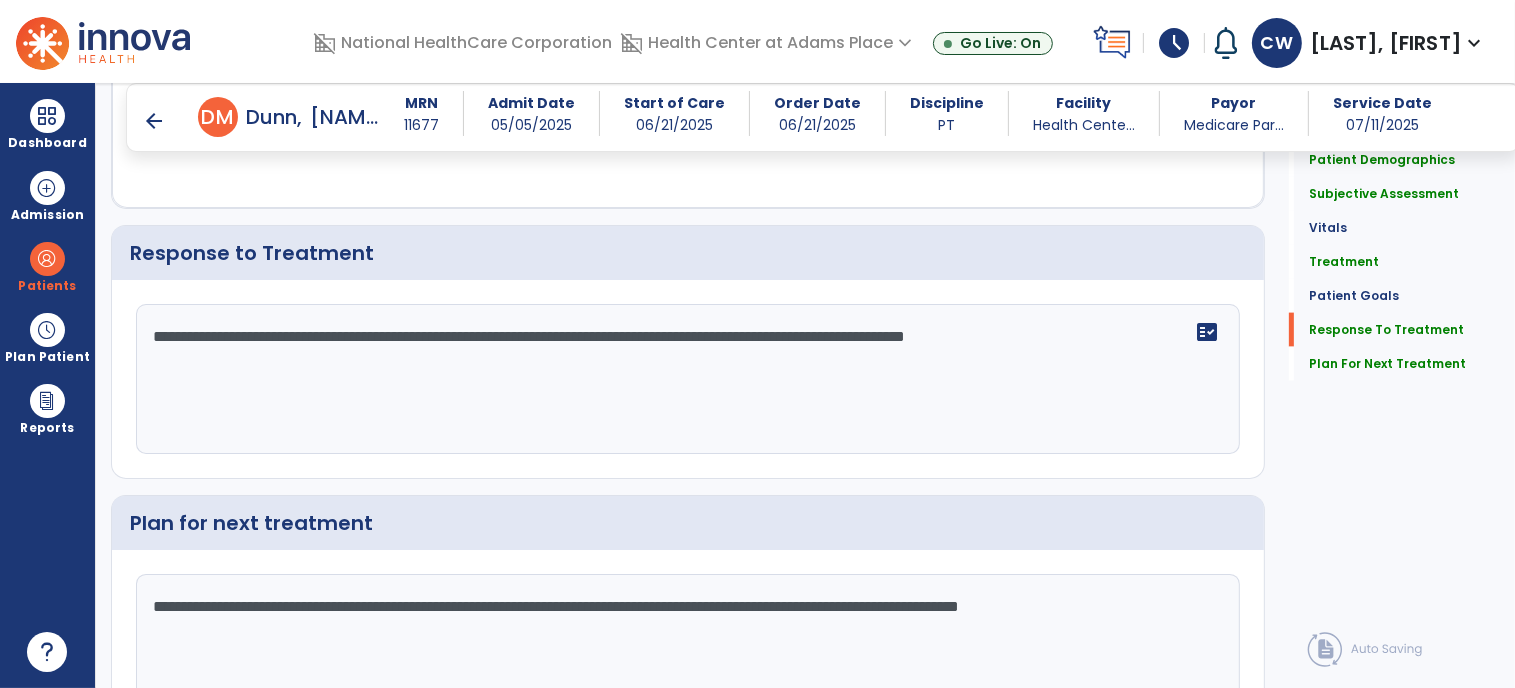 scroll, scrollTop: 2839, scrollLeft: 0, axis: vertical 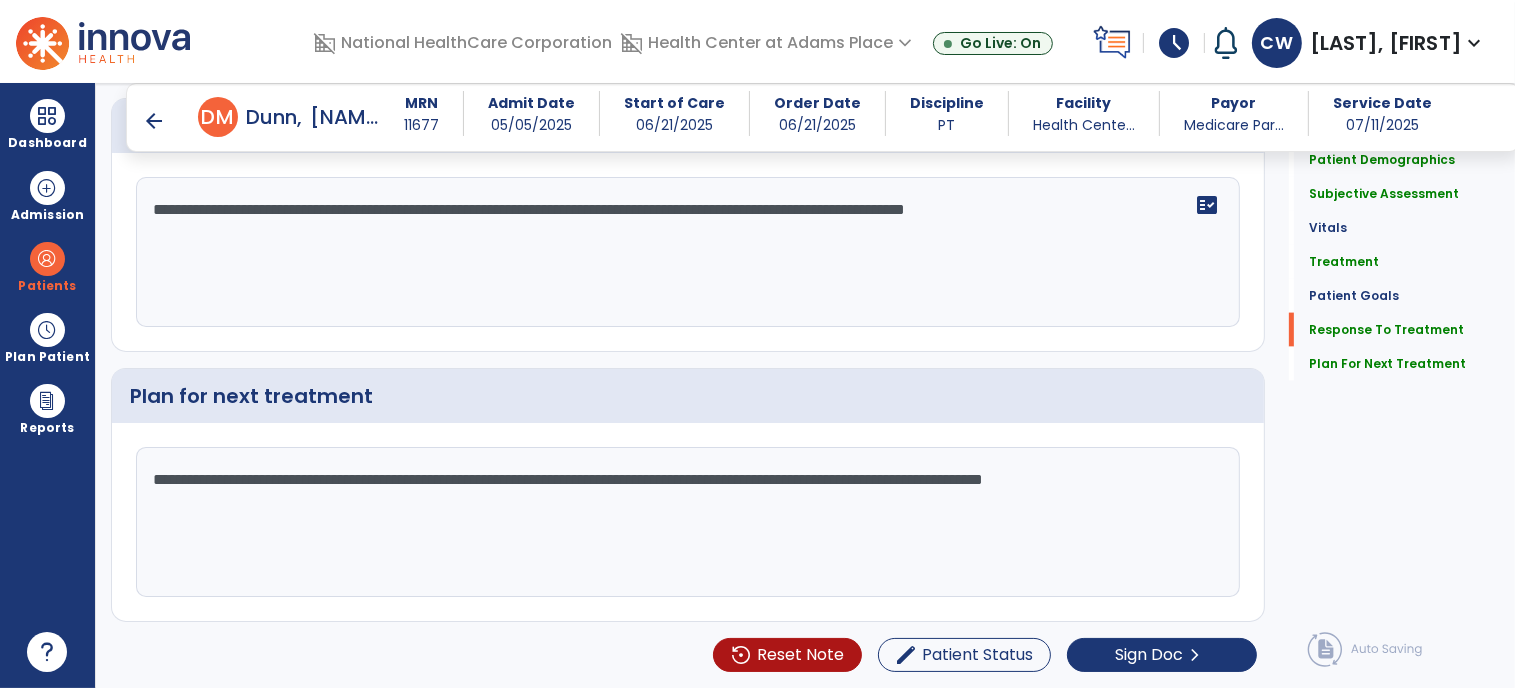 click on "**********" 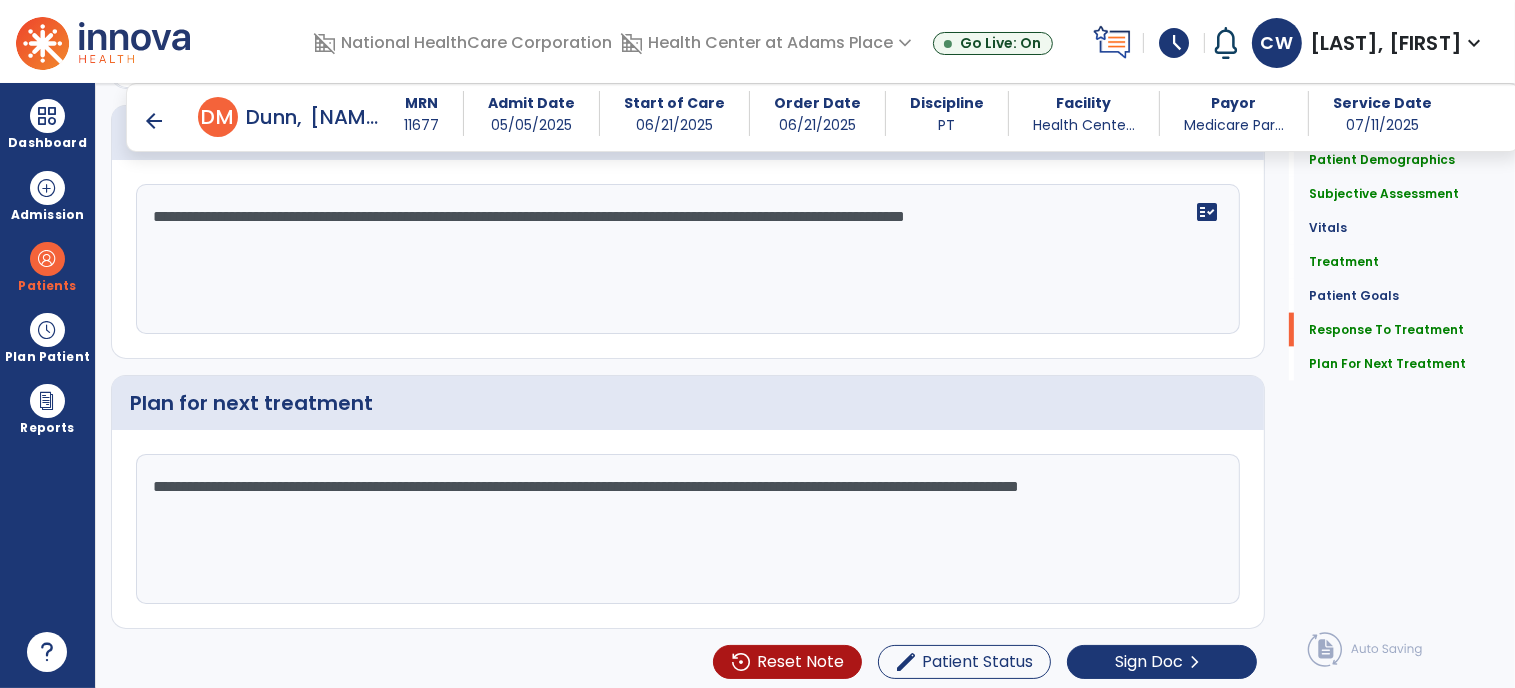 scroll, scrollTop: 2872, scrollLeft: 0, axis: vertical 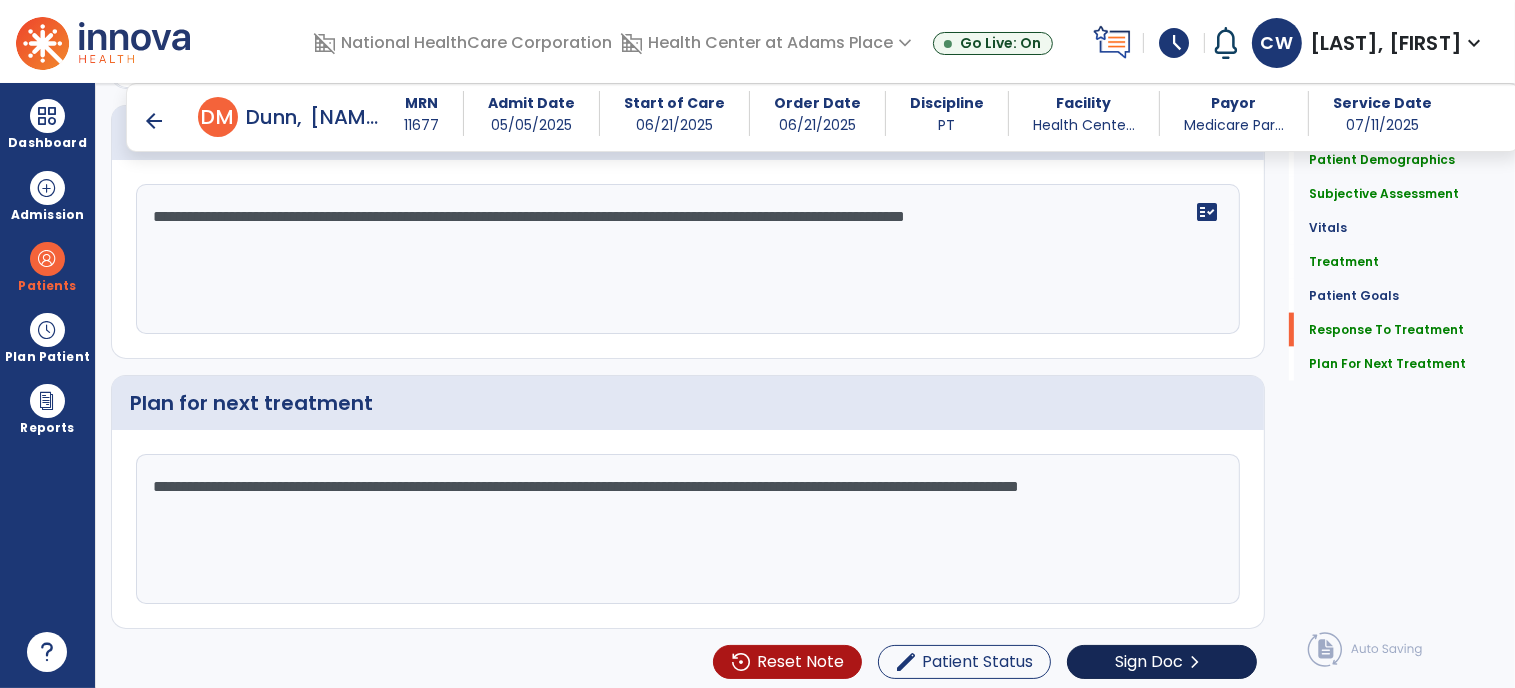 type on "**********" 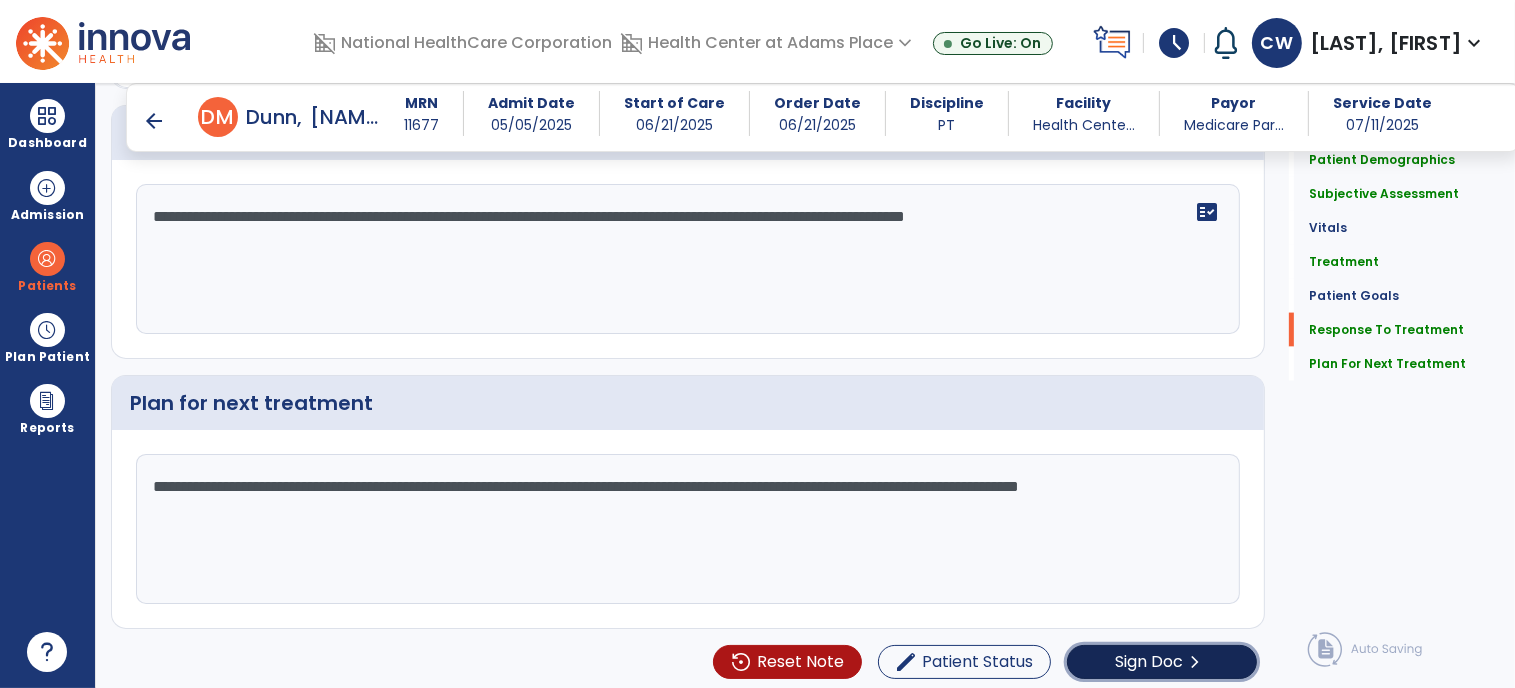 click on "Sign Doc" 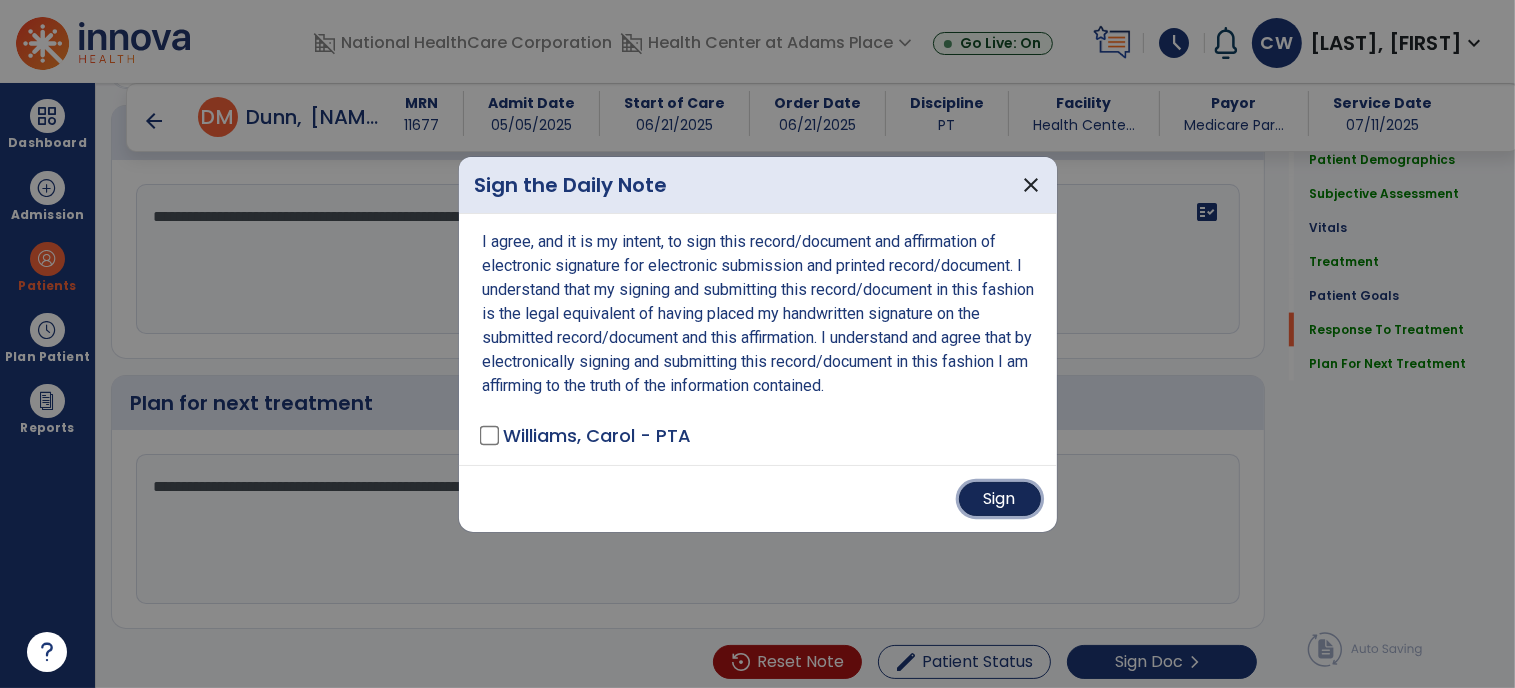 click on "Sign" at bounding box center [1000, 499] 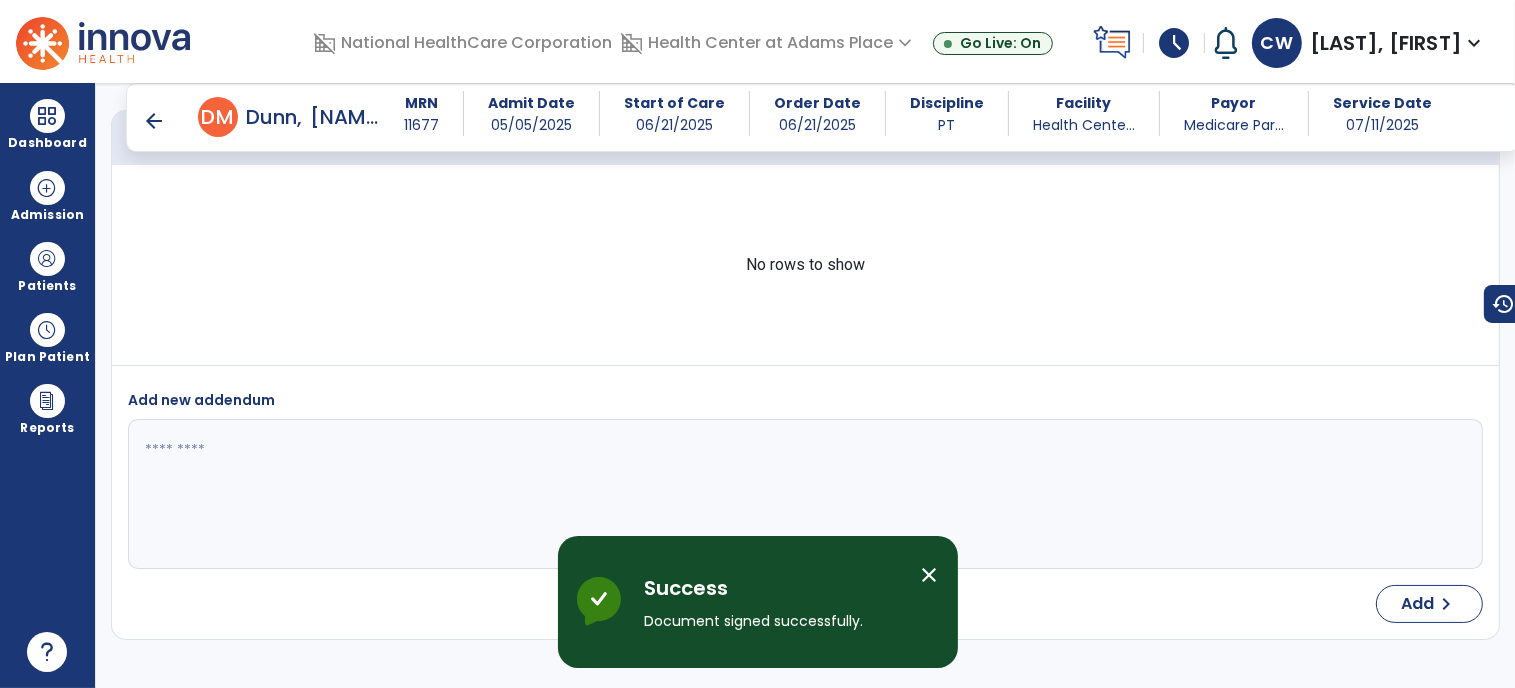 scroll, scrollTop: 4542, scrollLeft: 0, axis: vertical 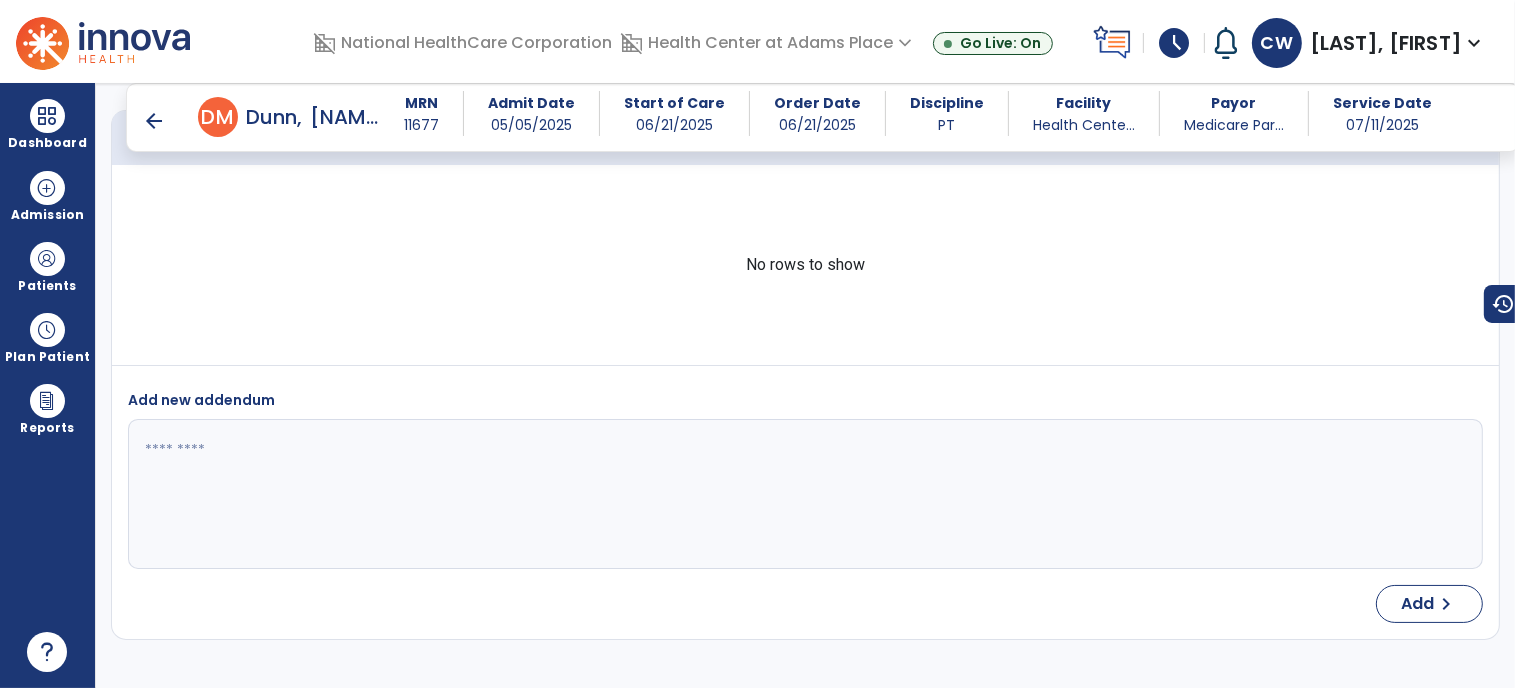 click on "arrow_back" at bounding box center (154, 121) 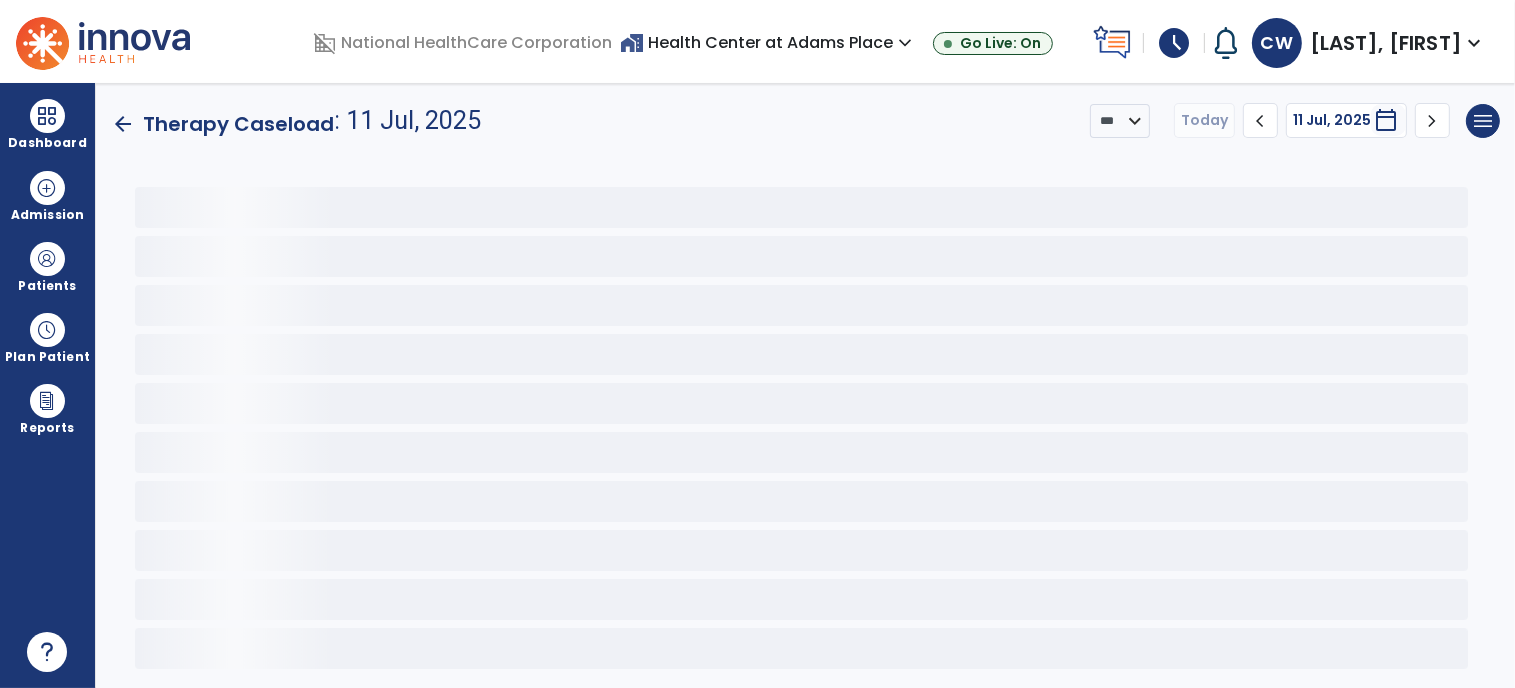 scroll, scrollTop: 0, scrollLeft: 0, axis: both 